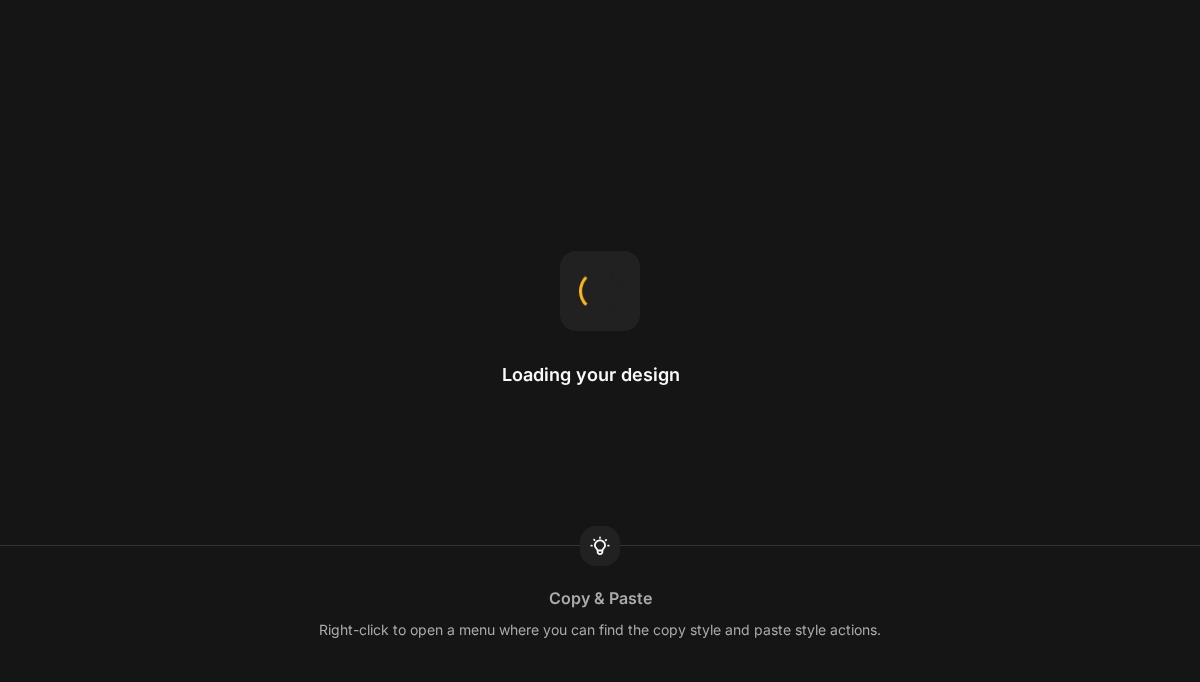 scroll, scrollTop: 0, scrollLeft: 0, axis: both 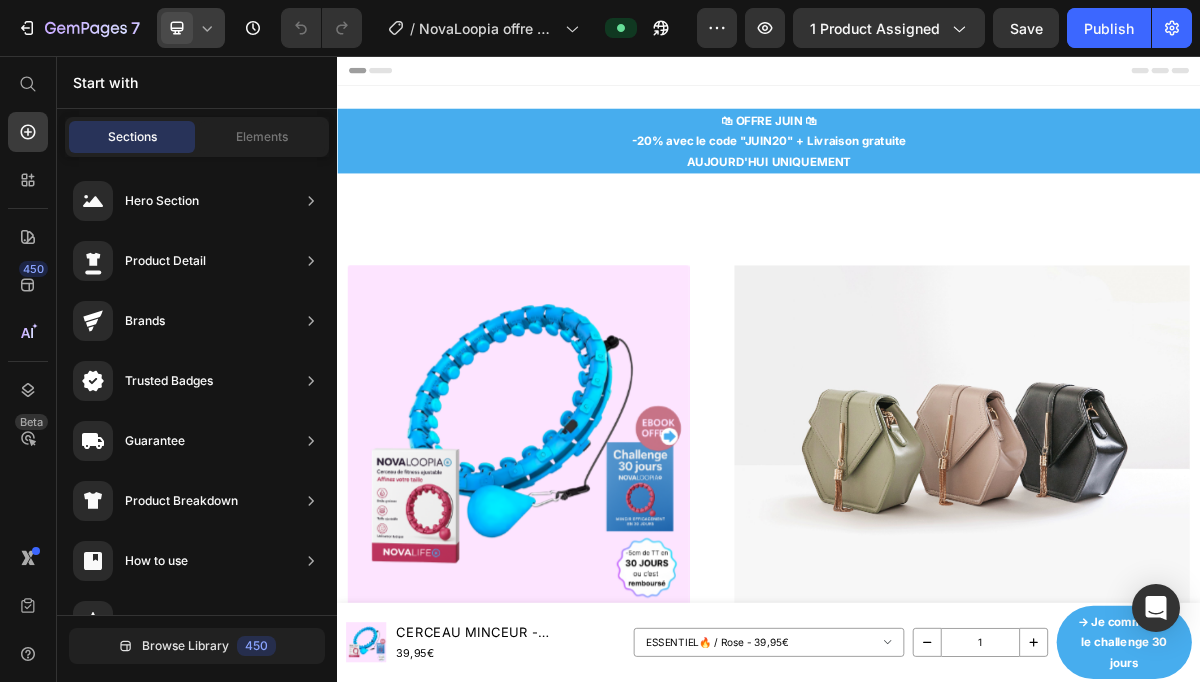 click 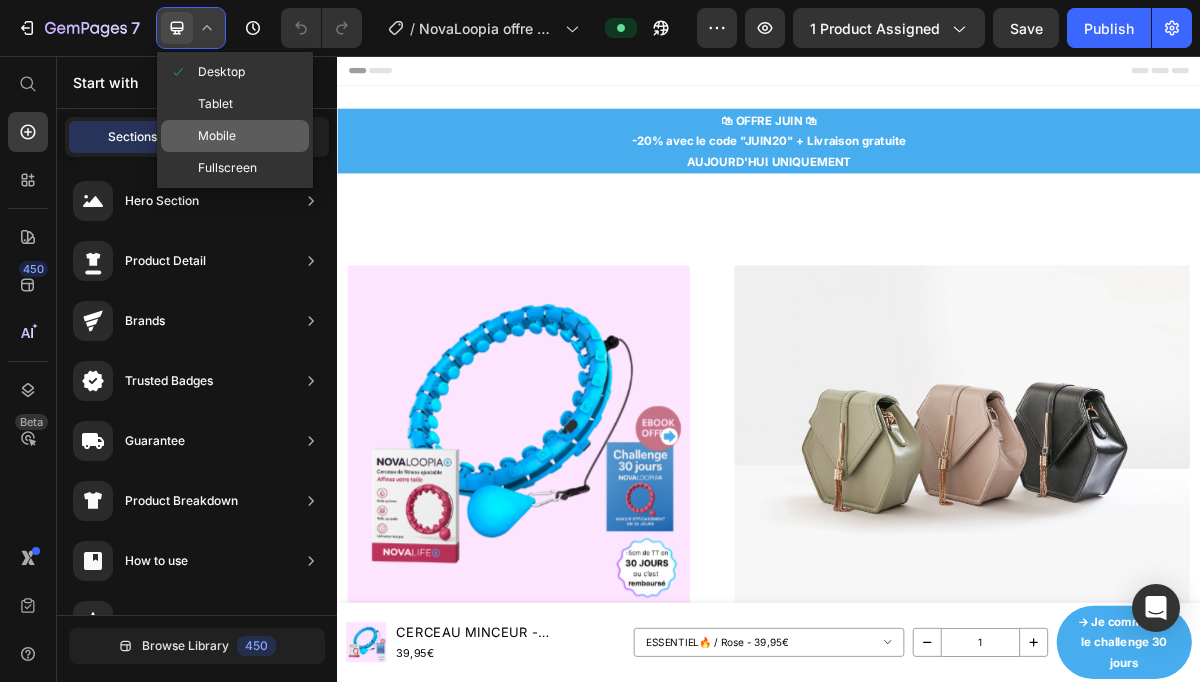 click on "Mobile" at bounding box center (217, 136) 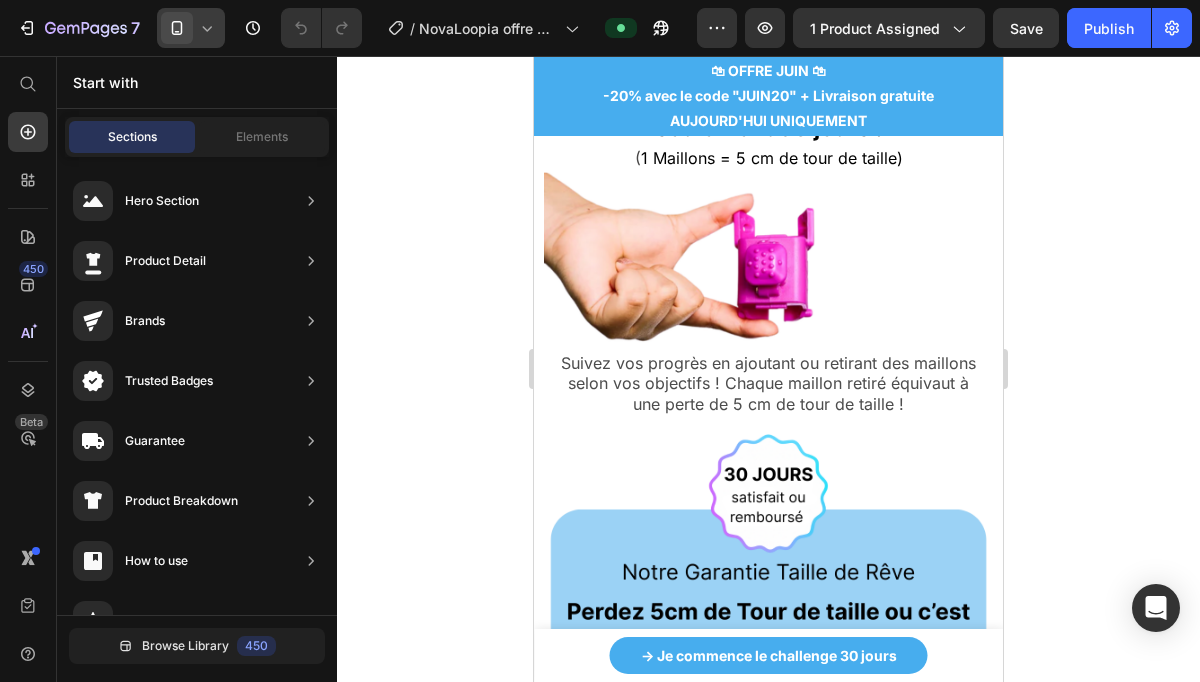 scroll, scrollTop: 5323, scrollLeft: 0, axis: vertical 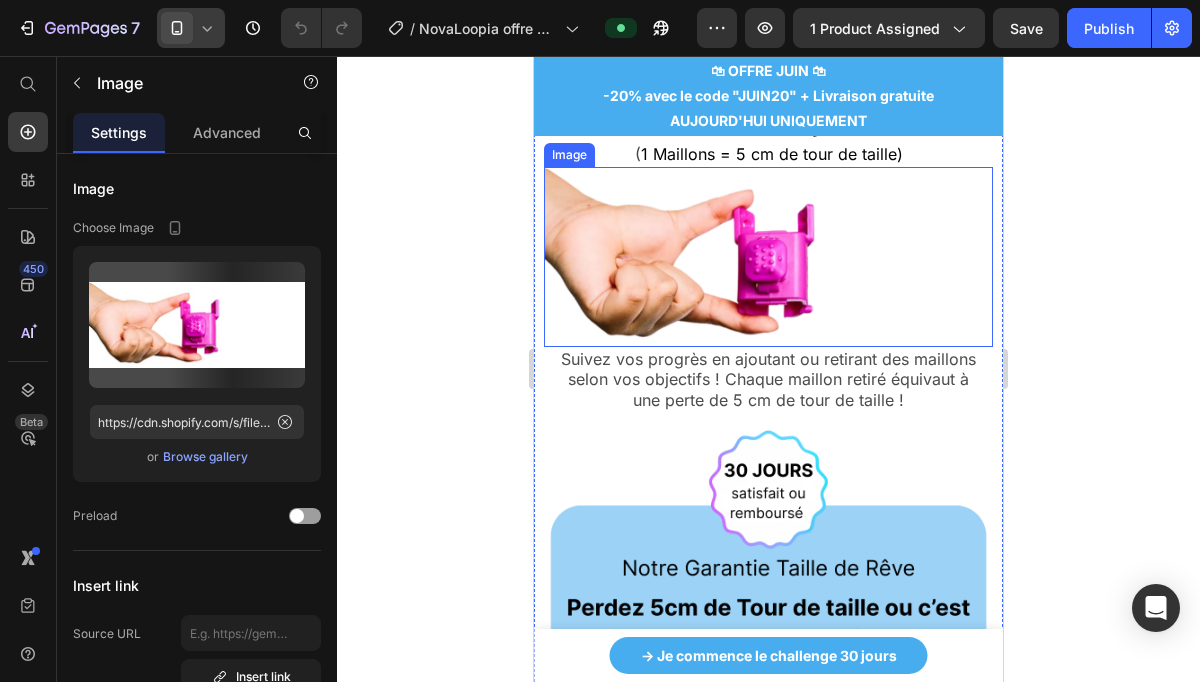 click at bounding box center (768, 257) 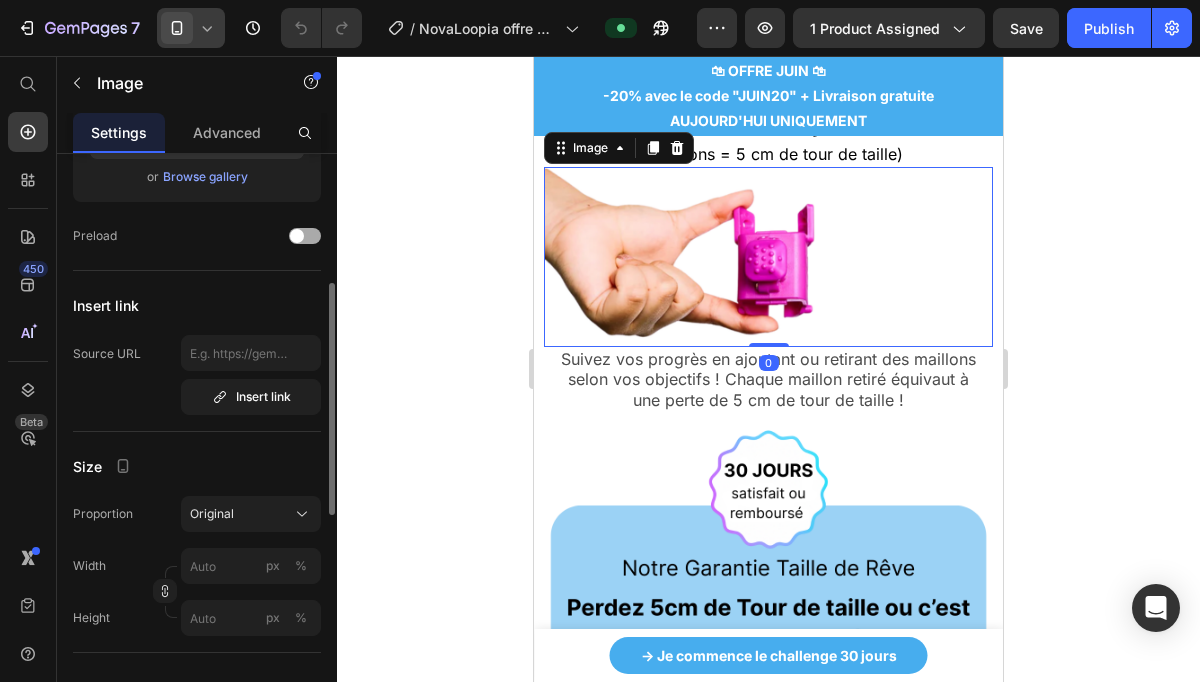 scroll, scrollTop: 384, scrollLeft: 0, axis: vertical 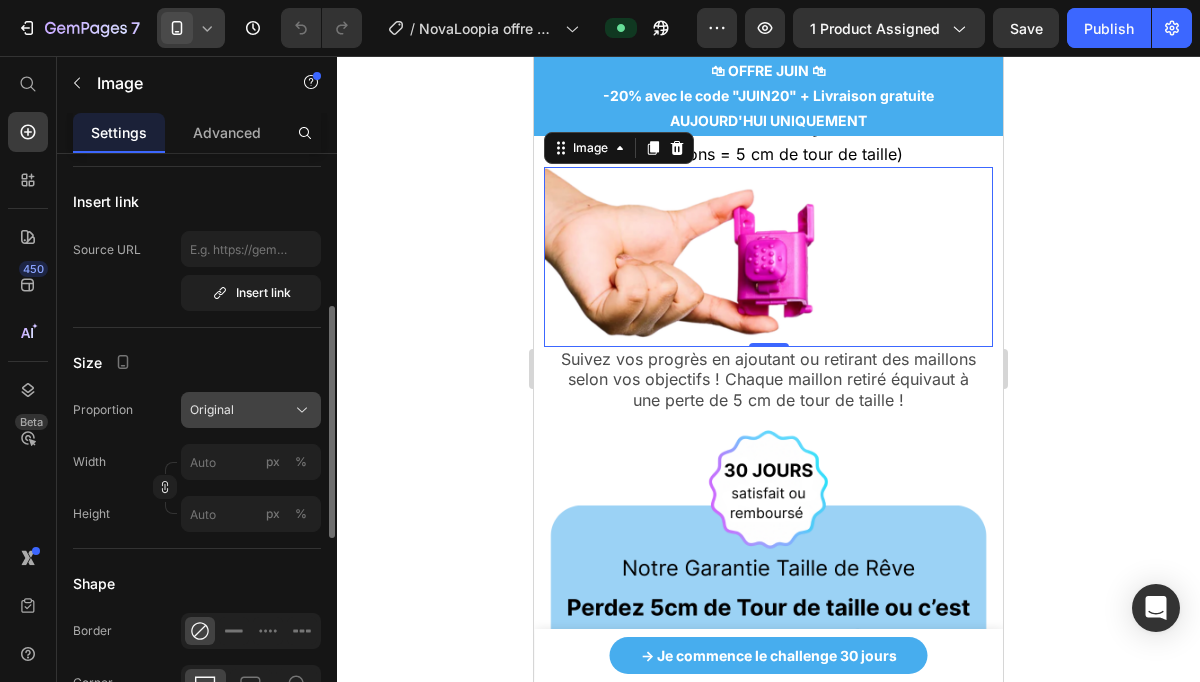 click on "Original" at bounding box center (251, 410) 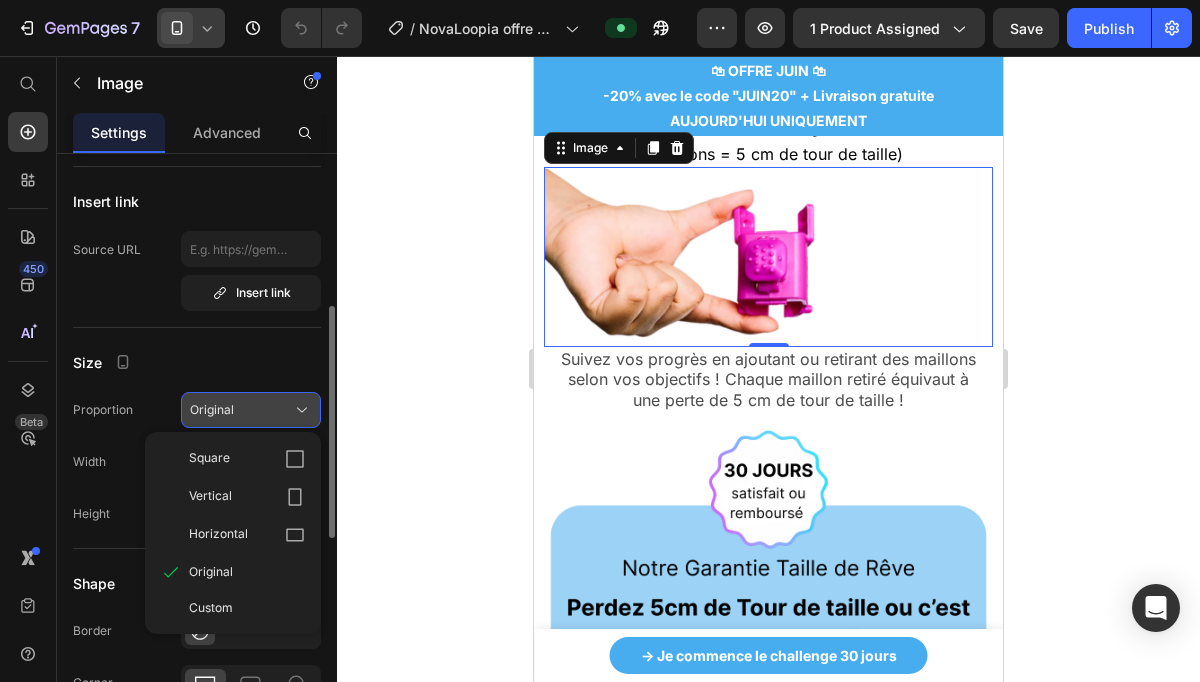 click on "Original" at bounding box center [251, 410] 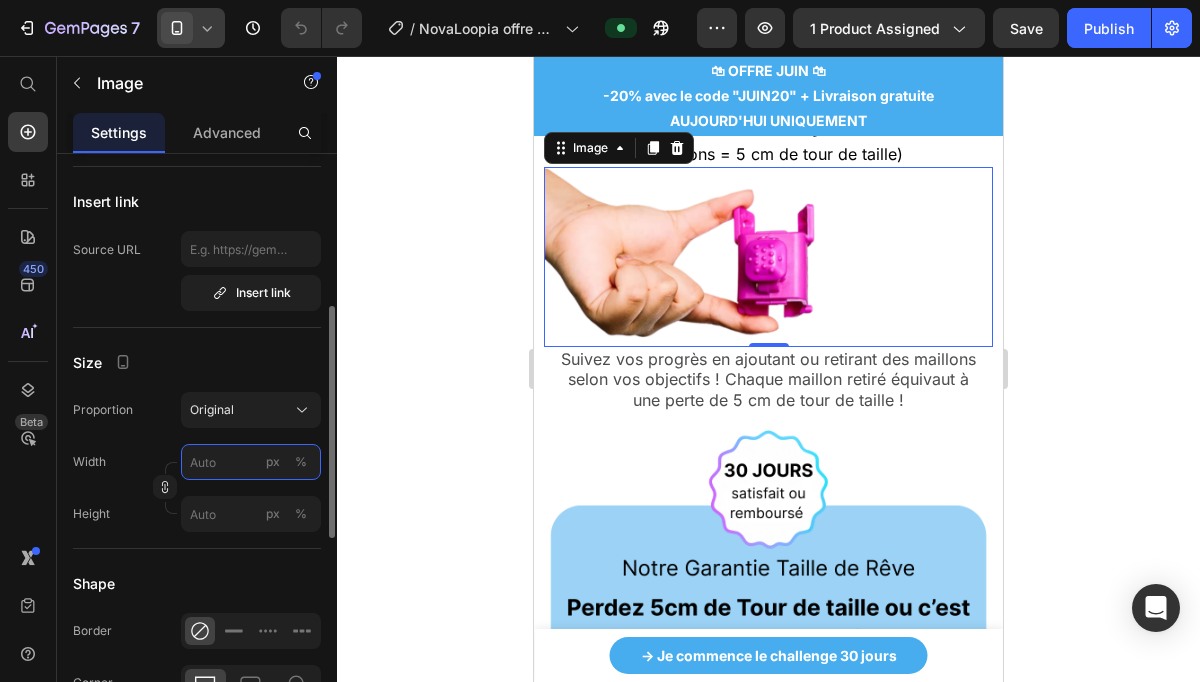 click on "px %" at bounding box center (251, 462) 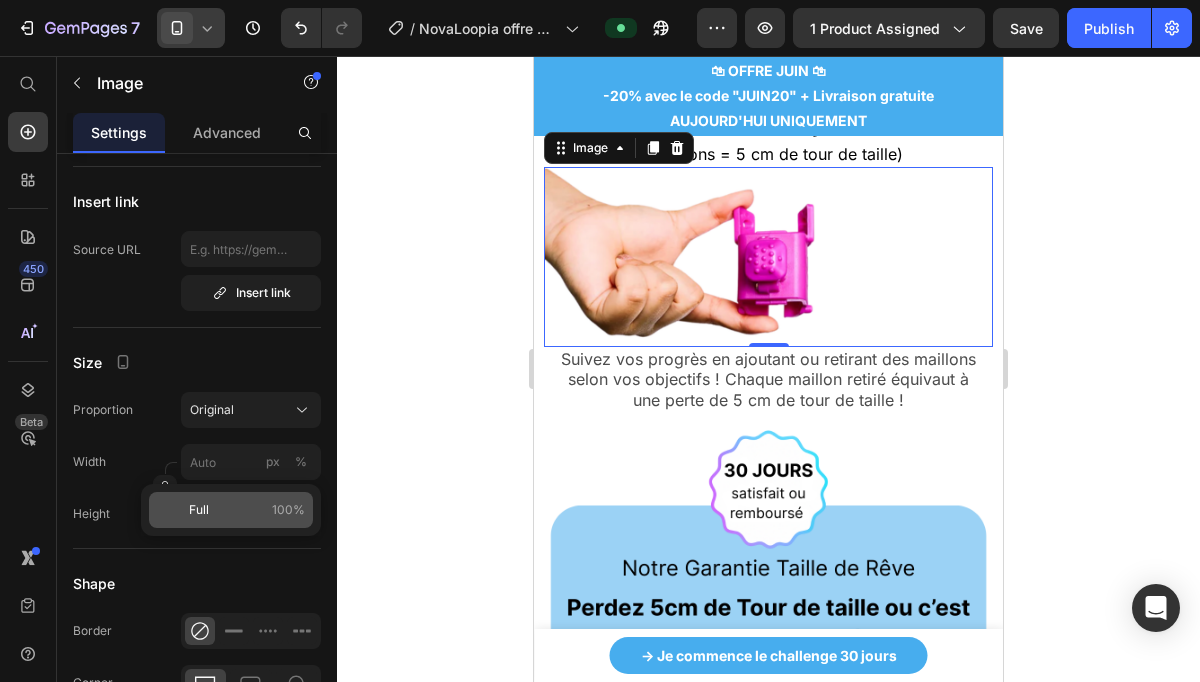 click on "Full 100%" 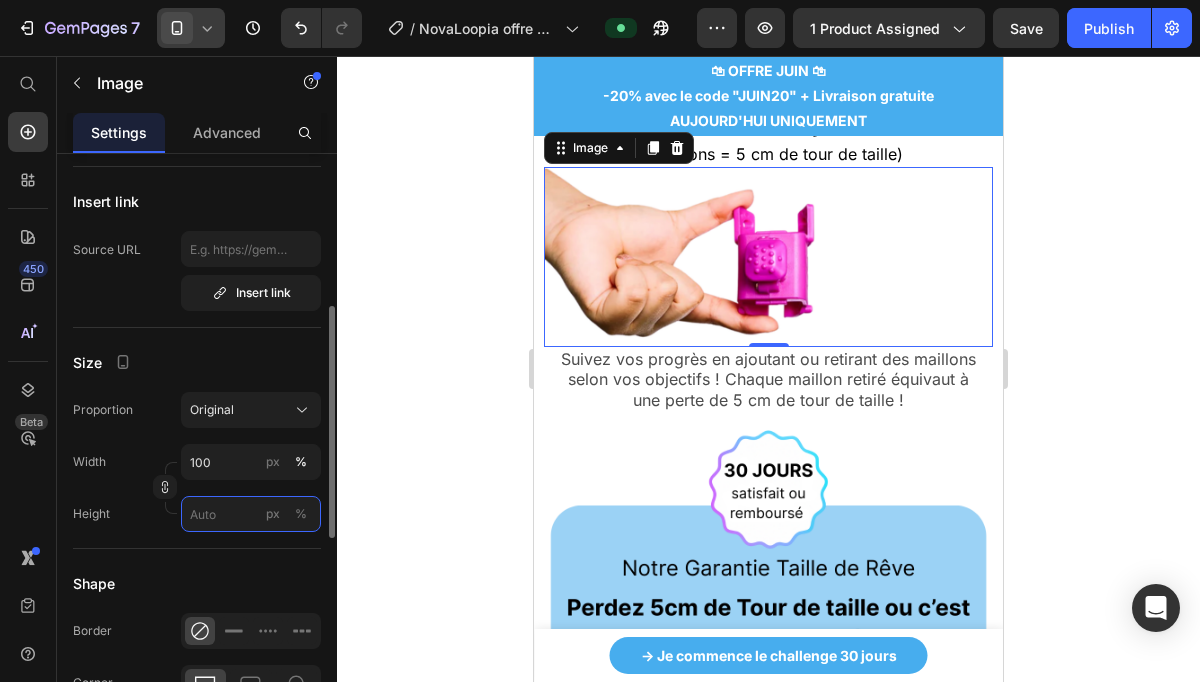 click on "px %" at bounding box center [251, 514] 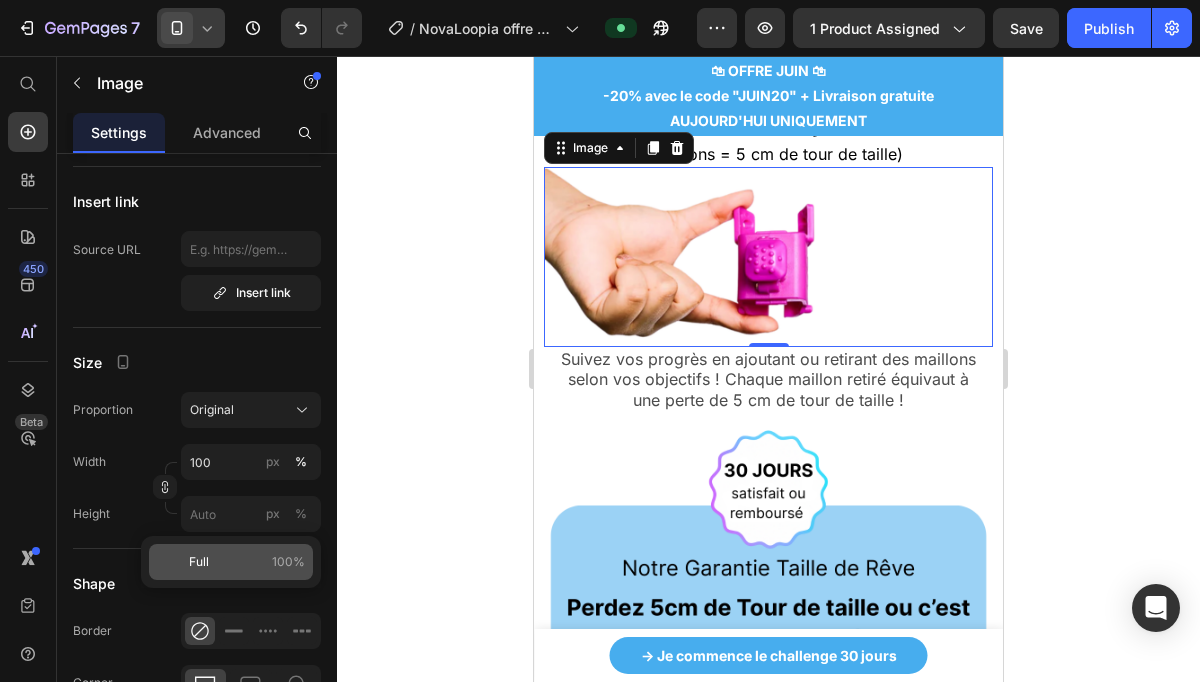 click on "Full 100%" at bounding box center (247, 562) 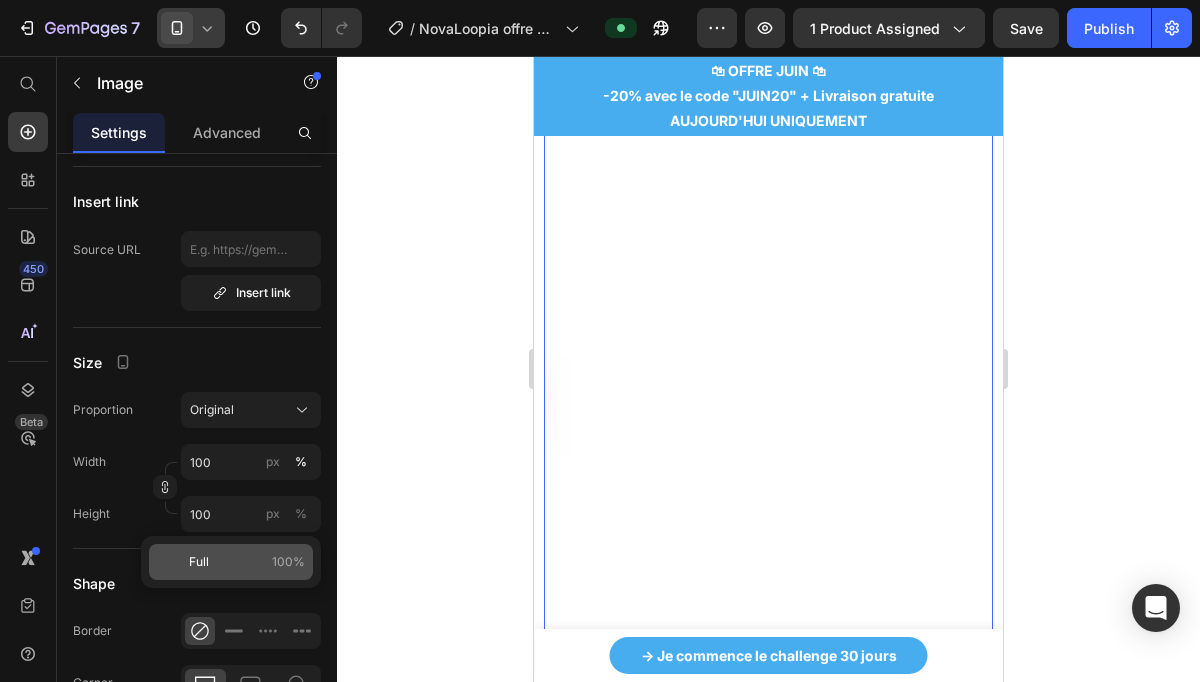 scroll, scrollTop: 5070, scrollLeft: 0, axis: vertical 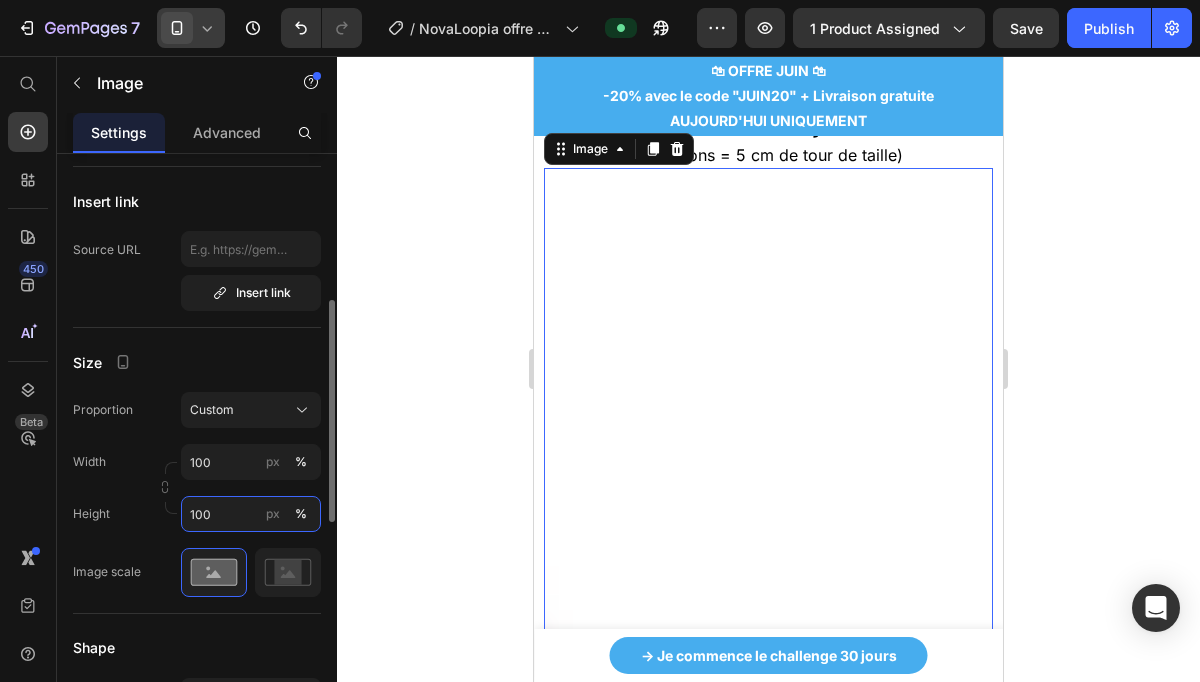 click on "100" at bounding box center [251, 514] 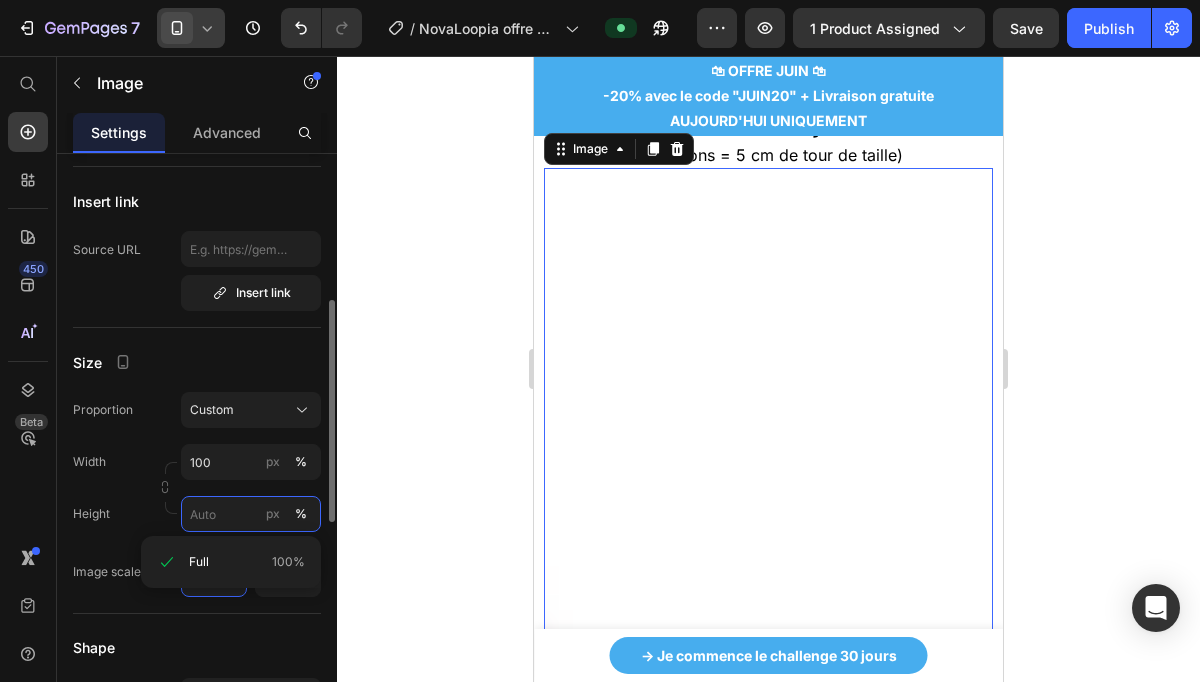 scroll, scrollTop: 5323, scrollLeft: 0, axis: vertical 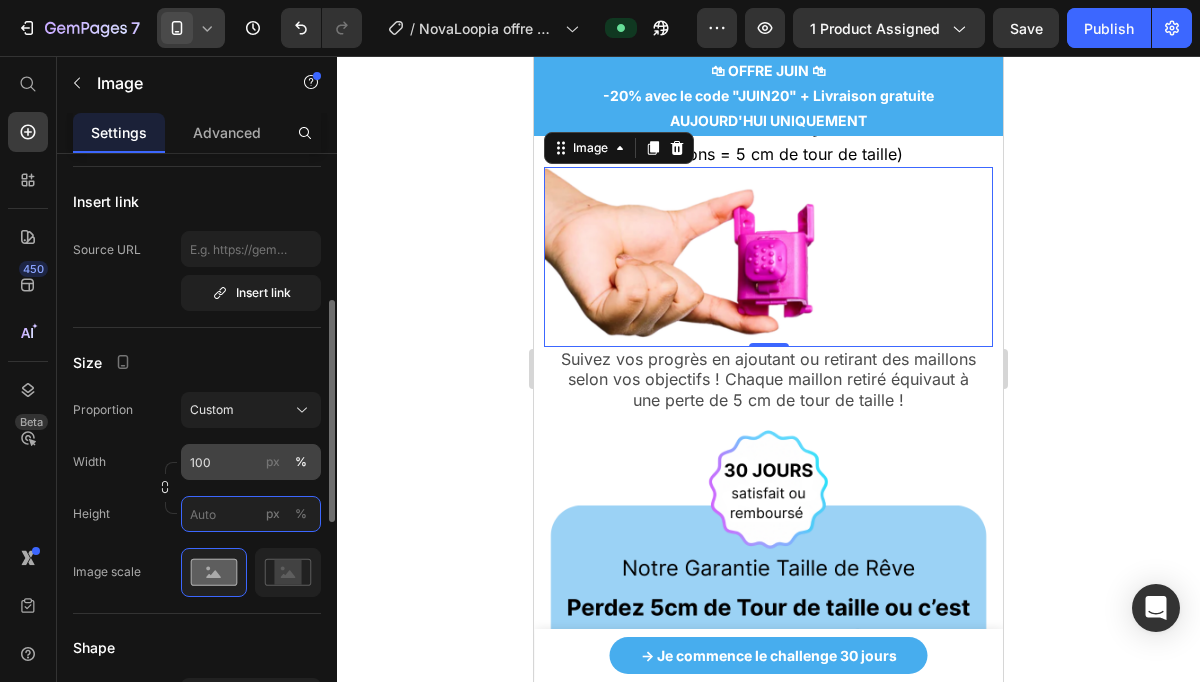 type 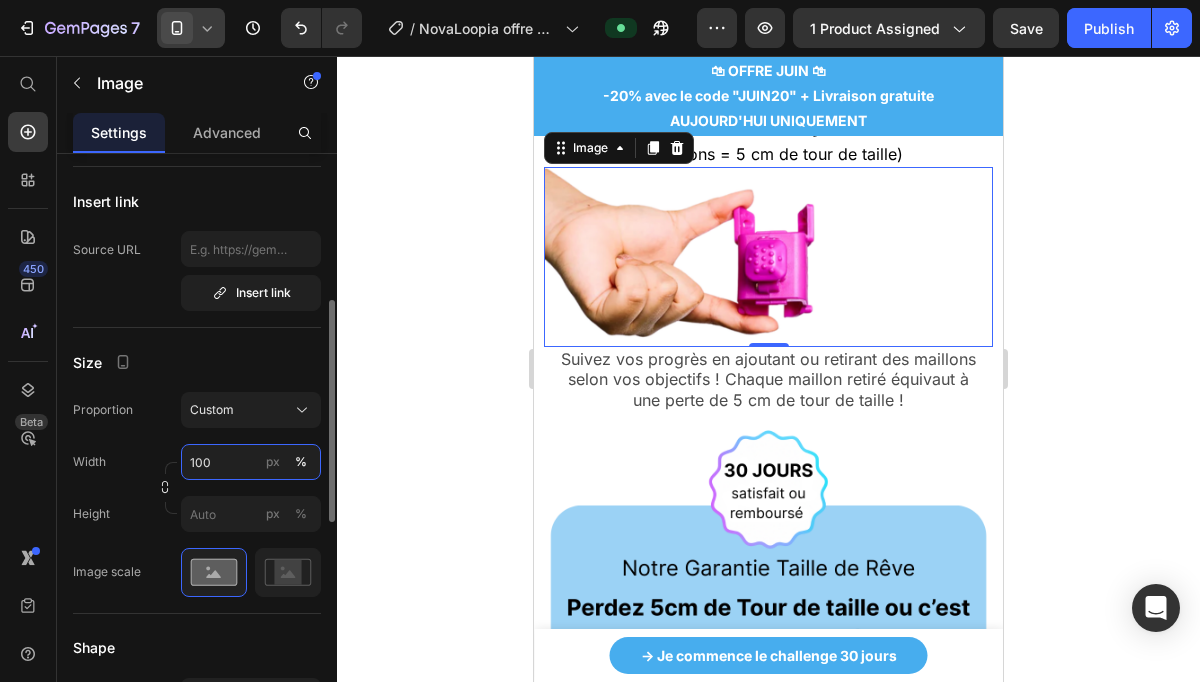 click on "100" at bounding box center [251, 462] 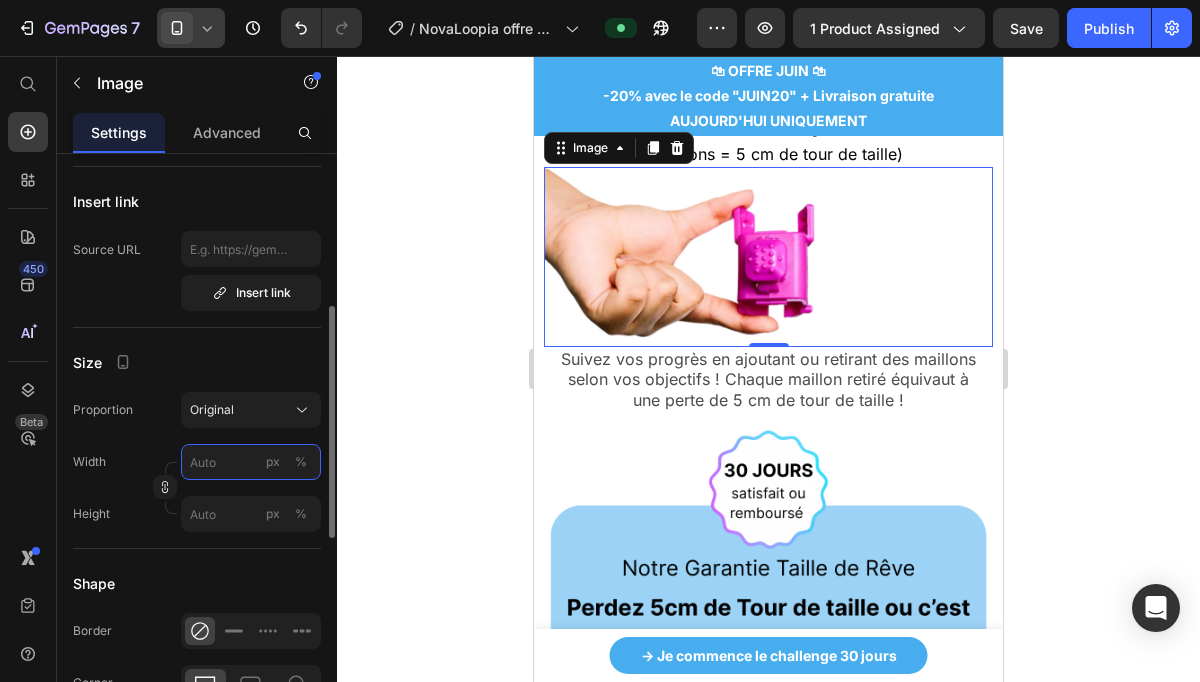 type 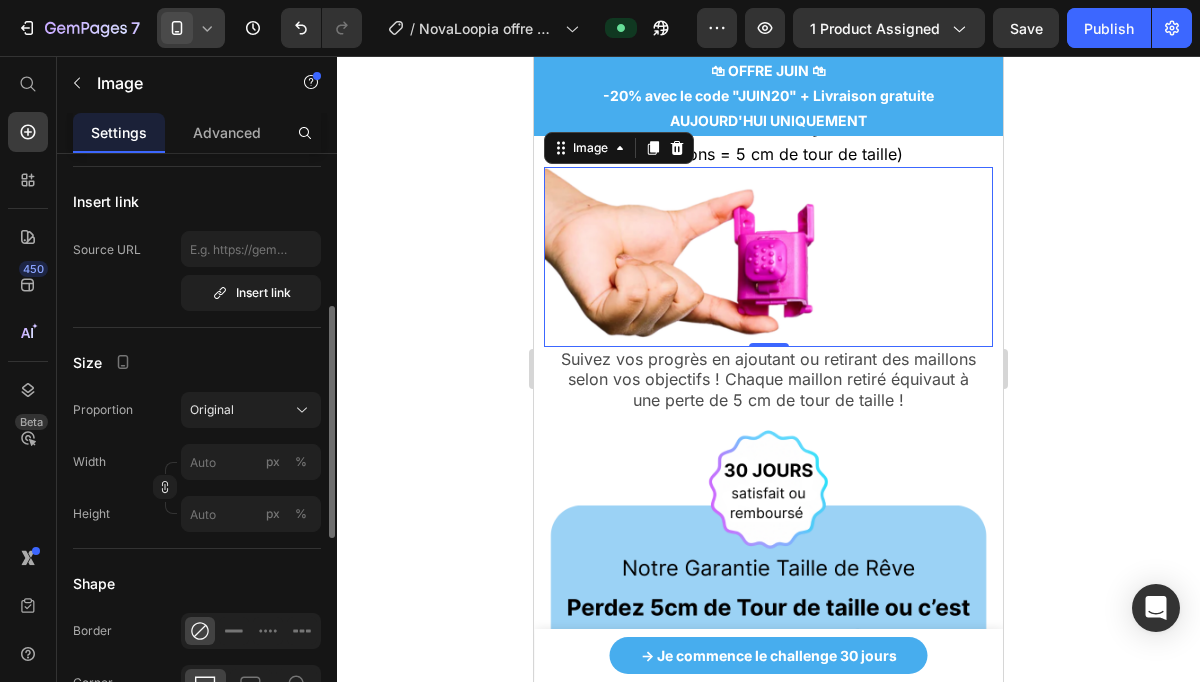 click on "Proportion Original Width px % Height px %" at bounding box center [197, 462] 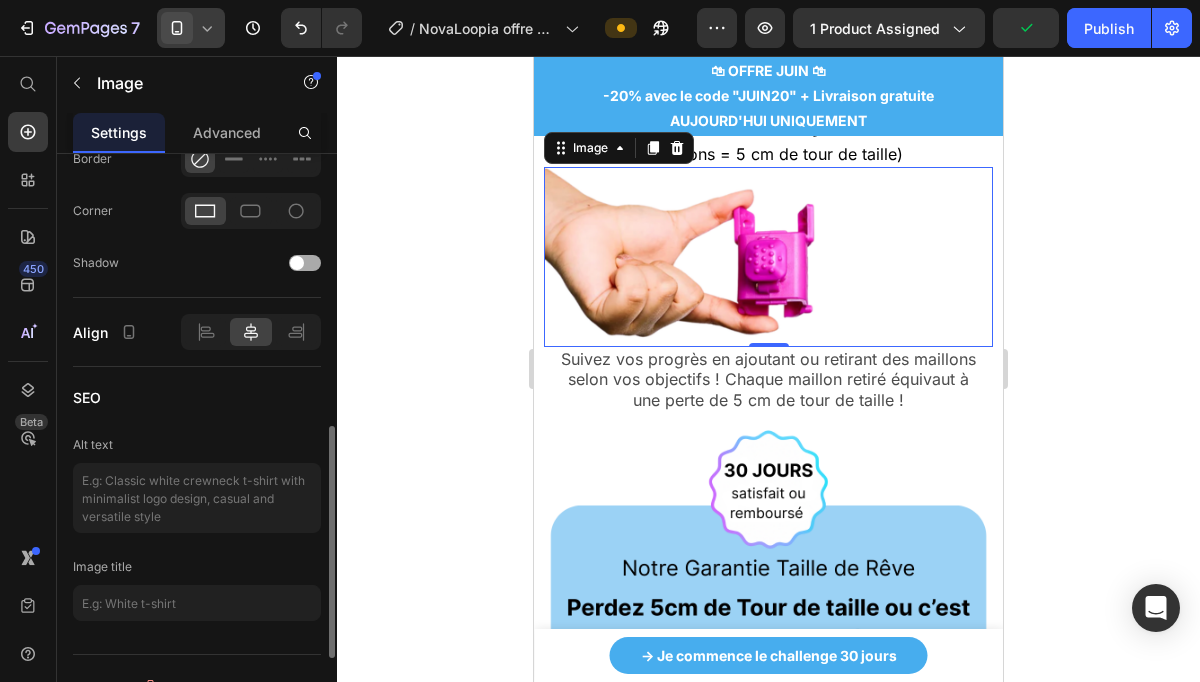 scroll, scrollTop: 874, scrollLeft: 0, axis: vertical 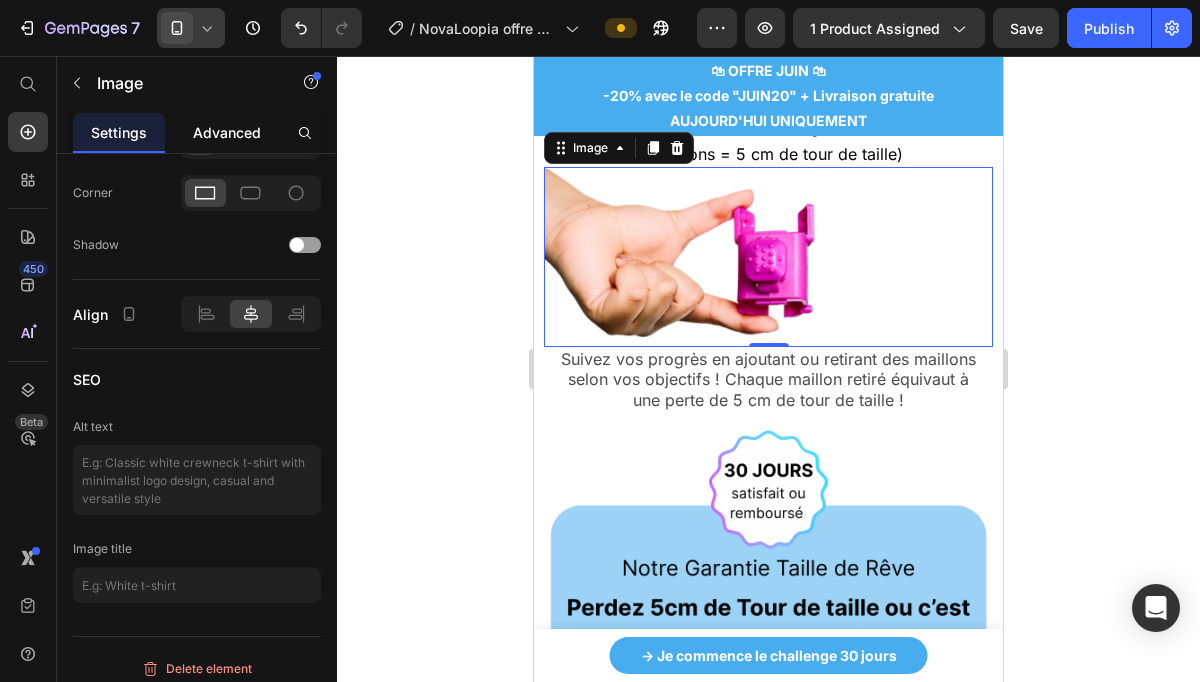 click on "Advanced" at bounding box center (227, 132) 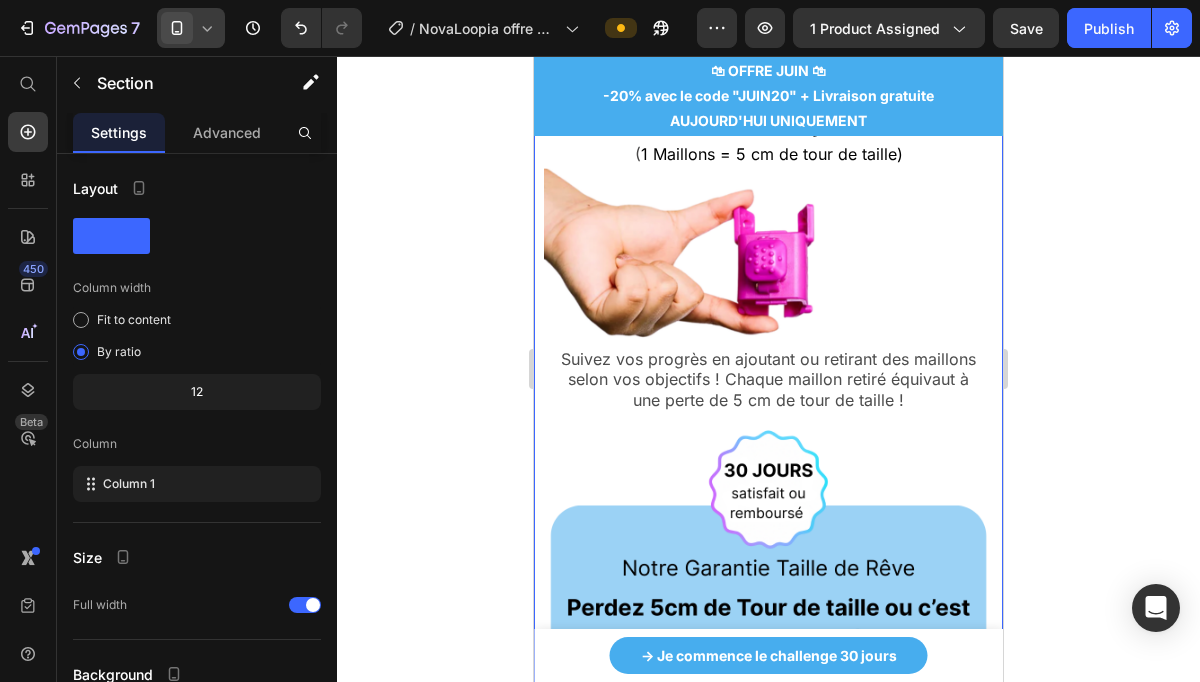 click on "La révolution Novaloopia : perdre du ventre n’a jamais été aussi simple Heading | COMMENT ÇA MARCHE ? Novaloopia™ est un cerceau intelligent pensé pour les mamans : simple, rapide, et sans contrainte. Son poids rotatif à 360° et sa technologie massante permettent de : • Brûler des calories • Affiner la taille • Raffermir le ventre …en seulement 15 minutes par jour , depuis chez vous. Heading Video POURQUOI CHOISIR NOVALOOPIA ? Heading Image Le cerceau NovaLoopia Text Block Faible intensité Respectueux des articulations et des genoux. 15 minutes par jour À la maison, quand bébé dort. Zéro pression Un moment léger, même en cas de grosse fatigue. Zéro charge mentale Juste enfiler le cerceau et c’est parti. Investissement unique Payé une fois, utilisé à volonté. Item List Row Image Régime classique + Salle de sport Text Block Haute intensité Très chronophage (" at bounding box center (768, -80) 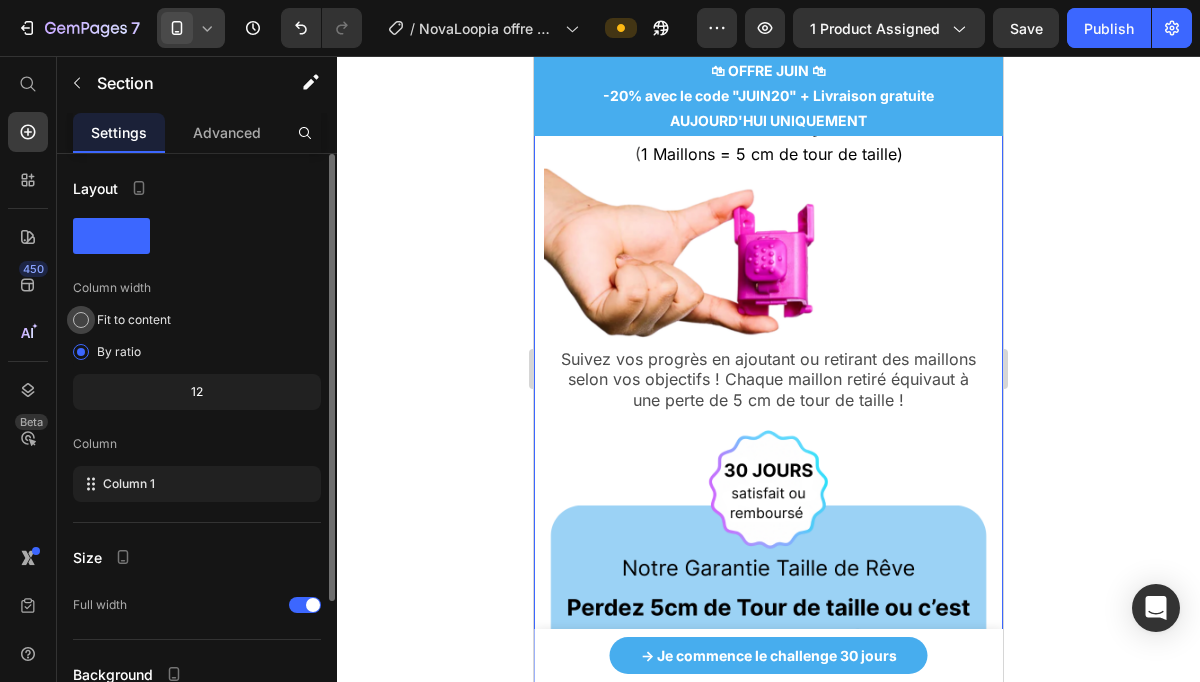 click at bounding box center [81, 320] 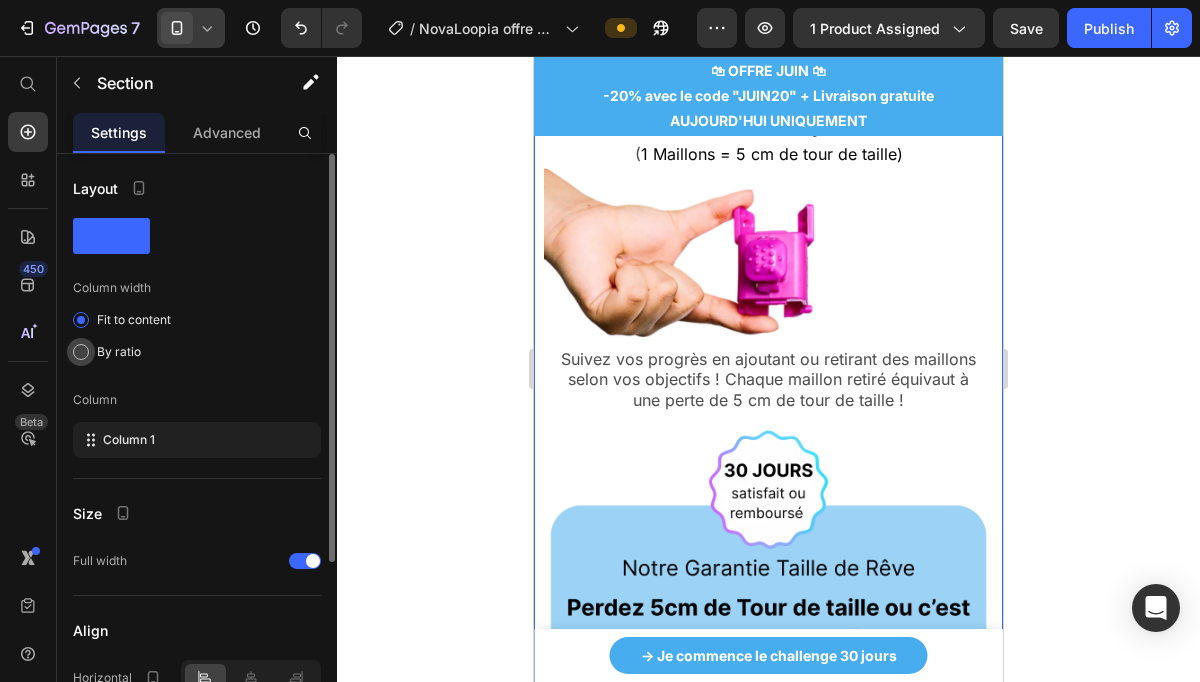 click at bounding box center (81, 352) 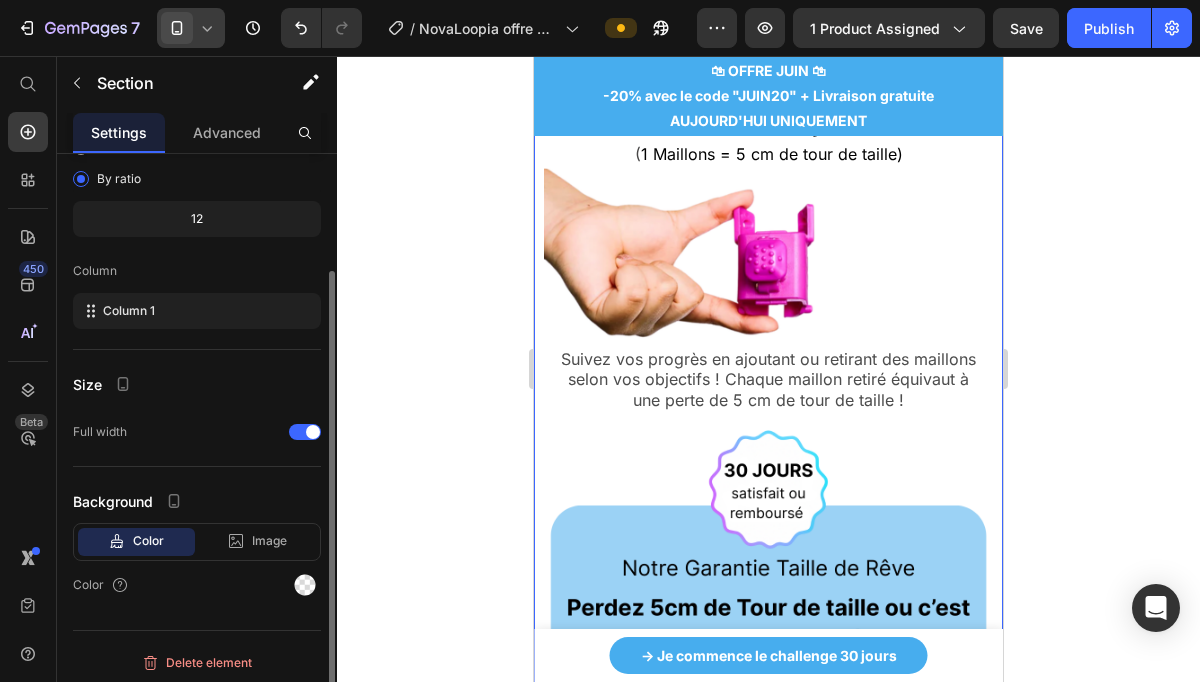 scroll, scrollTop: 179, scrollLeft: 0, axis: vertical 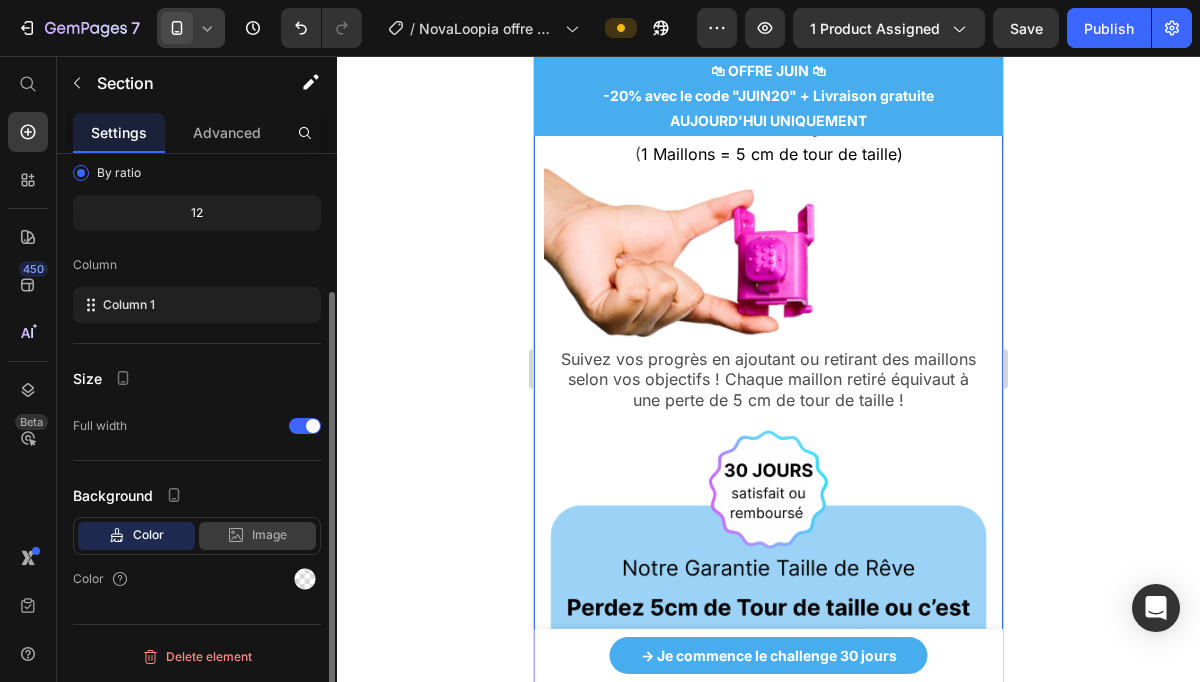 click on "Image" 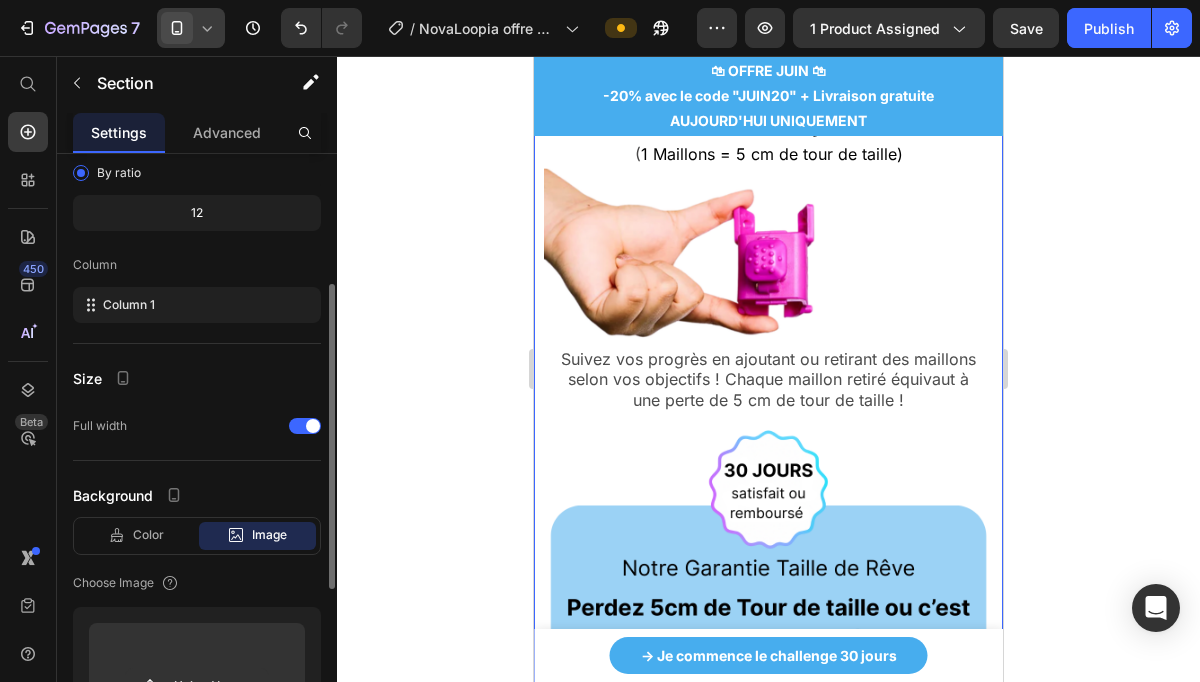 scroll, scrollTop: 219, scrollLeft: 0, axis: vertical 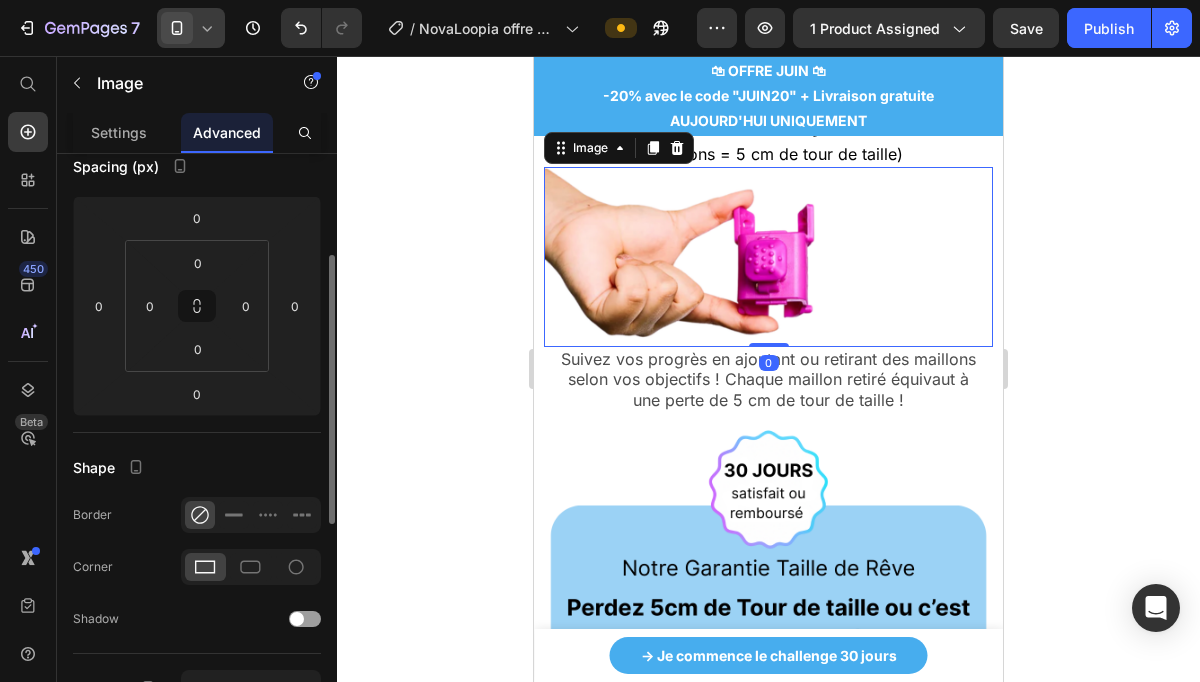 click at bounding box center [768, 257] 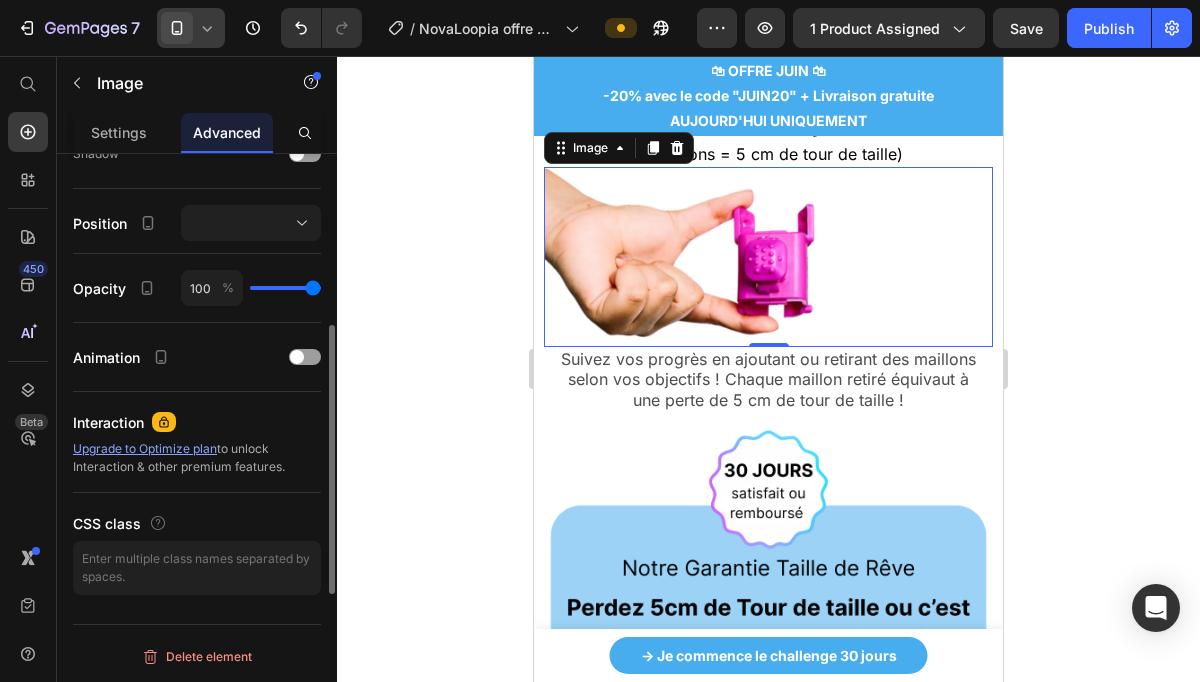 scroll, scrollTop: 0, scrollLeft: 0, axis: both 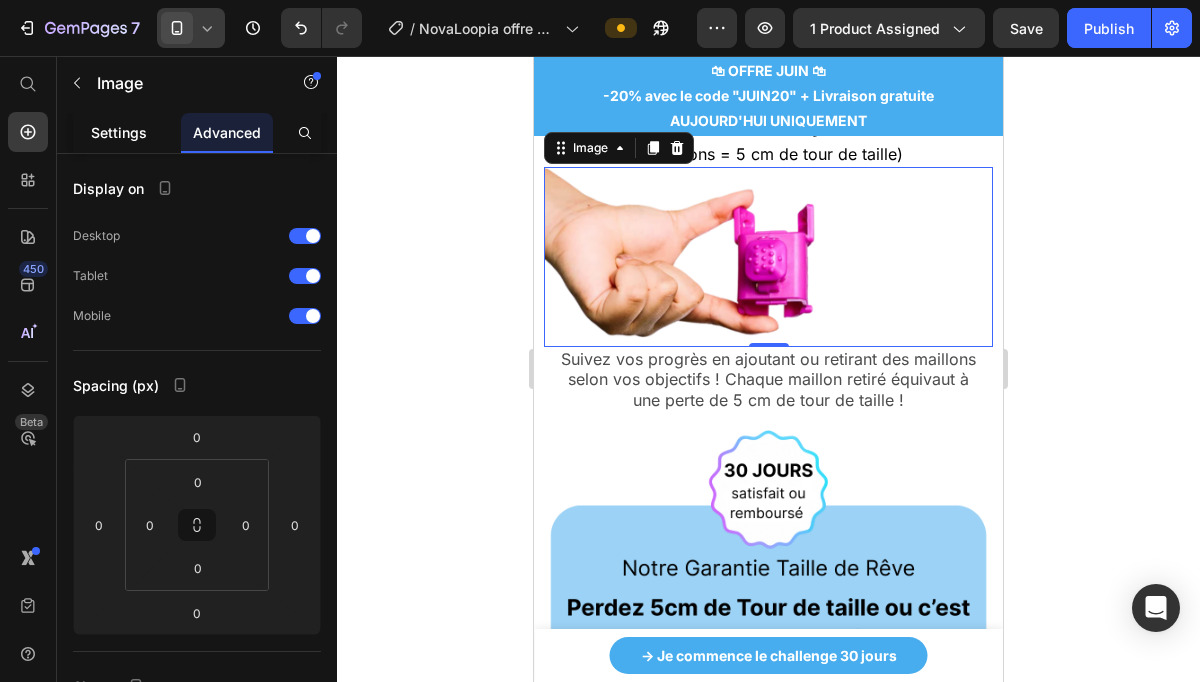 click on "Settings" at bounding box center [119, 132] 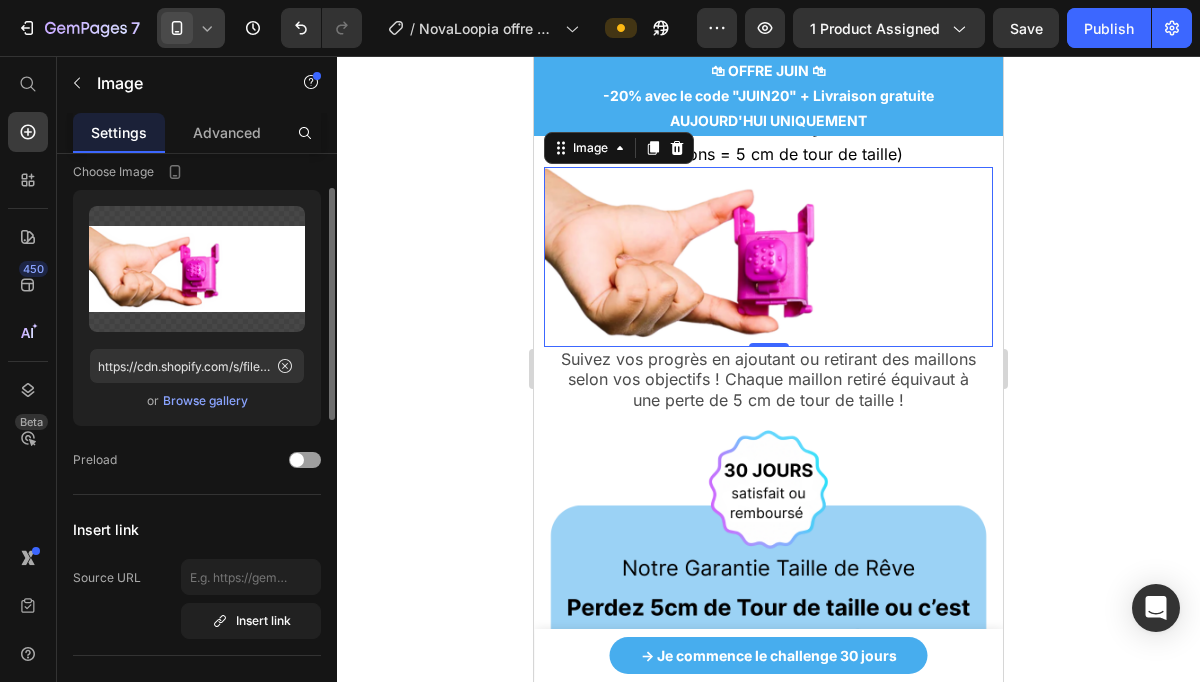 scroll, scrollTop: 65, scrollLeft: 0, axis: vertical 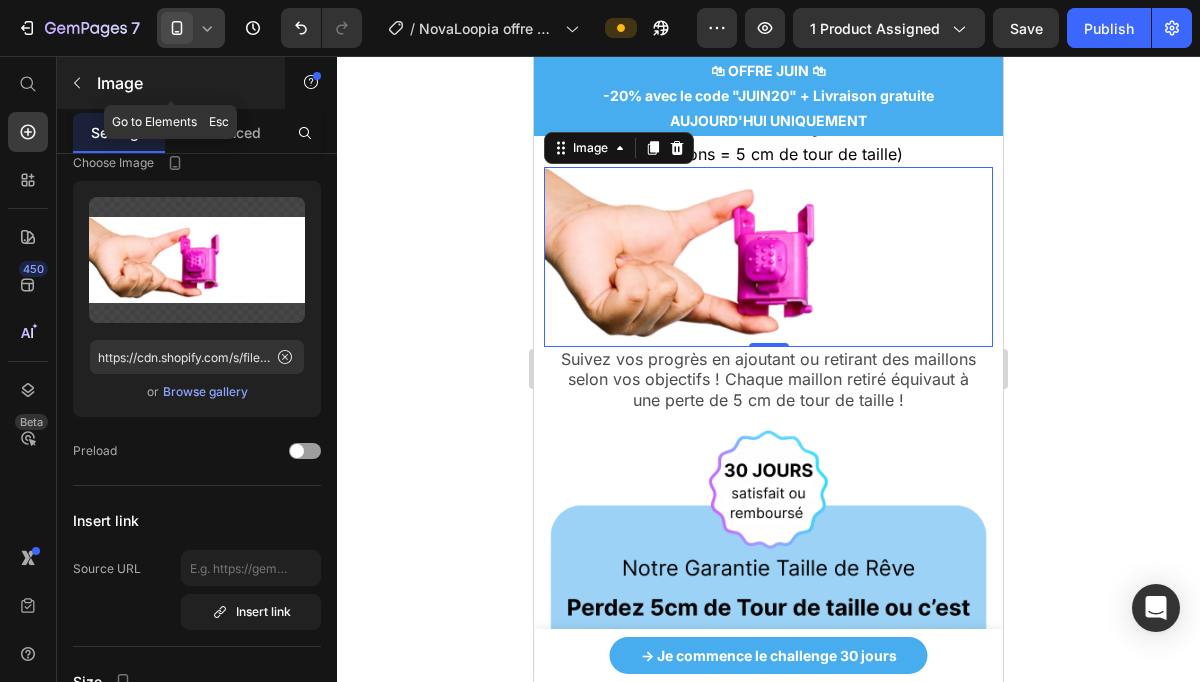 click 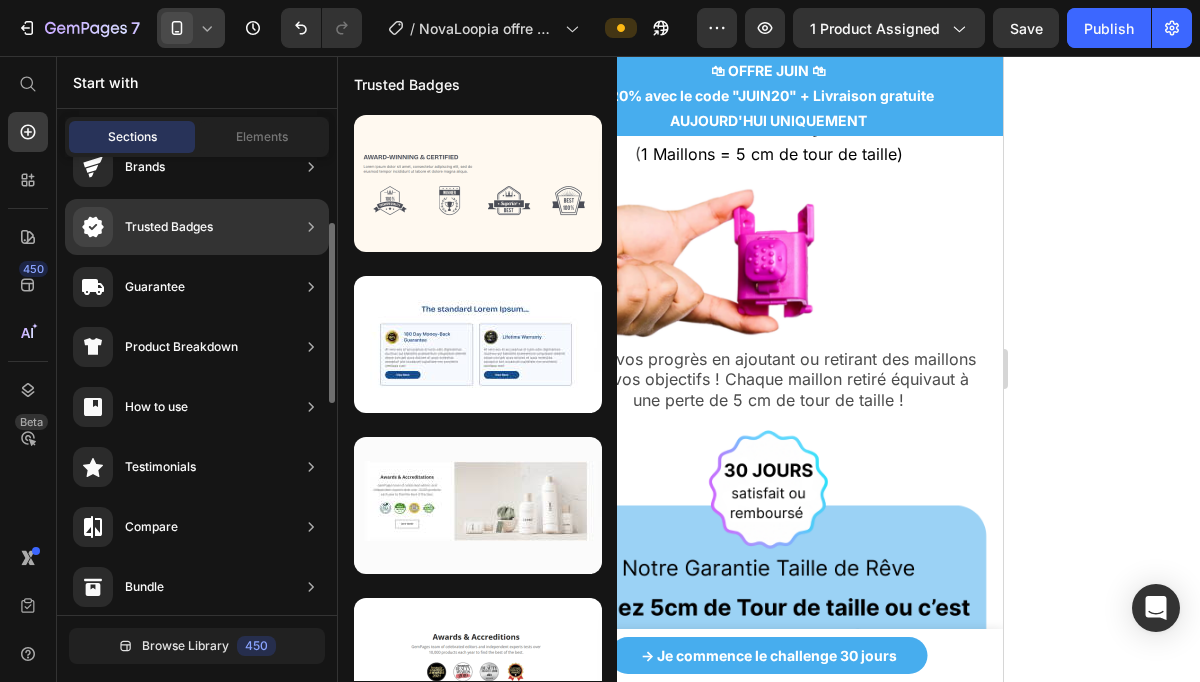 scroll, scrollTop: 170, scrollLeft: 0, axis: vertical 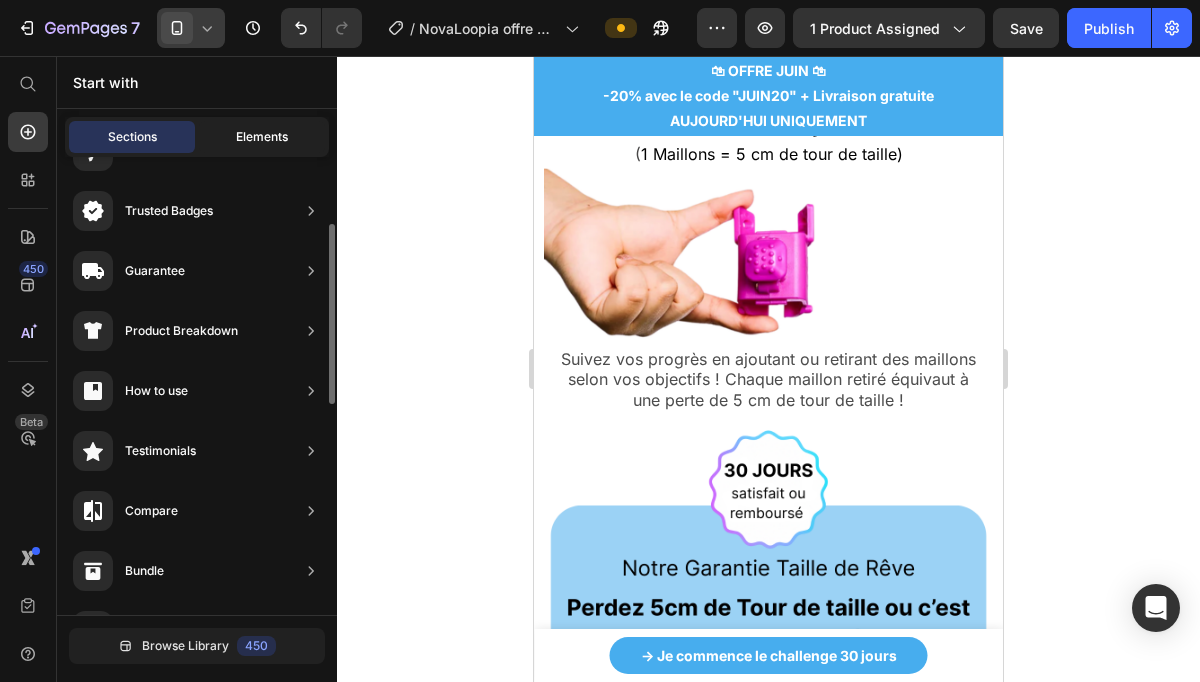click on "Elements" at bounding box center (262, 137) 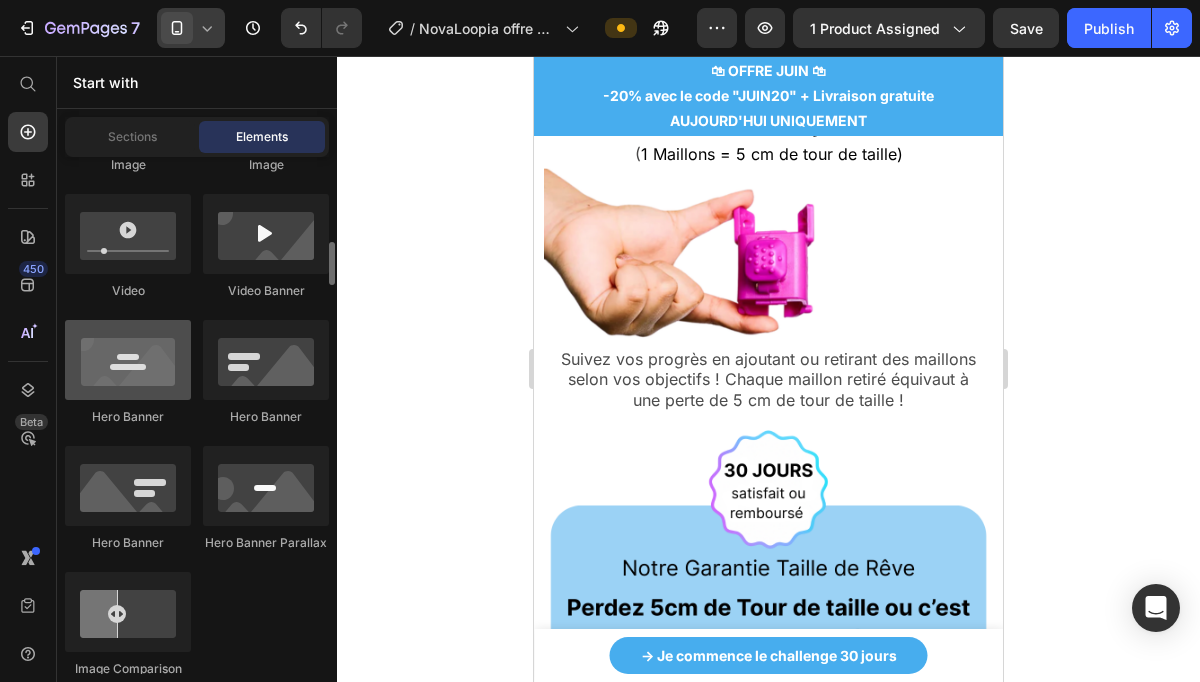 scroll, scrollTop: 872, scrollLeft: 0, axis: vertical 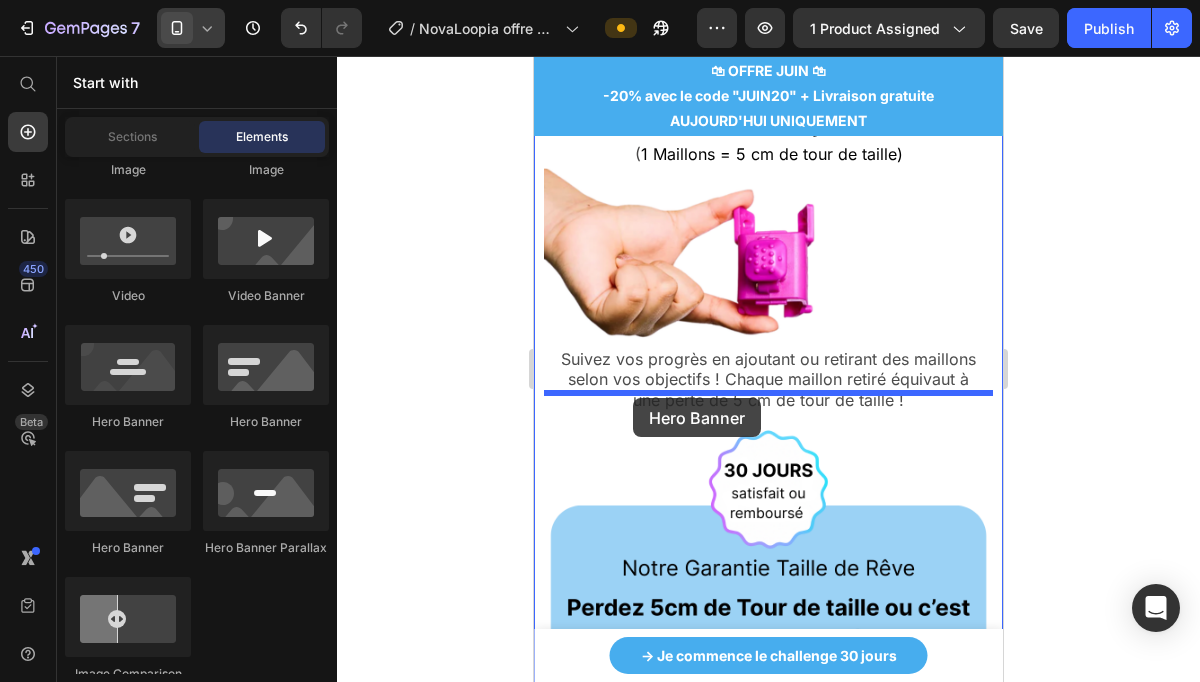 drag, startPoint x: 654, startPoint y: 426, endPoint x: 633, endPoint y: 396, distance: 36.619667 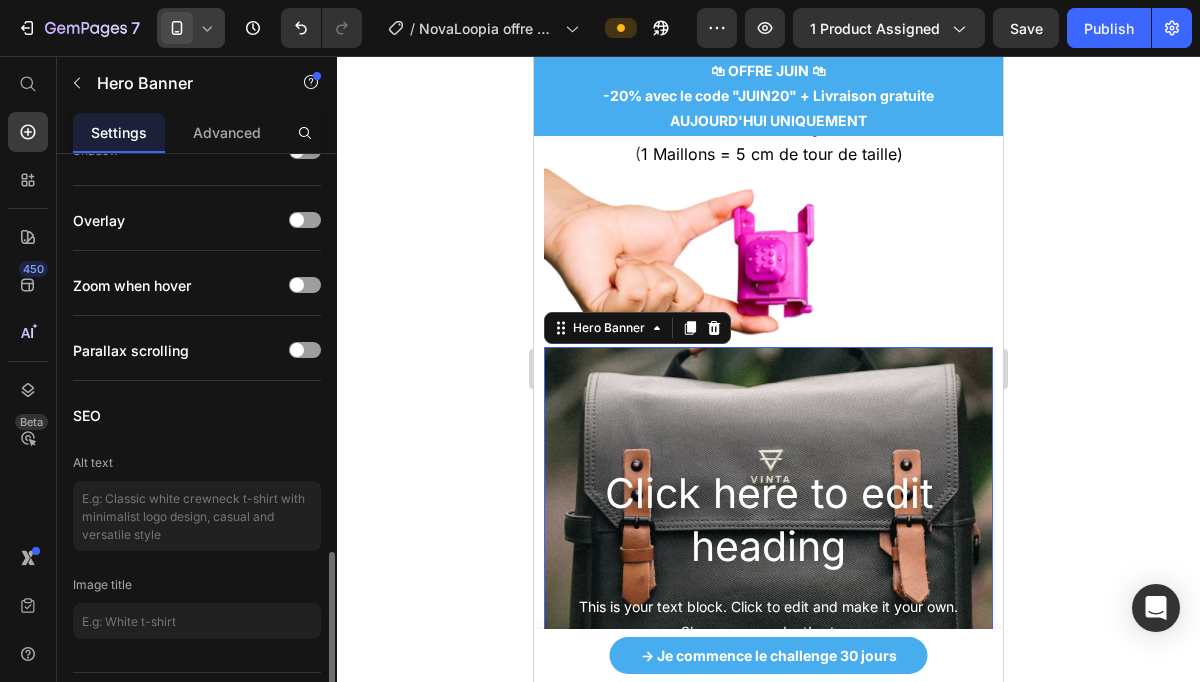 scroll, scrollTop: 1370, scrollLeft: 0, axis: vertical 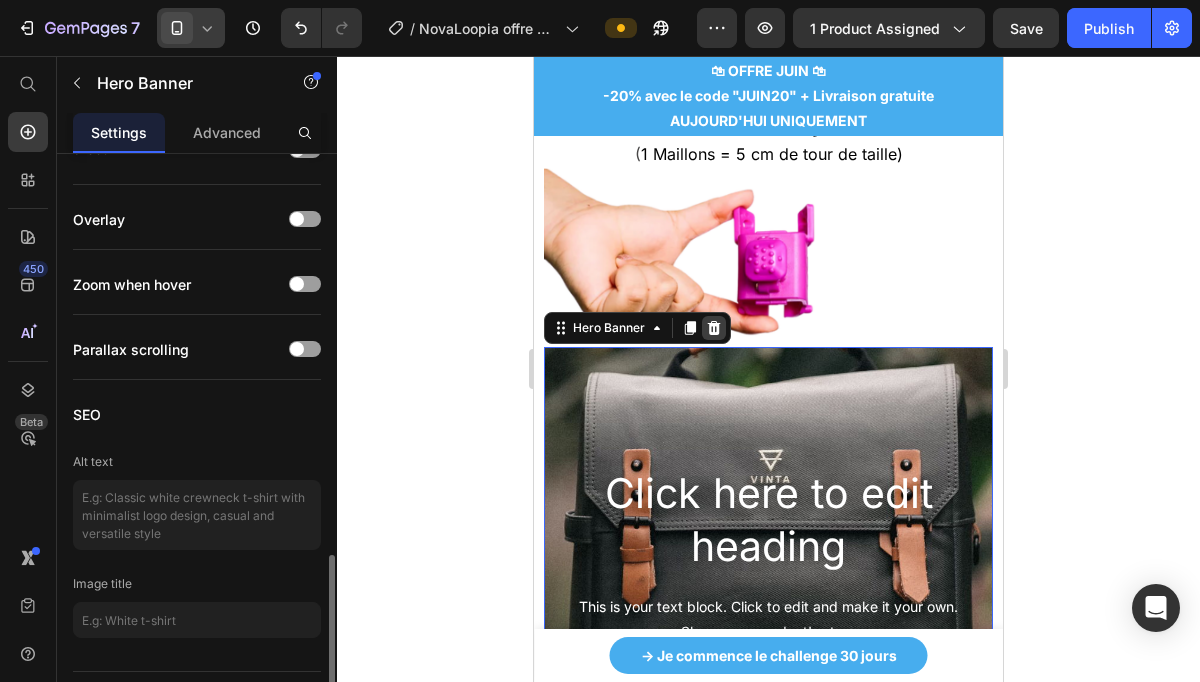 click 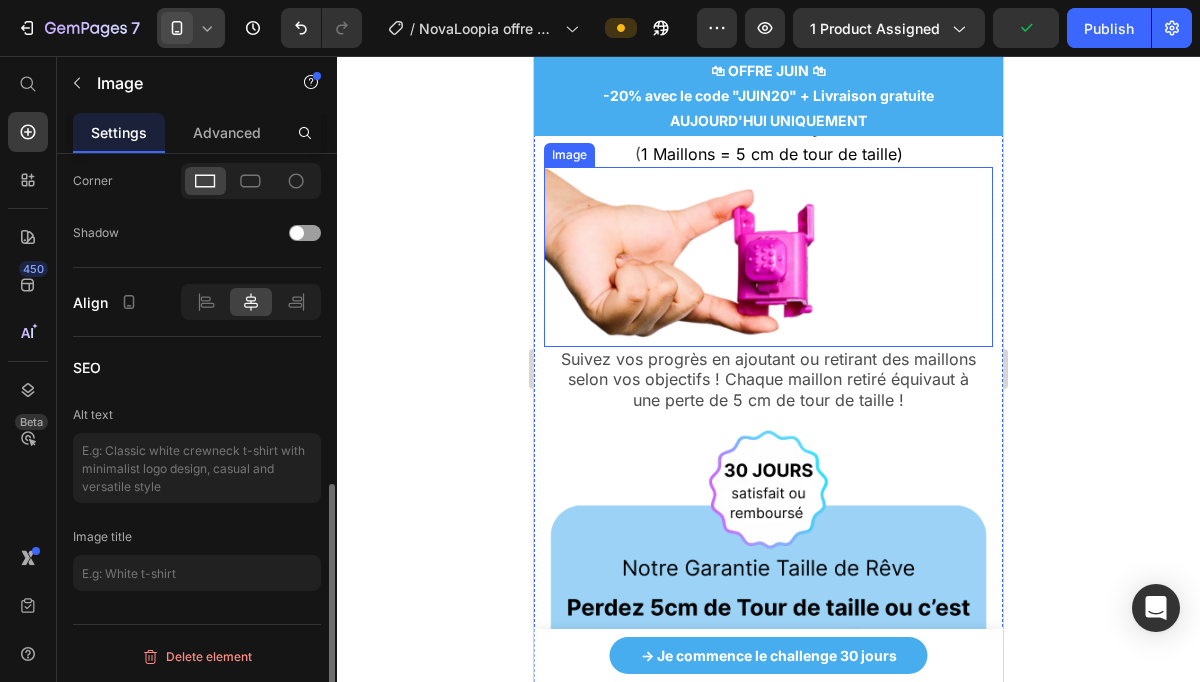 scroll, scrollTop: 0, scrollLeft: 0, axis: both 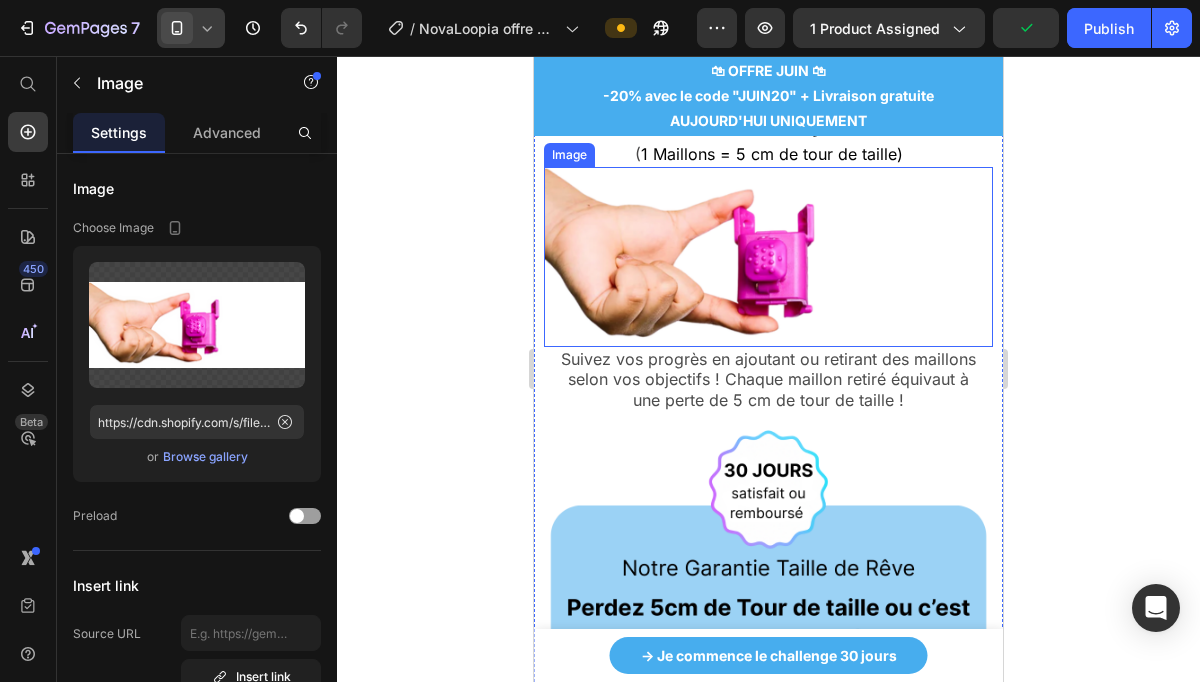 click at bounding box center [768, 257] 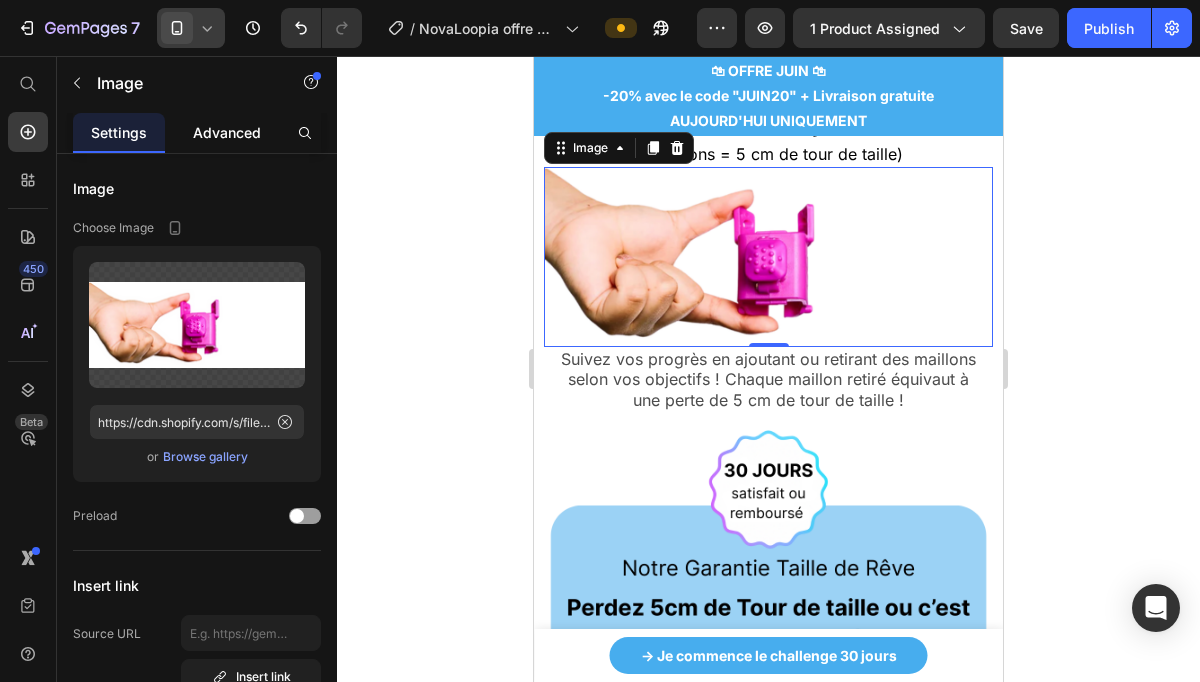 click on "Advanced" at bounding box center [227, 132] 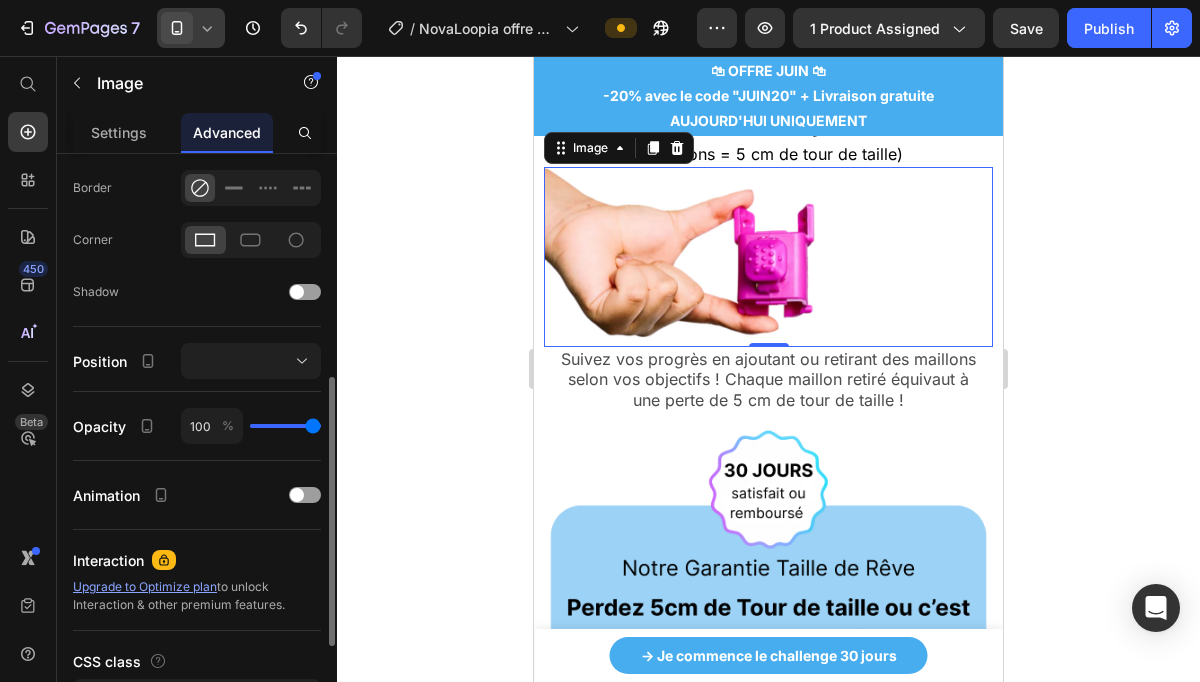 scroll, scrollTop: 684, scrollLeft: 0, axis: vertical 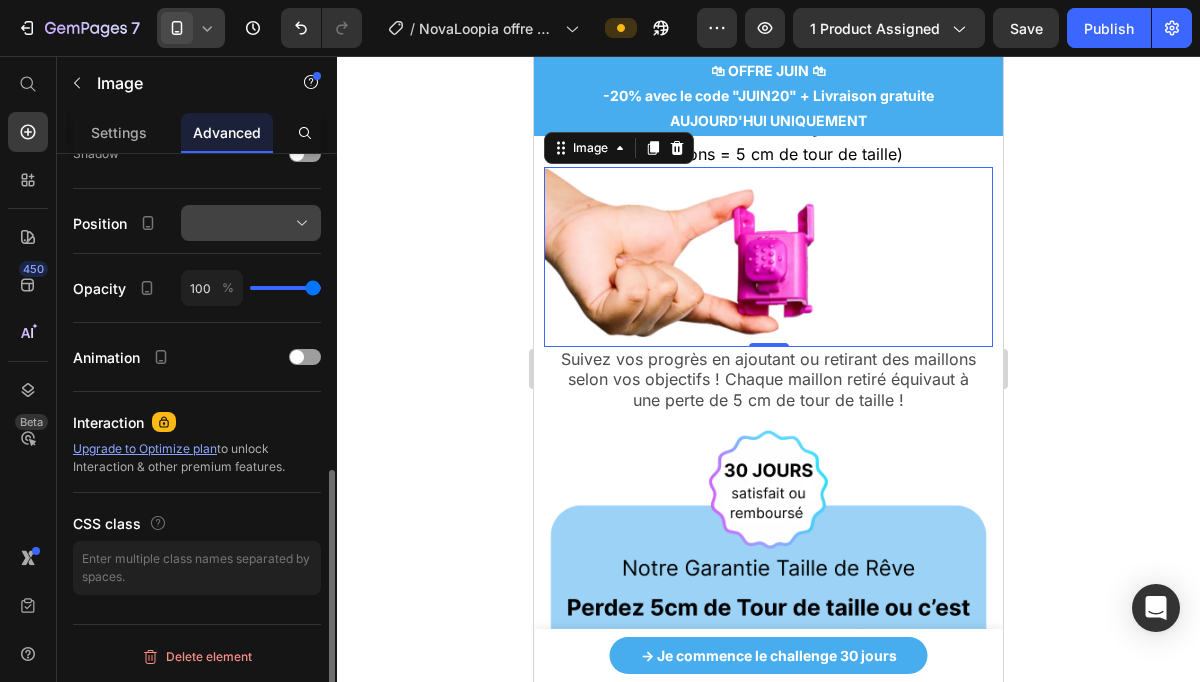 click at bounding box center [251, 223] 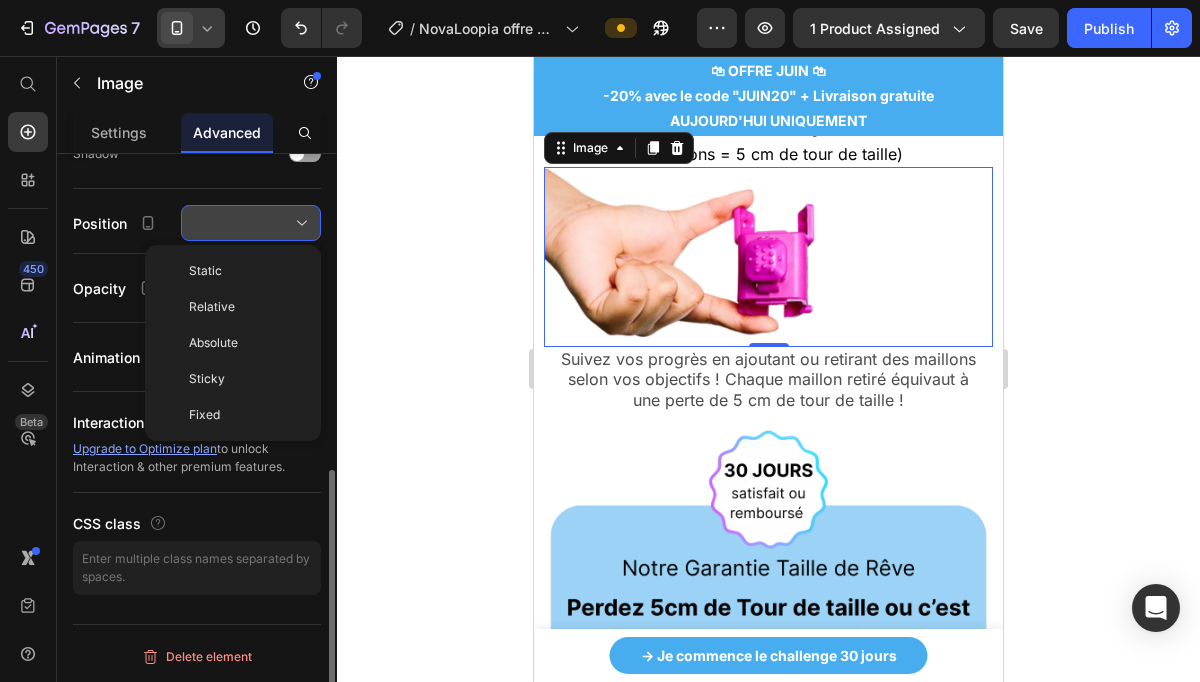 click at bounding box center [251, 223] 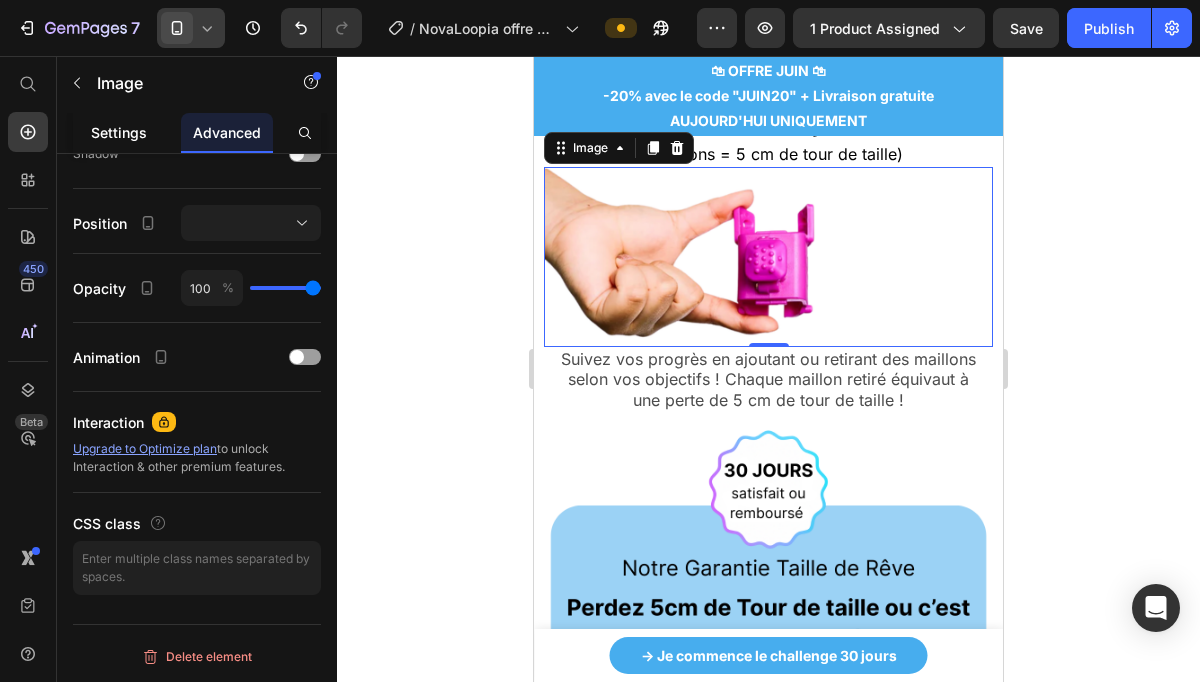 click on "Settings" at bounding box center [119, 132] 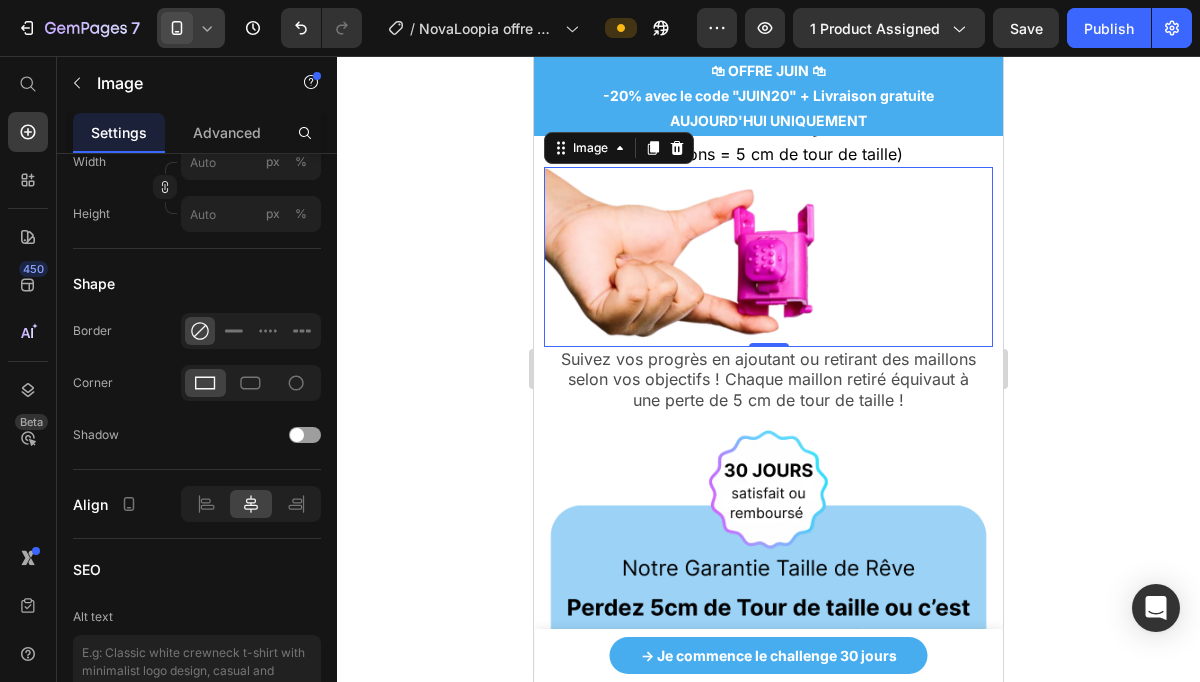 scroll, scrollTop: 0, scrollLeft: 0, axis: both 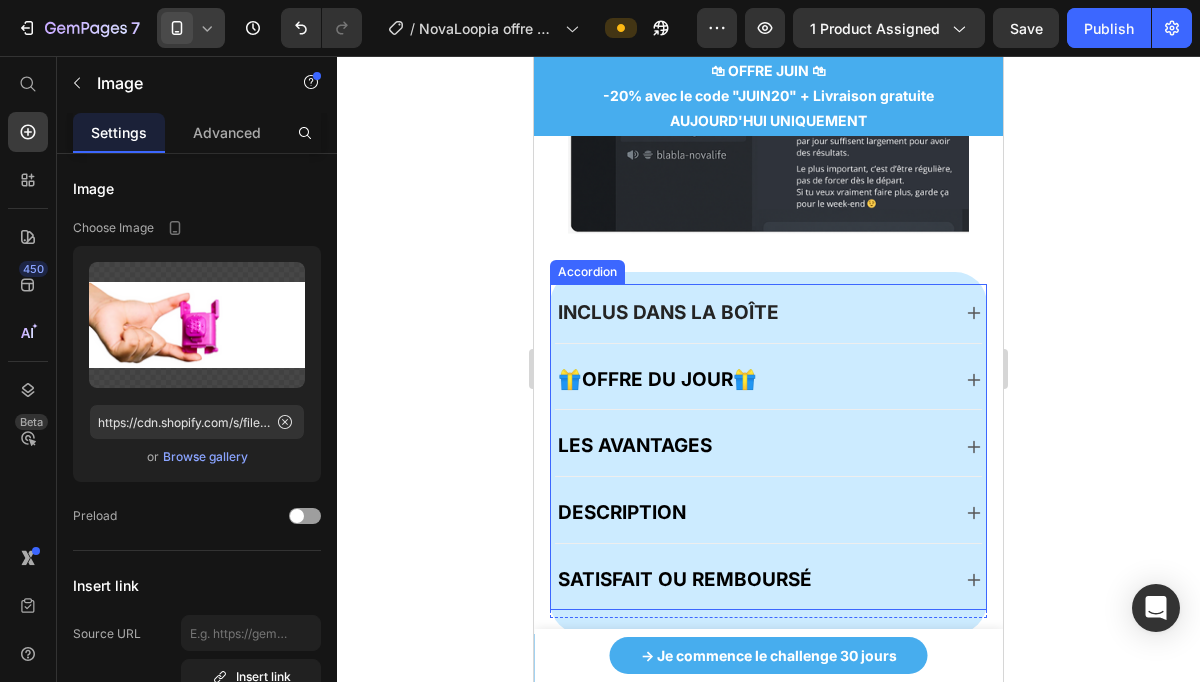 click on "INCLUS DANS LA BOÎTE" at bounding box center [752, 313] 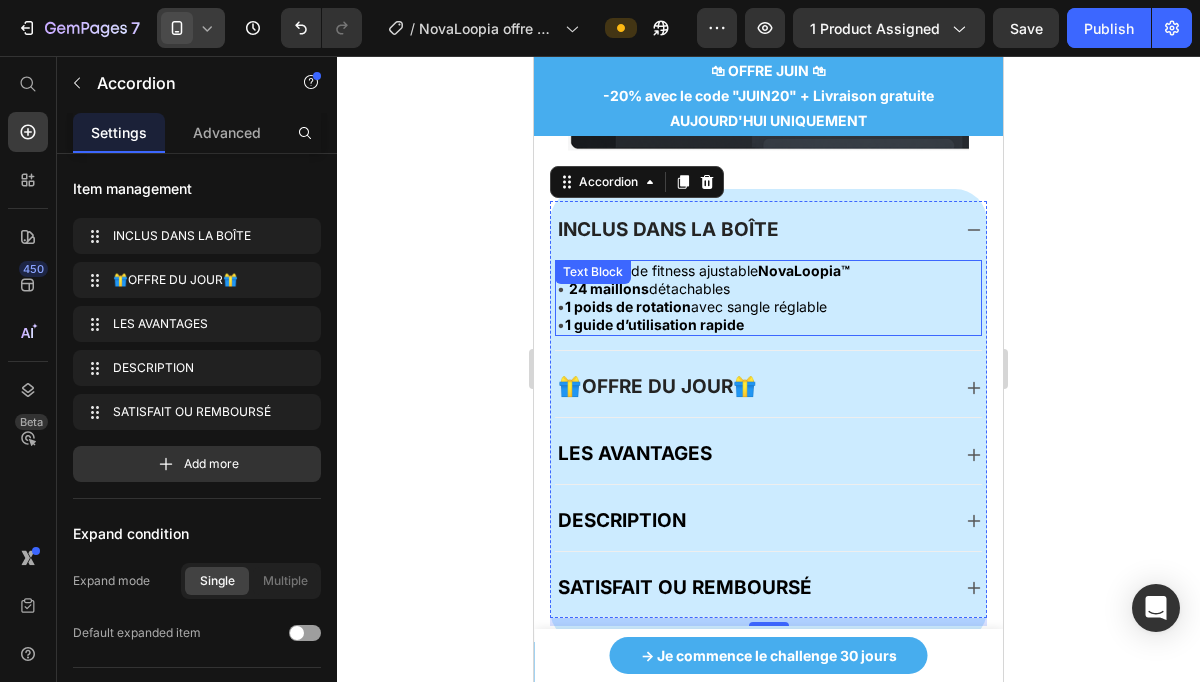 scroll, scrollTop: 6517, scrollLeft: 0, axis: vertical 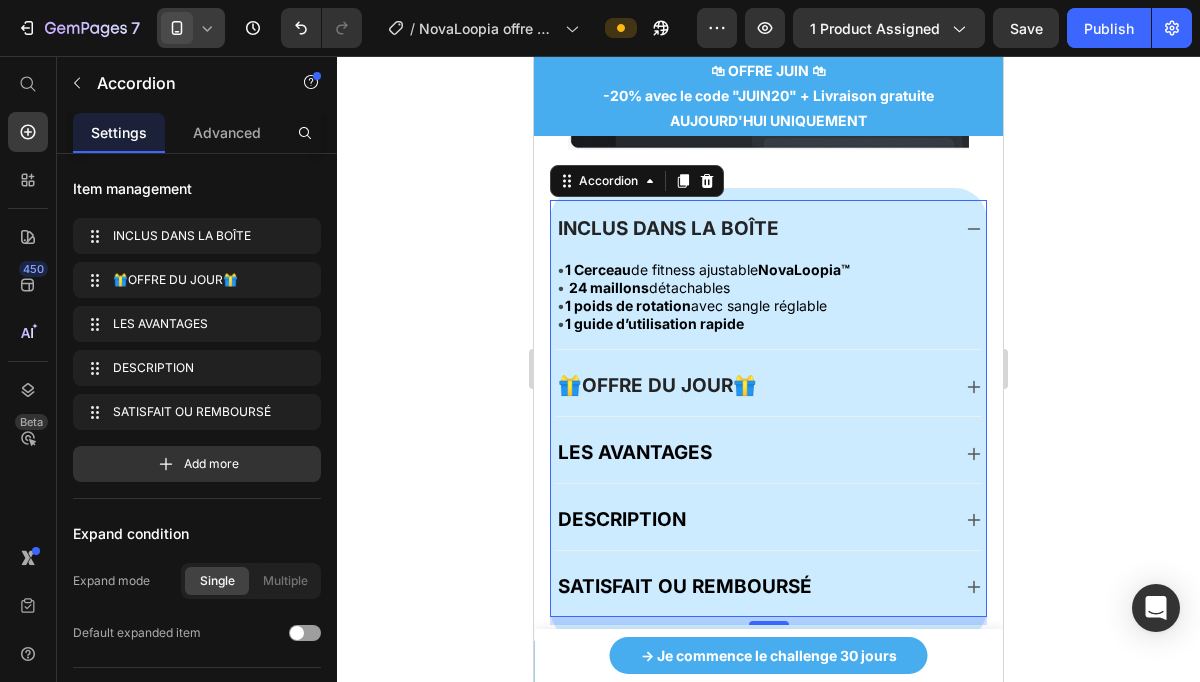 click on "🎁 OFFRE DU JOUR 🎁" at bounding box center [752, 386] 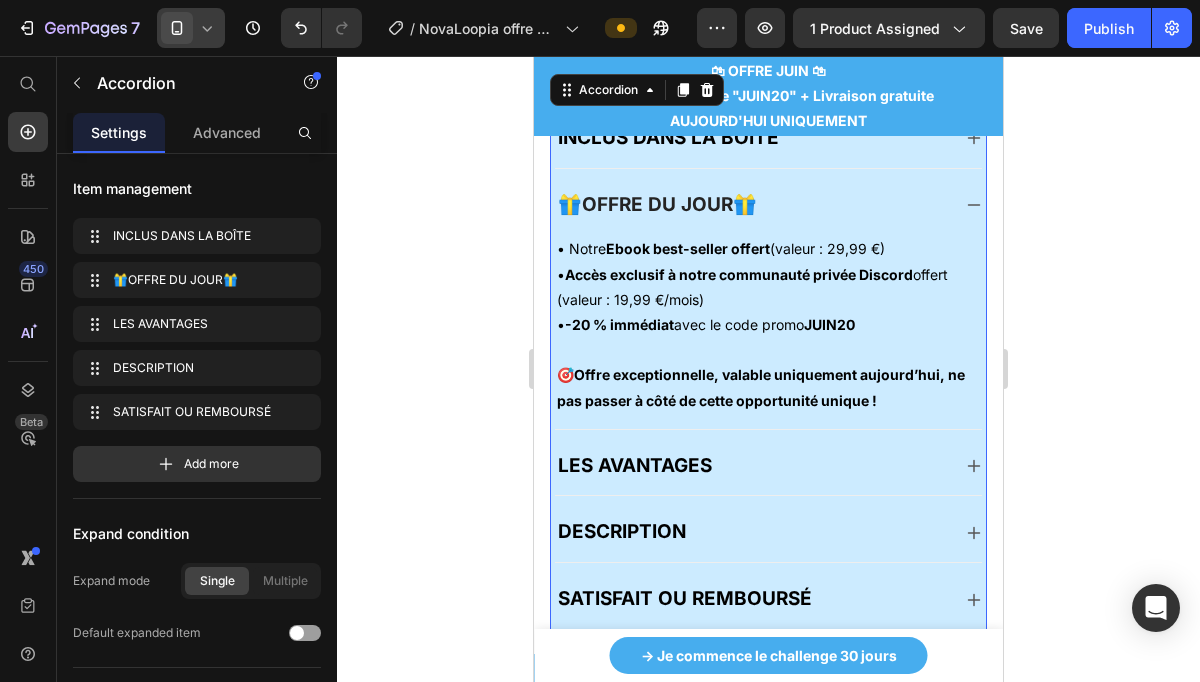 scroll, scrollTop: 6610, scrollLeft: 0, axis: vertical 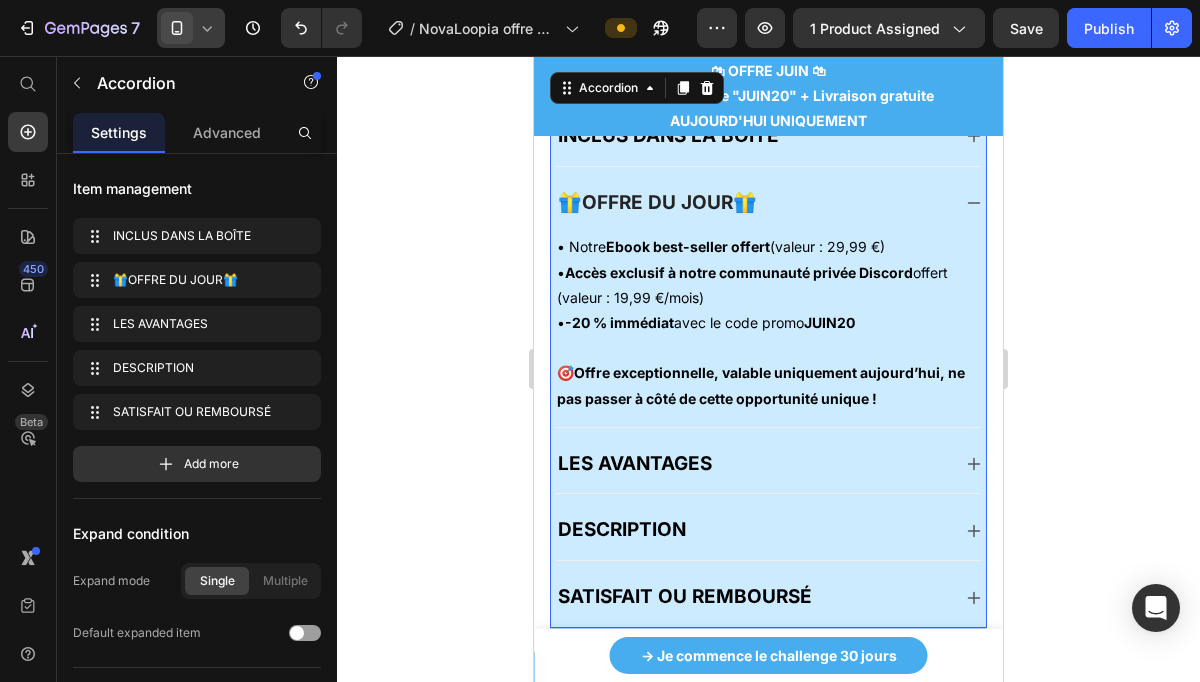 click on "🎁 OFFRE DU JOUR 🎁" at bounding box center [752, 203] 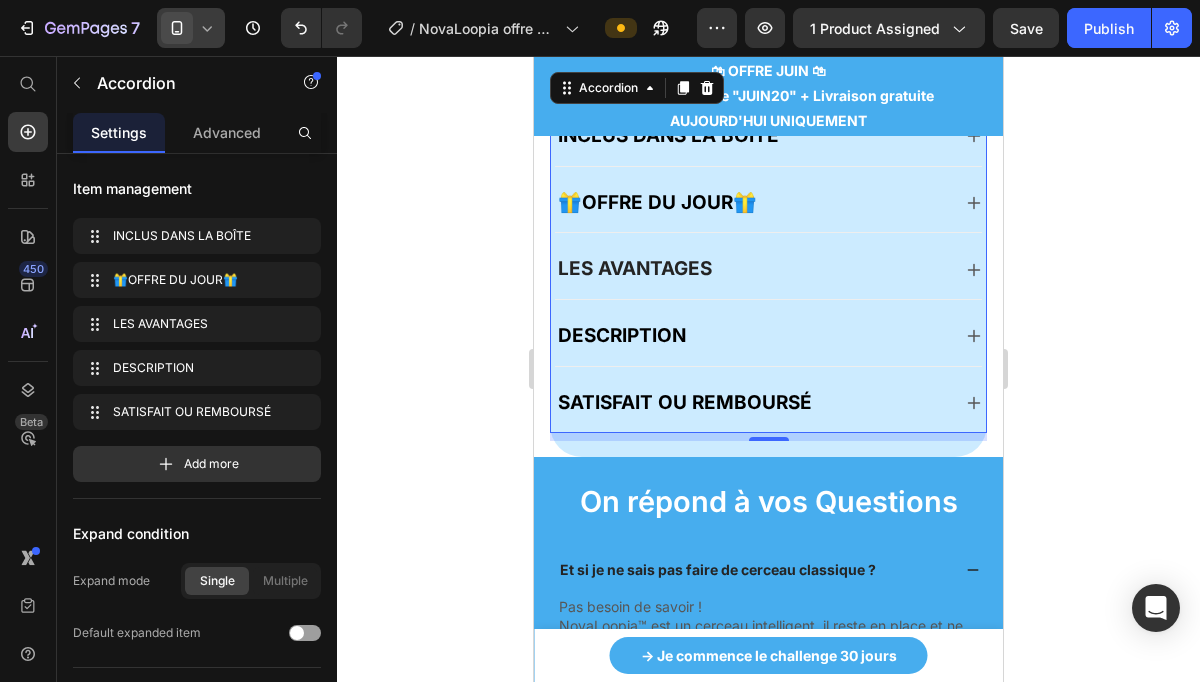 click on "LES AVANTAGES" at bounding box center (752, 269) 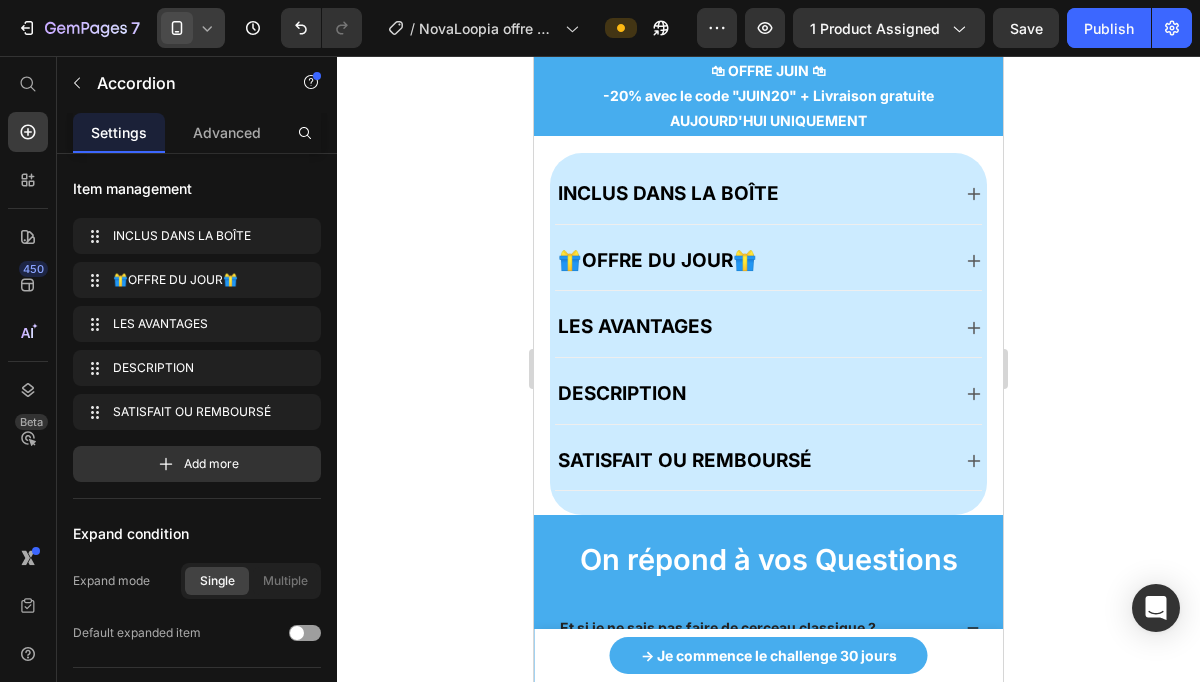 scroll, scrollTop: 6548, scrollLeft: 0, axis: vertical 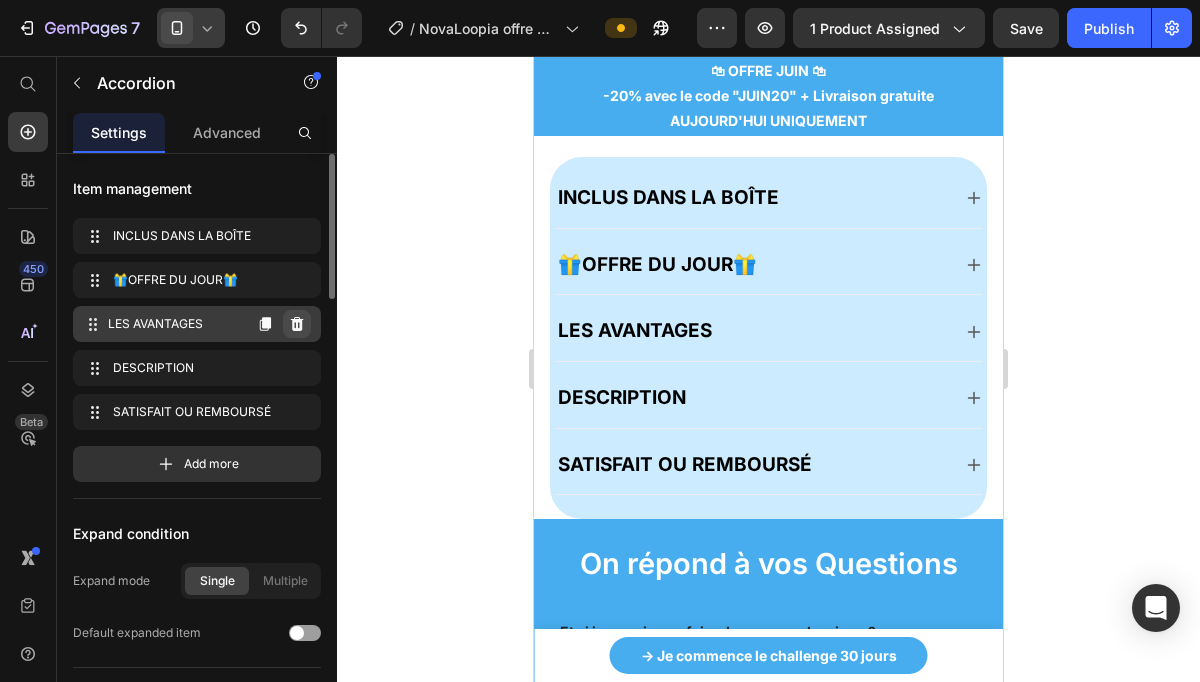 click 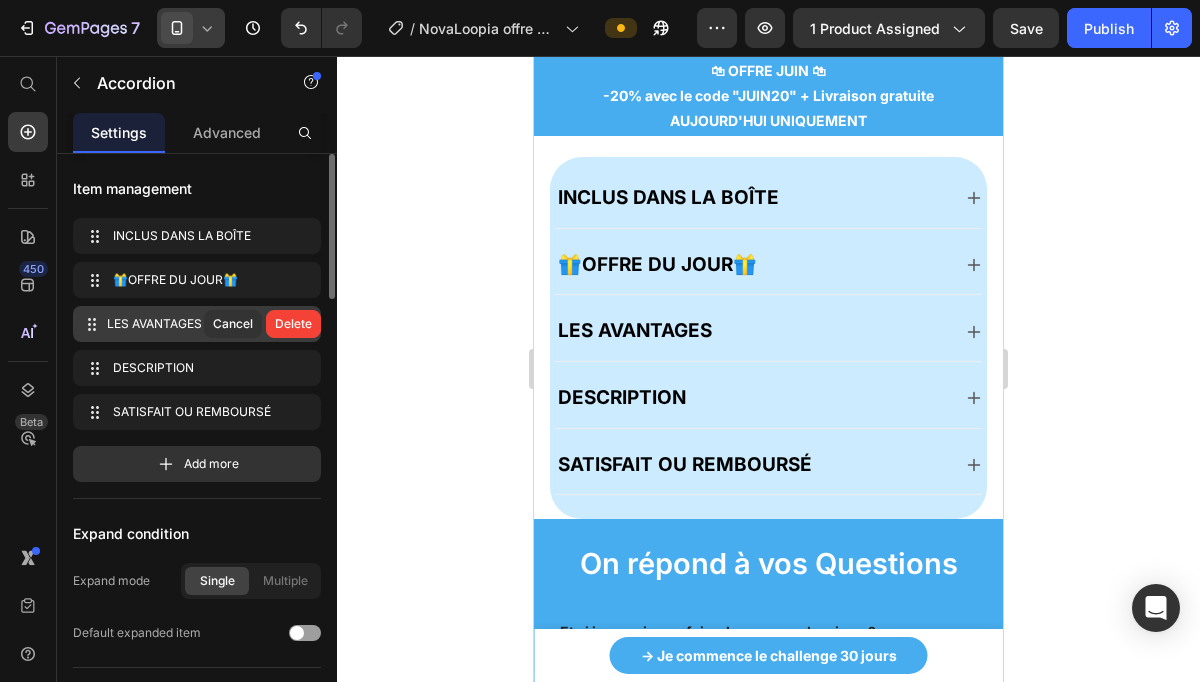 click on "Delete" at bounding box center [293, 324] 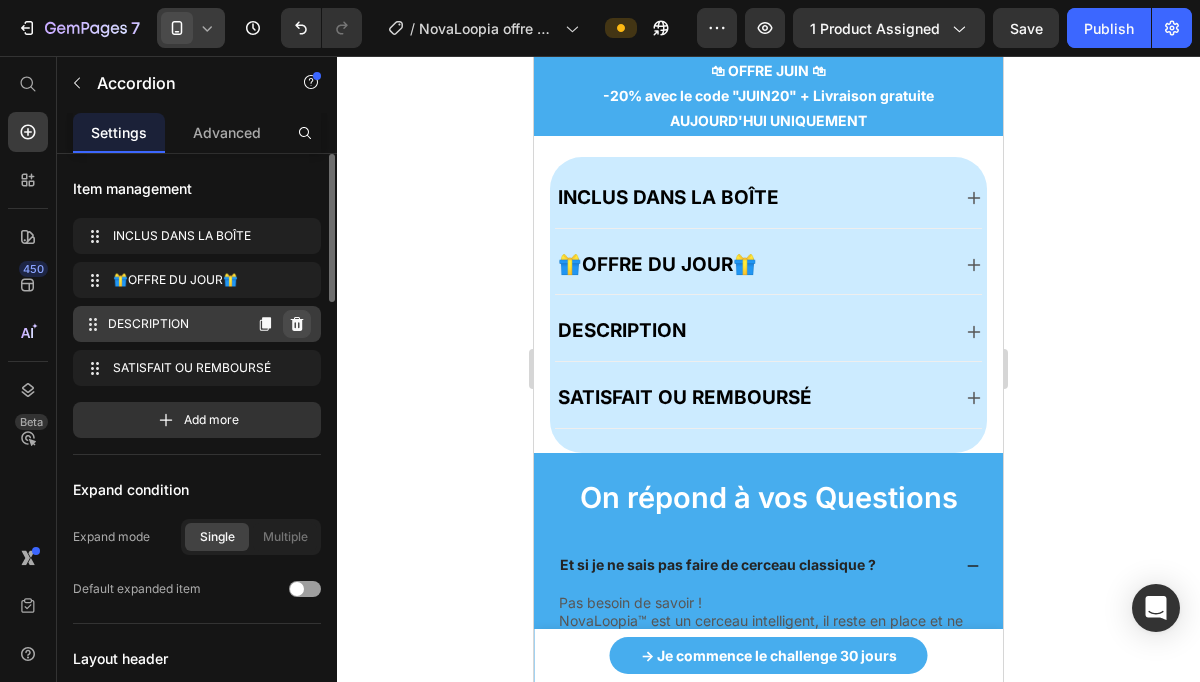 click 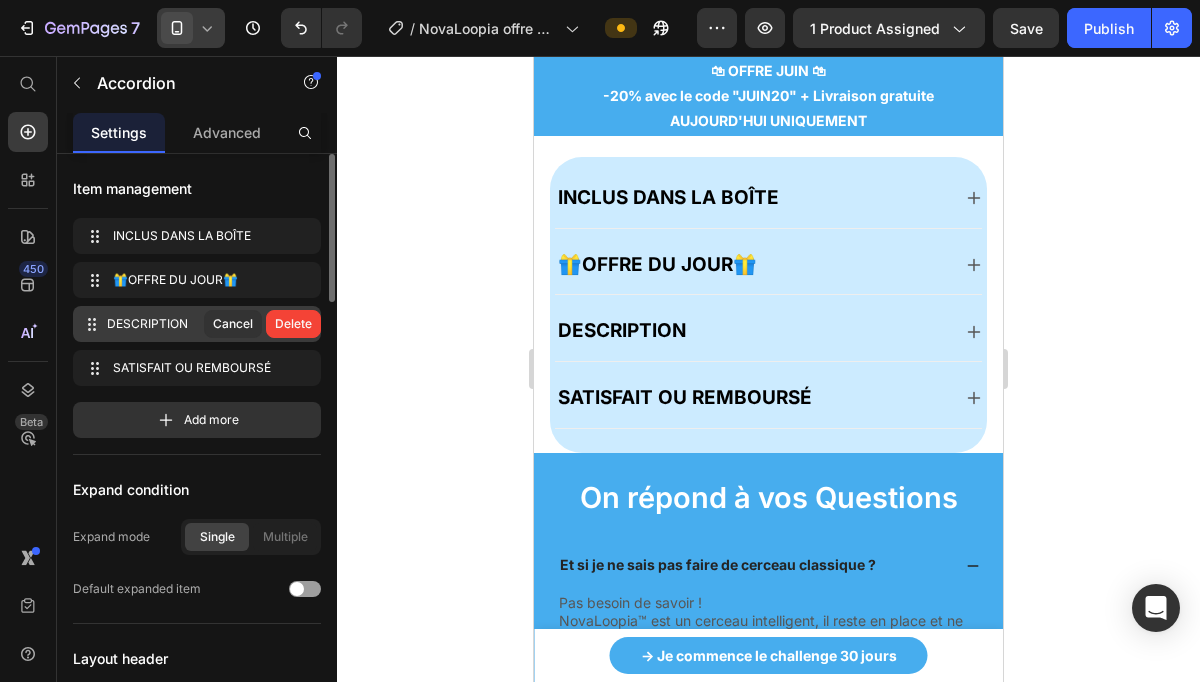 click on "Delete" at bounding box center (293, 324) 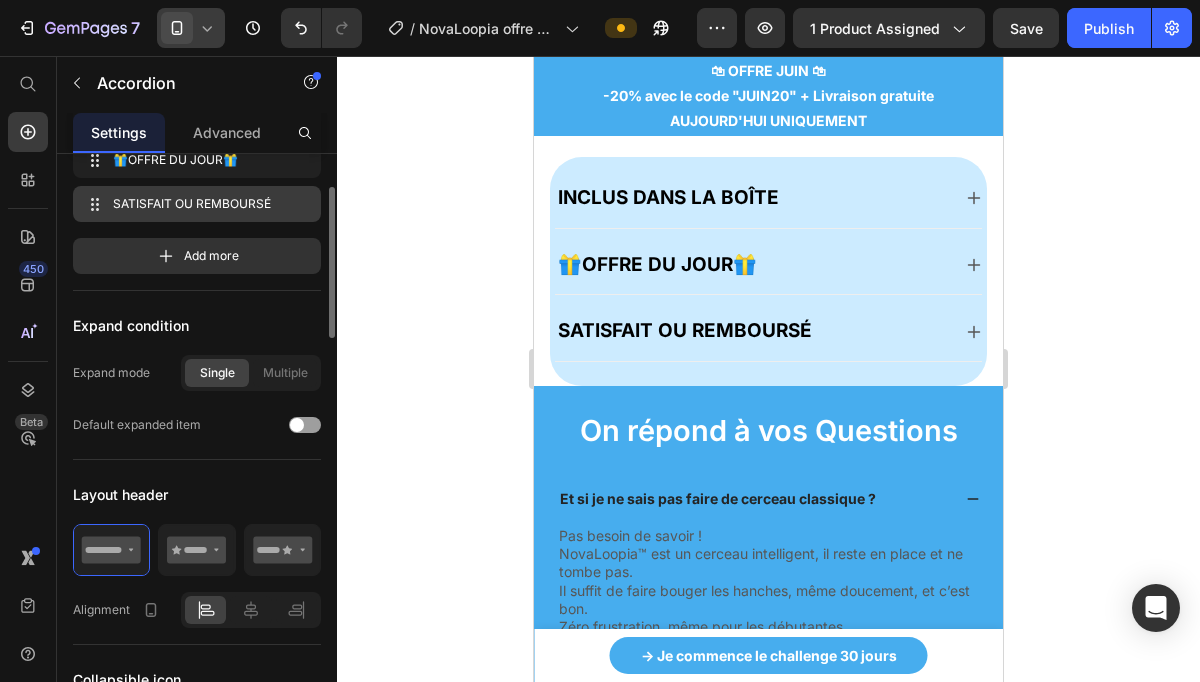 scroll, scrollTop: 122, scrollLeft: 0, axis: vertical 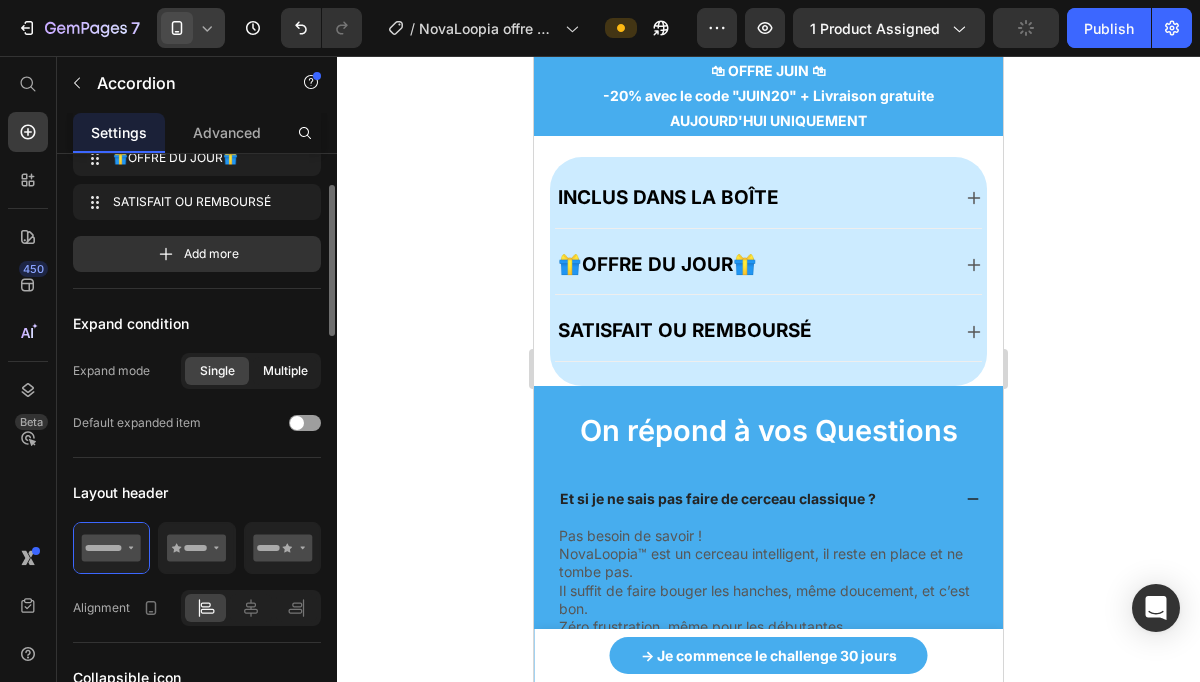 click on "Multiple" 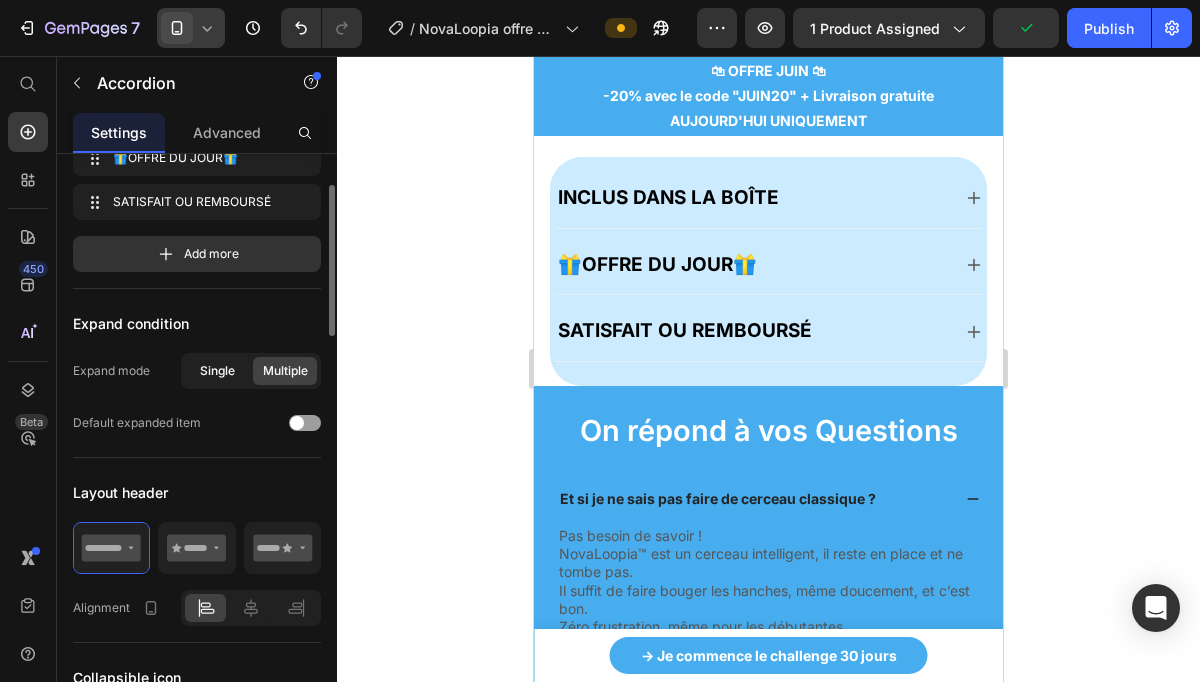 click on "Single" 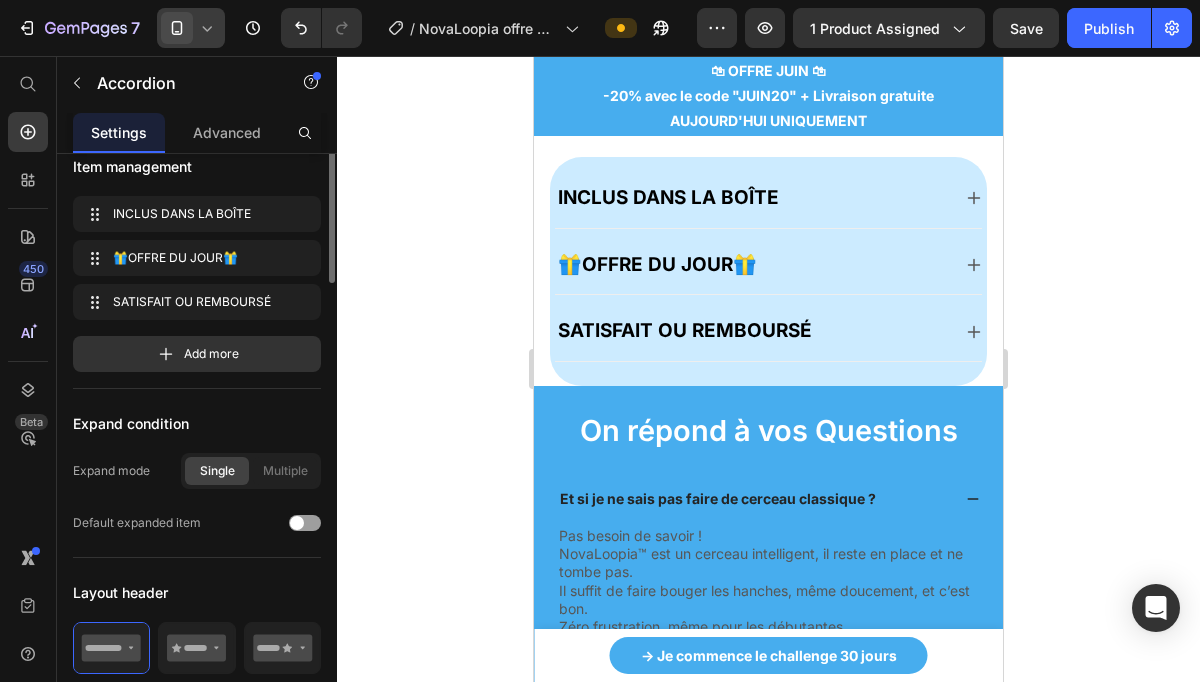 scroll, scrollTop: 0, scrollLeft: 0, axis: both 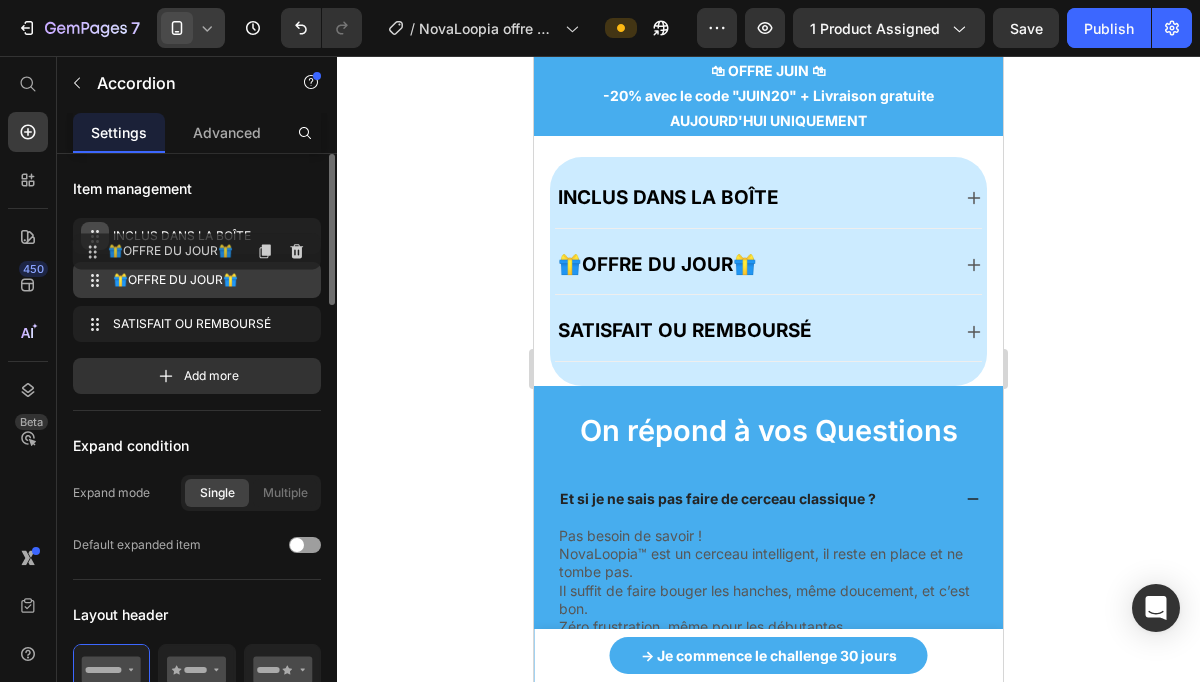 type 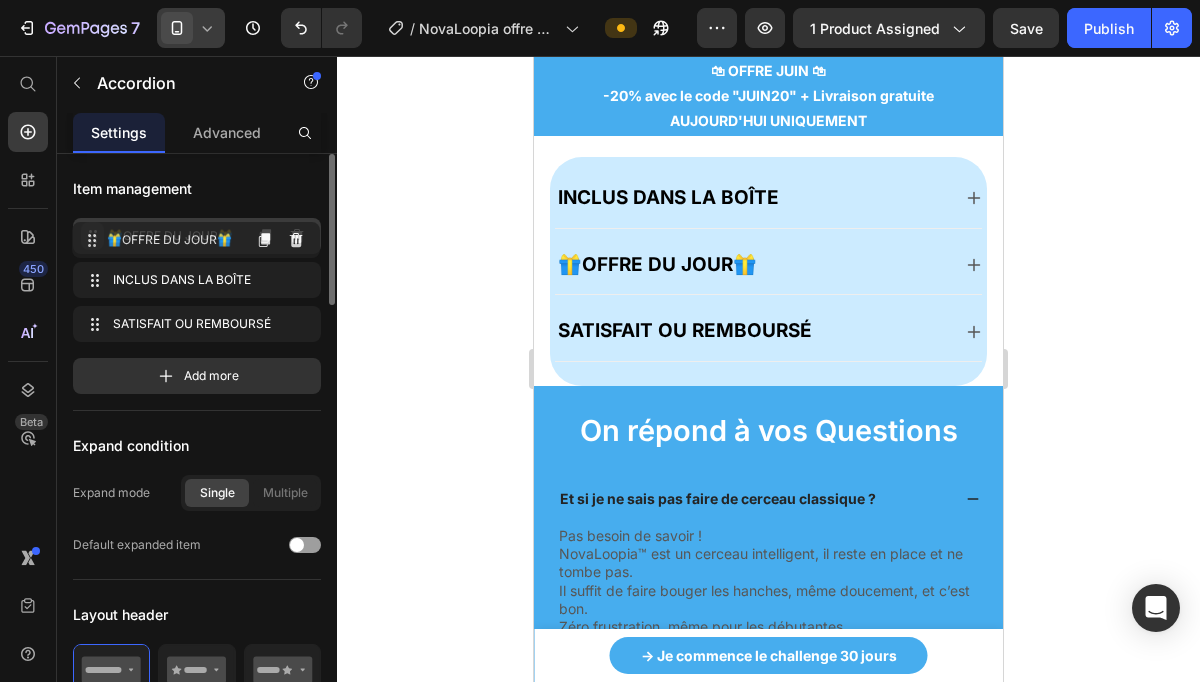drag, startPoint x: 99, startPoint y: 285, endPoint x: 98, endPoint y: 243, distance: 42.0119 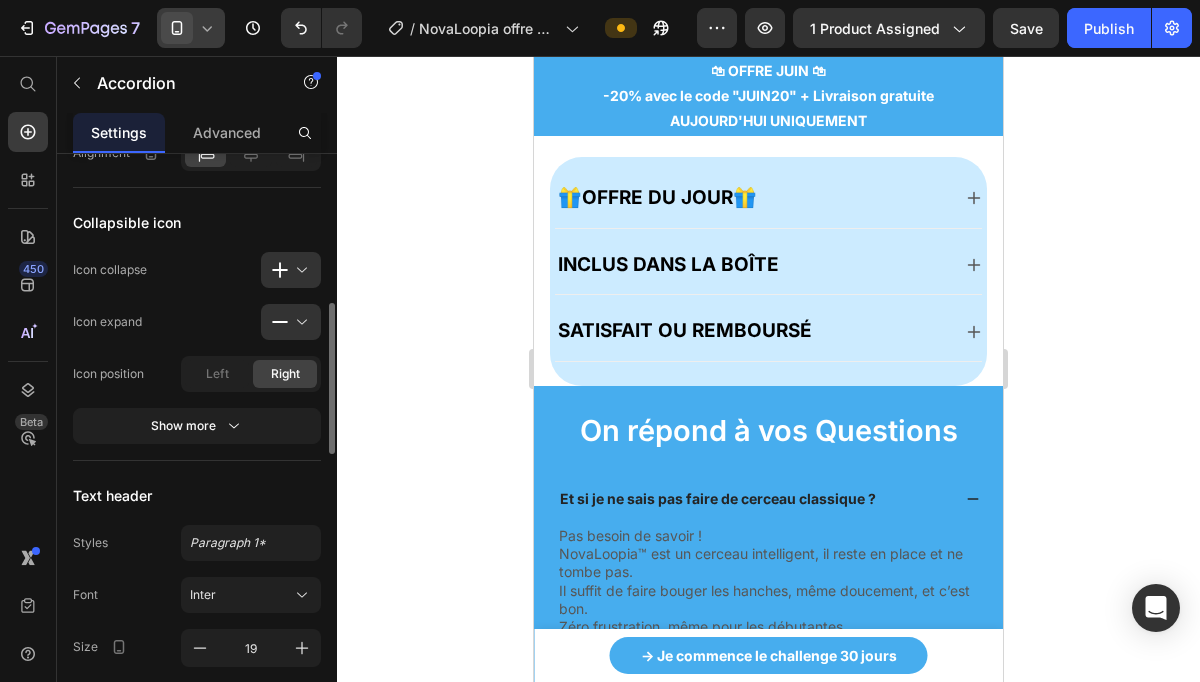 scroll, scrollTop: 576, scrollLeft: 0, axis: vertical 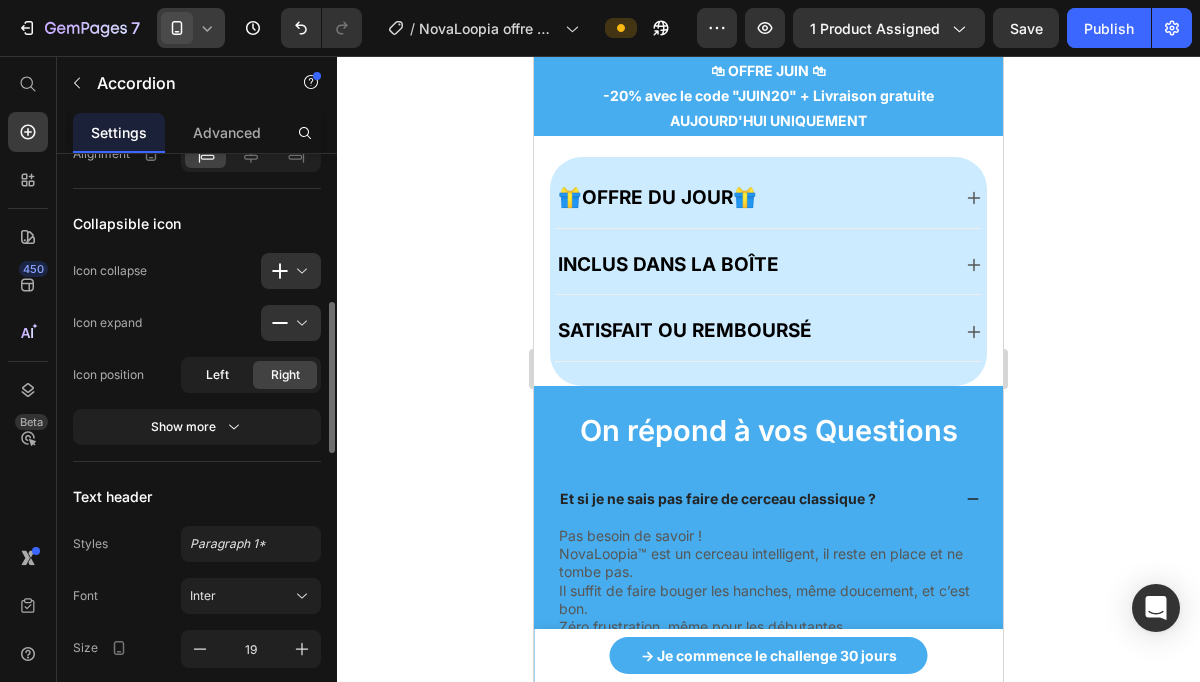 click on "Left" 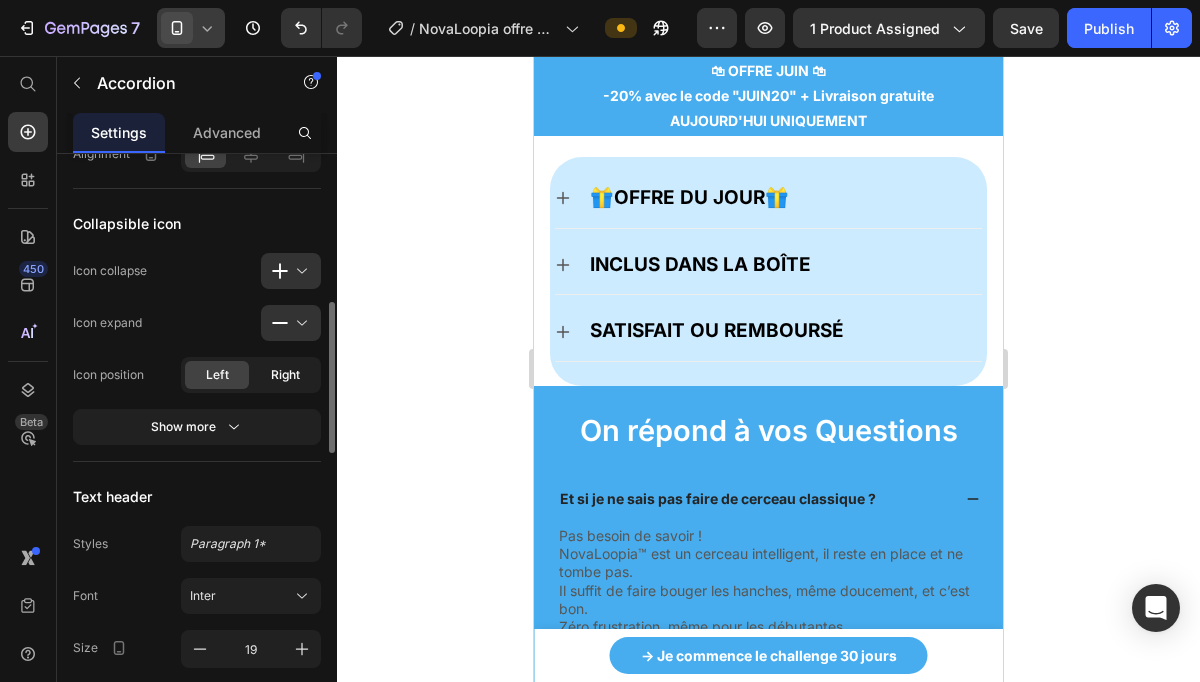 click on "Right" 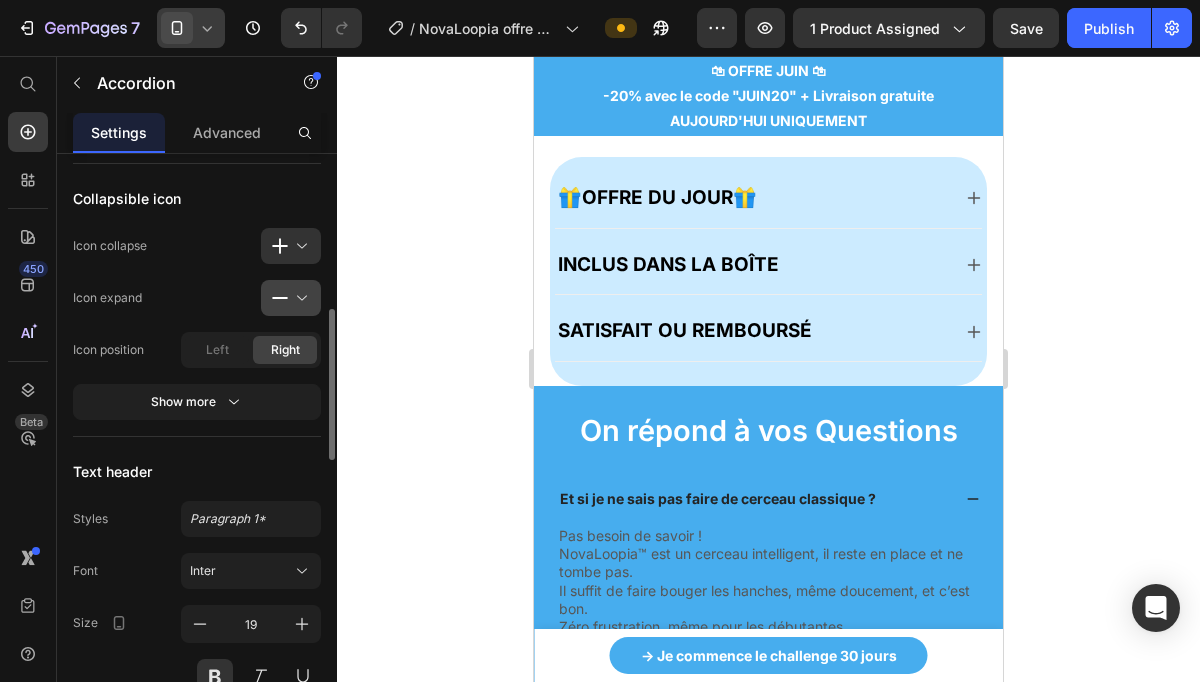 scroll, scrollTop: 603, scrollLeft: 0, axis: vertical 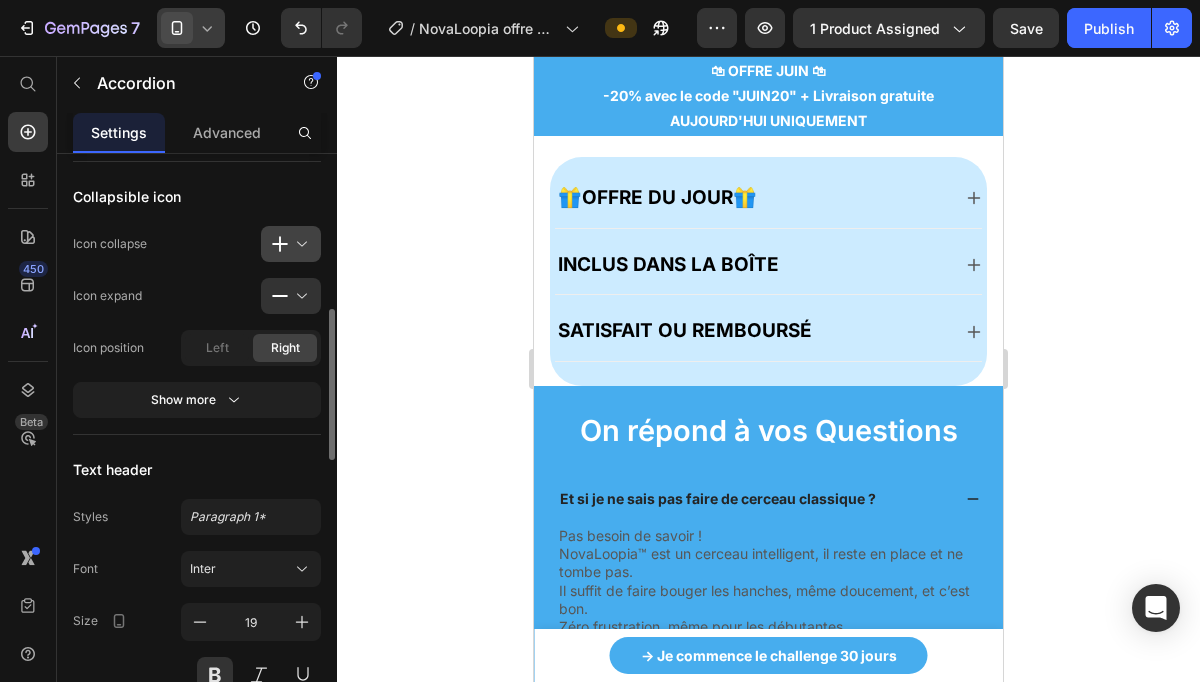 click at bounding box center (299, 244) 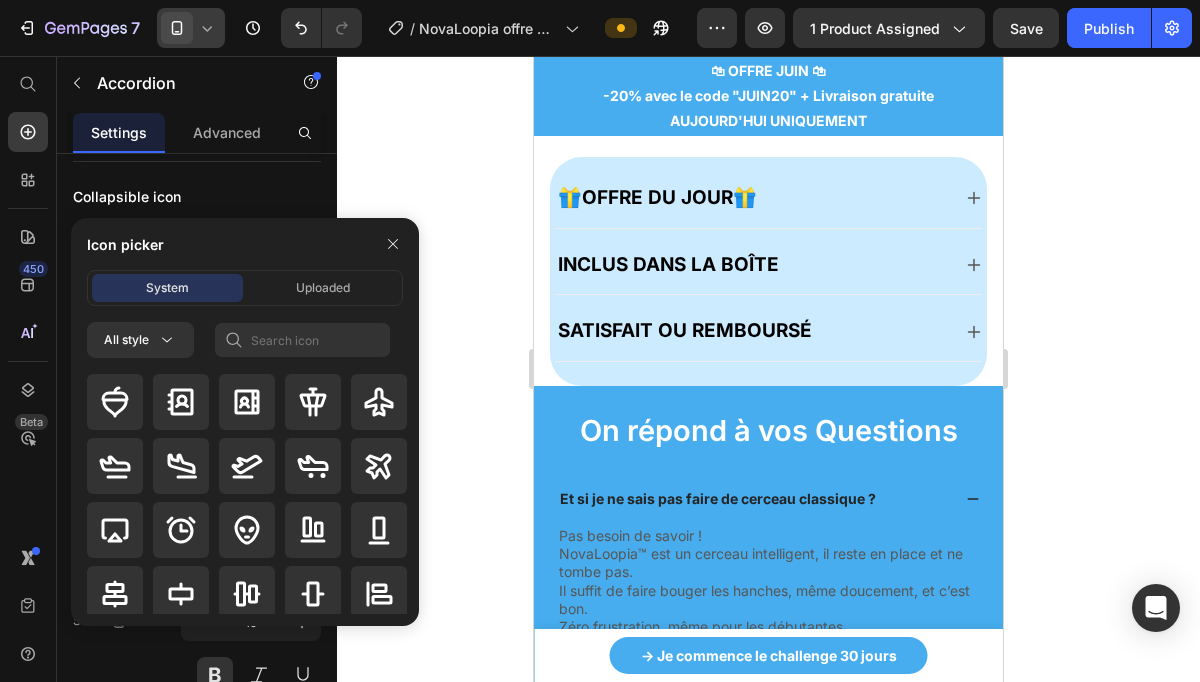 click on "Collapsible icon" at bounding box center (197, 196) 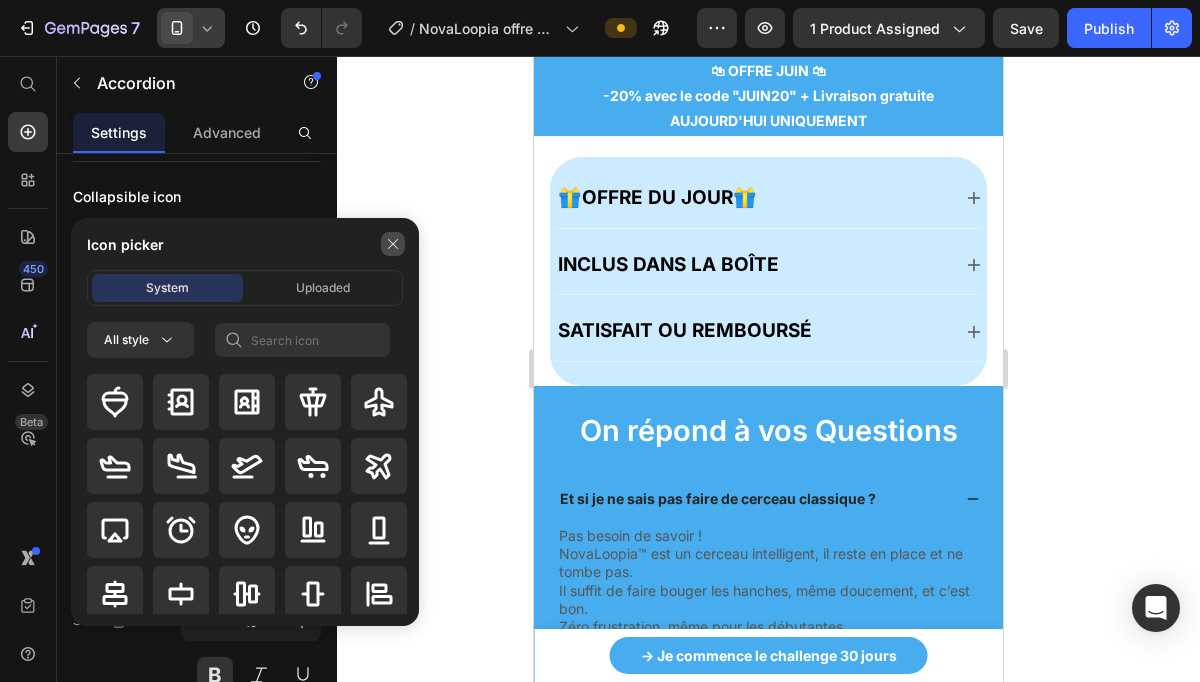 click 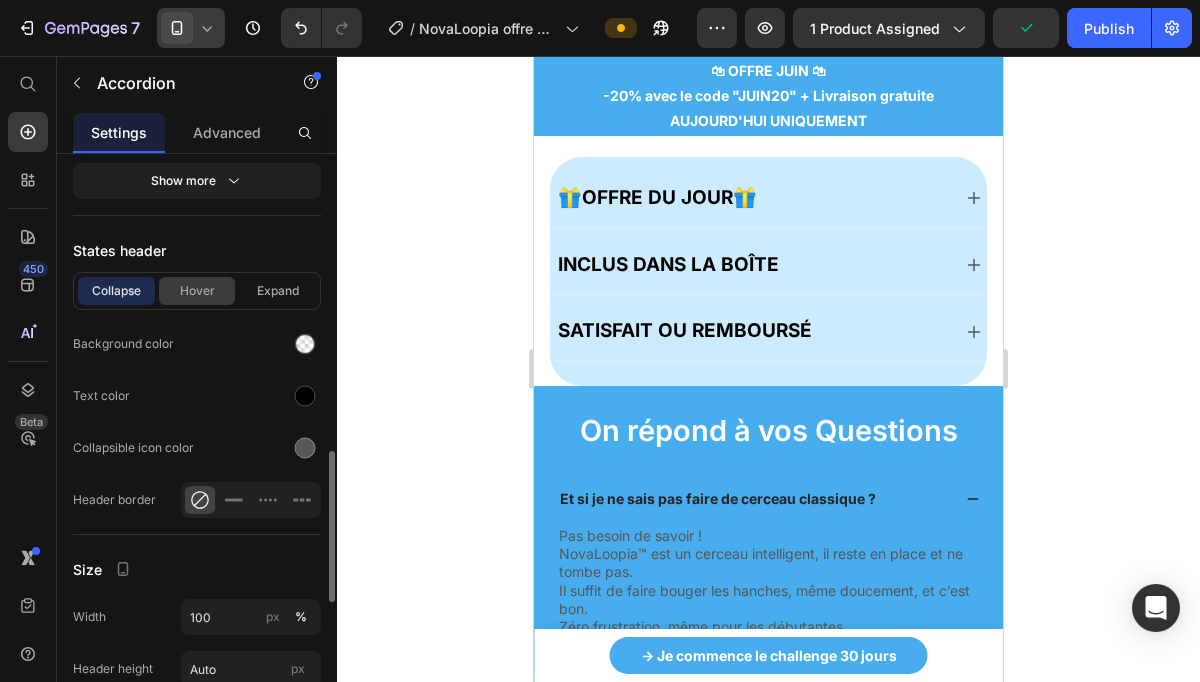 scroll, scrollTop: 1150, scrollLeft: 0, axis: vertical 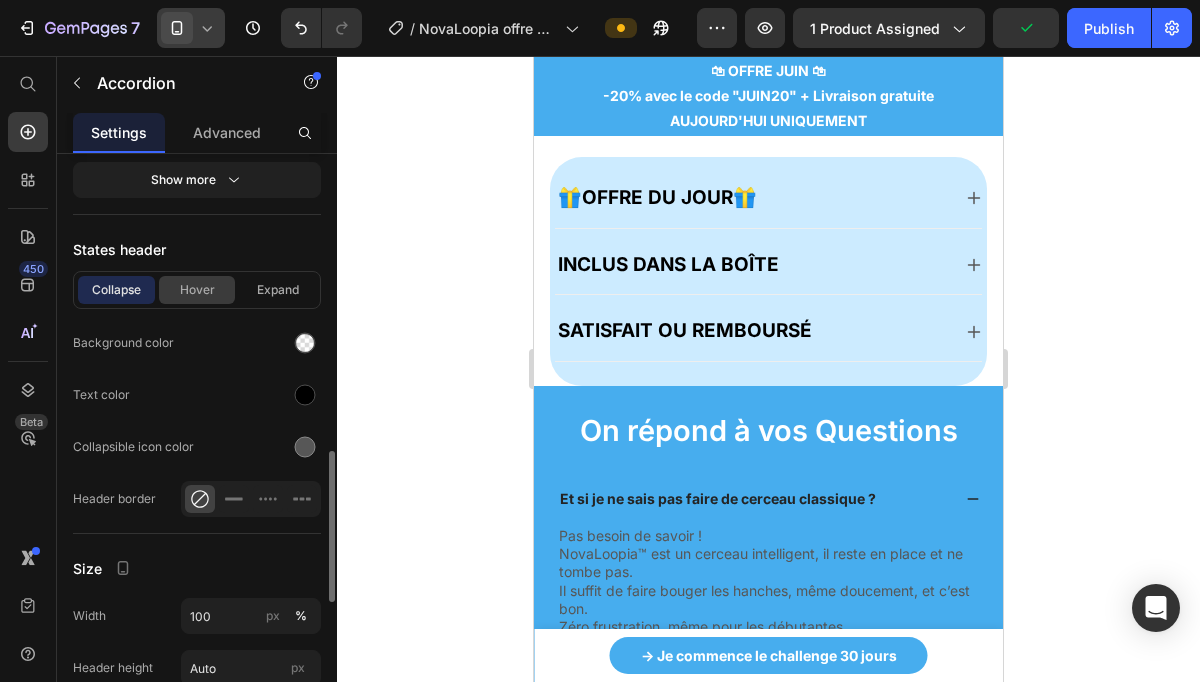 click on "Hover" at bounding box center [197, 290] 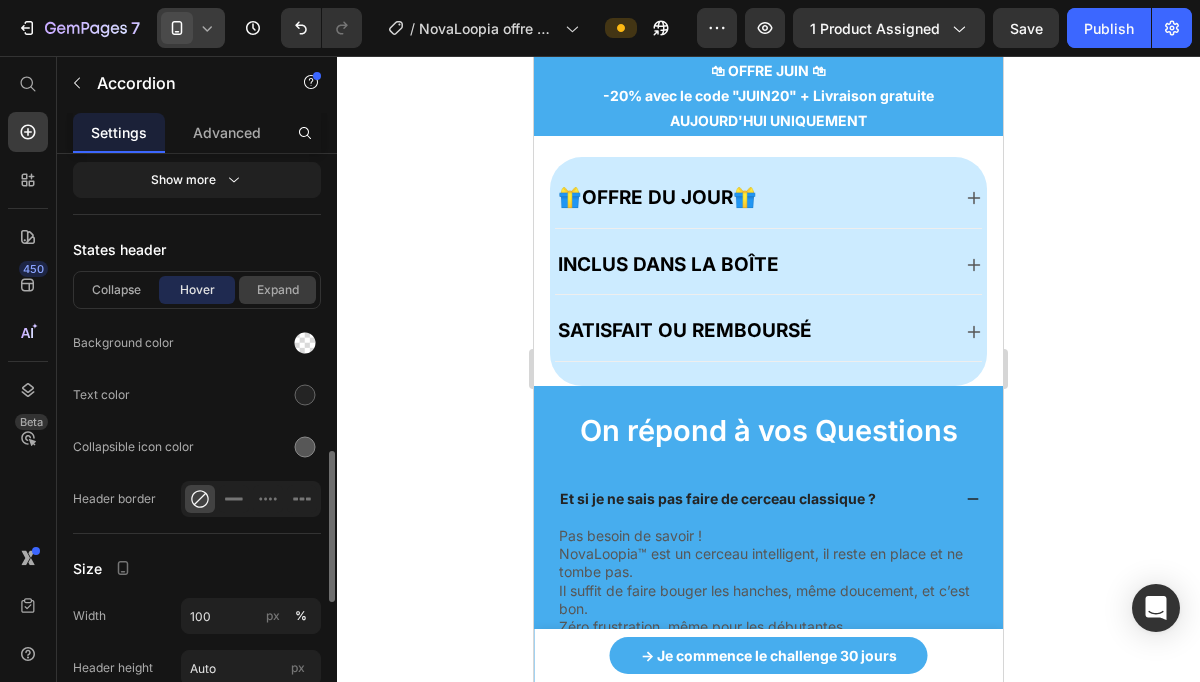 click on "Expand" at bounding box center [277, 290] 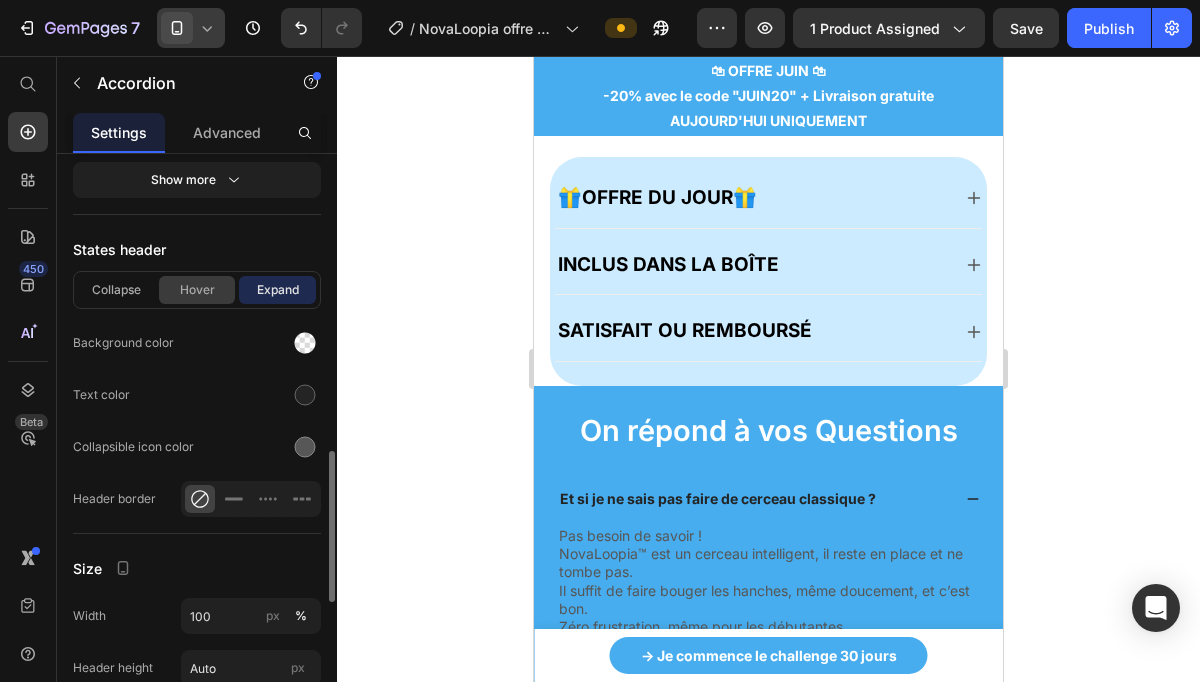 click on "Hover" at bounding box center (197, 290) 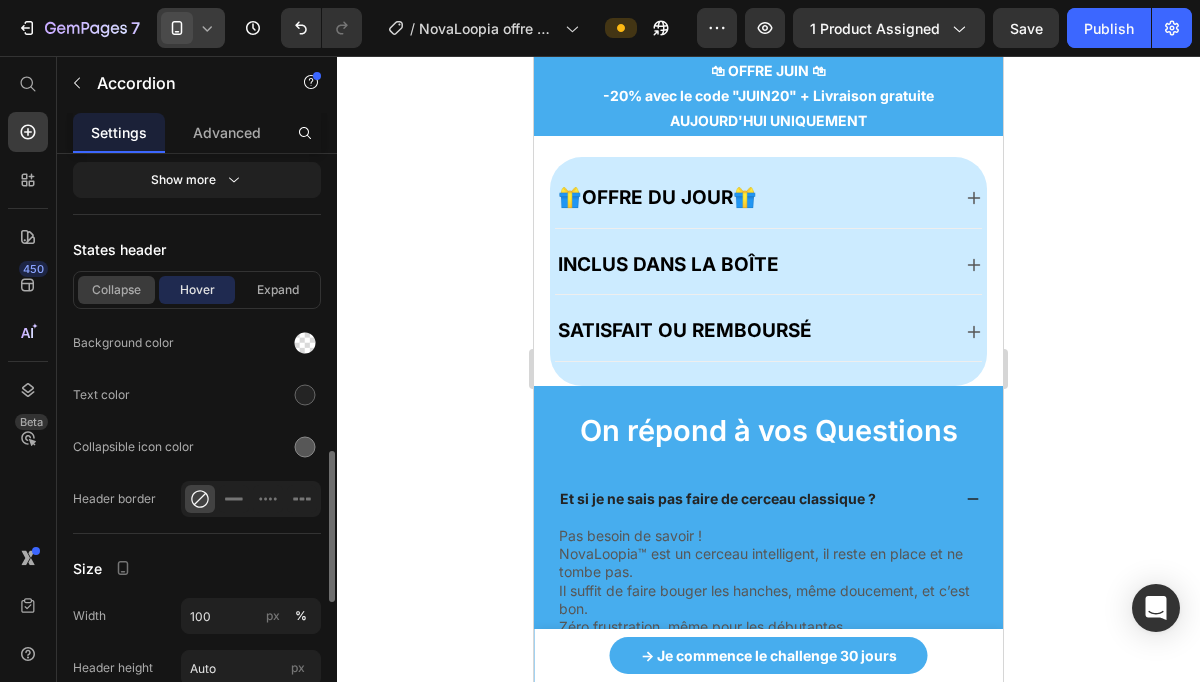 click on "Collapse" at bounding box center [116, 290] 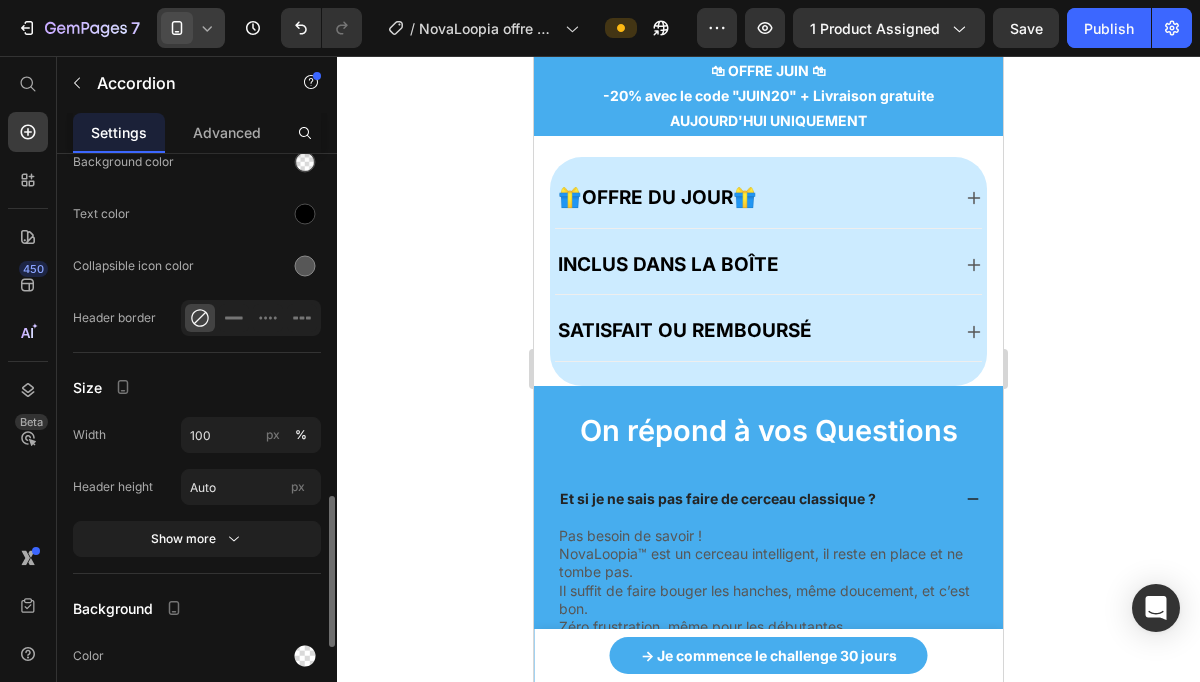 scroll, scrollTop: 1336, scrollLeft: 0, axis: vertical 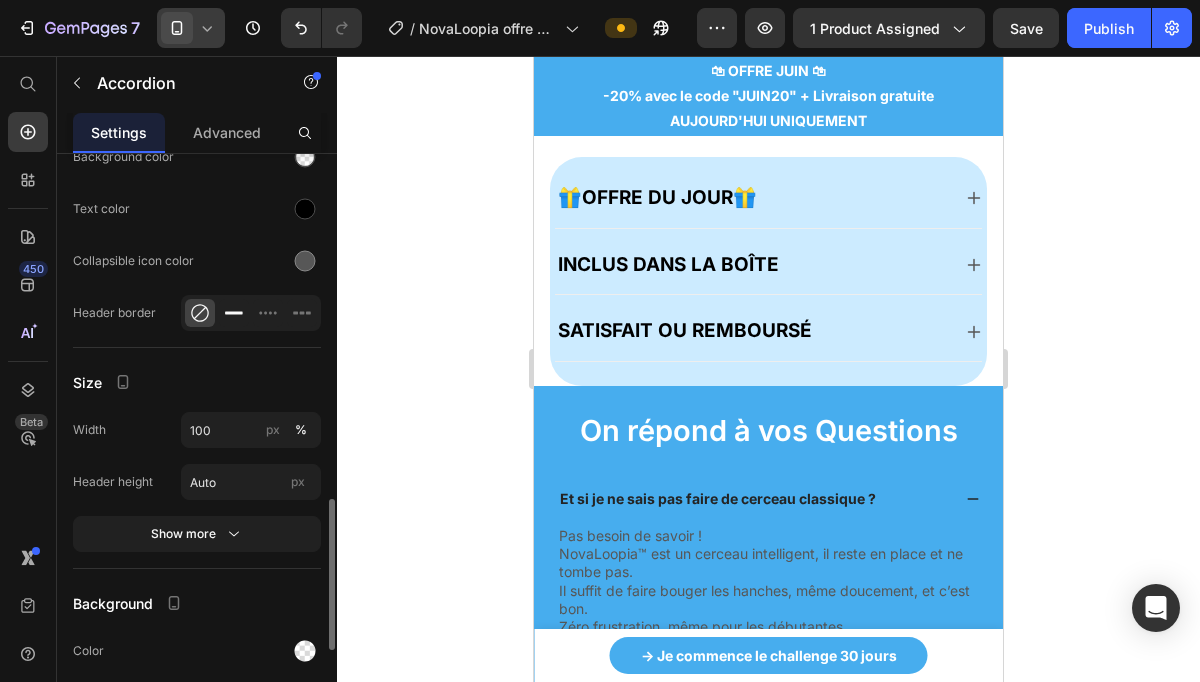 click 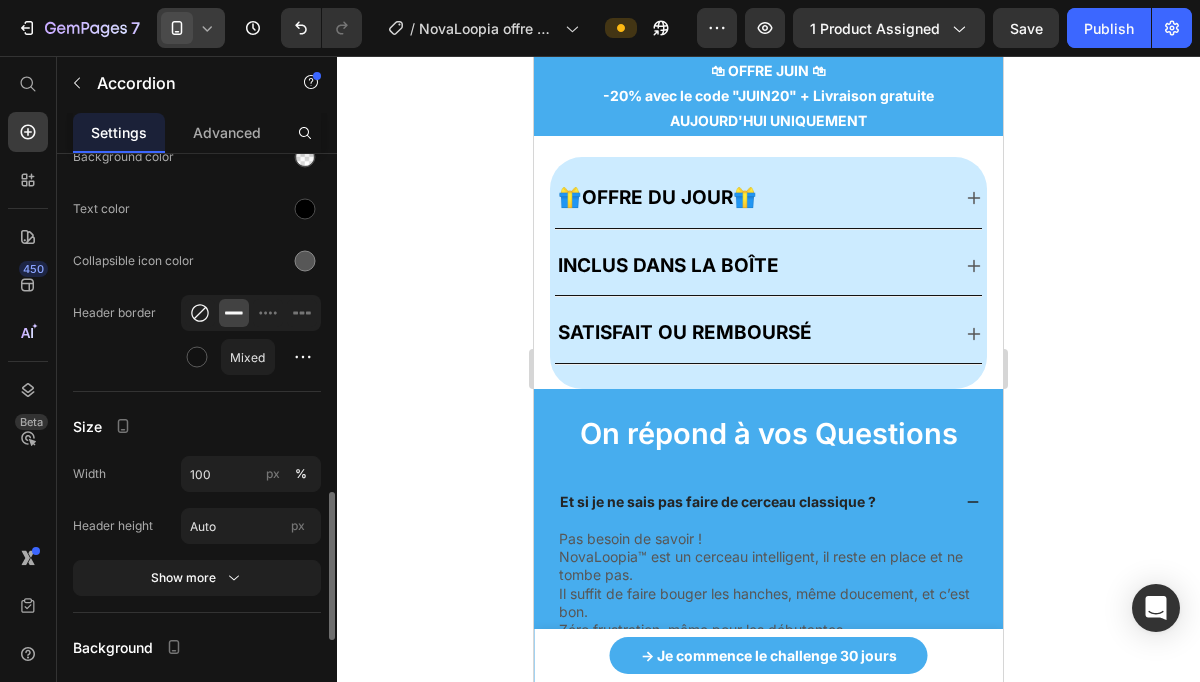 click 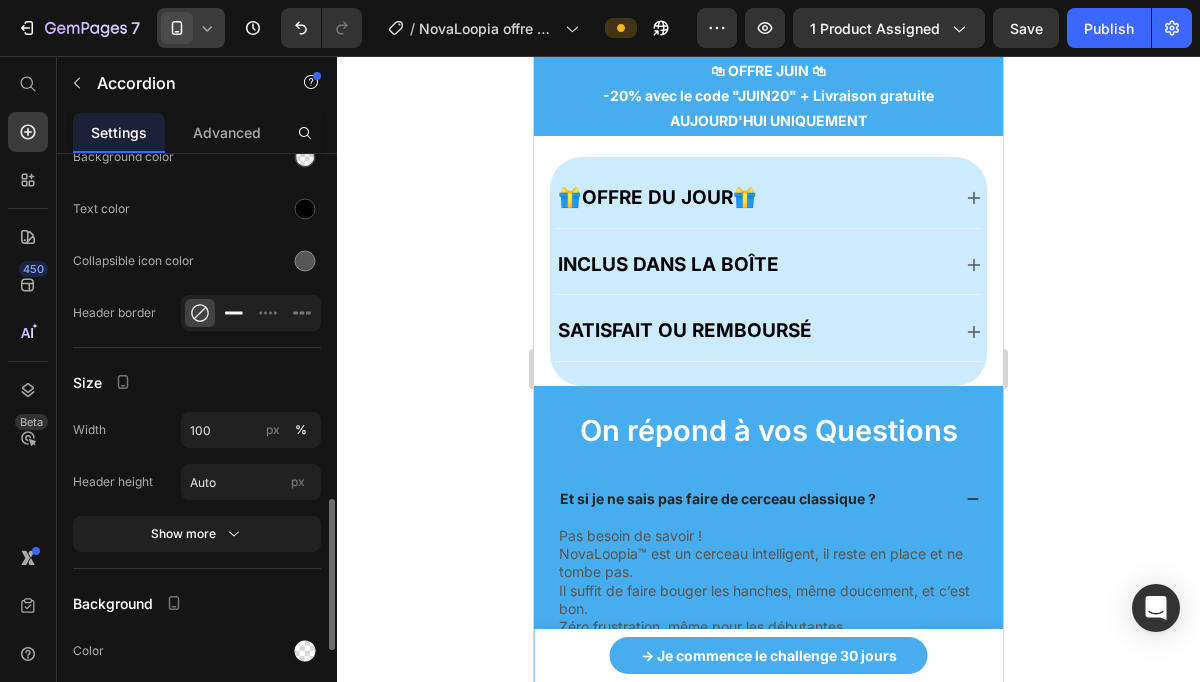 click 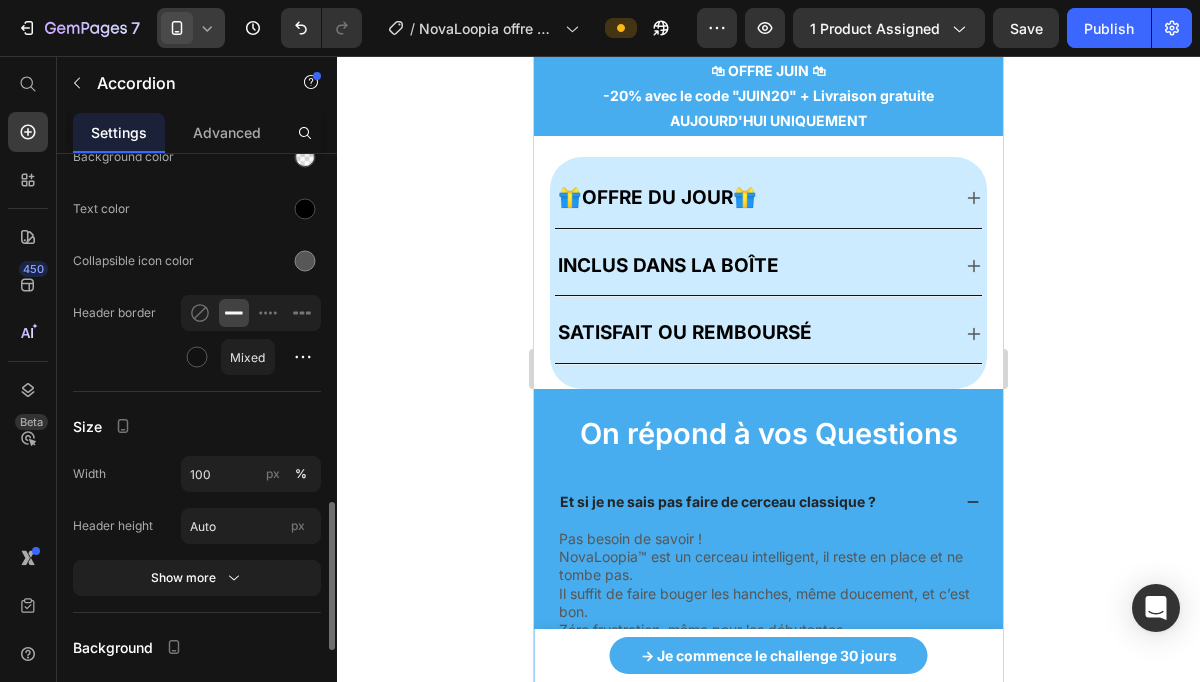 scroll, scrollTop: 1346, scrollLeft: 0, axis: vertical 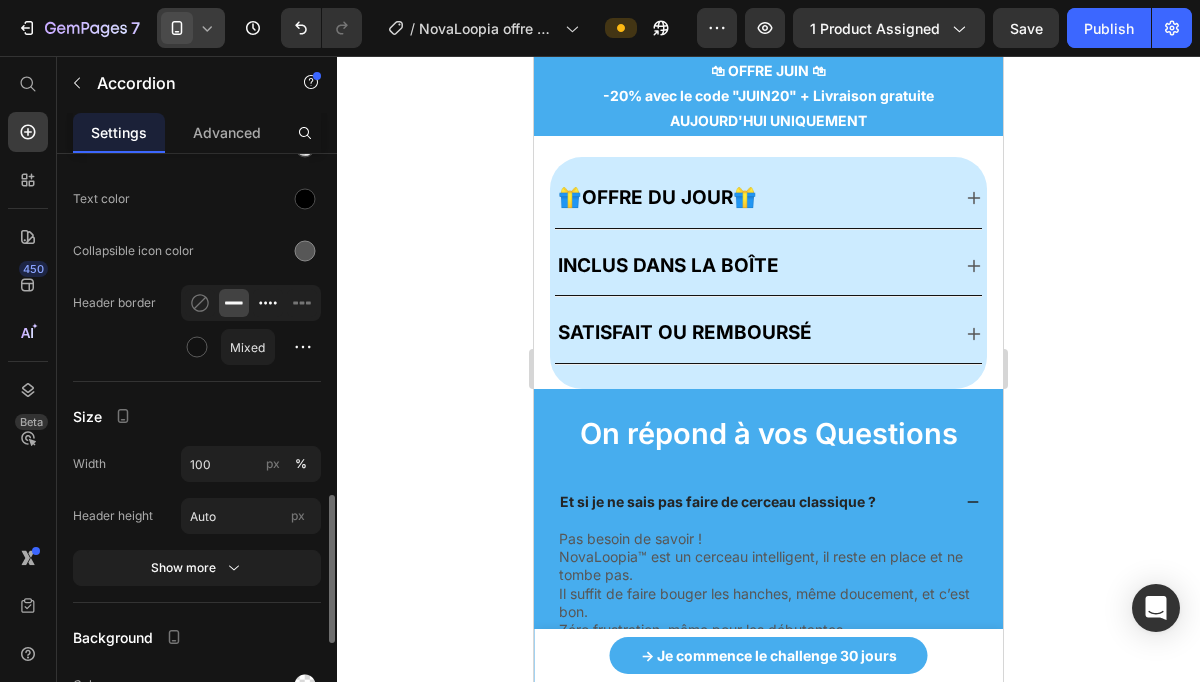 click 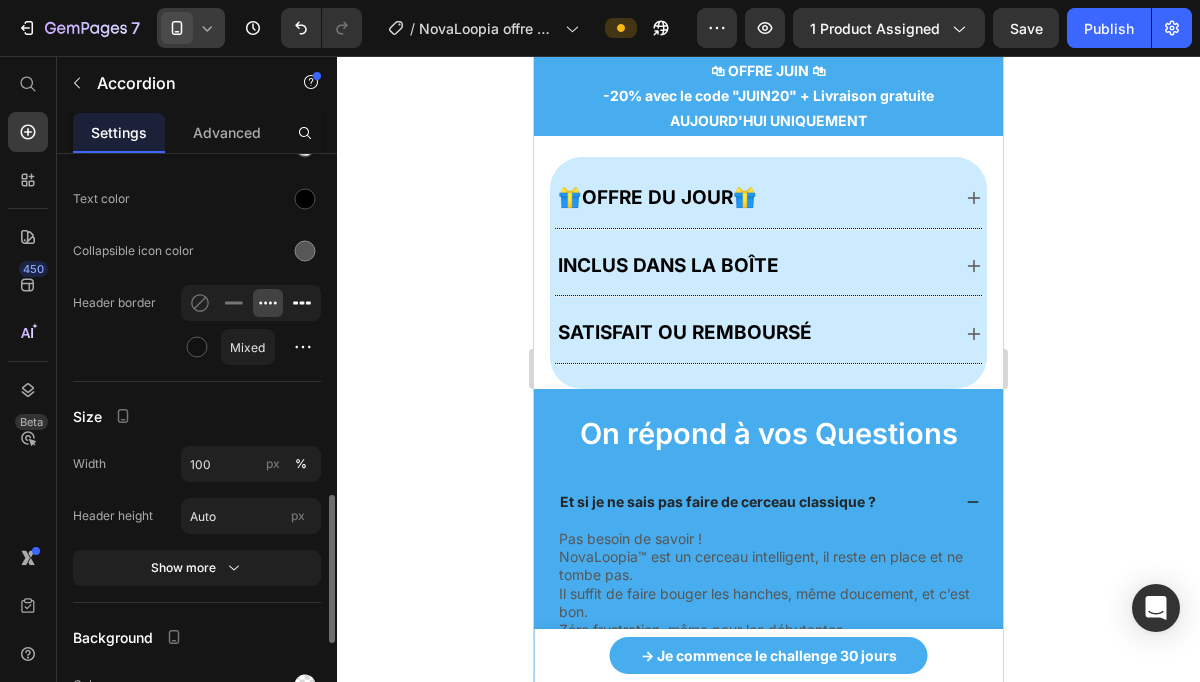 click 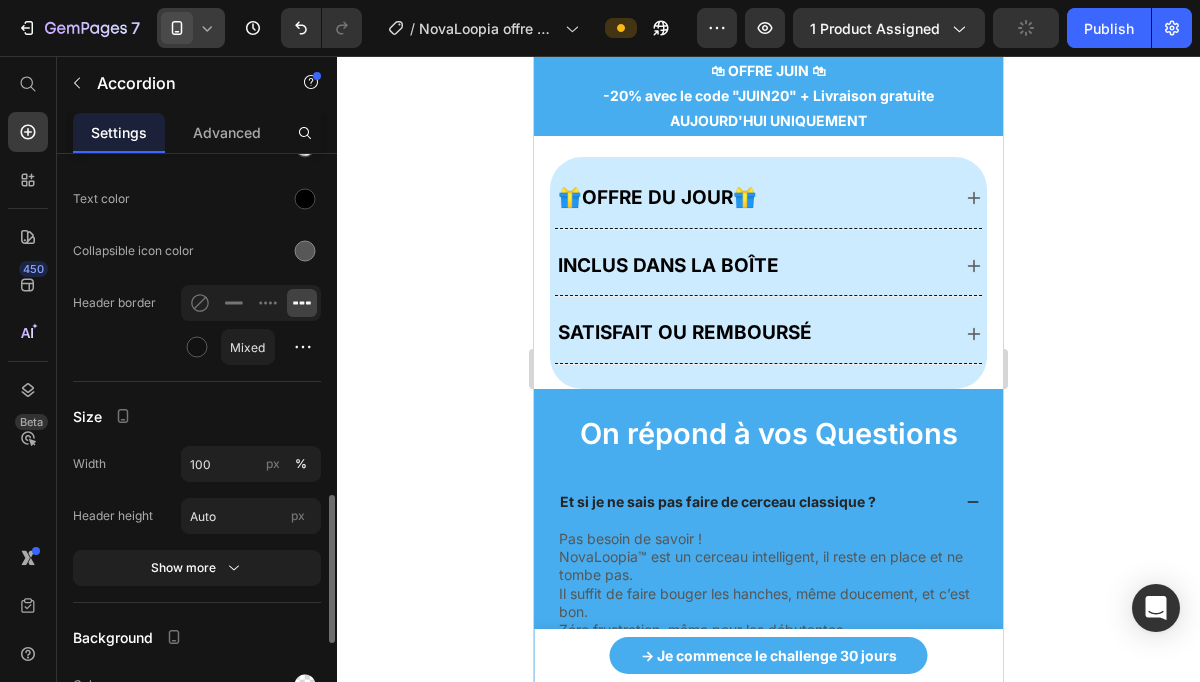 click 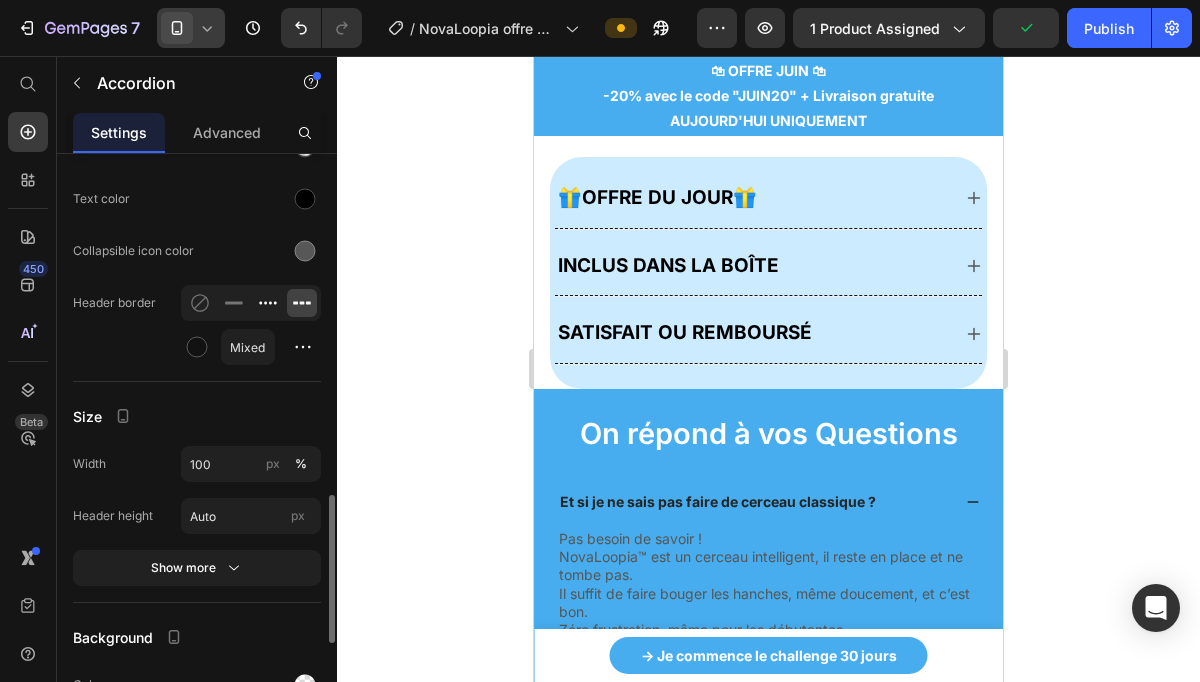 click 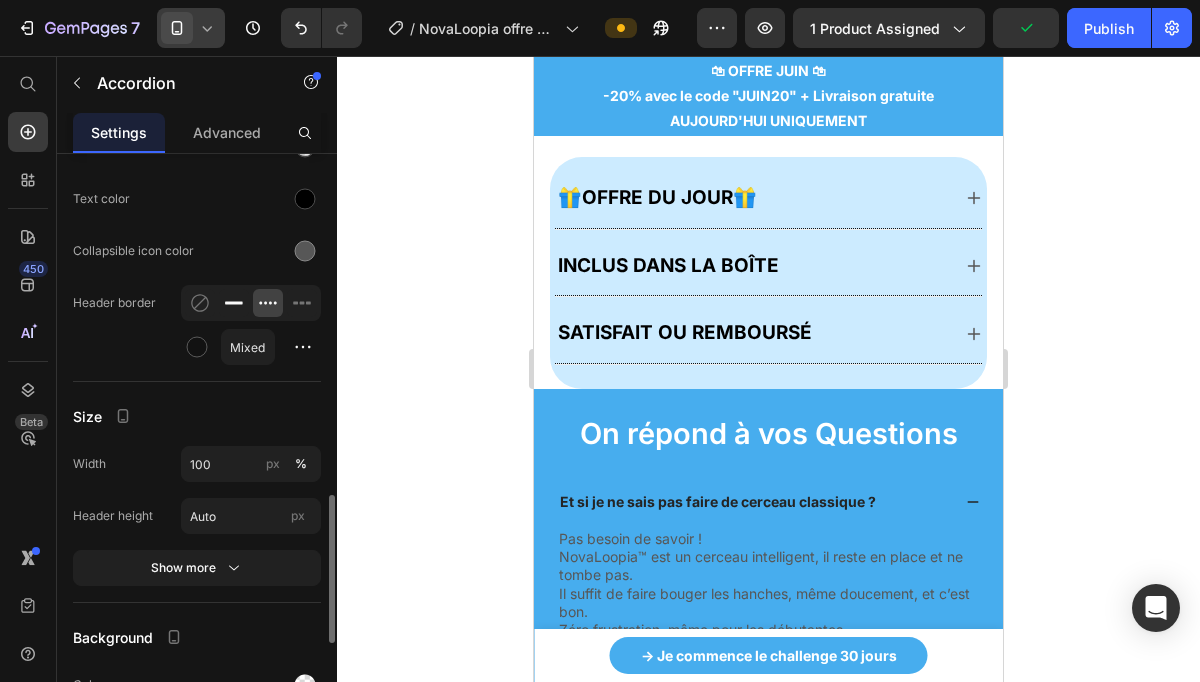 click 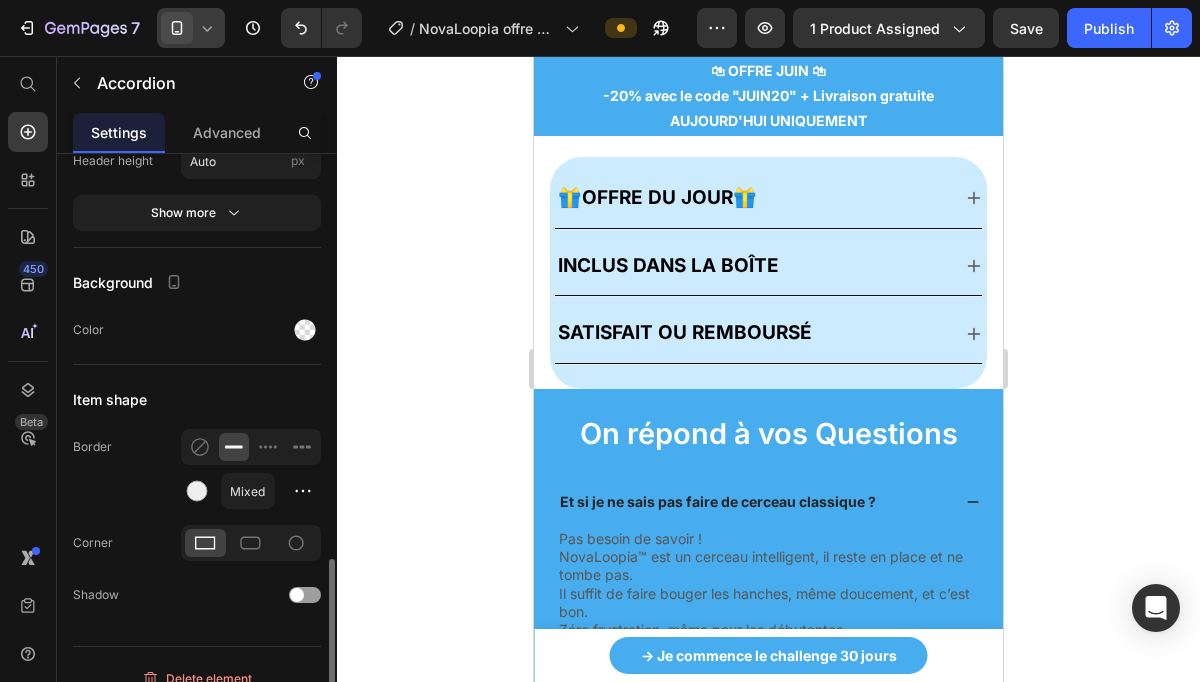 scroll, scrollTop: 1723, scrollLeft: 0, axis: vertical 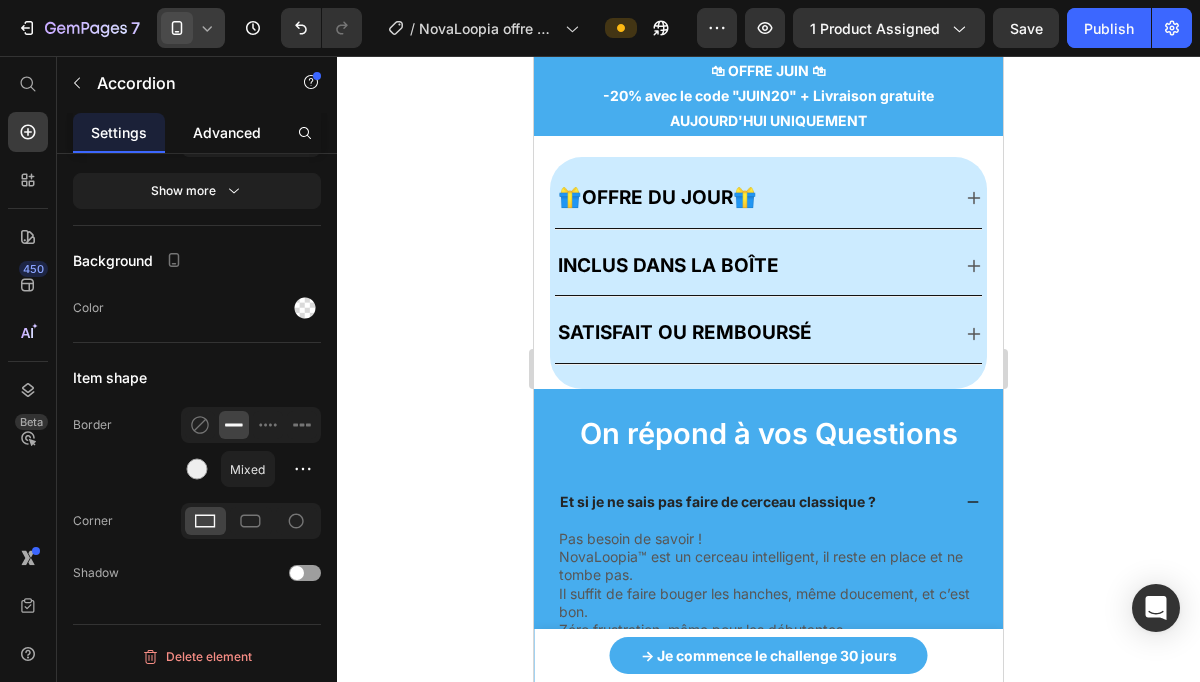 click on "Advanced" at bounding box center (227, 132) 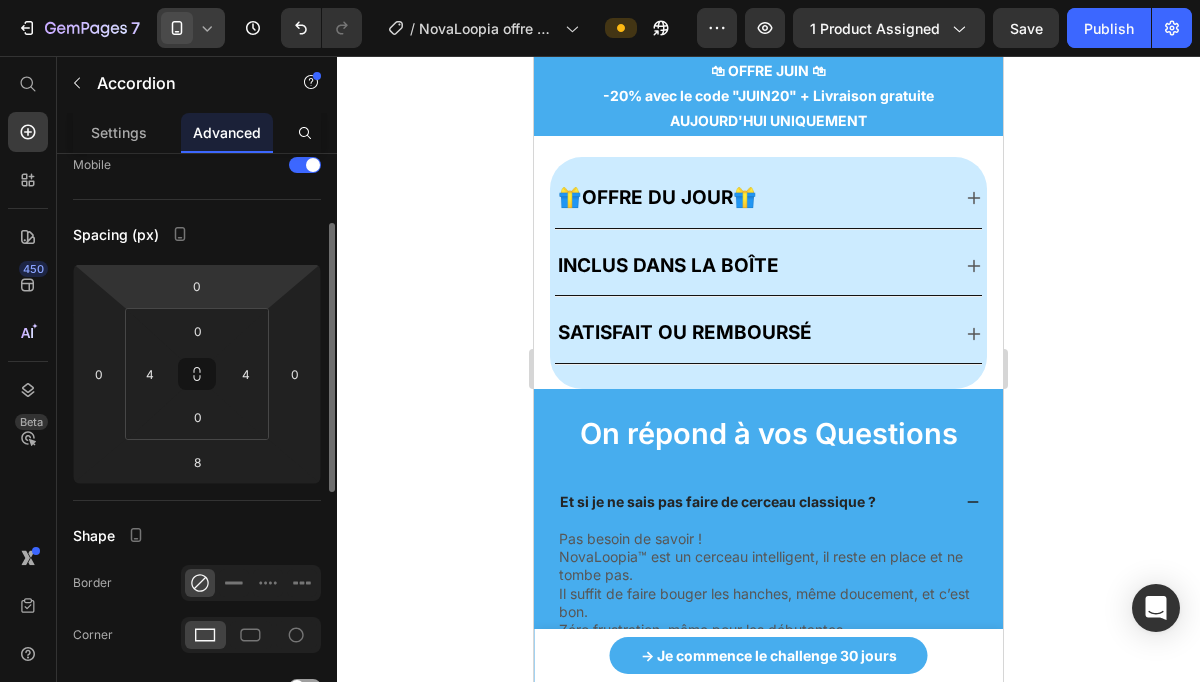 scroll, scrollTop: 153, scrollLeft: 0, axis: vertical 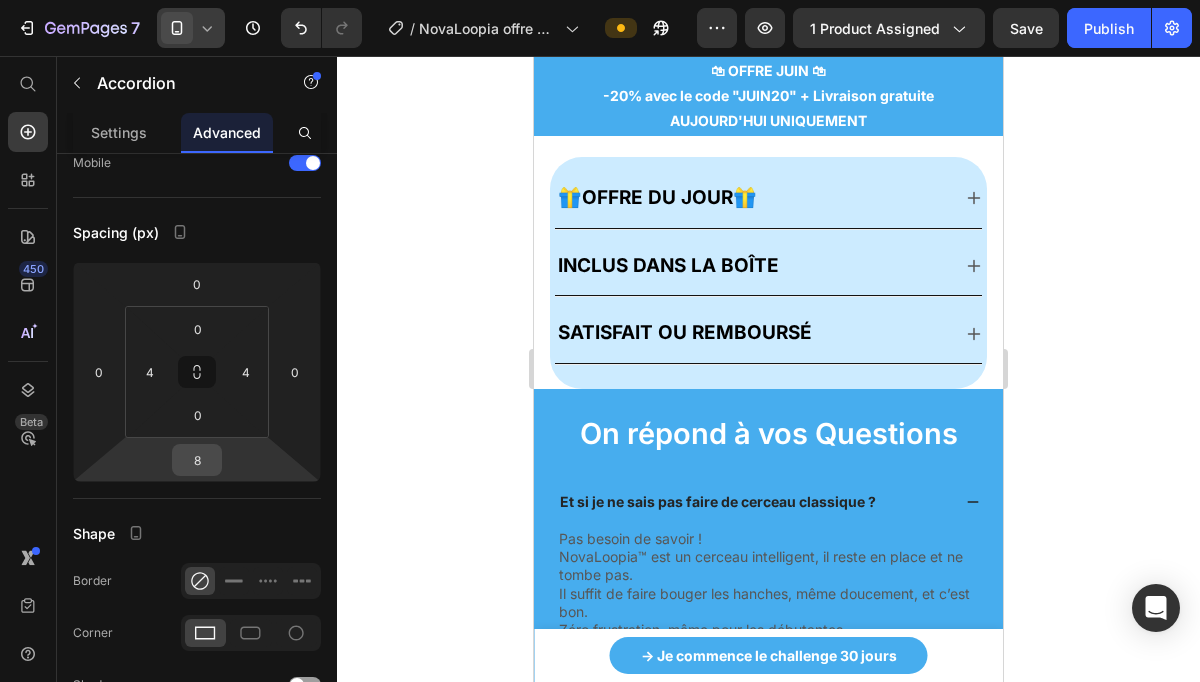 click on "8" at bounding box center [197, 460] 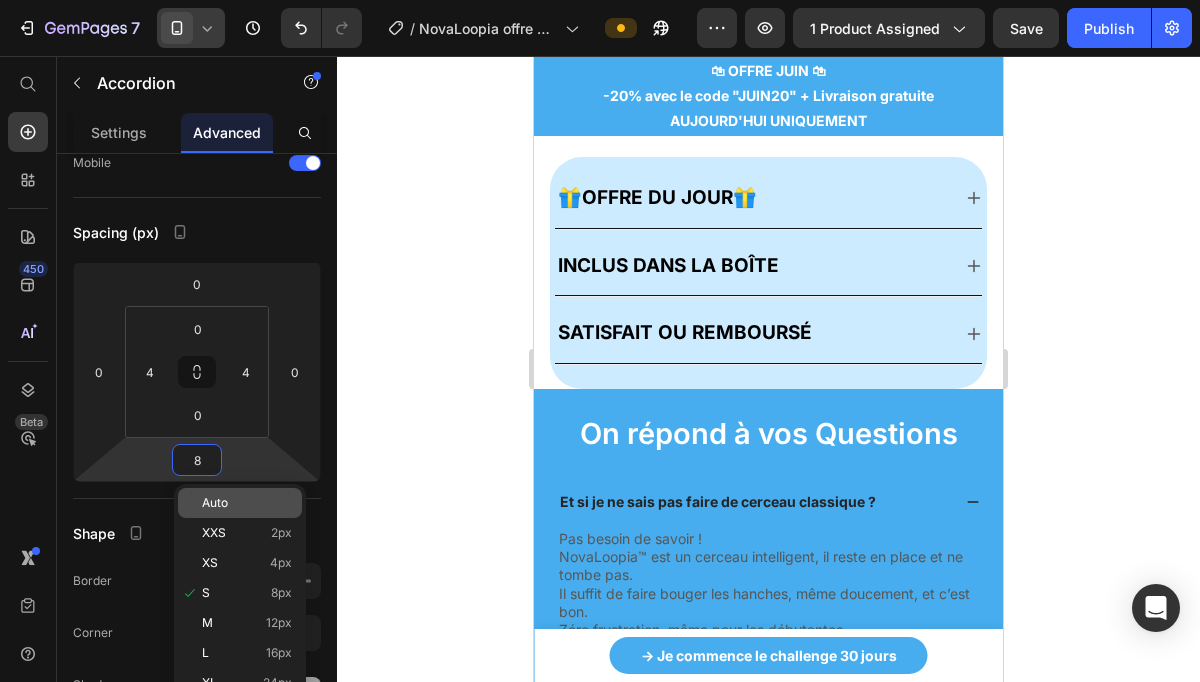 click on "Auto" 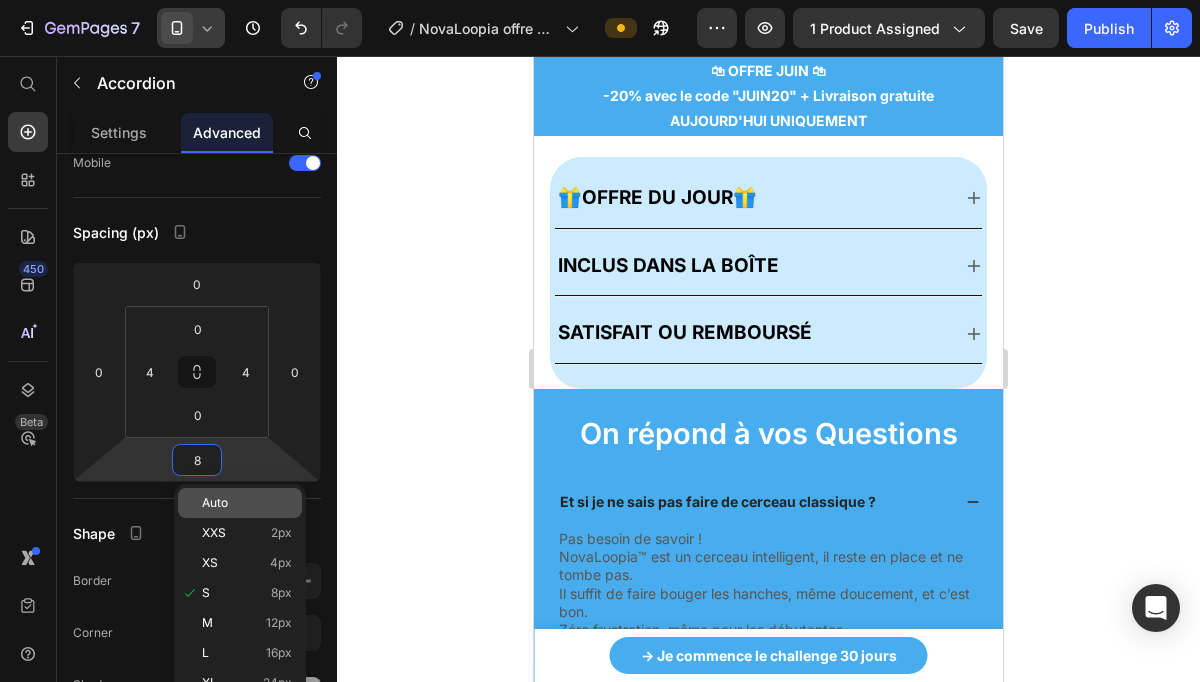 type 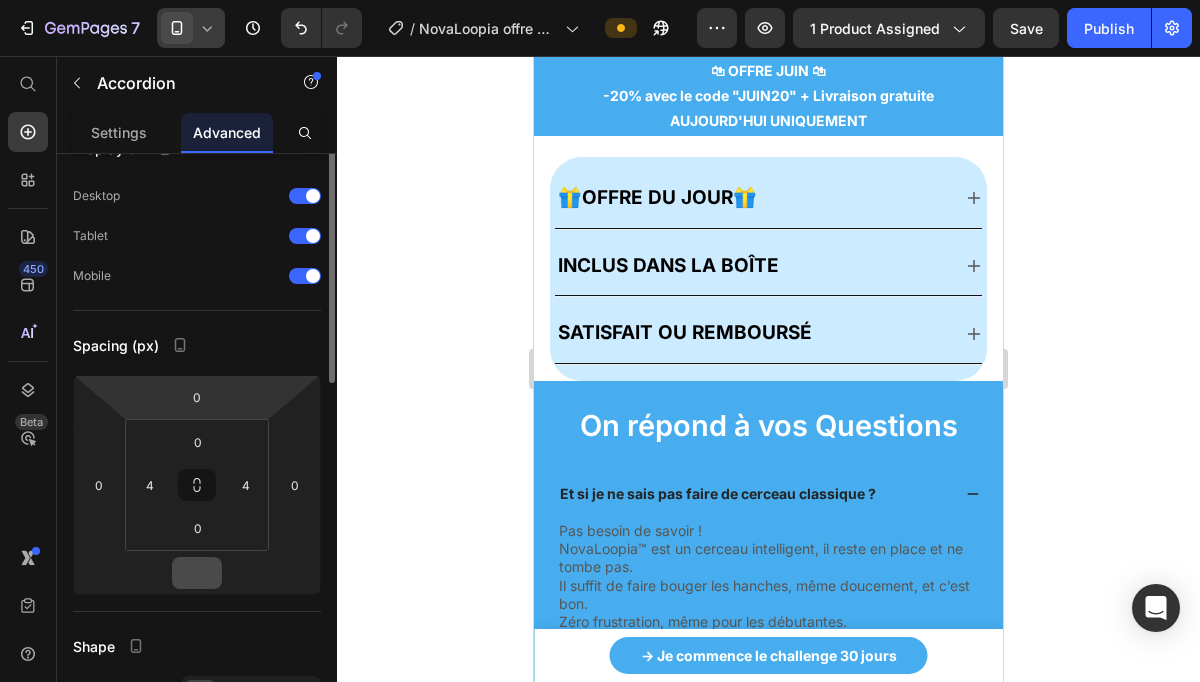 scroll, scrollTop: 0, scrollLeft: 0, axis: both 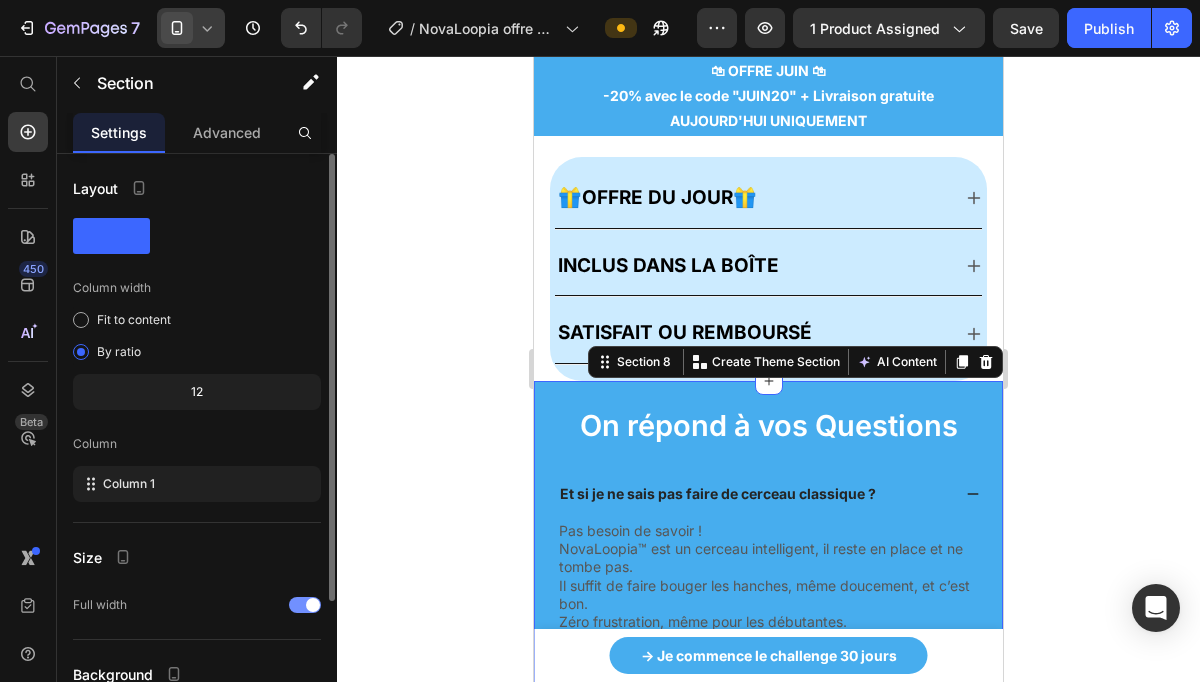 click on "On répond à vos Questions Heading Et si je ne sais pas faire de cerceau classique ? Pas besoin de savoir ! NovaLoopia™ est un cerceau intelligent, il reste en place et ne tombe pas. Il suffit de faire bouger les hanches, même doucement, et c’est bon. Zéro frustration, même pour les débutantes. Text Block Est-ce qu’il faut beaucoup d’espace chez soi ? Est-ce que ça fait mal ? Faut-il être sportive pour que ça marche ? Combien de temps faut-il pour voir des résultats ? Et si ça ne marche pas sur moi ? Accordion Row Section 8 You can create reusable sections Create Theme Section AI Content Write with GemAI What would you like to describe here? Tone and Voice Persuasive Product Copy WideBundle of CERCEAU MINCEUR - NOVALOOPIA pour mere au foyer Show more Generate" at bounding box center [768, 698] 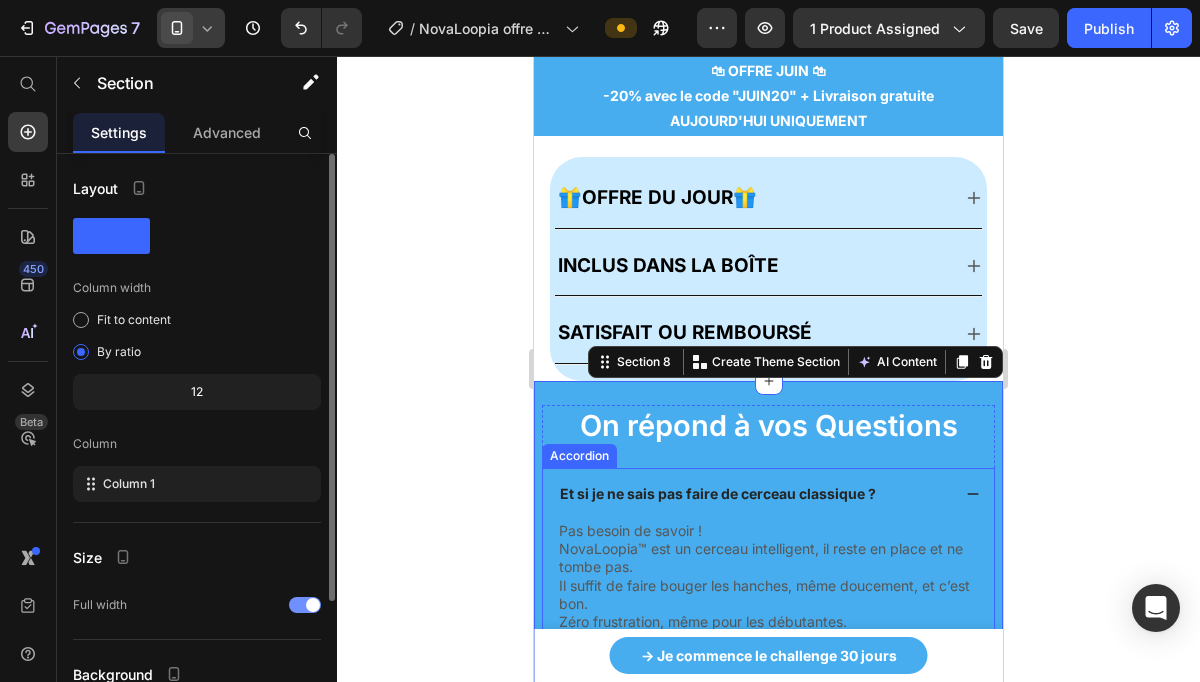click on "Et si je ne sais pas faire de cerceau classique ?" at bounding box center (768, 494) 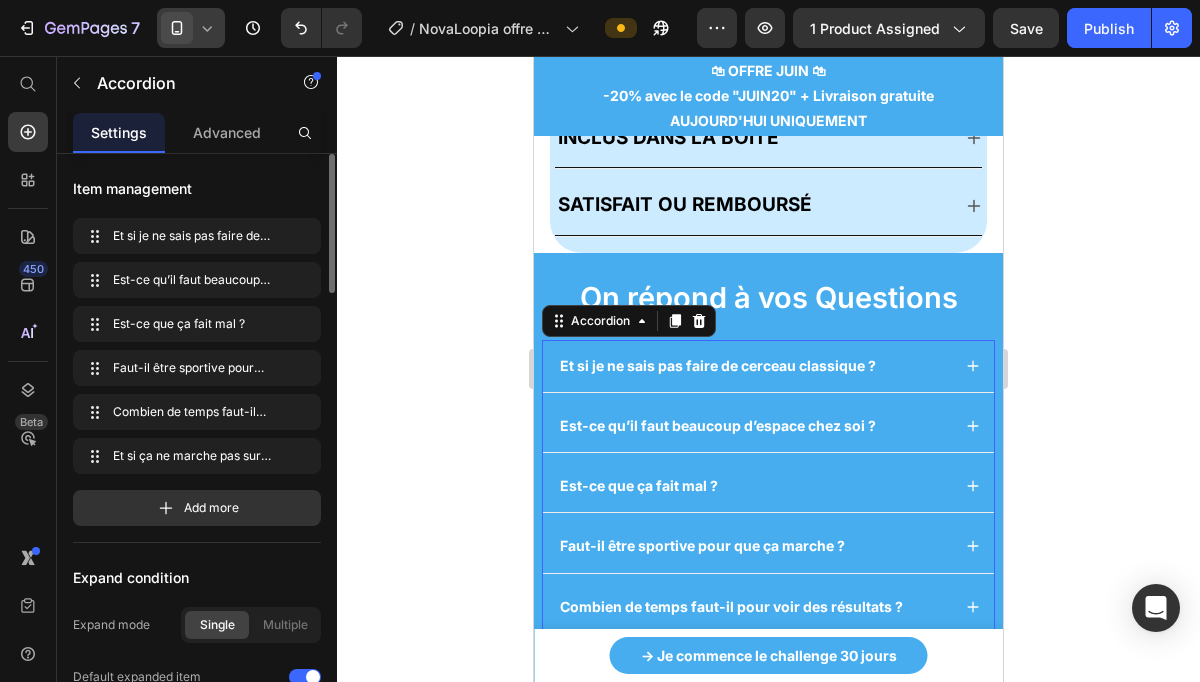 scroll, scrollTop: 6668, scrollLeft: 0, axis: vertical 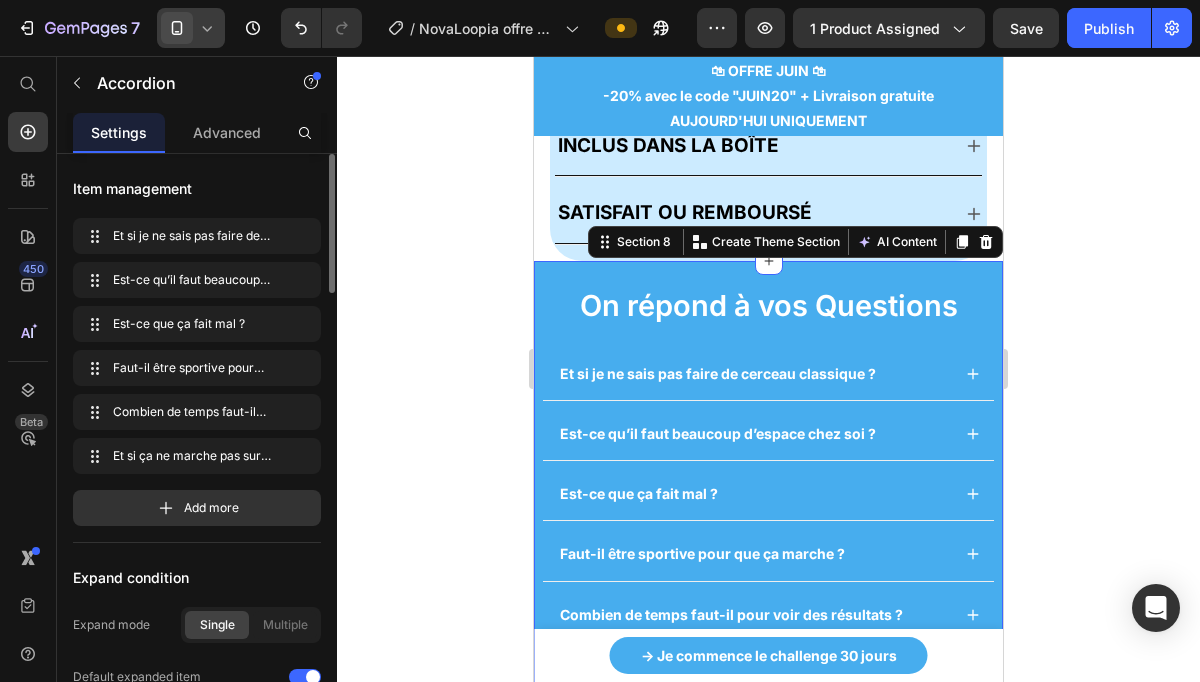 click on "On répond à vos Questions Heading
Et si je ne sais pas faire de cerceau classique ?
Est-ce qu’il faut beaucoup d’espace chez soi ?
Est-ce que ça fait mal ?
Faut-il être sportive pour que ça marche ?
Combien de temps faut-il pour voir des résultats ?
Et si ça ne marche pas sur moi ? Accordion Row Section 8   You can create reusable sections Create Theme Section AI Content Write with GemAI What would you like to describe here? Tone and Voice Persuasive Product Copy WideBundle of CERCEAU MINCEUR - NOVALOOPIA pour mere au foyer Show more Generate" at bounding box center [768, 515] 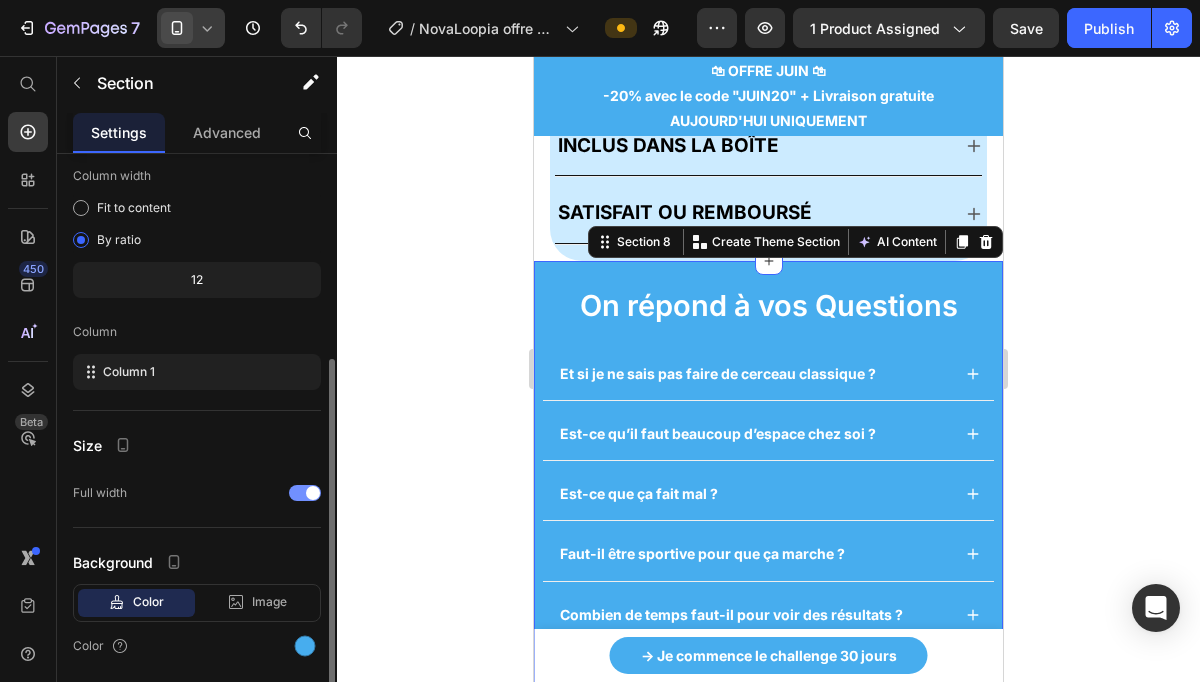 scroll, scrollTop: 179, scrollLeft: 0, axis: vertical 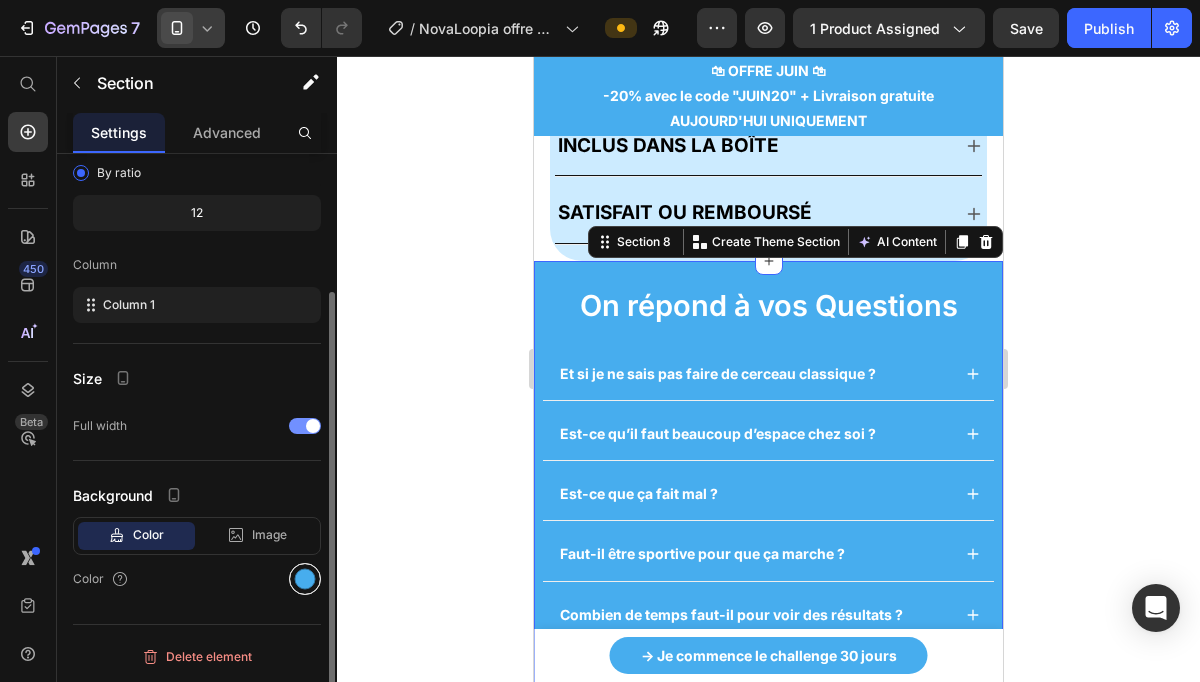 click at bounding box center [305, 579] 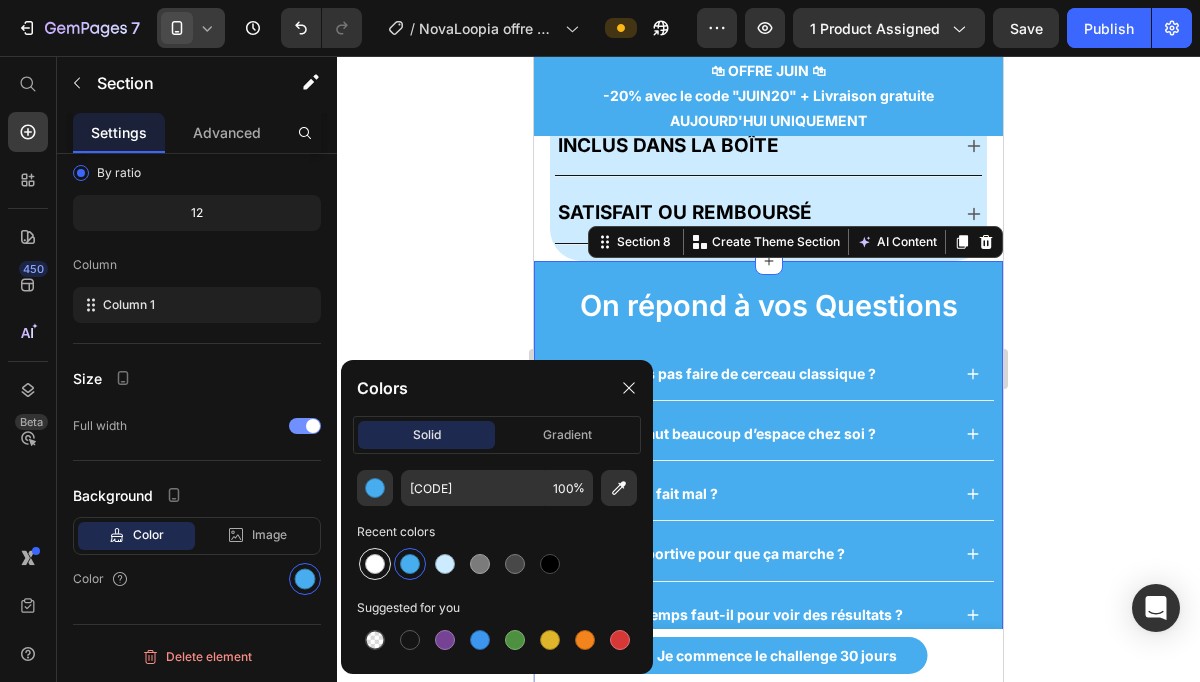click at bounding box center [375, 564] 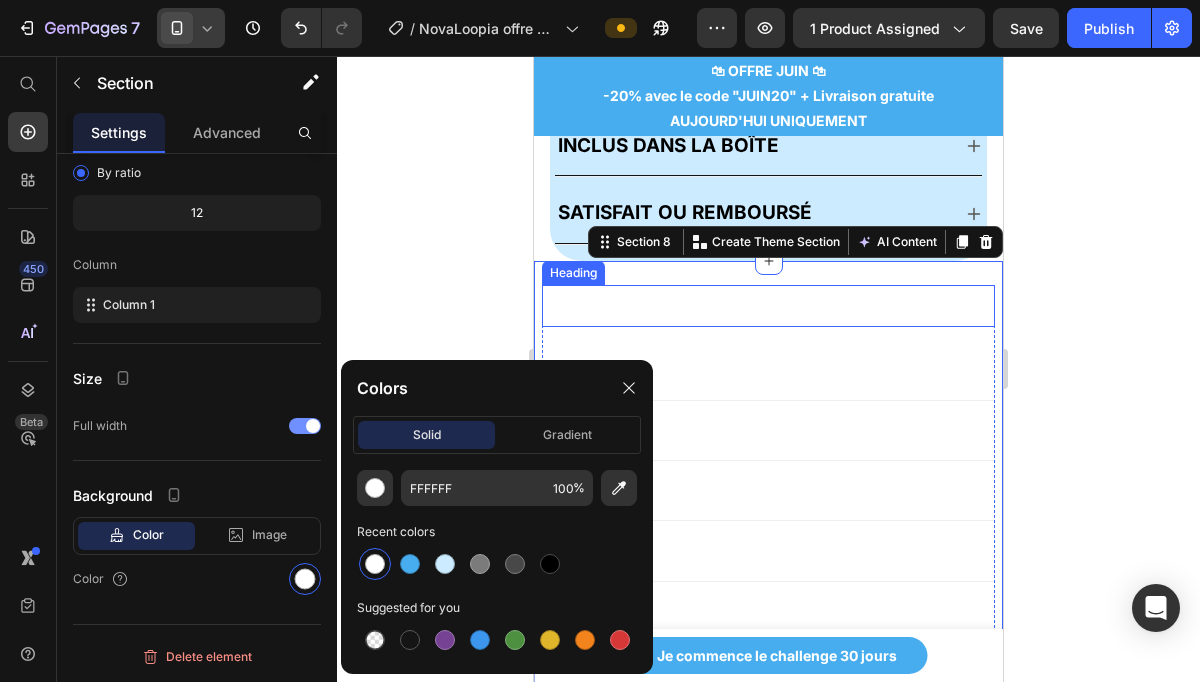 click on "On répond à vos Questions" at bounding box center [769, 305] 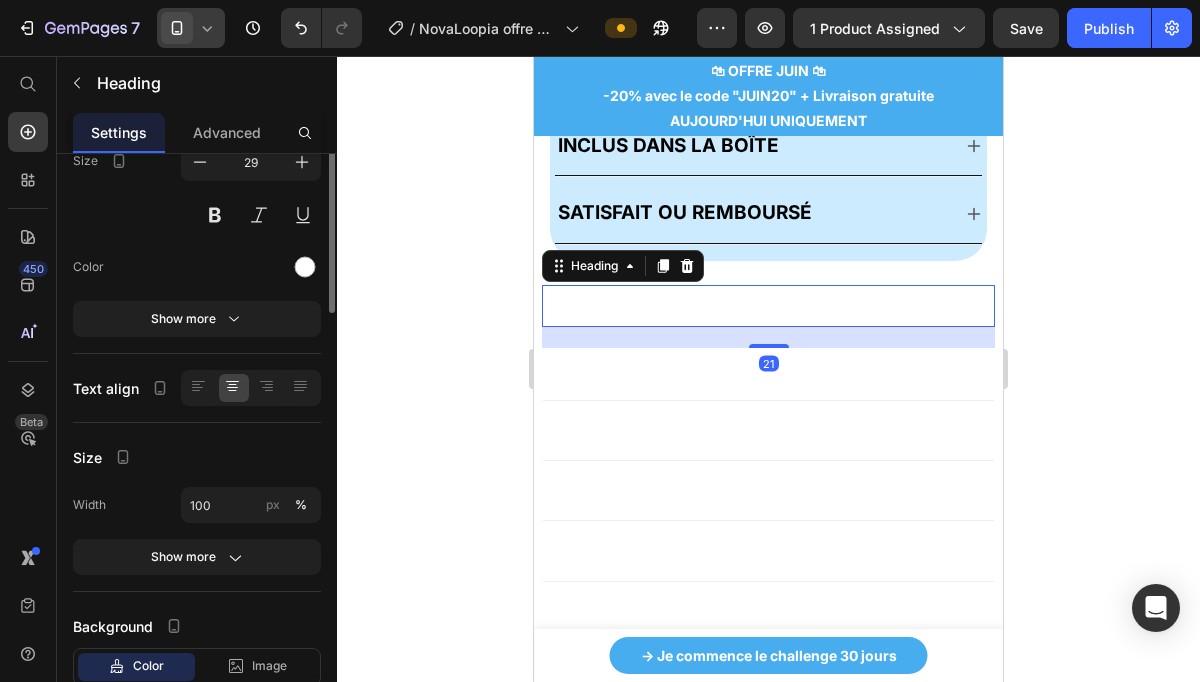 scroll, scrollTop: 0, scrollLeft: 0, axis: both 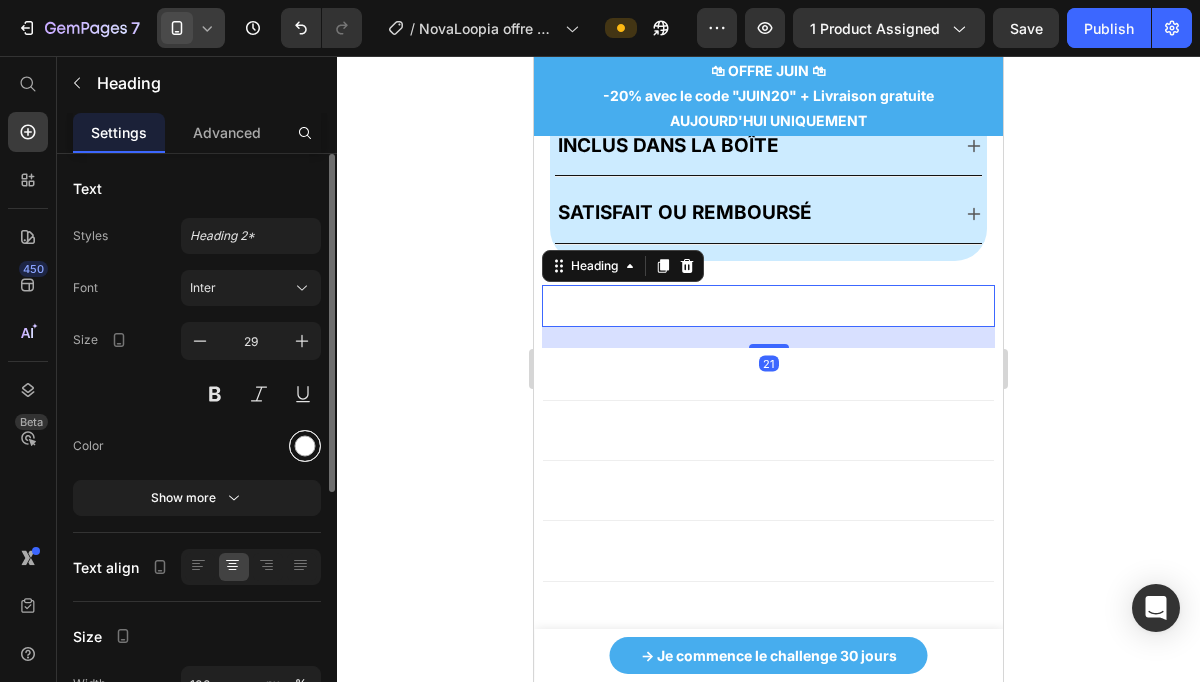 click at bounding box center (305, 446) 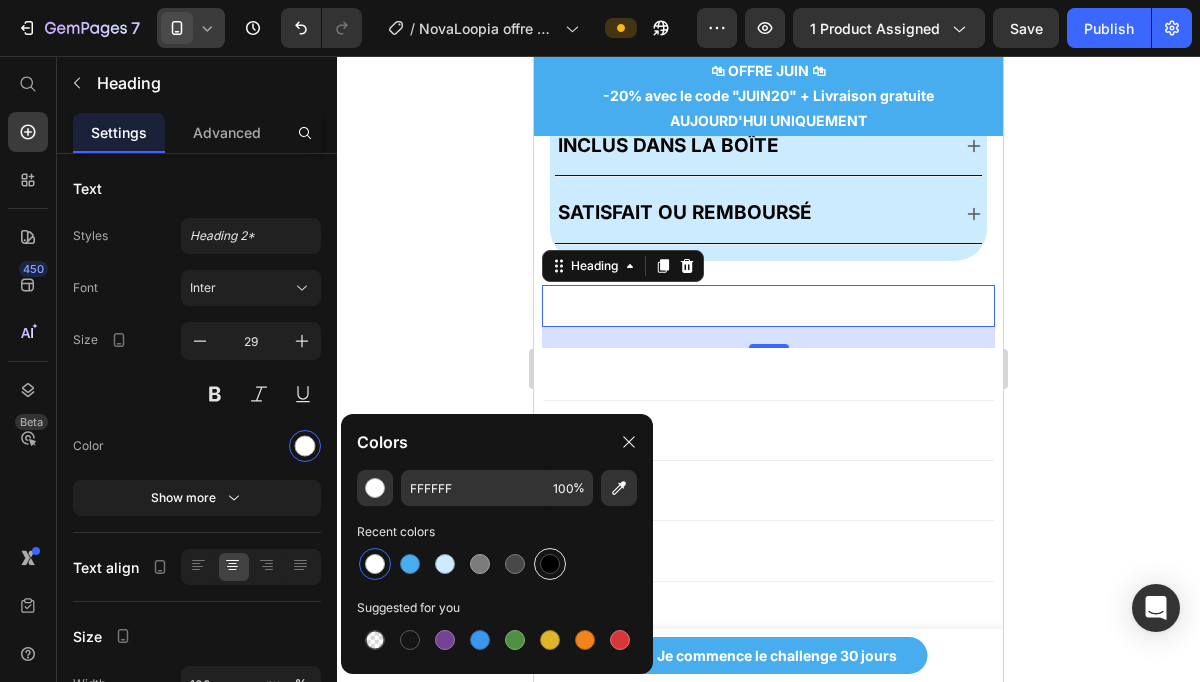 click at bounding box center [550, 564] 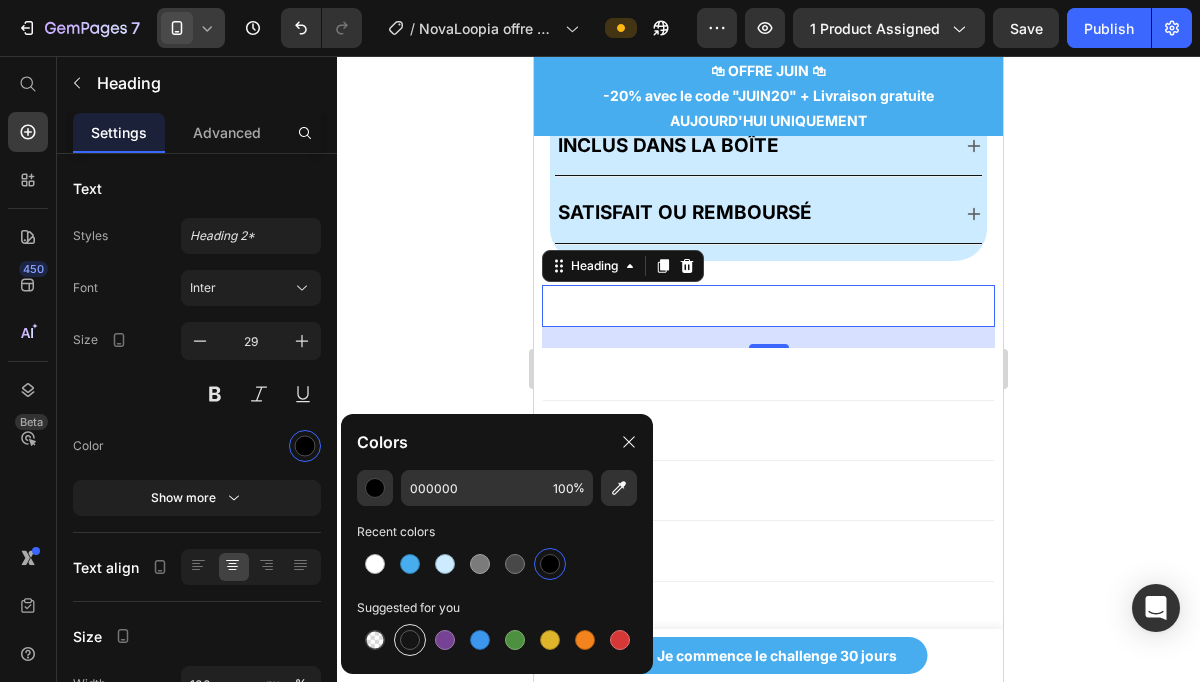 click at bounding box center (410, 640) 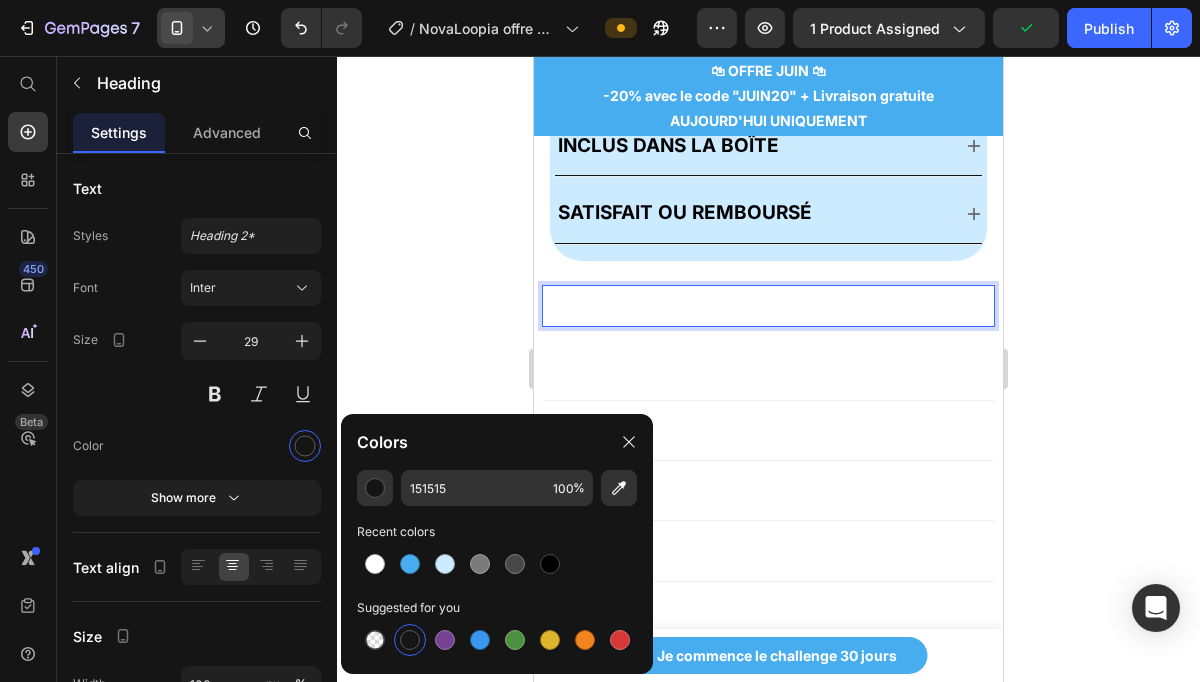 click on "On répond à vos Questions" at bounding box center (769, 305) 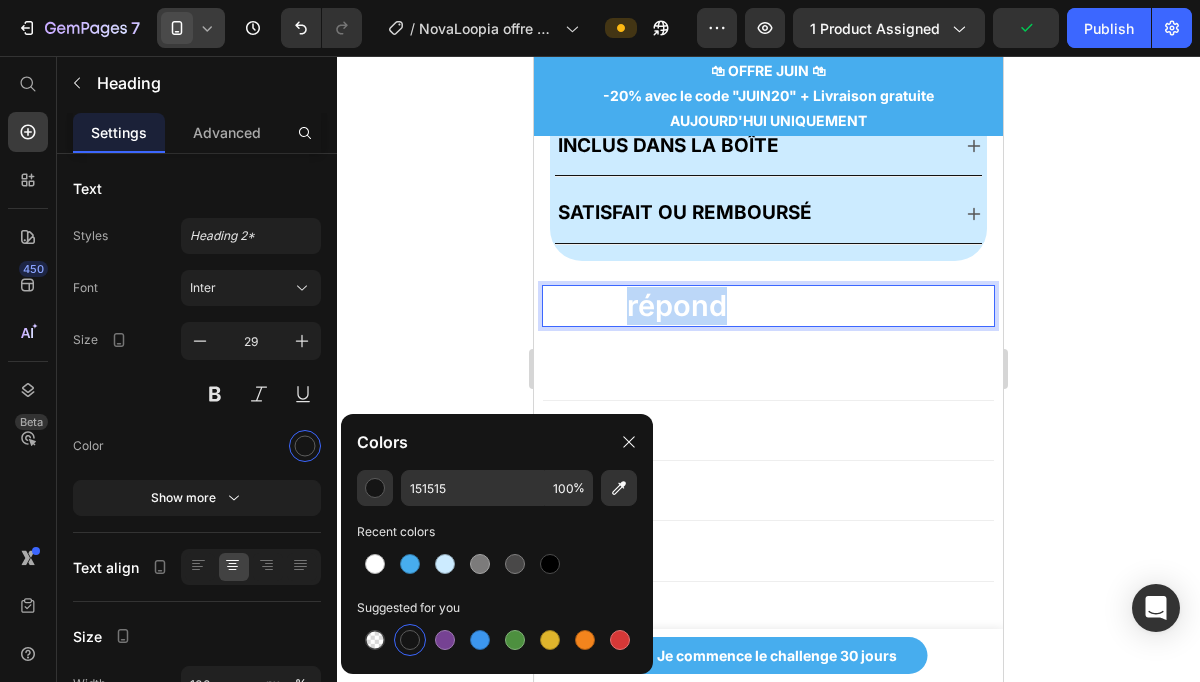 click on "On répond à vos Questions" at bounding box center [769, 305] 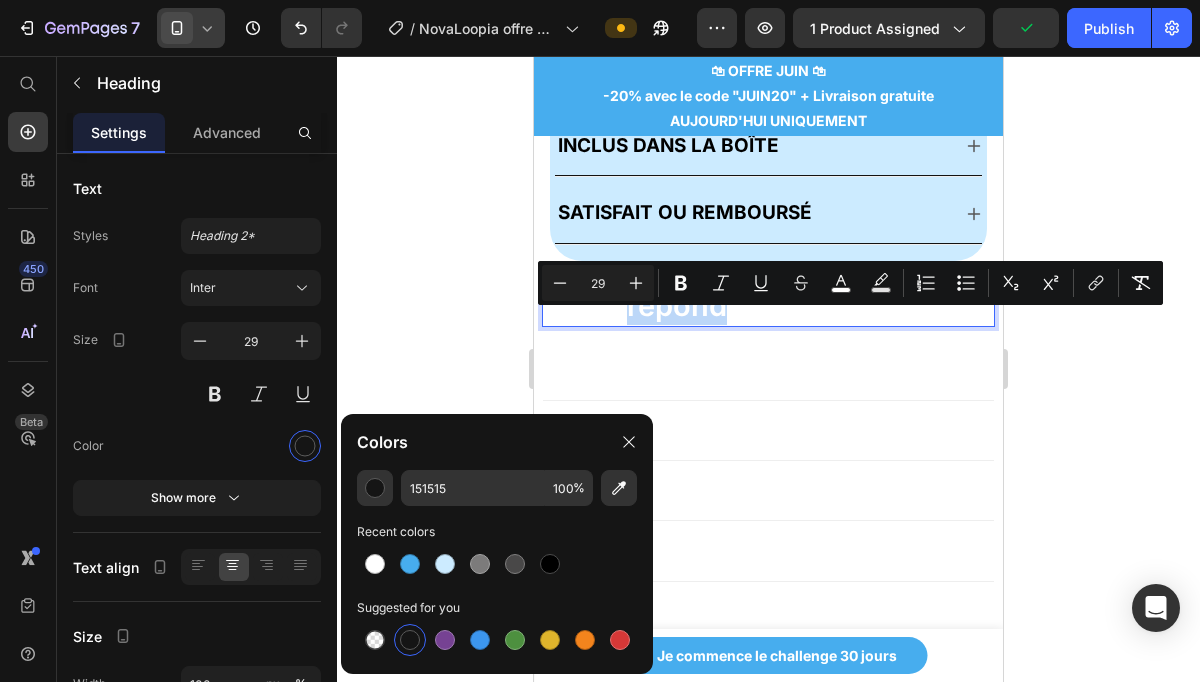 click on "On répond à vos Questions" at bounding box center [769, 305] 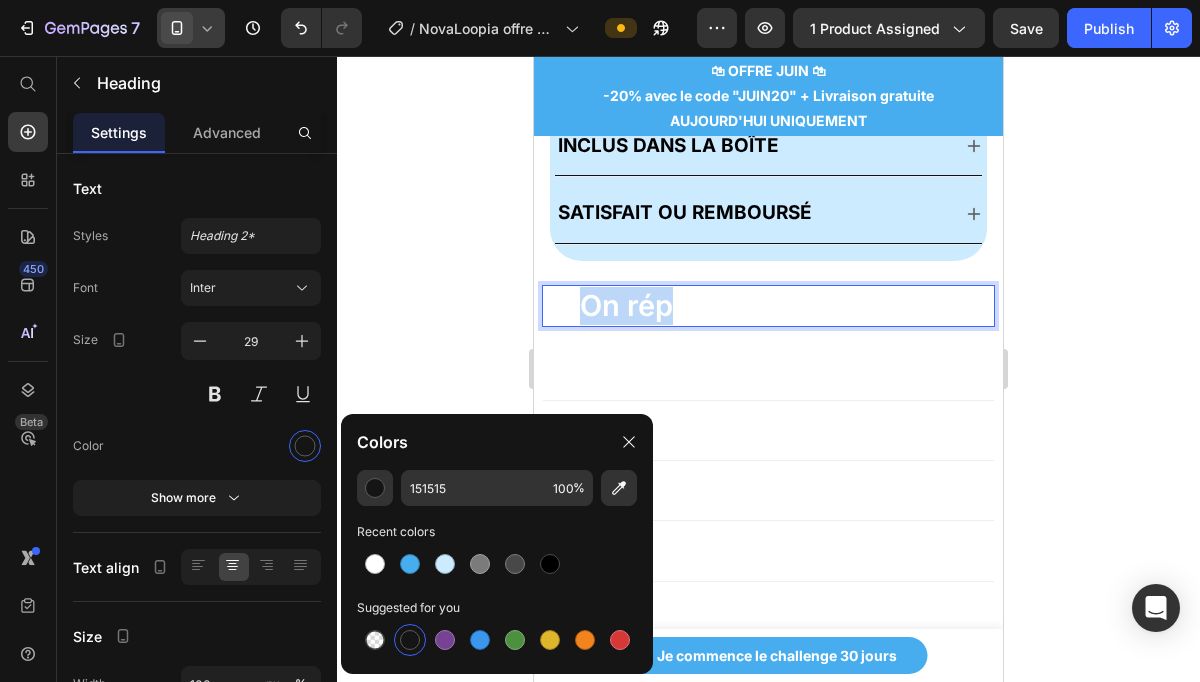 drag, startPoint x: 548, startPoint y: 329, endPoint x: 666, endPoint y: 326, distance: 118.03813 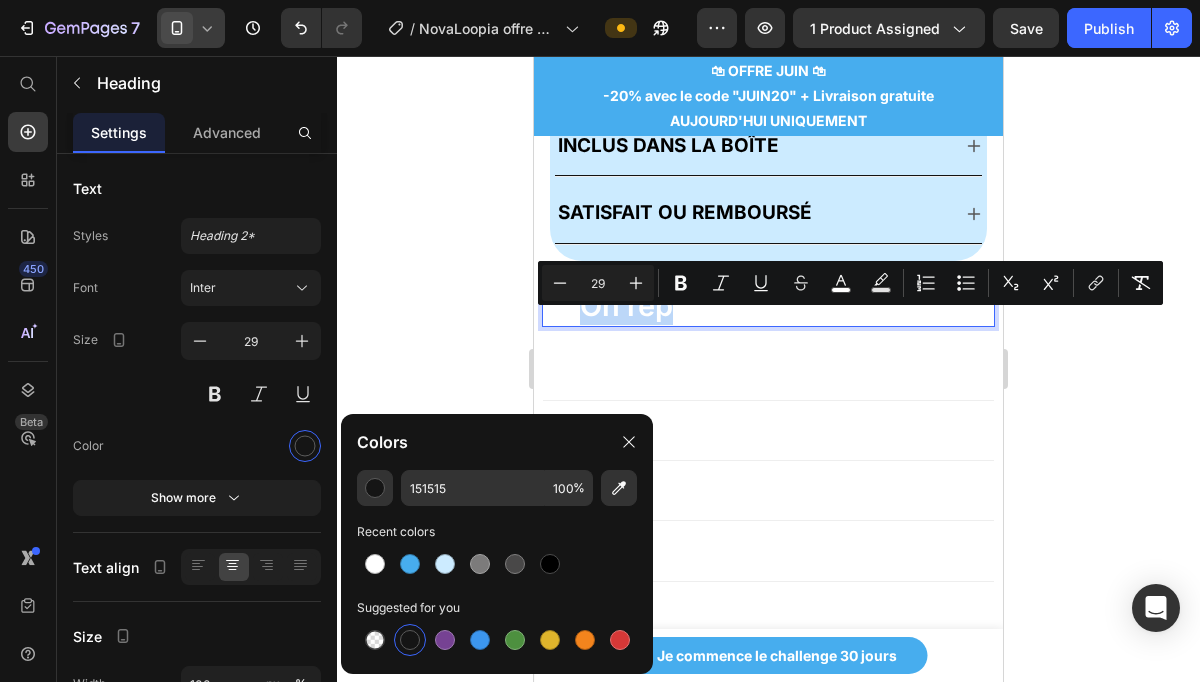 click on "On répond à vos Questions" at bounding box center [768, 306] 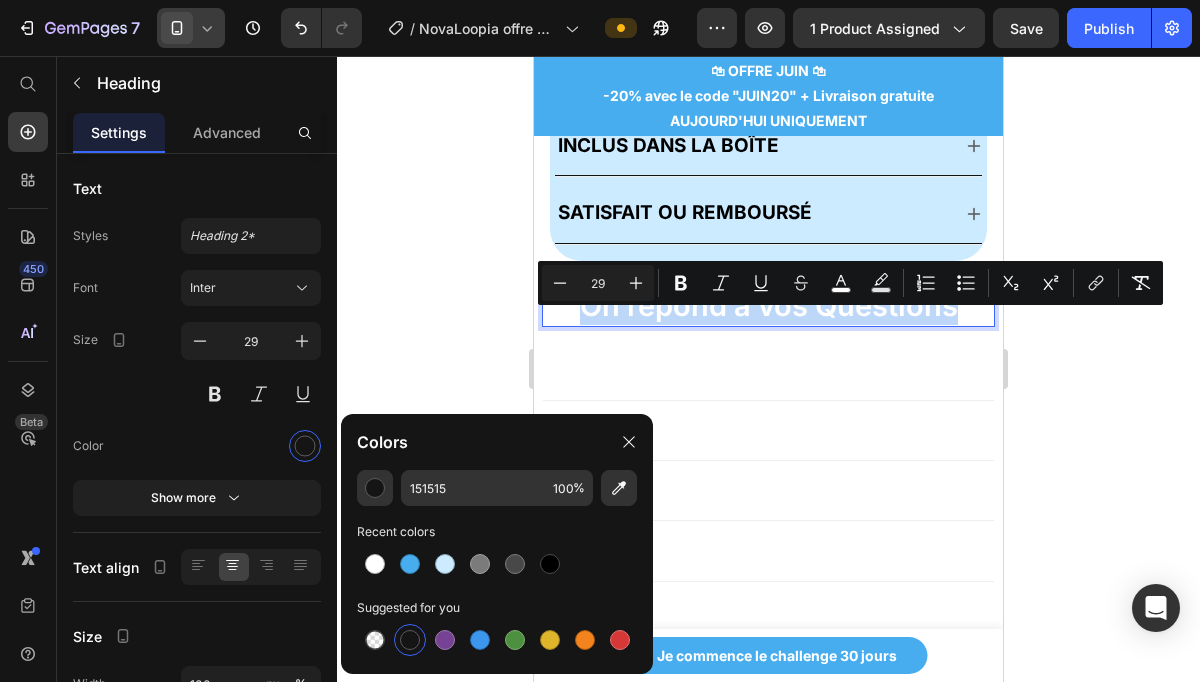 drag, startPoint x: 545, startPoint y: 323, endPoint x: 988, endPoint y: 323, distance: 443 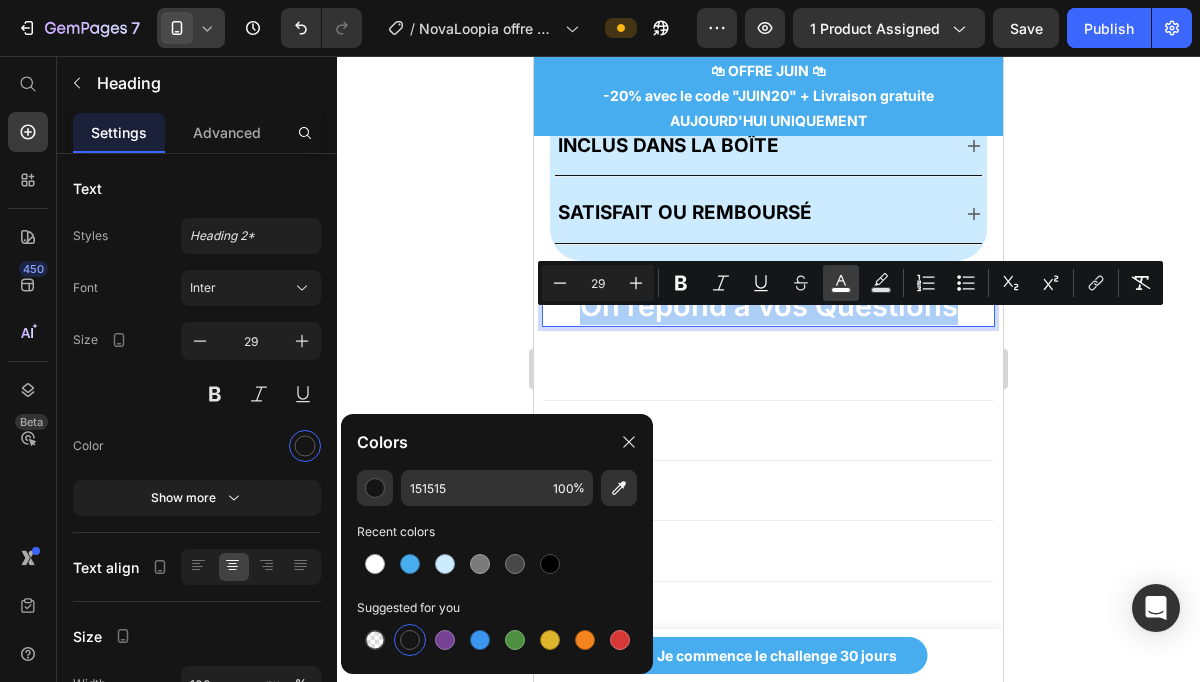 click 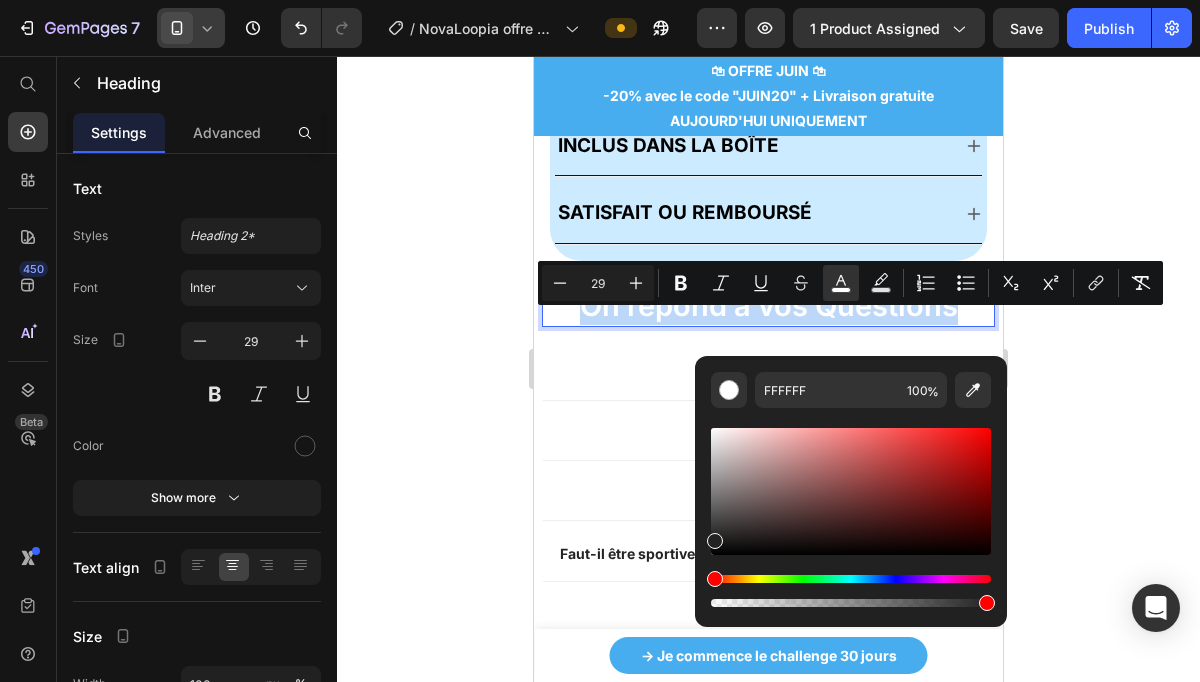 type on "232323" 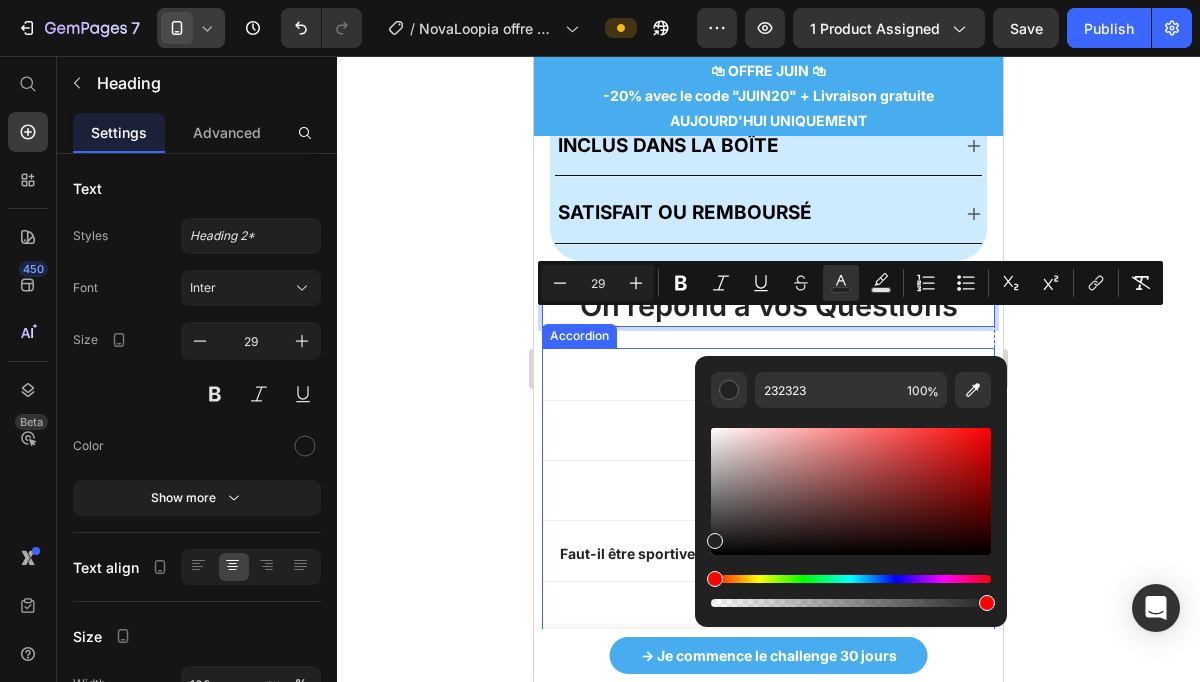 drag, startPoint x: 1308, startPoint y: 558, endPoint x: 658, endPoint y: 569, distance: 650.0931 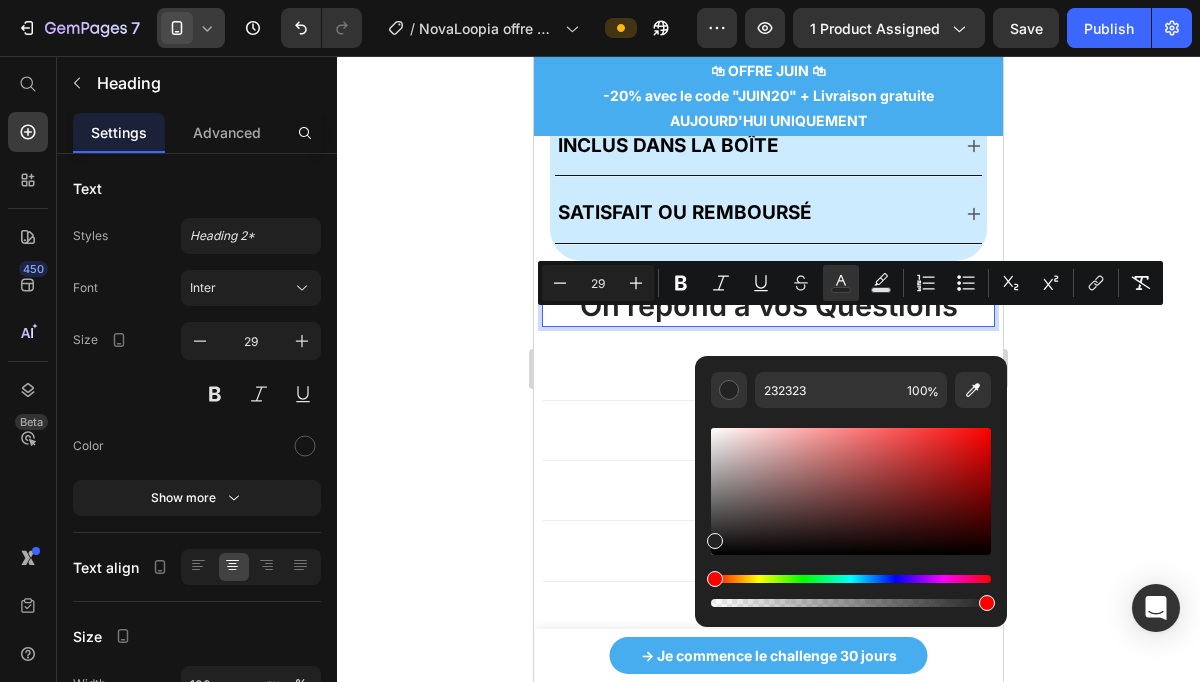 click 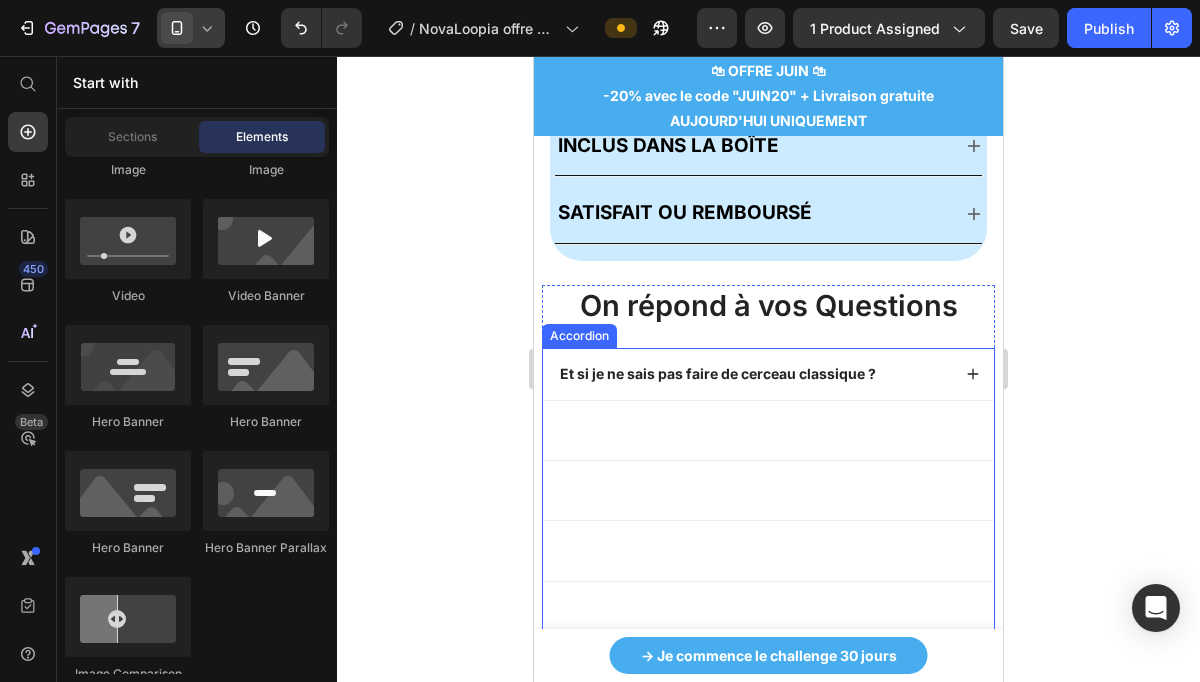 click on "Et si je ne sais pas faire de cerceau classique ?" at bounding box center [768, 374] 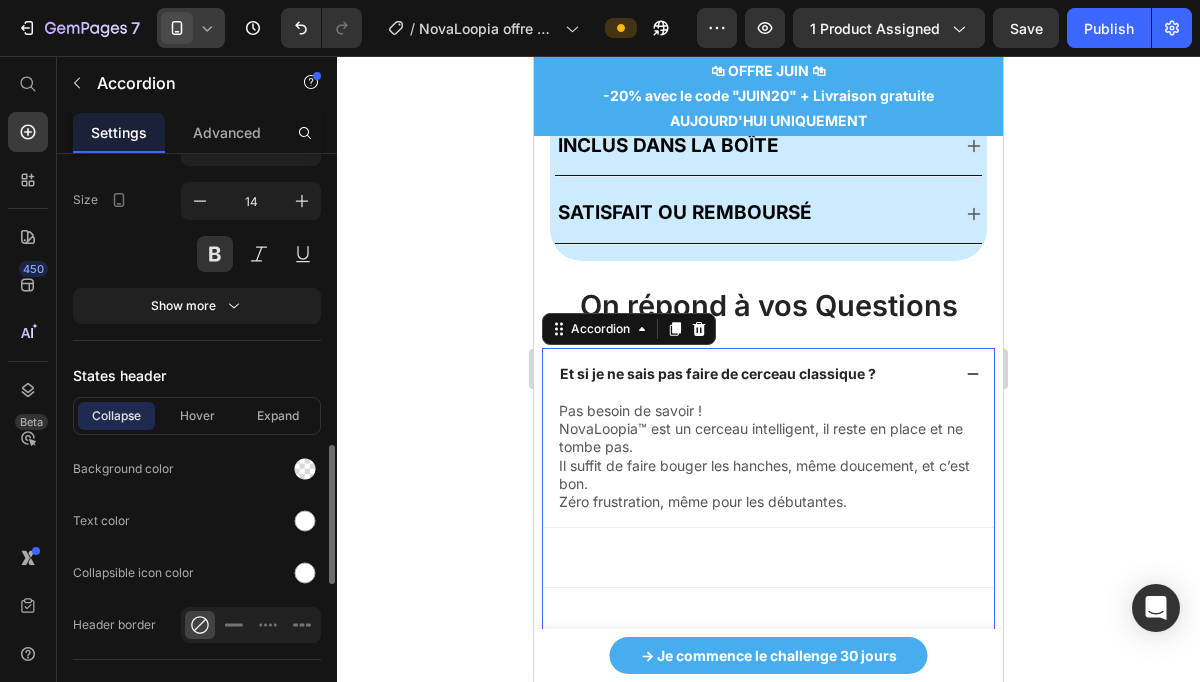 scroll, scrollTop: 1210, scrollLeft: 0, axis: vertical 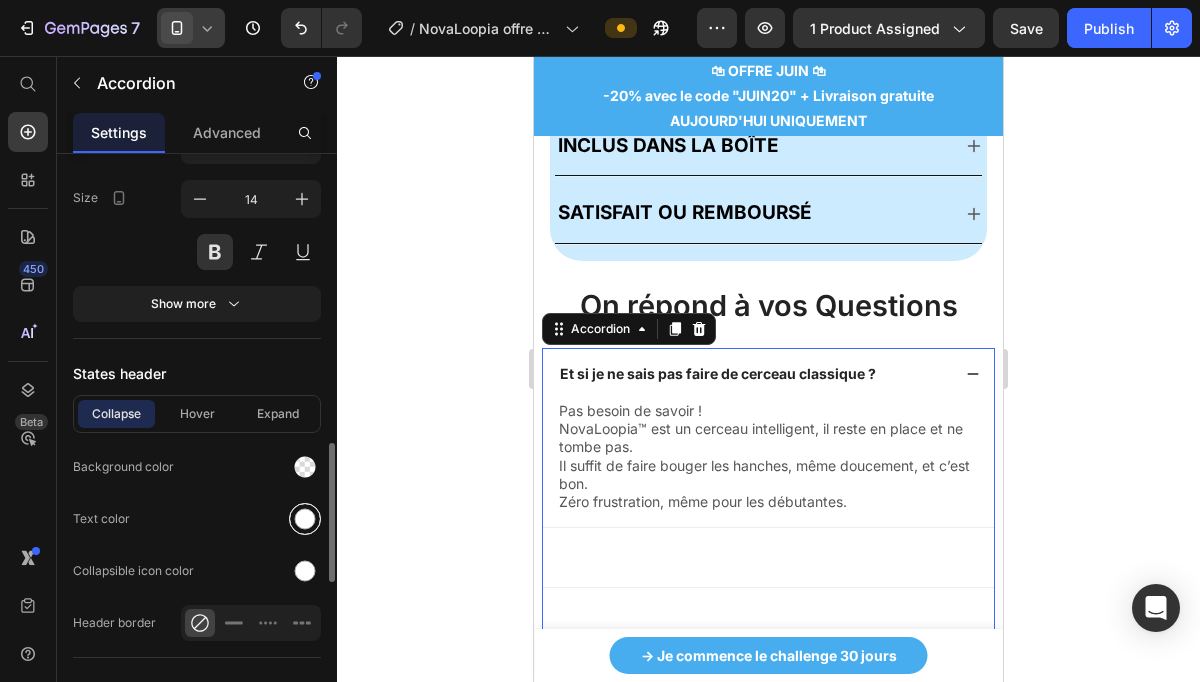 click at bounding box center (305, 519) 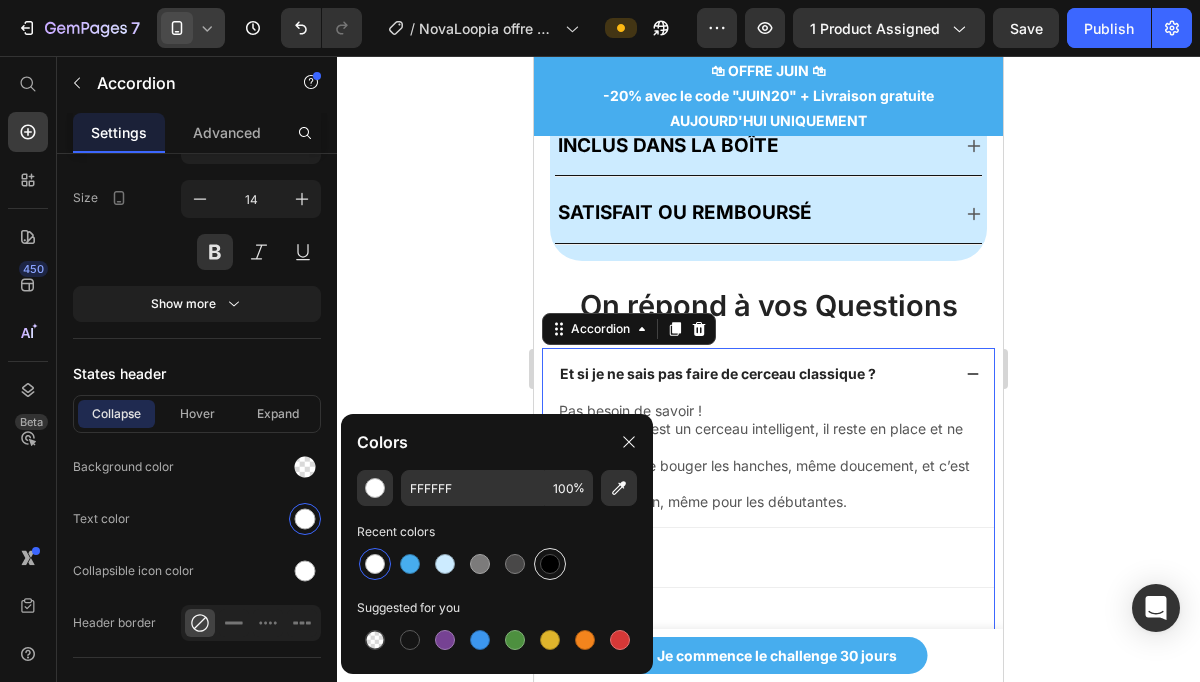 click at bounding box center (550, 564) 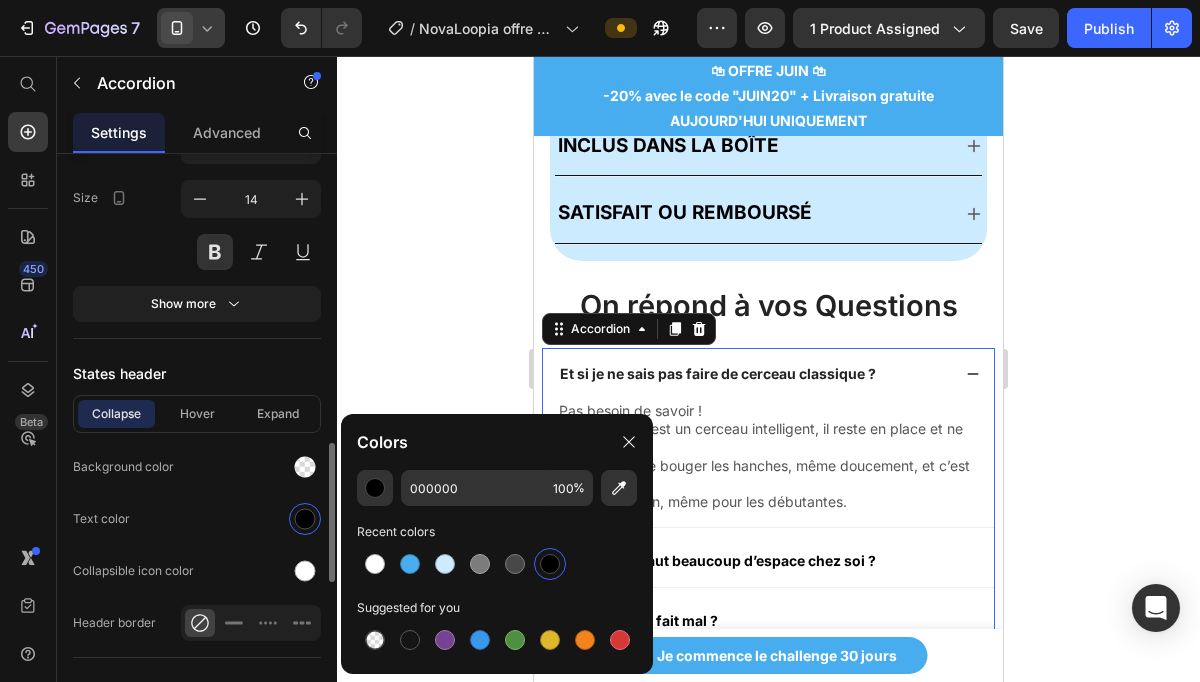 click on "Text color" 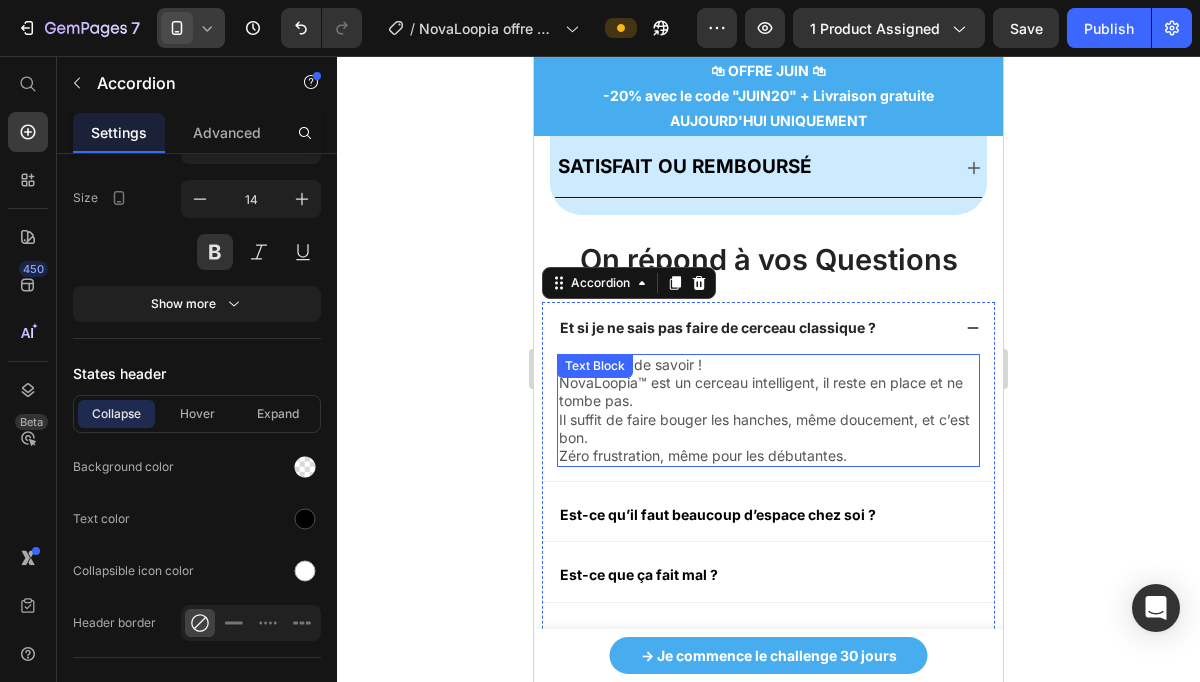 scroll, scrollTop: 6715, scrollLeft: 0, axis: vertical 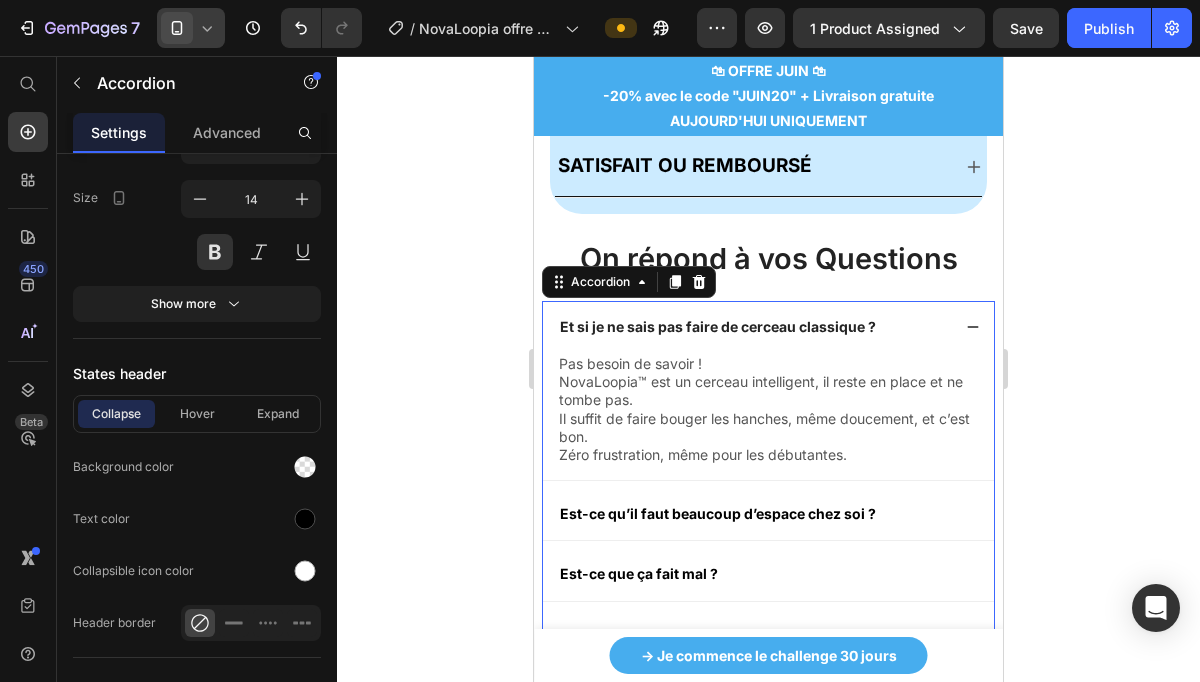 click 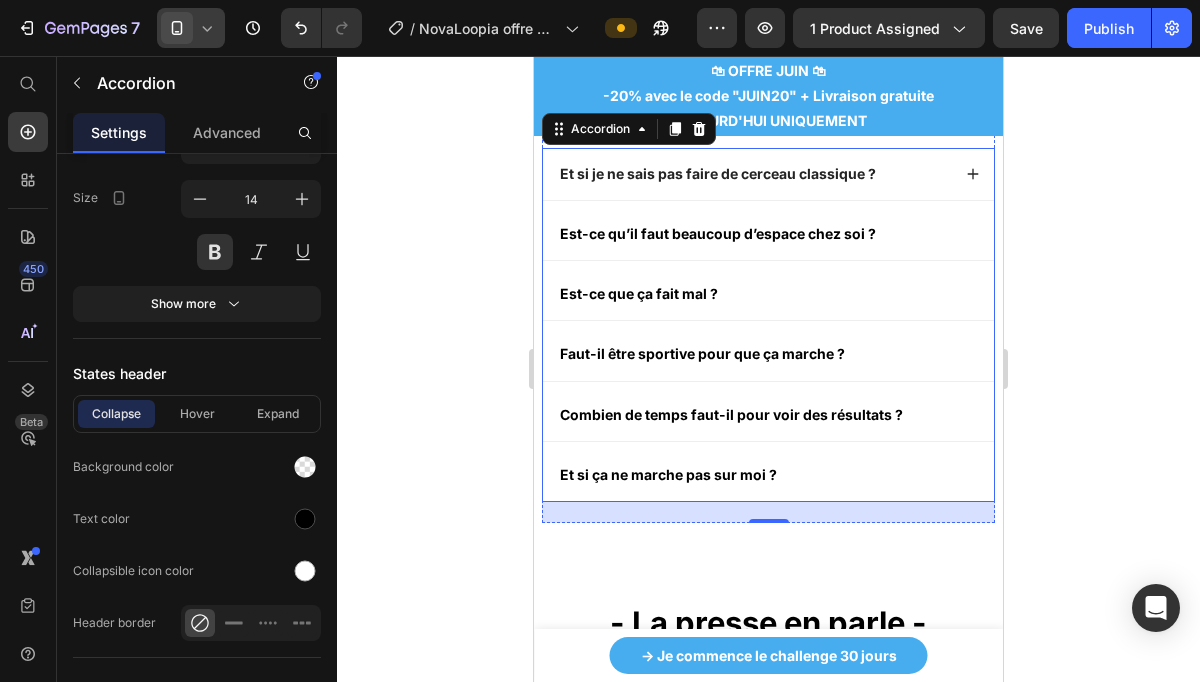 scroll, scrollTop: 6882, scrollLeft: 0, axis: vertical 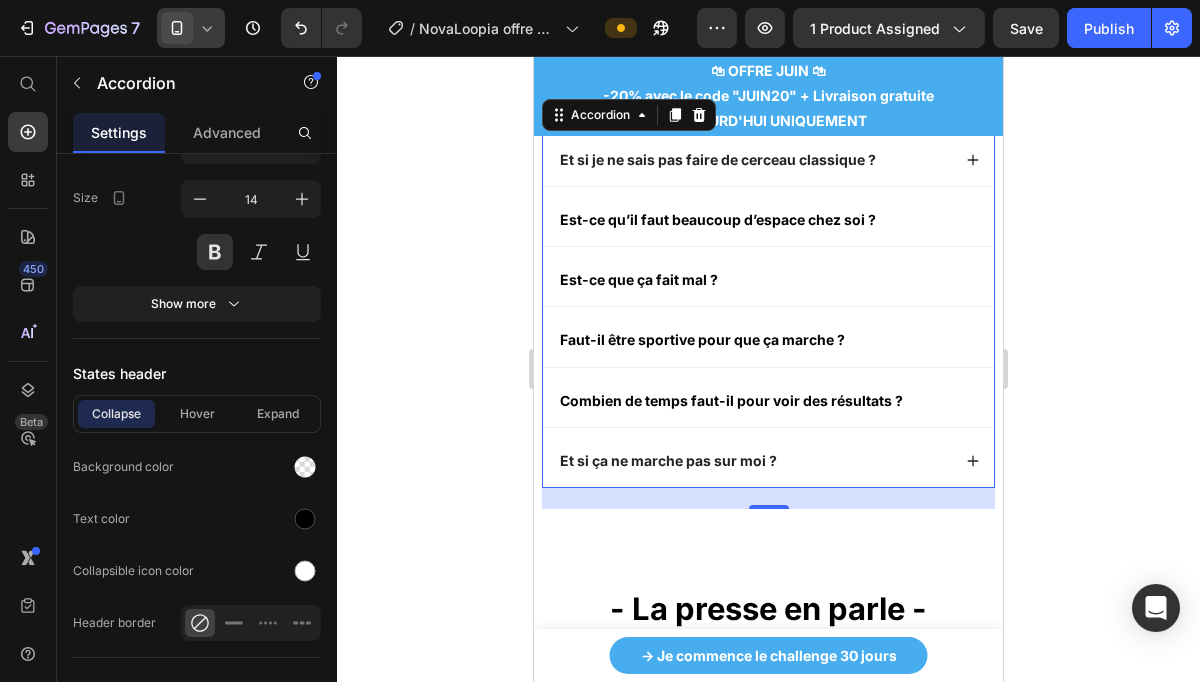 click on "Et si ça ne marche pas sur moi ?" at bounding box center (753, 461) 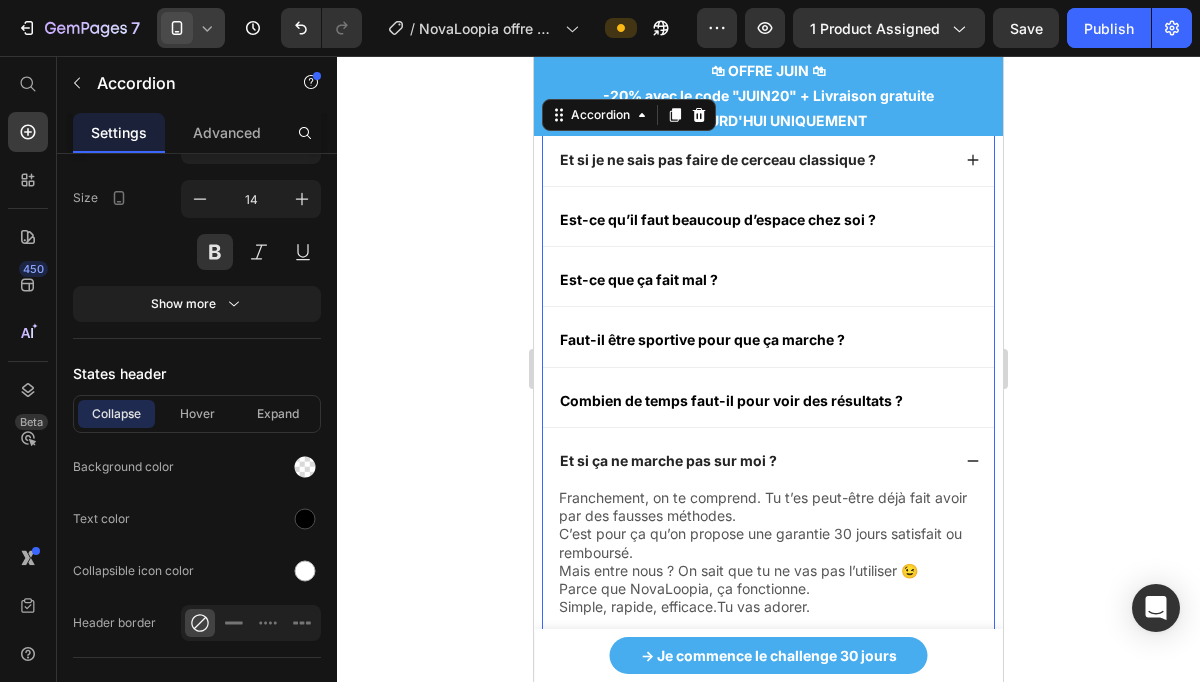 click on "Et si ça ne marche pas sur moi ?" at bounding box center [753, 461] 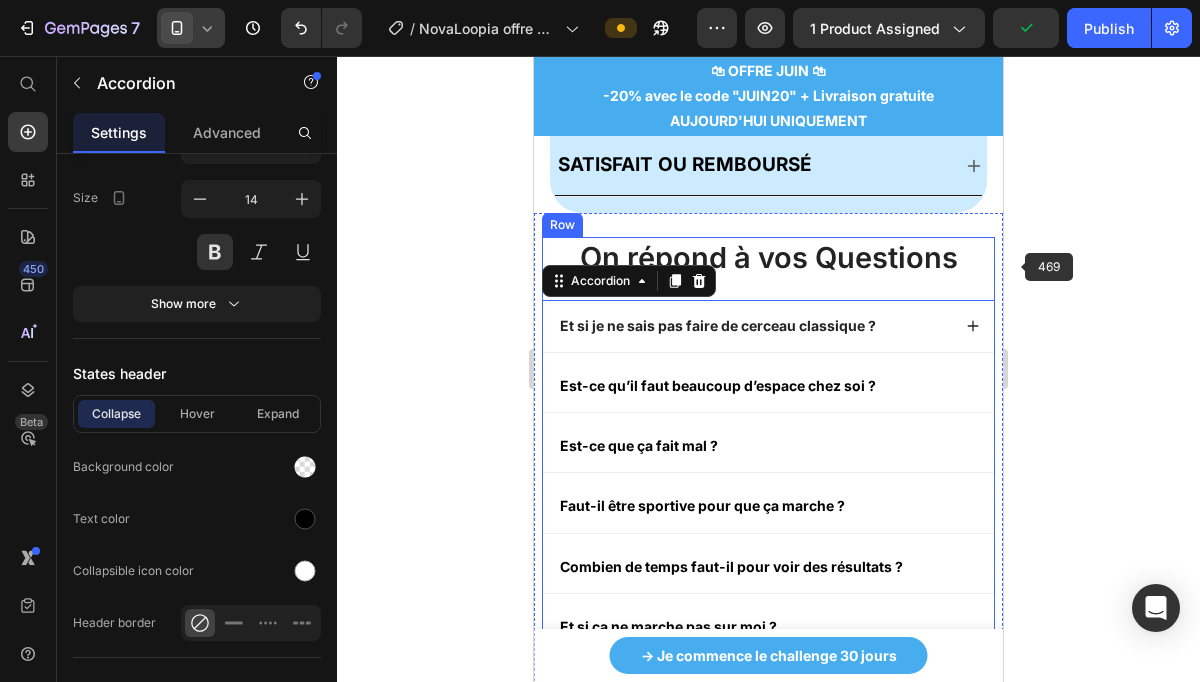 scroll, scrollTop: 6712, scrollLeft: 0, axis: vertical 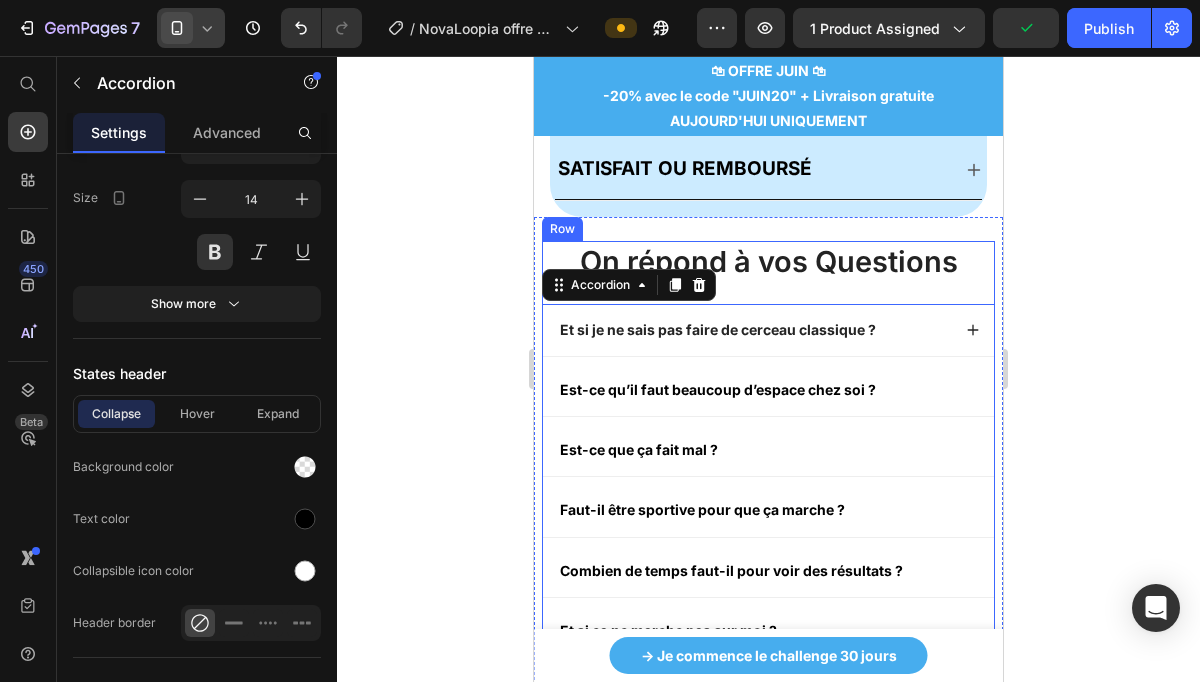 click 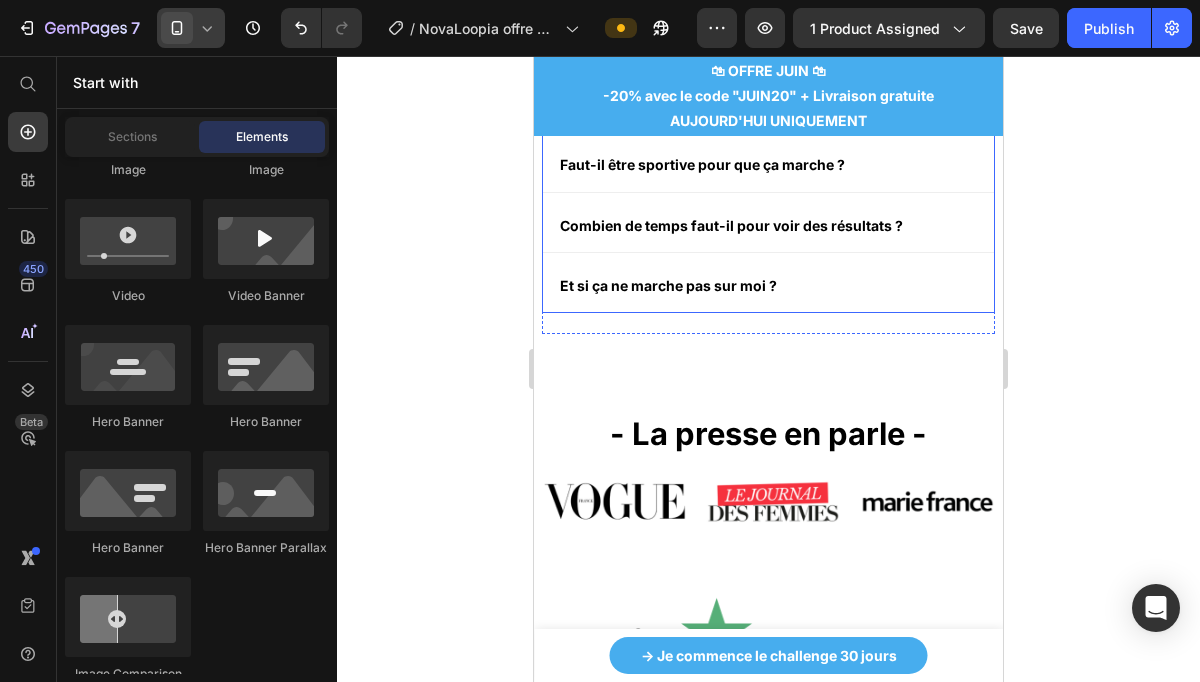 scroll, scrollTop: 7060, scrollLeft: 0, axis: vertical 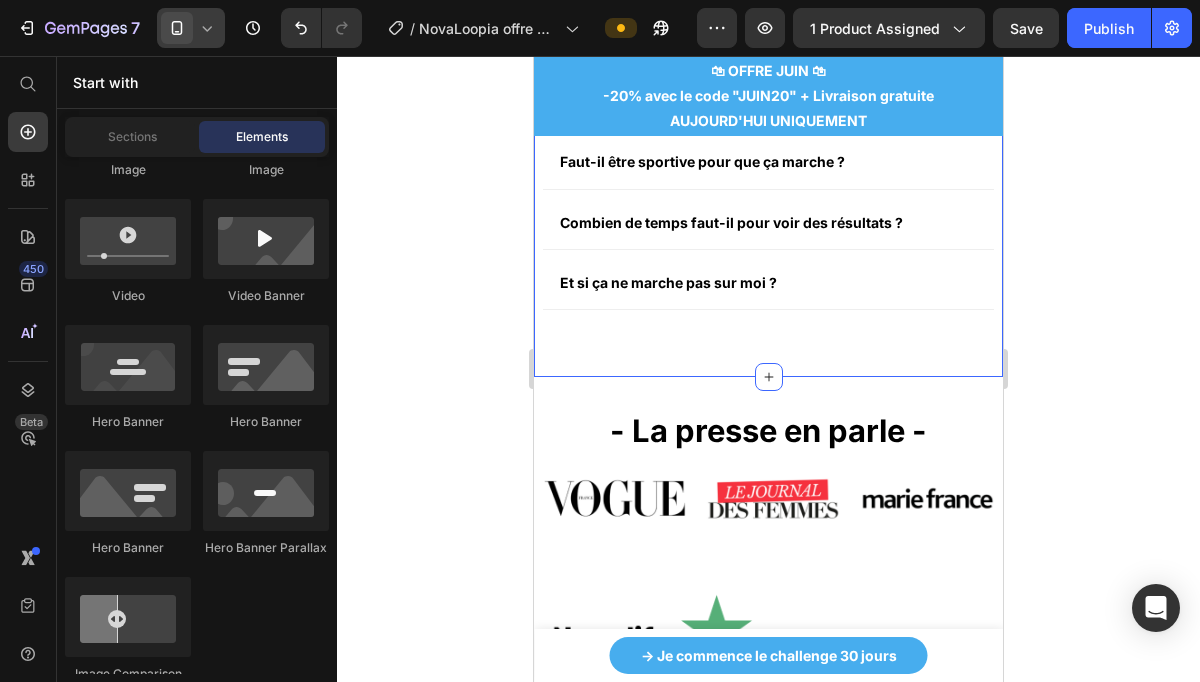 click on "⁠⁠⁠⁠⁠⁠⁠ On répond à vos Questions Heading
Et si je ne sais pas faire de cerceau classique ?
Est-ce qu’il faut beaucoup d’espace chez soi ?
Est-ce que ça fait mal ?
Faut-il être sportive pour que ça marche ?
Combien de temps faut-il pour voir des résultats ?
Et si ça ne marche pas sur moi ? Accordion Row Section 8   You can create reusable sections Create Theme Section AI Content Write with GemAI What would you like to describe here? Tone and Voice Persuasive Product Copy WideBundle of CERCEAU MINCEUR - NOVALOOPIA pour mere au foyer Show more Generate" at bounding box center (768, 123) 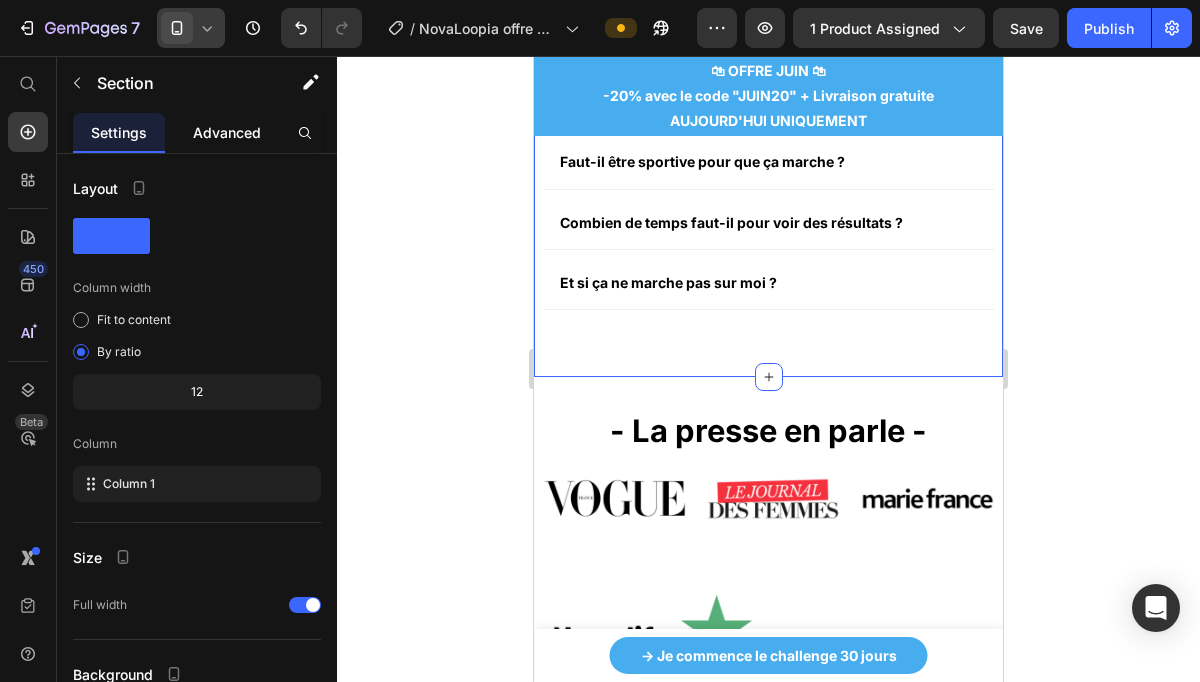 click on "Advanced" at bounding box center [227, 132] 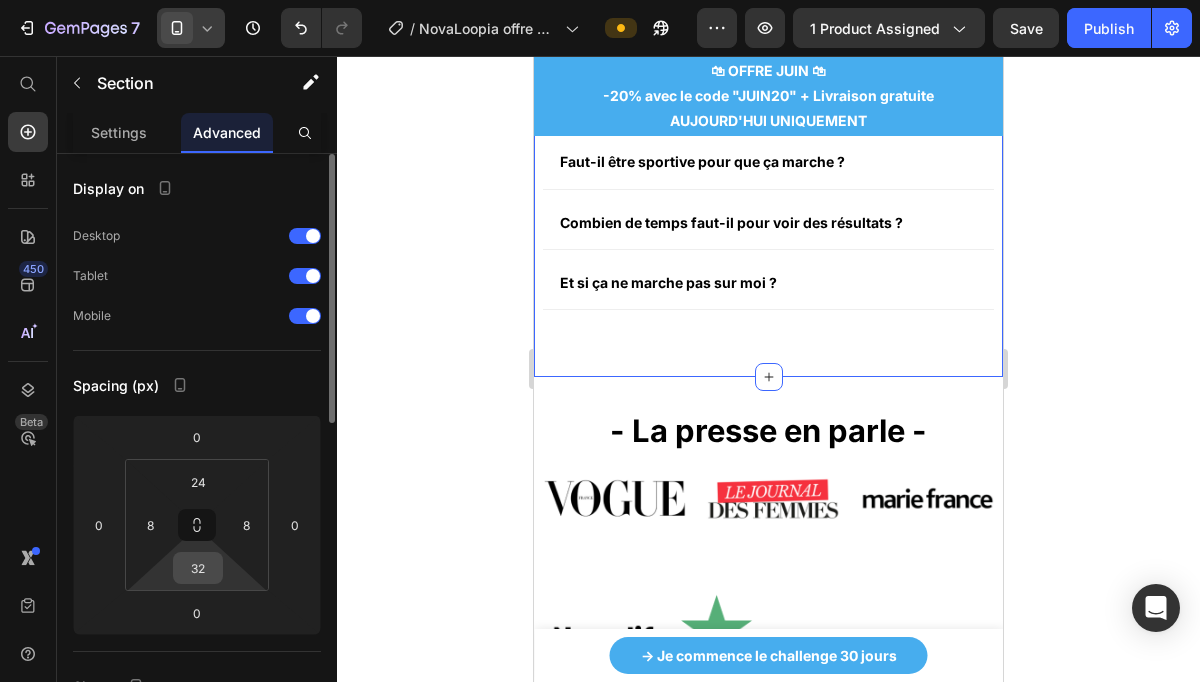 click on "32" at bounding box center [198, 568] 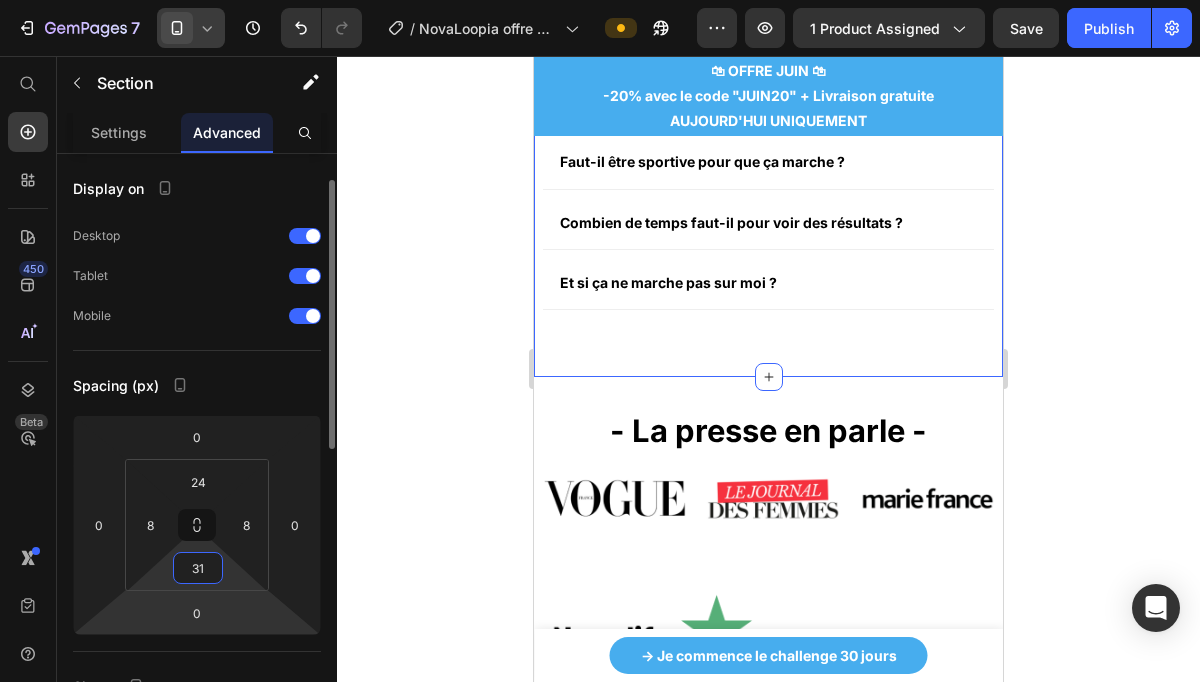 scroll, scrollTop: 18, scrollLeft: 0, axis: vertical 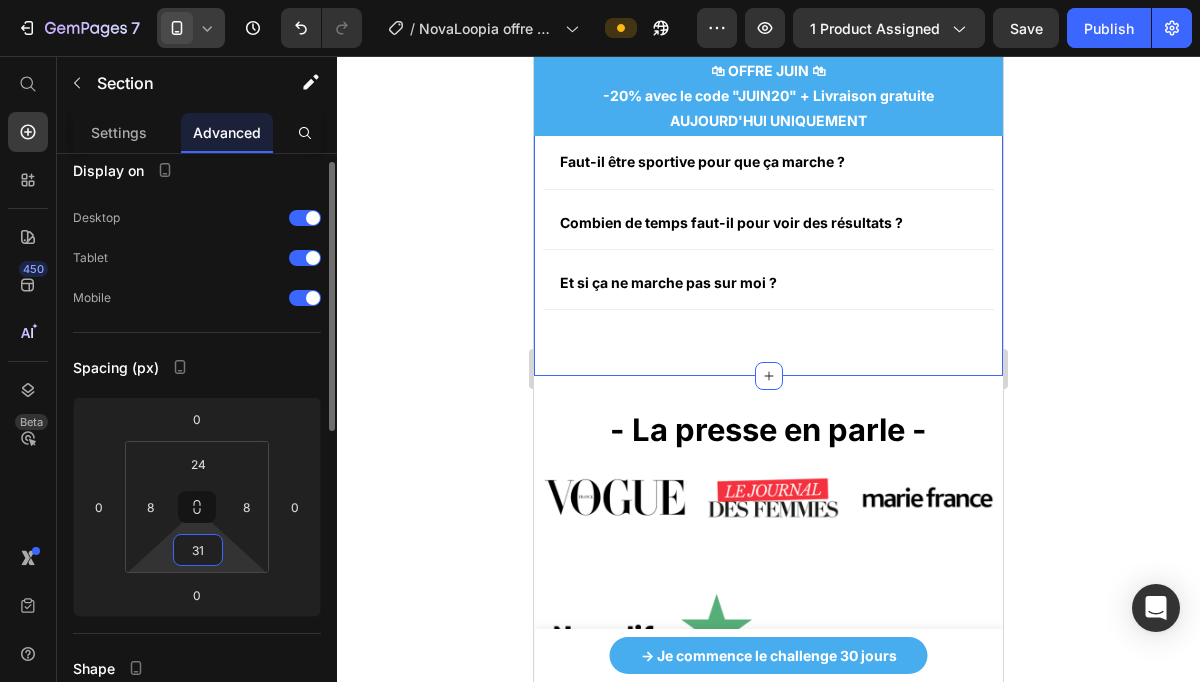 click on "31" at bounding box center [198, 550] 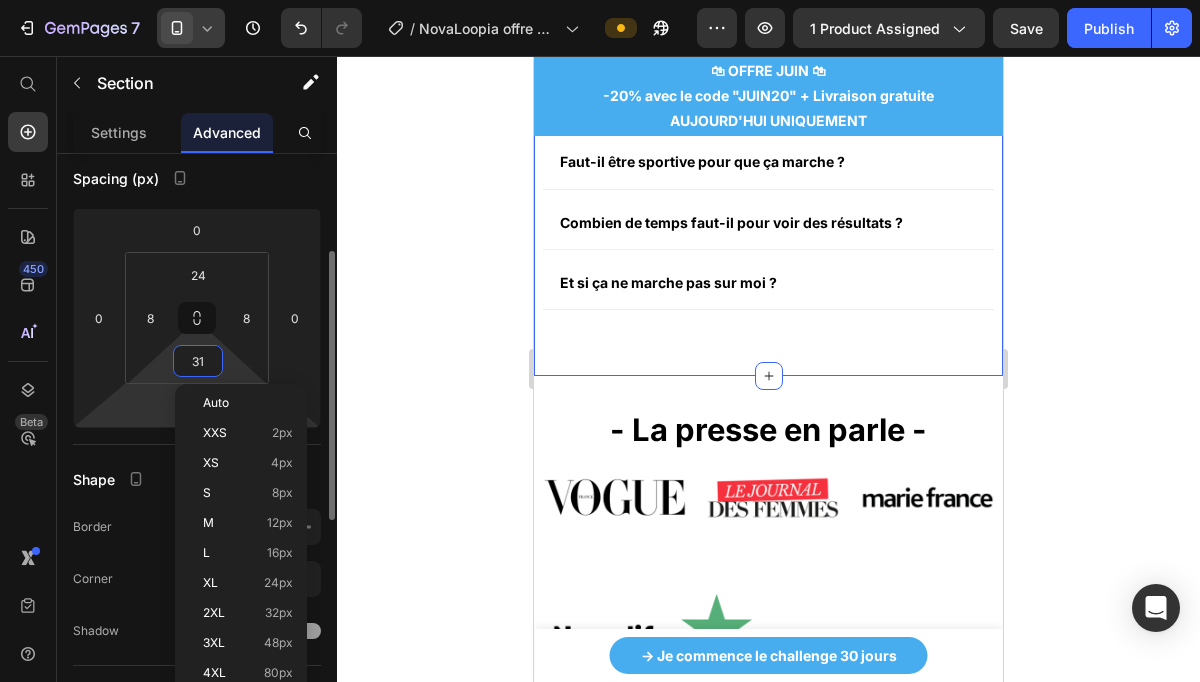 scroll, scrollTop: 208, scrollLeft: 0, axis: vertical 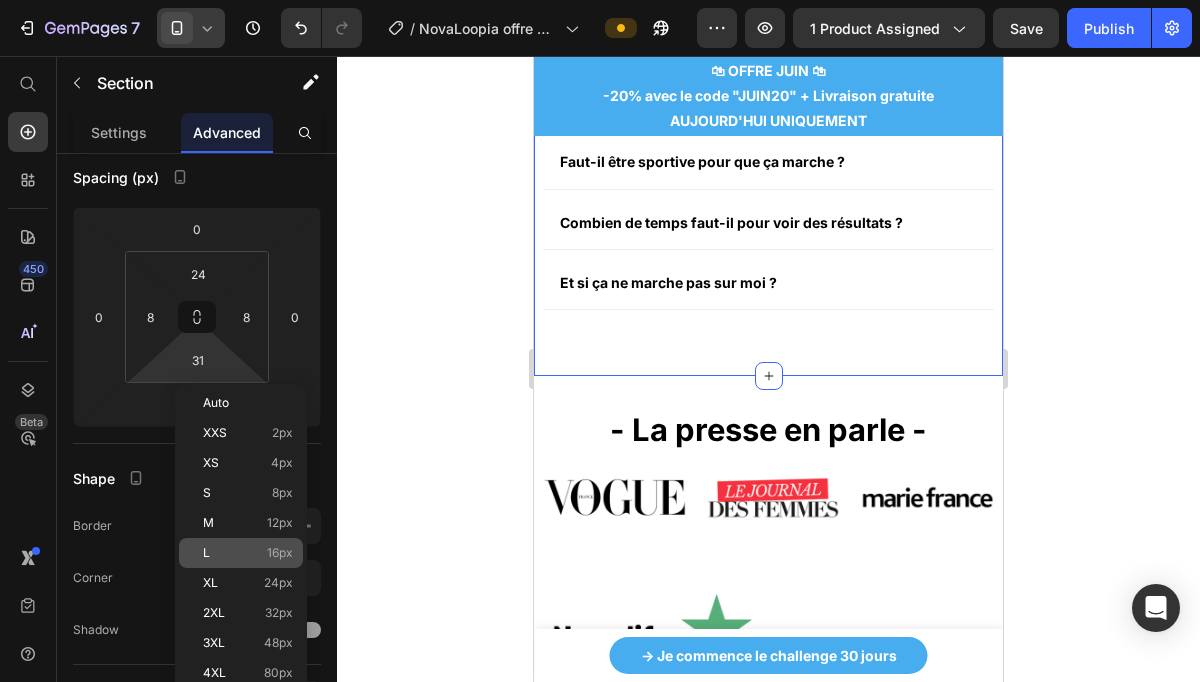 click on "L 16px" at bounding box center (248, 553) 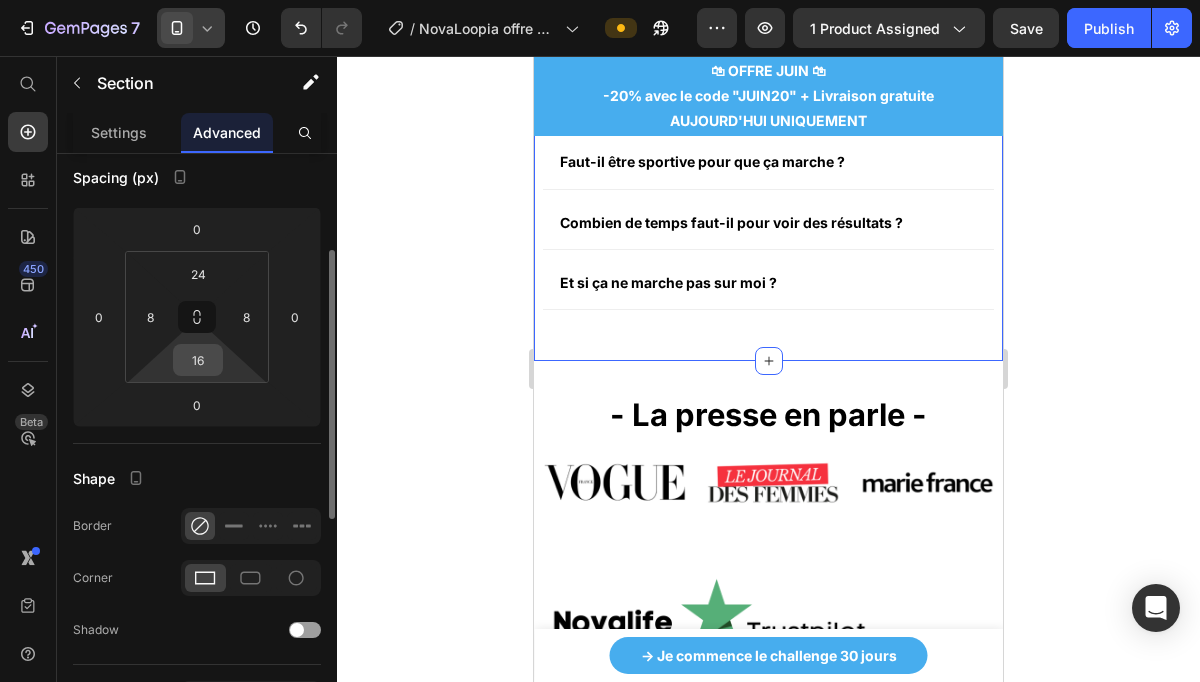 click on "16" at bounding box center [198, 360] 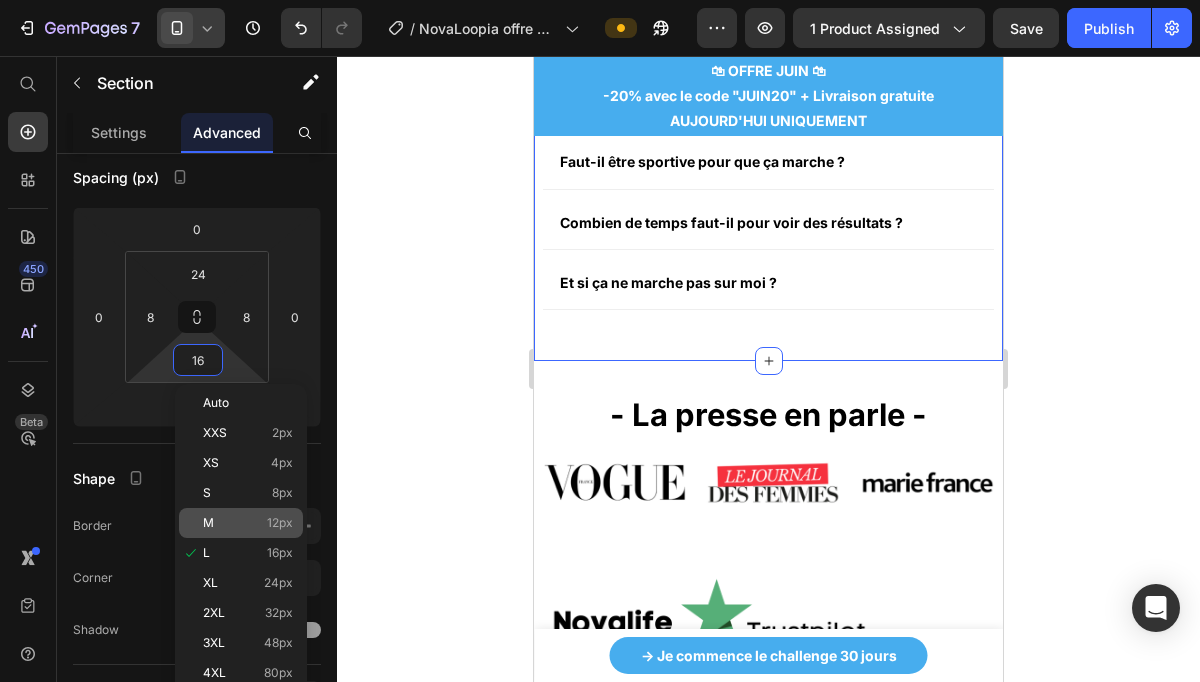 click on "M 12px" at bounding box center [248, 523] 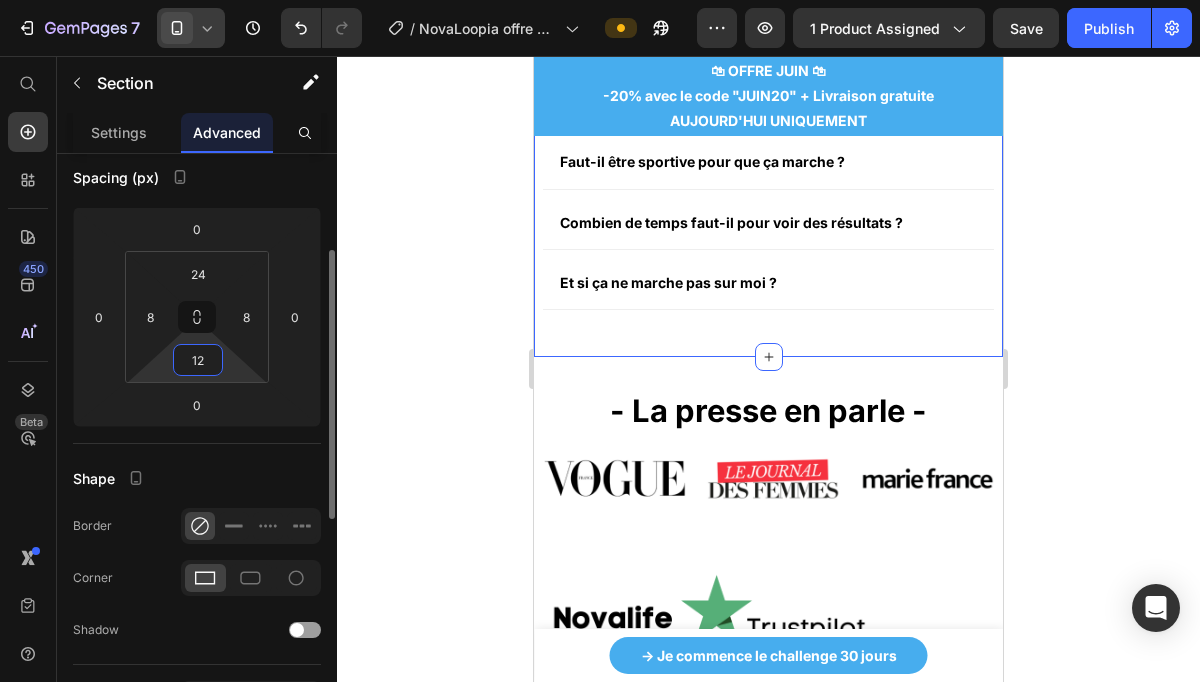 click on "12" at bounding box center [198, 360] 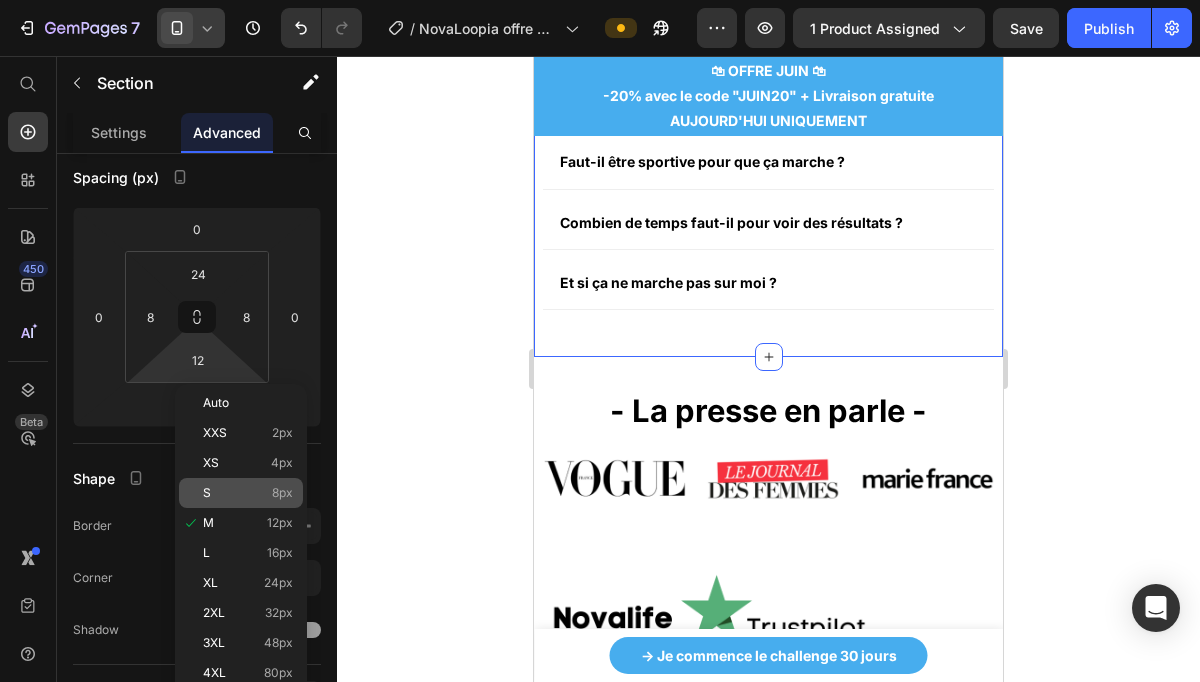 click on "S 8px" 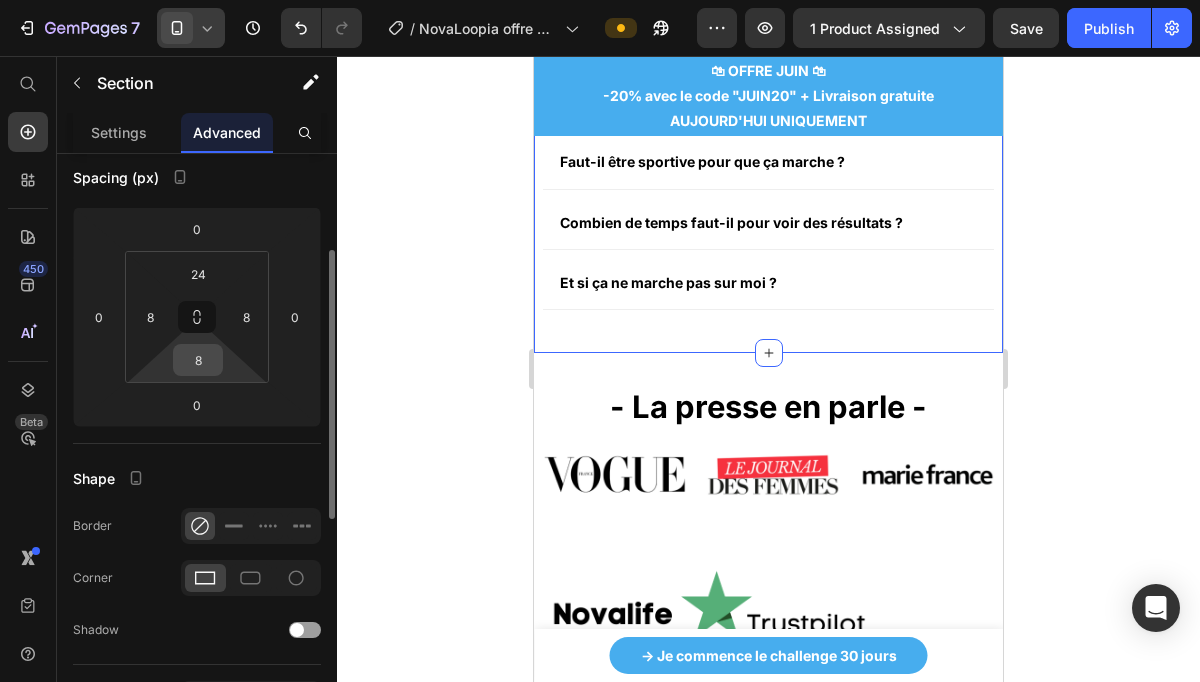 click on "8" at bounding box center (198, 360) 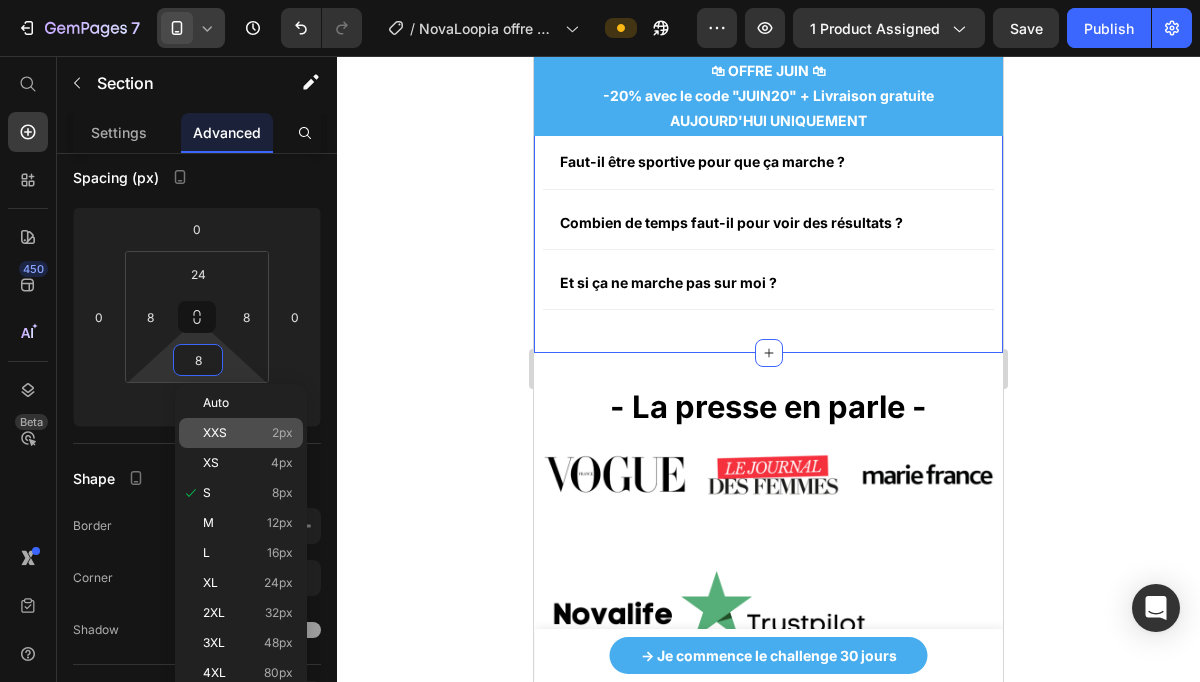 click on "XXS" at bounding box center (215, 433) 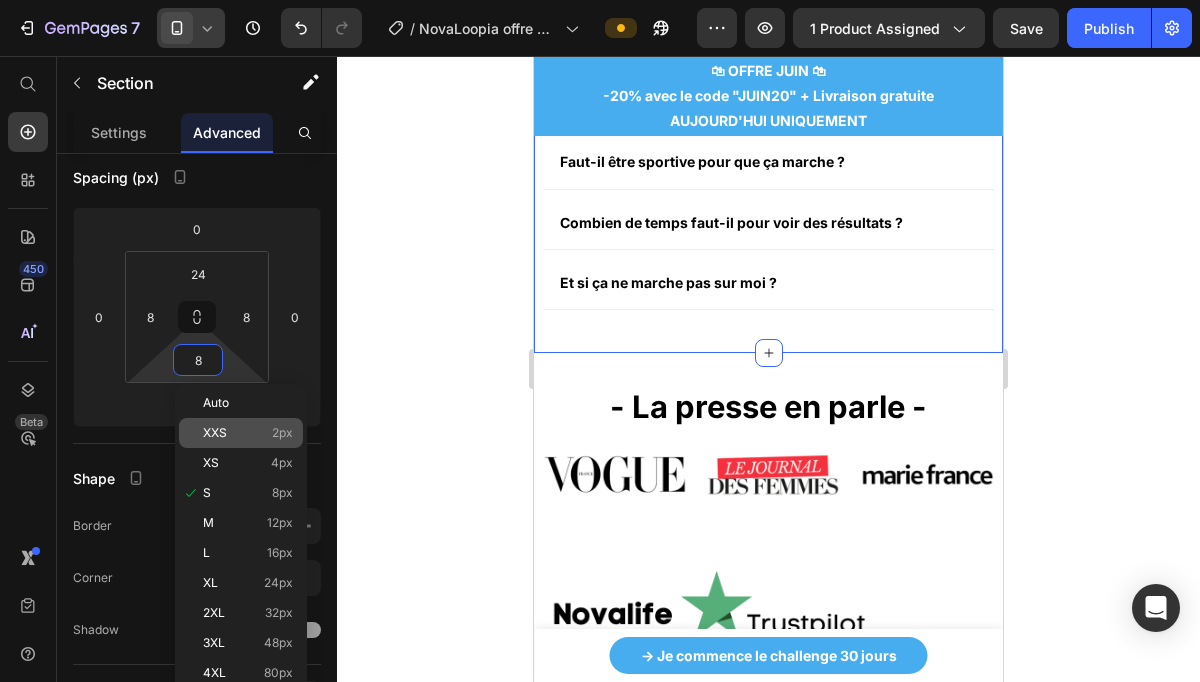 type on "2" 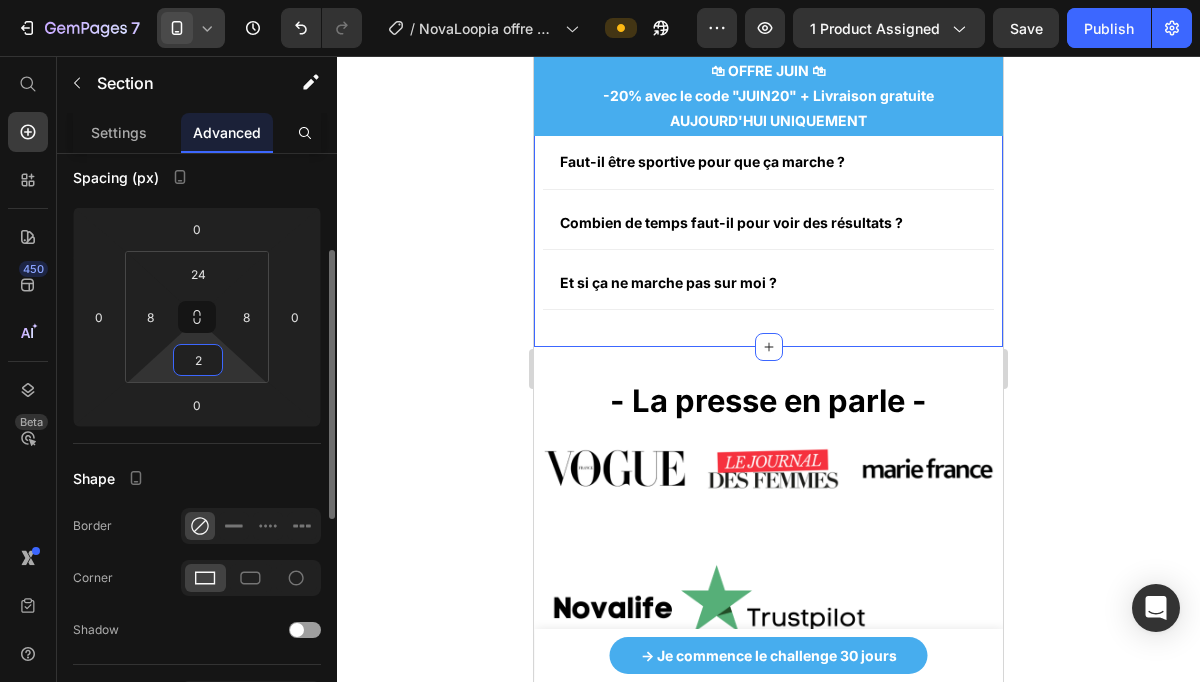 click on "2" at bounding box center (198, 360) 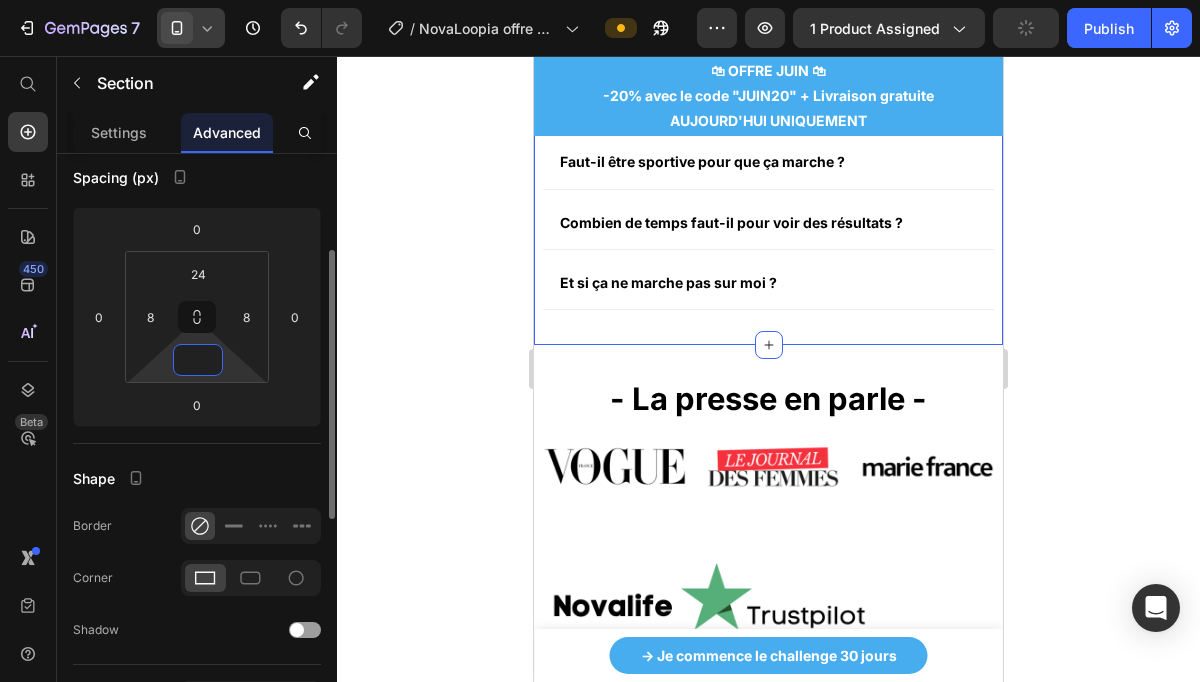 type on "0" 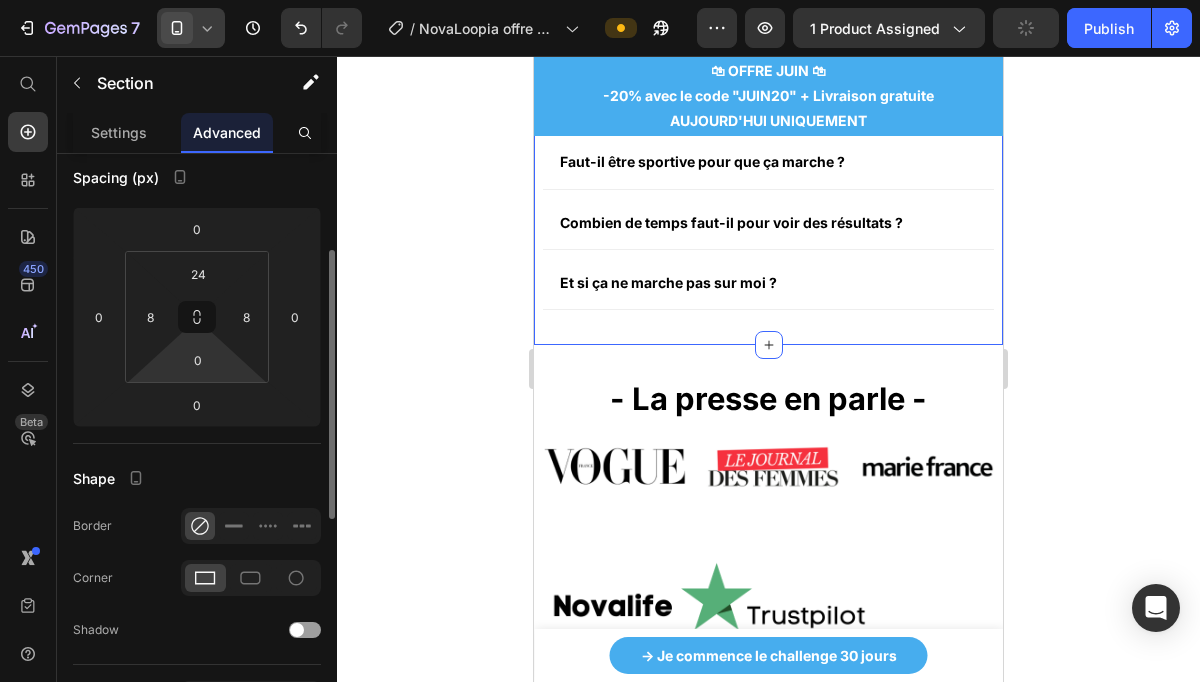 click on "Display on Desktop Tablet Mobile Spacing (px) 0 0 0 0 24 8 0 8 Shape Border Corner Shadow Position Opacity 100 % Animation Interaction Upgrade to Optimize plan  to unlock Interaction & other premium features. CSS class" at bounding box center (197, 531) 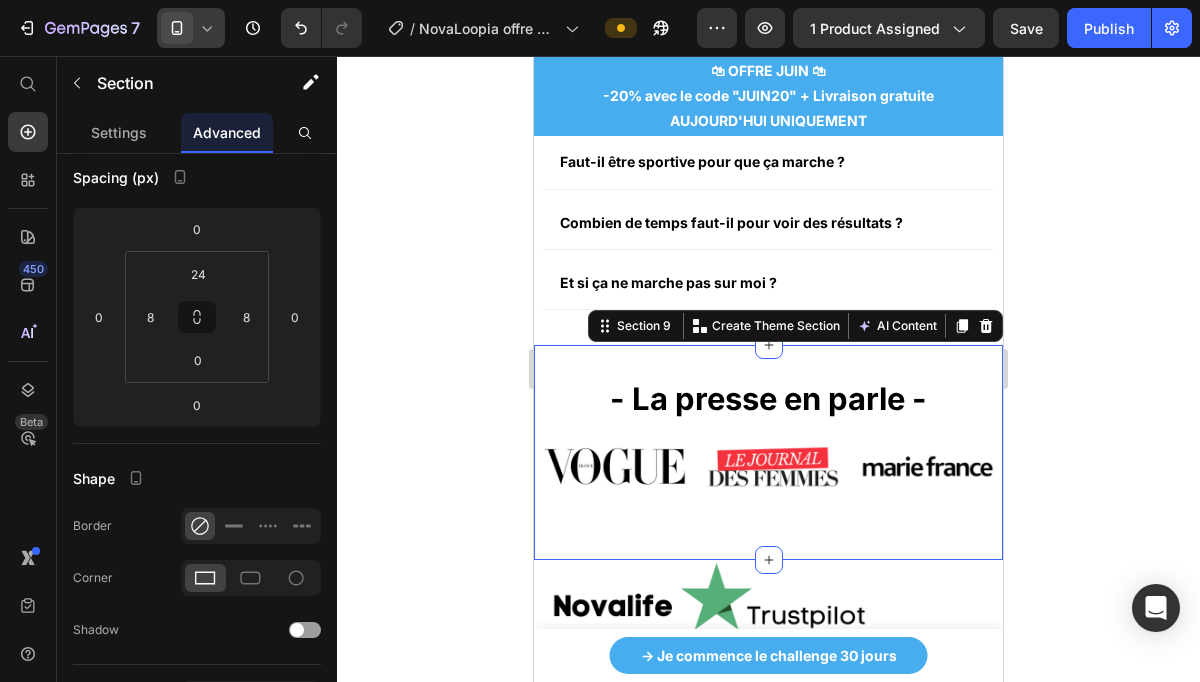 click on "- La presse en parle - Heading Image Row Section 9   You can create reusable sections Create Theme Section AI Content Write with GemAI What would you like to describe here? Tone and Voice Persuasive Product Copy WideBundle of CERCEAU MINCEUR - NOVALOOPIA pour mere au foyer Show more Generate" at bounding box center (768, 452) 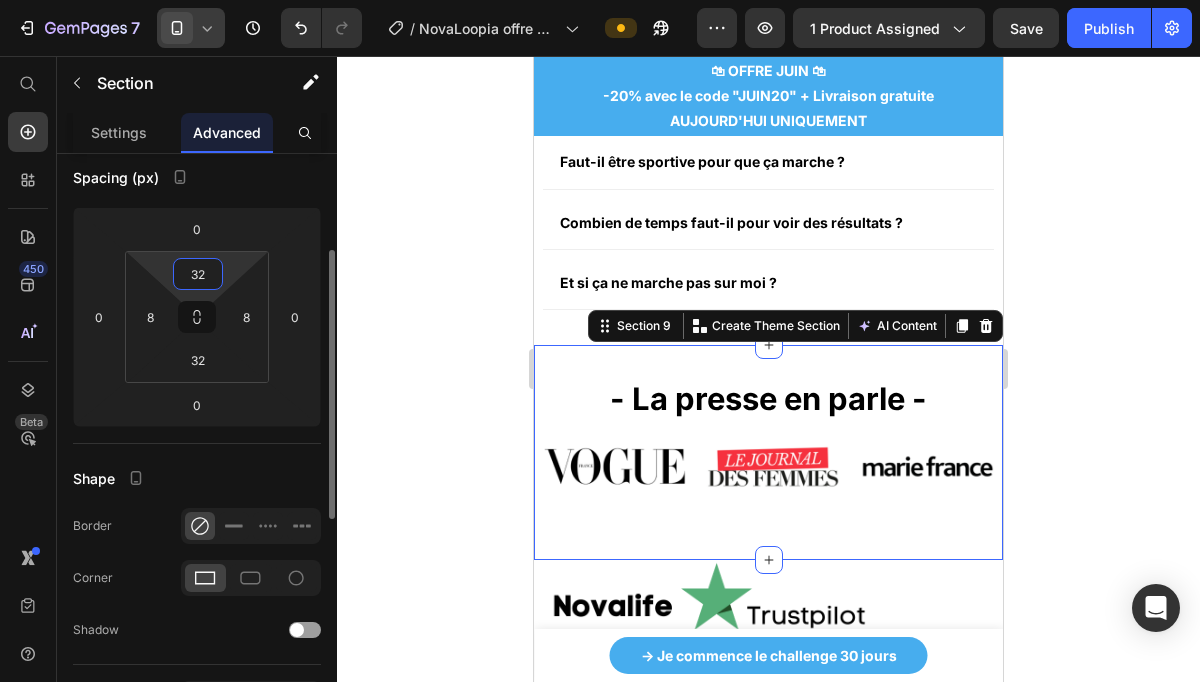 click on "32" at bounding box center [198, 274] 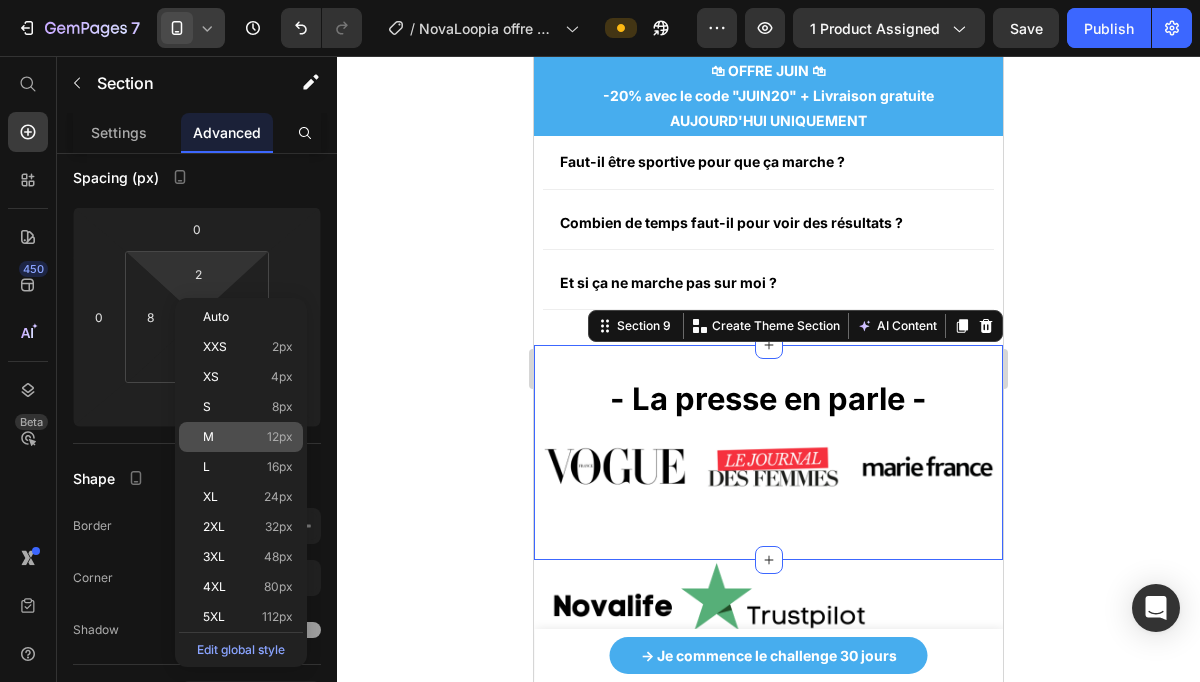 click on "M 12px" 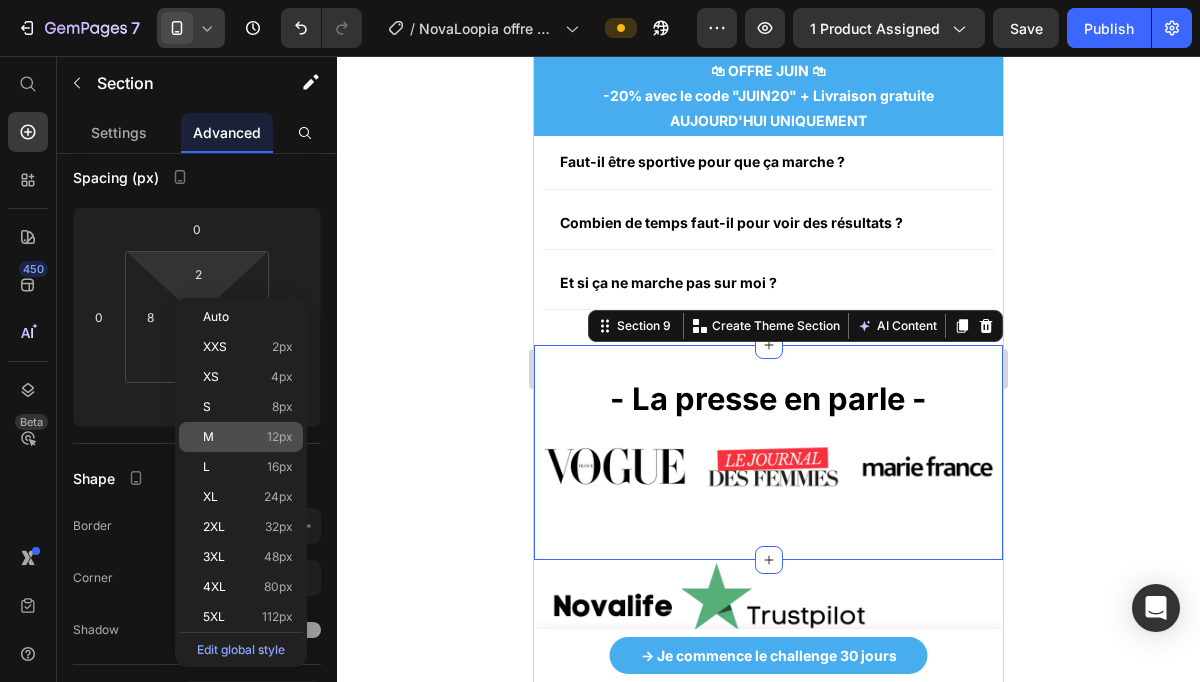 type on "12" 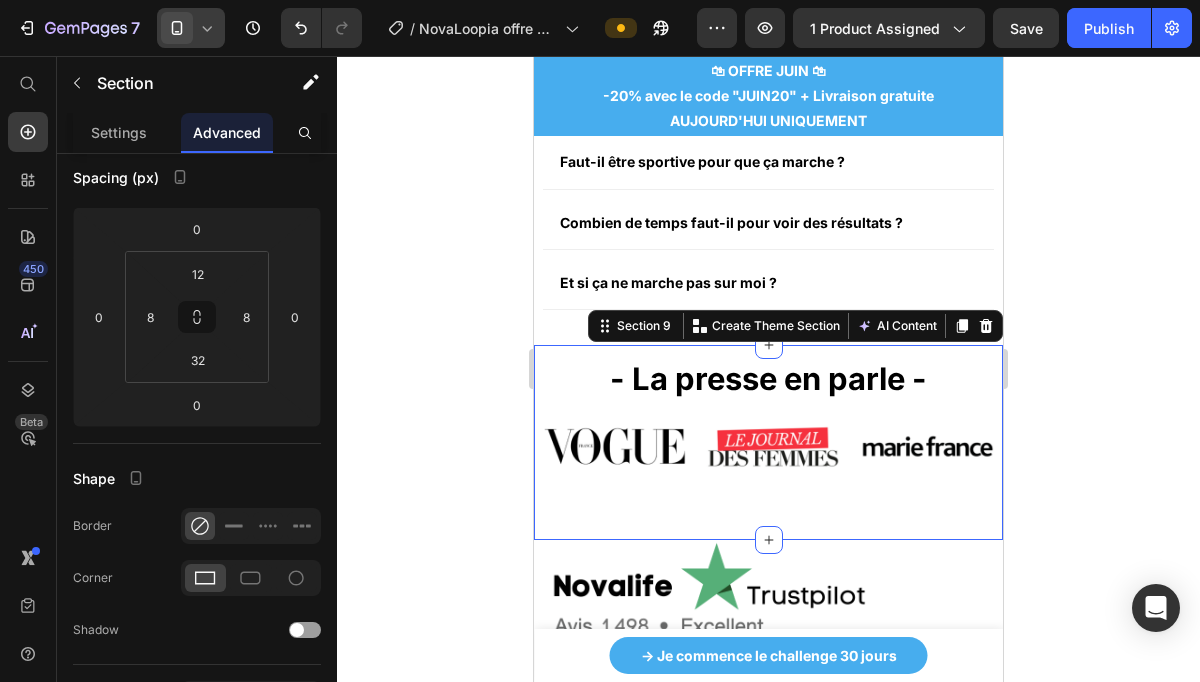click 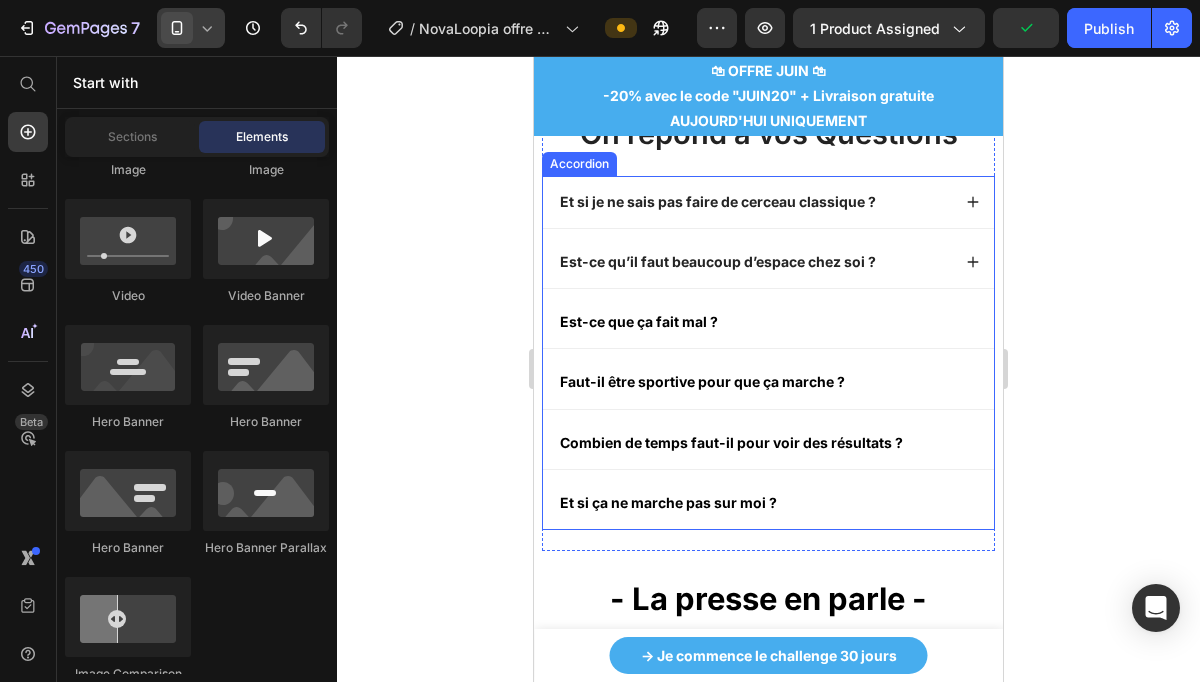 scroll, scrollTop: 6841, scrollLeft: 0, axis: vertical 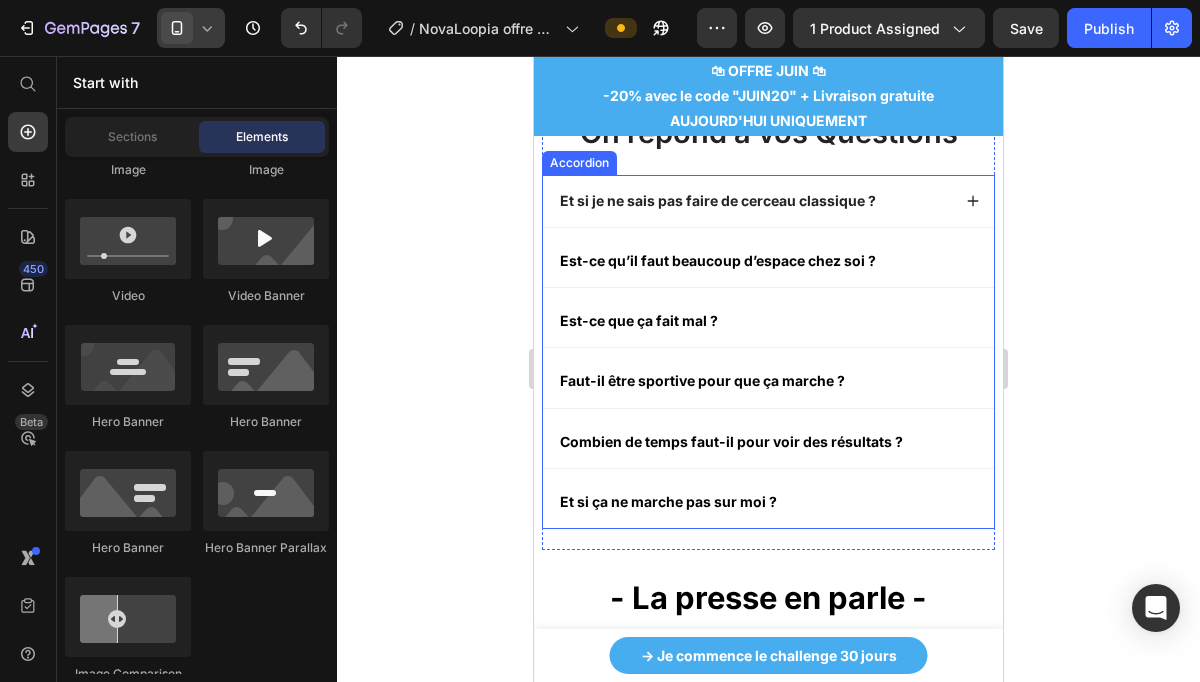 click on "Et si je ne sais pas faire de cerceau classique ?" at bounding box center (718, 201) 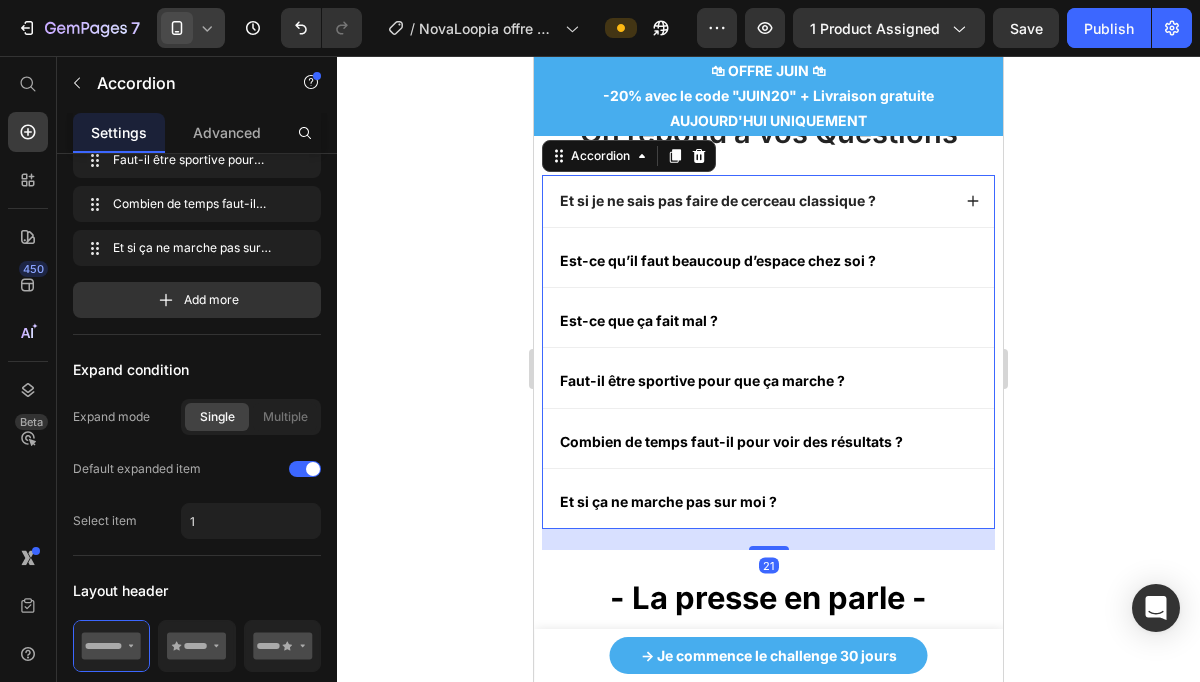 scroll, scrollTop: 0, scrollLeft: 0, axis: both 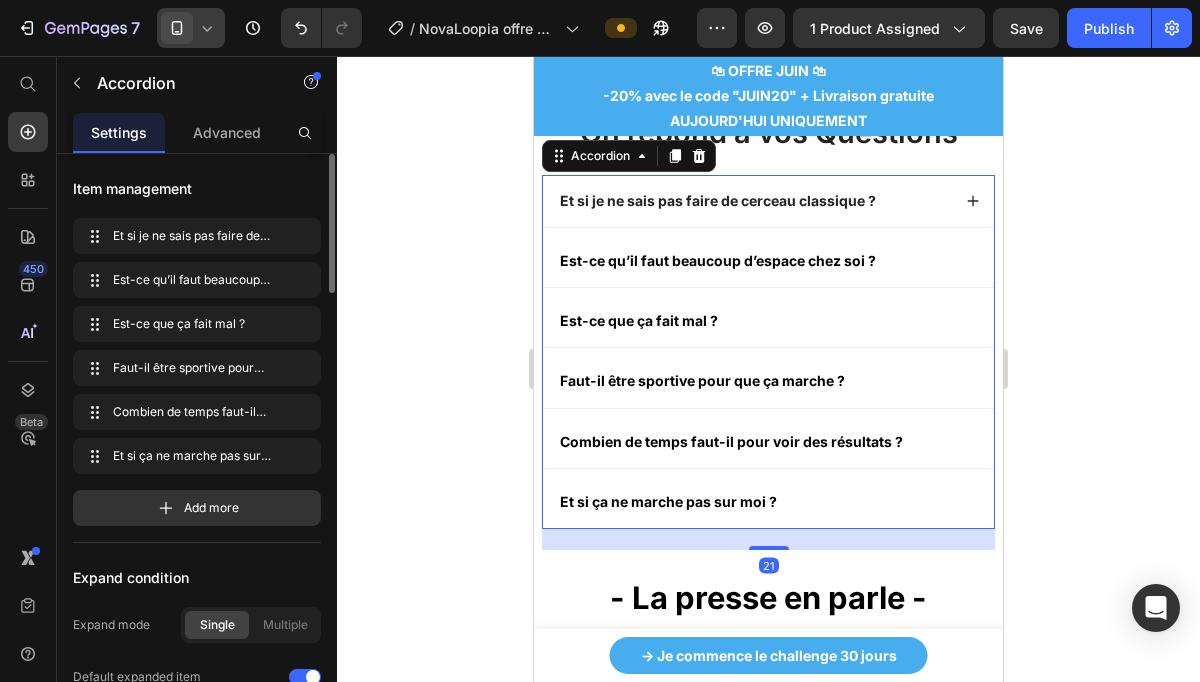 click on "Et si je ne sais pas faire de cerceau classique ?" at bounding box center [718, 201] 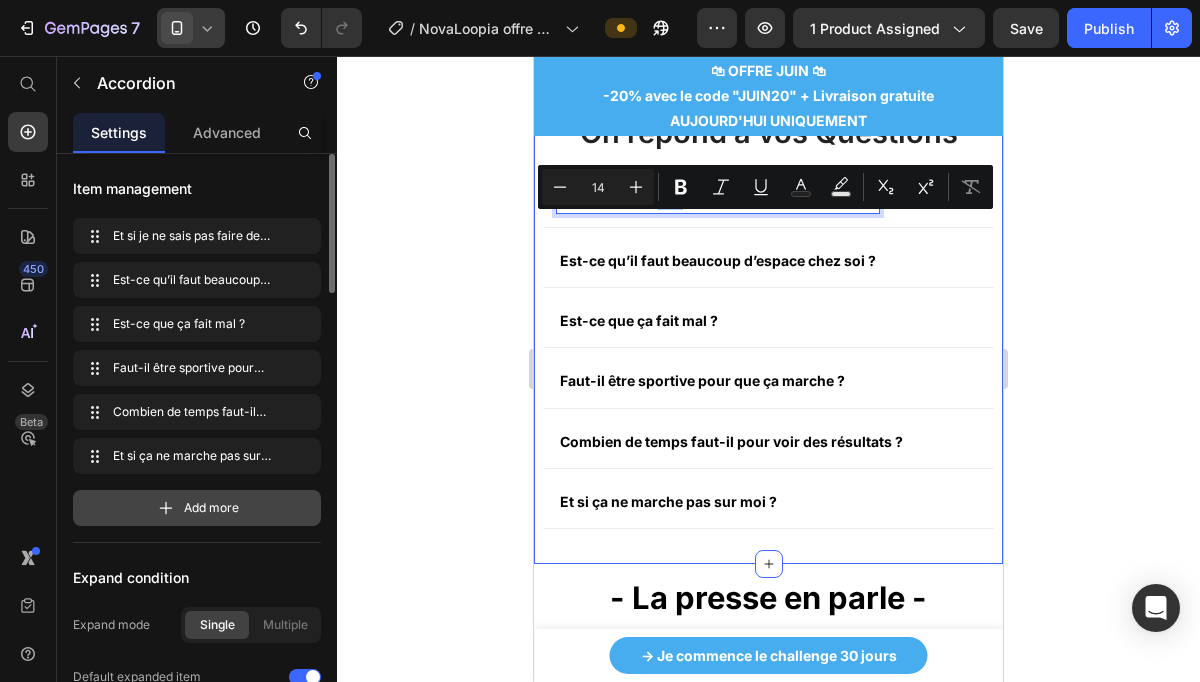 click 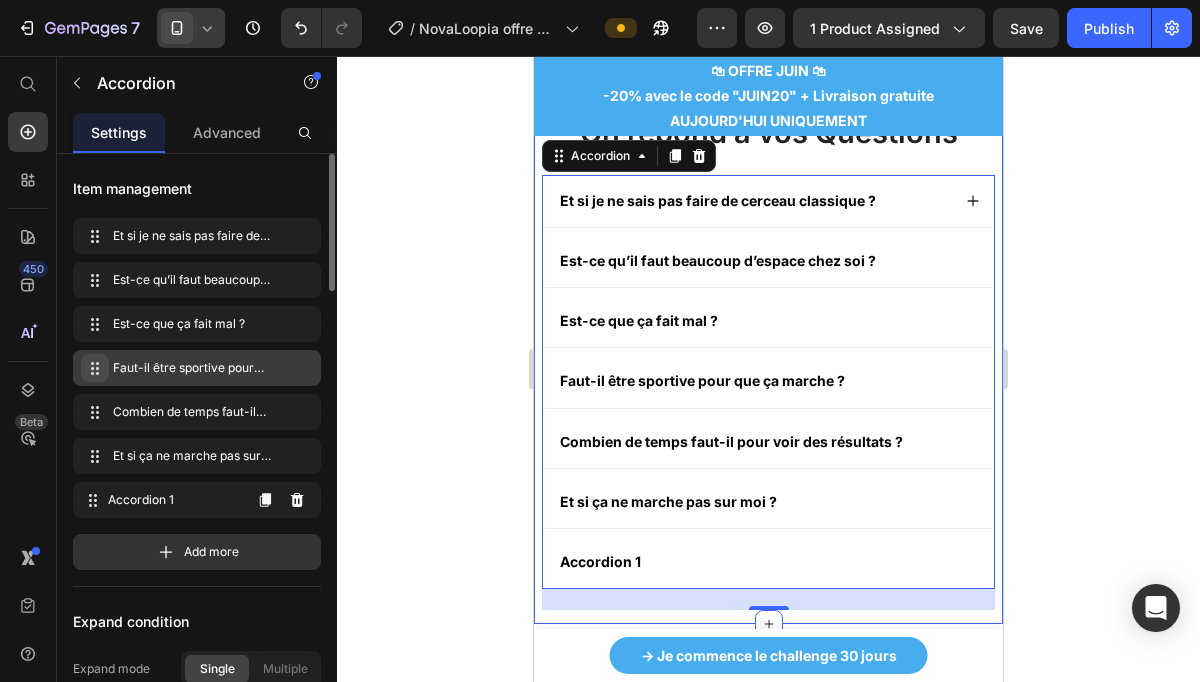 type 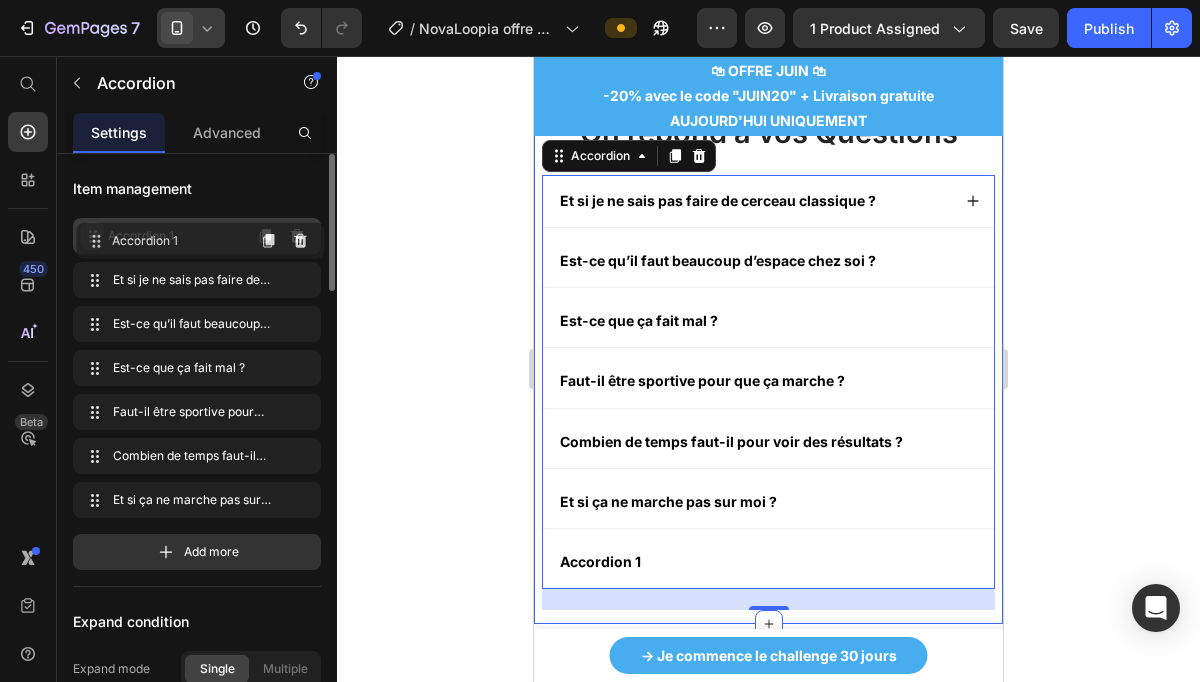 drag, startPoint x: 89, startPoint y: 495, endPoint x: 92, endPoint y: 236, distance: 259.01736 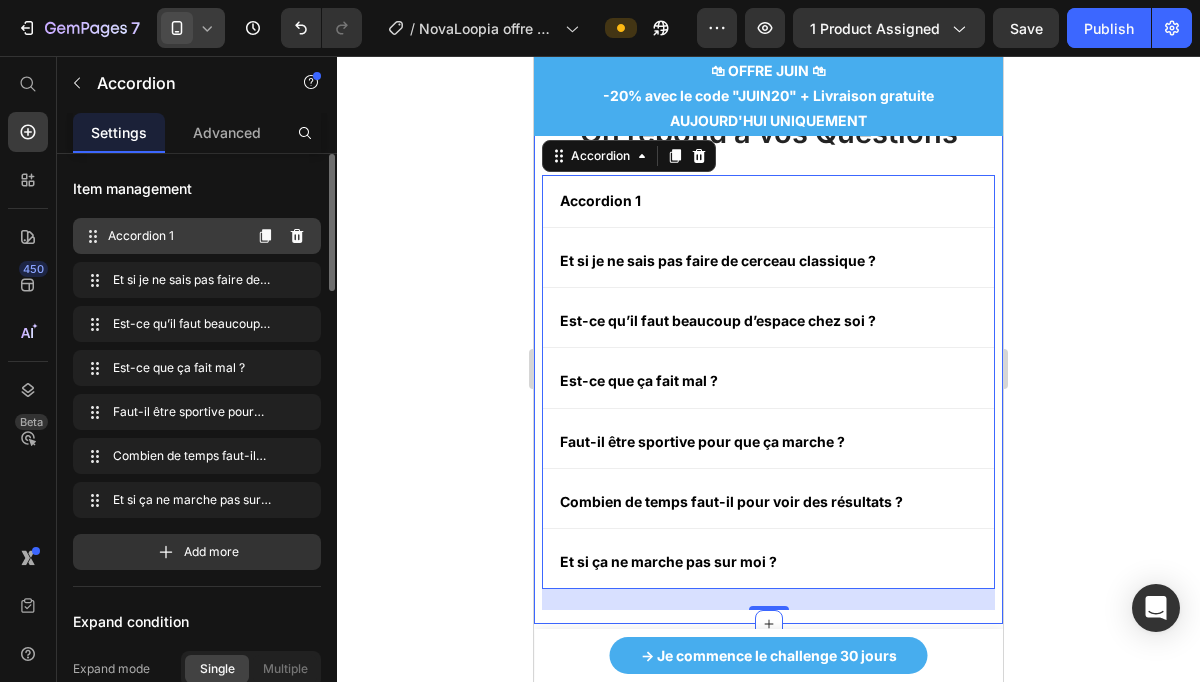 click on "Accordion 1" at bounding box center (174, 236) 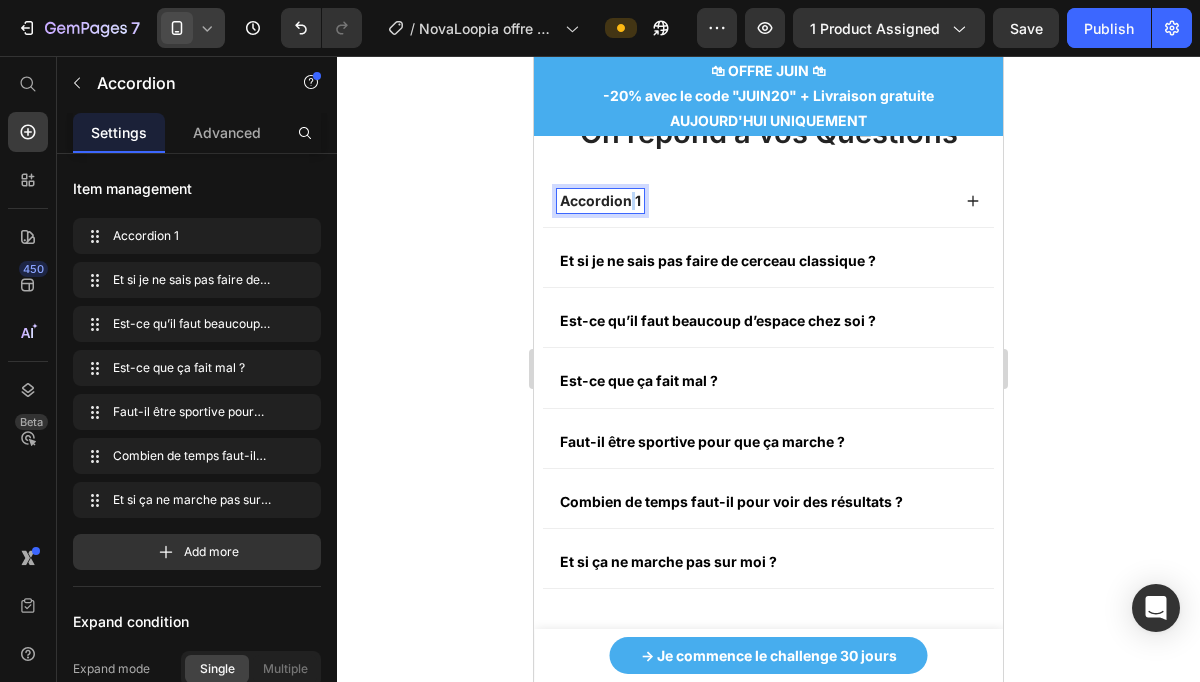click on "Accordion 1" at bounding box center (600, 201) 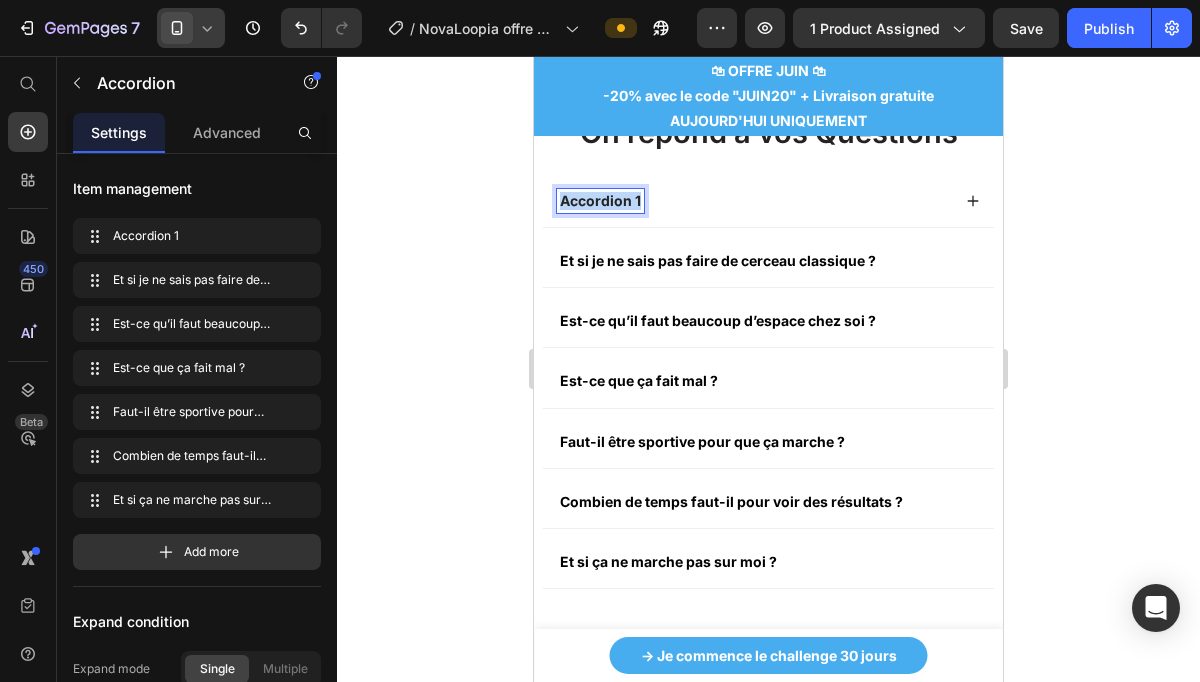 drag, startPoint x: 640, startPoint y: 223, endPoint x: 547, endPoint y: 228, distance: 93.13431 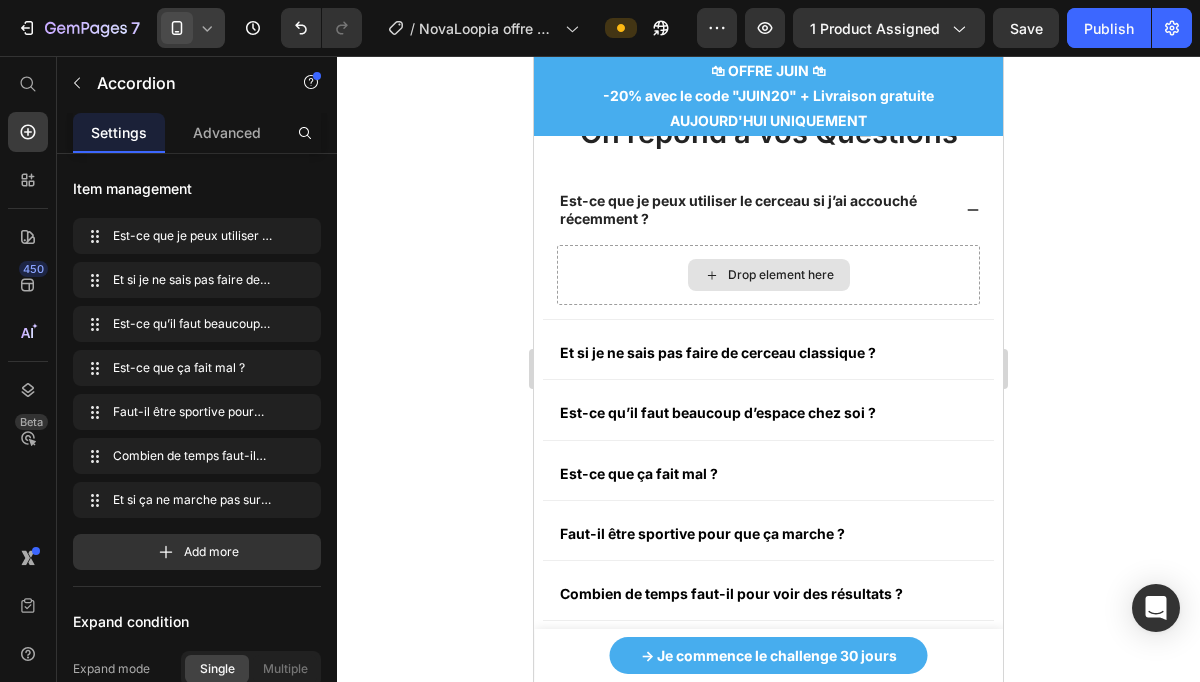 click on "Drop element here" at bounding box center [768, 275] 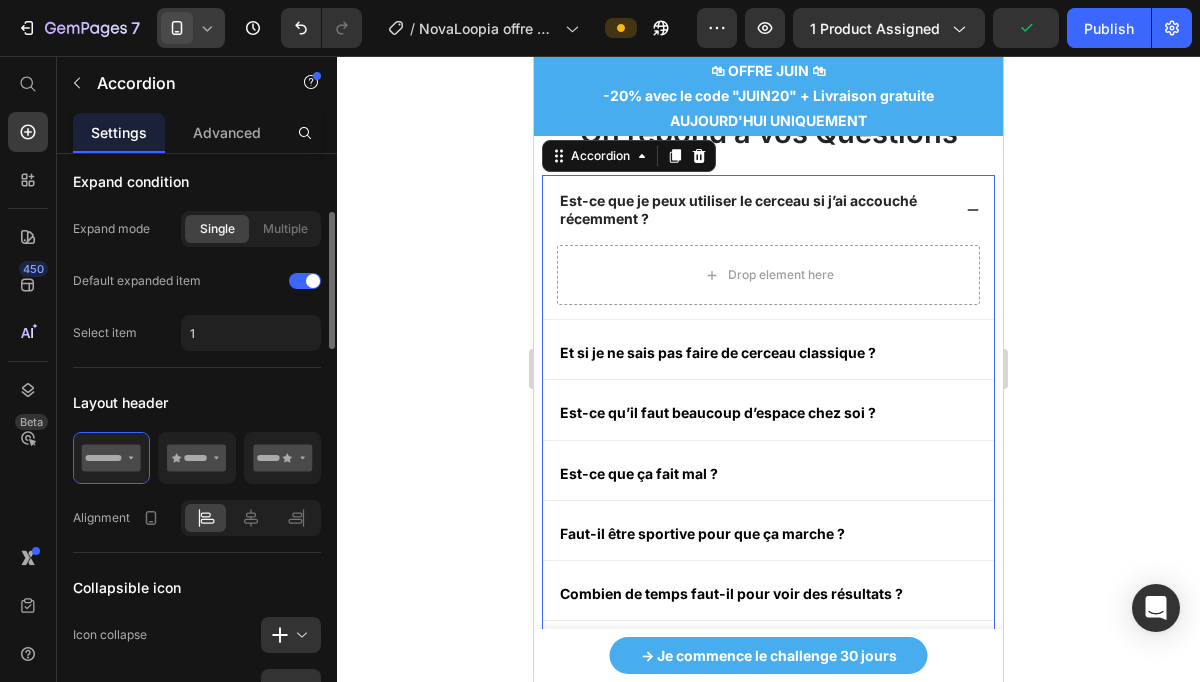 scroll, scrollTop: 443, scrollLeft: 0, axis: vertical 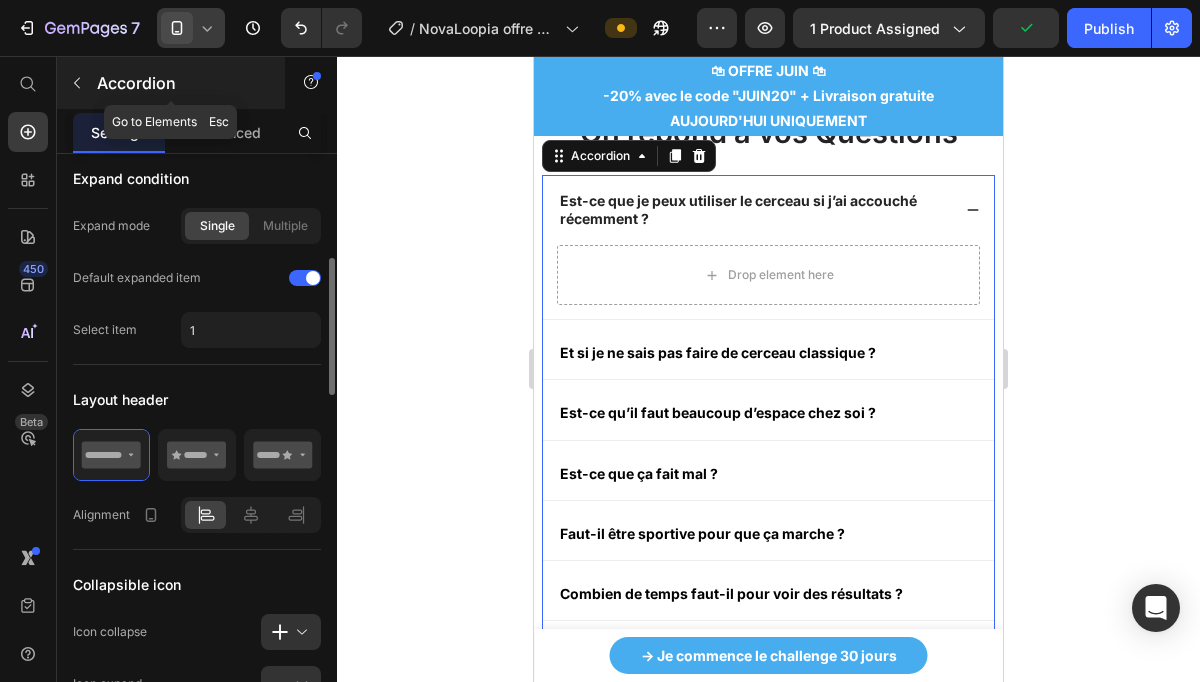 click 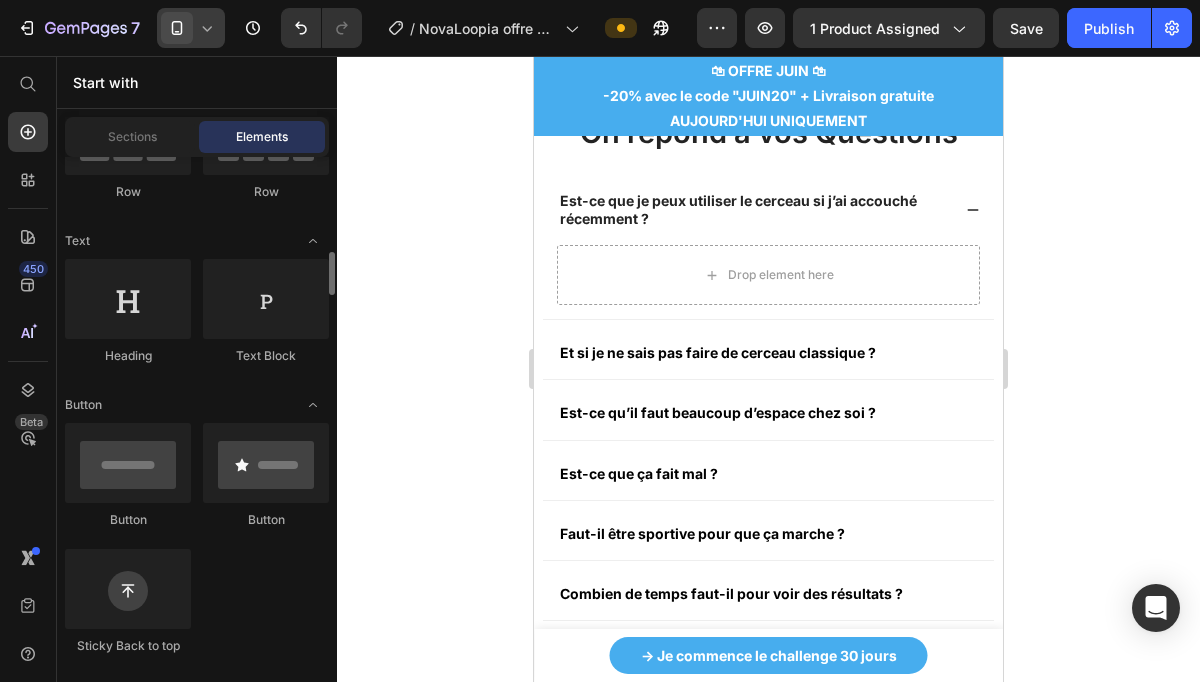 scroll, scrollTop: 0, scrollLeft: 0, axis: both 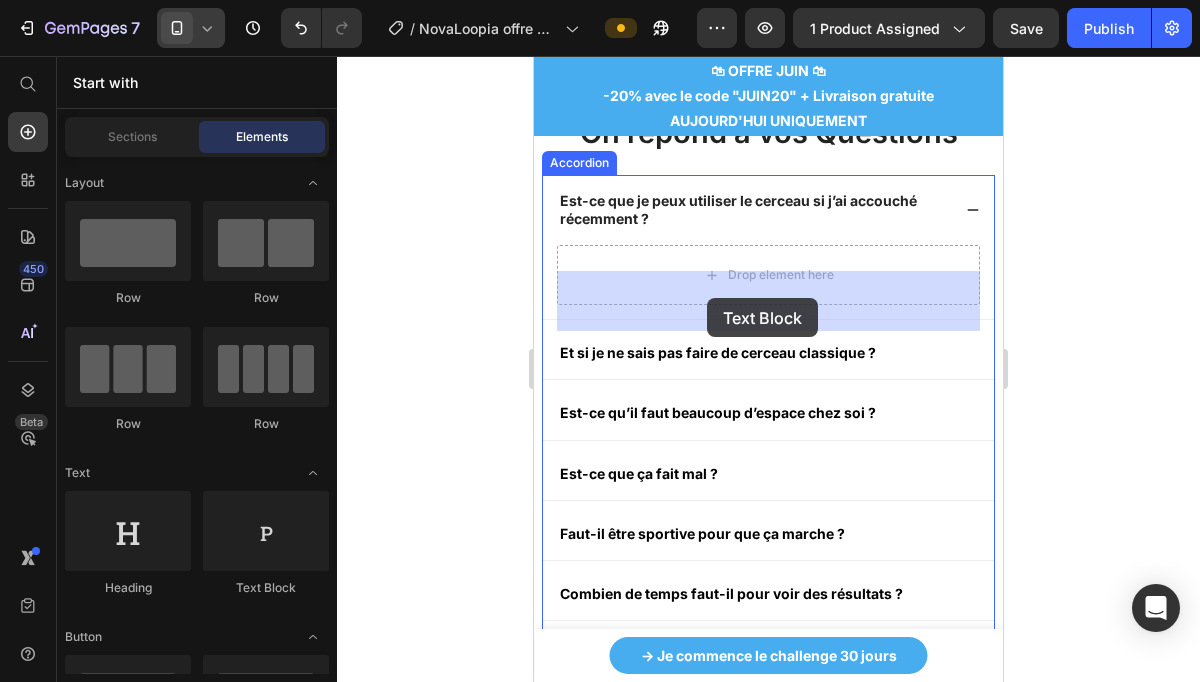 drag, startPoint x: 825, startPoint y: 605, endPoint x: 707, endPoint y: 298, distance: 328.89664 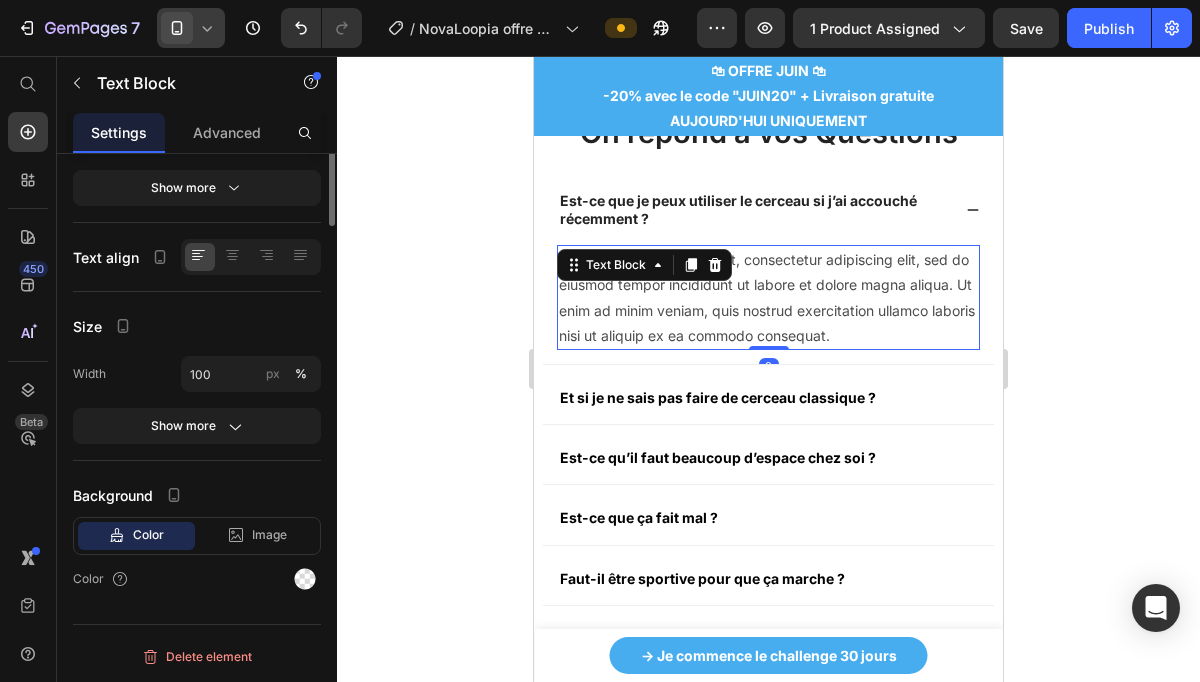 scroll, scrollTop: 0, scrollLeft: 0, axis: both 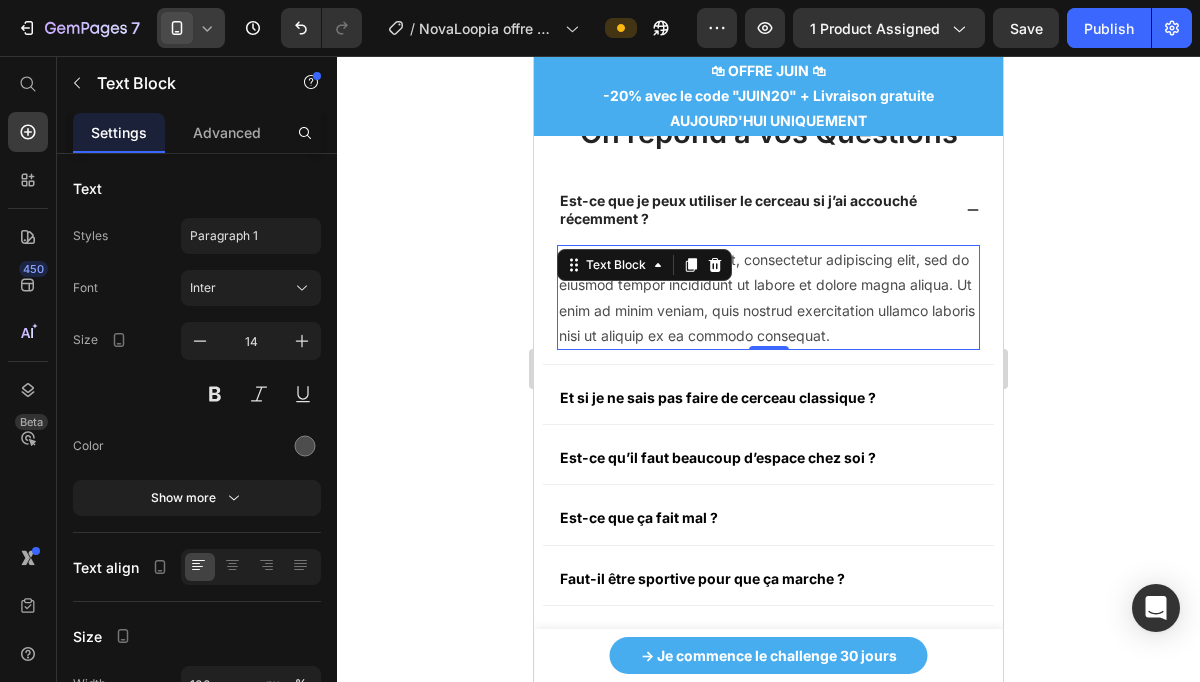 click on "Lorem ipsum dolor sit amet, consectetur adipiscing elit, sed do eiusmod tempor incididunt ut labore et dolore magna aliqua. Ut enim ad minim veniam, quis nostrud exercitation ullamco laboris nisi ut aliquip ex ea commodo consequat." at bounding box center [768, 297] 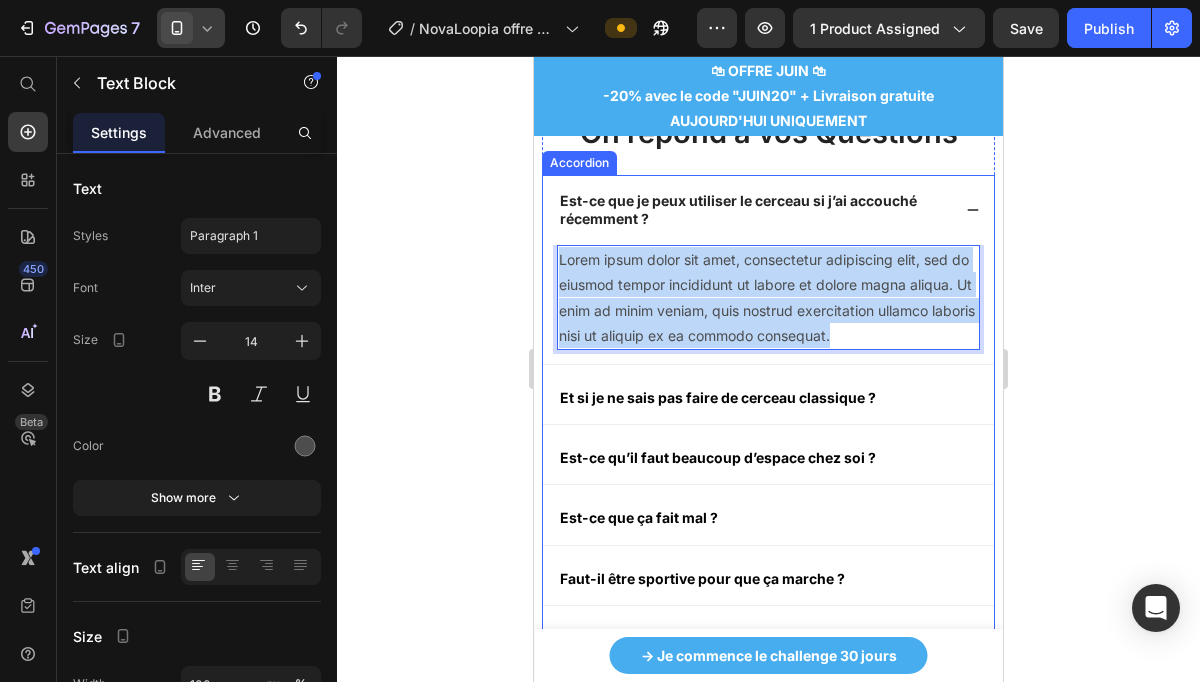 drag, startPoint x: 901, startPoint y: 358, endPoint x: 548, endPoint y: 291, distance: 359.3021 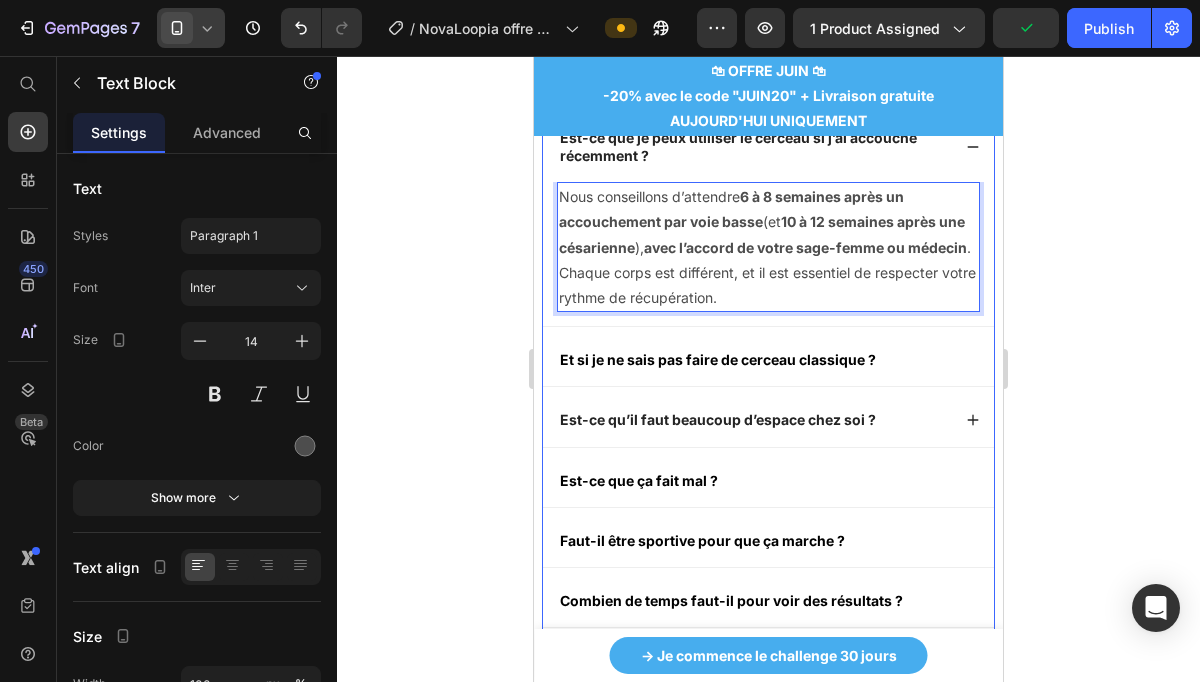 scroll, scrollTop: 6905, scrollLeft: 0, axis: vertical 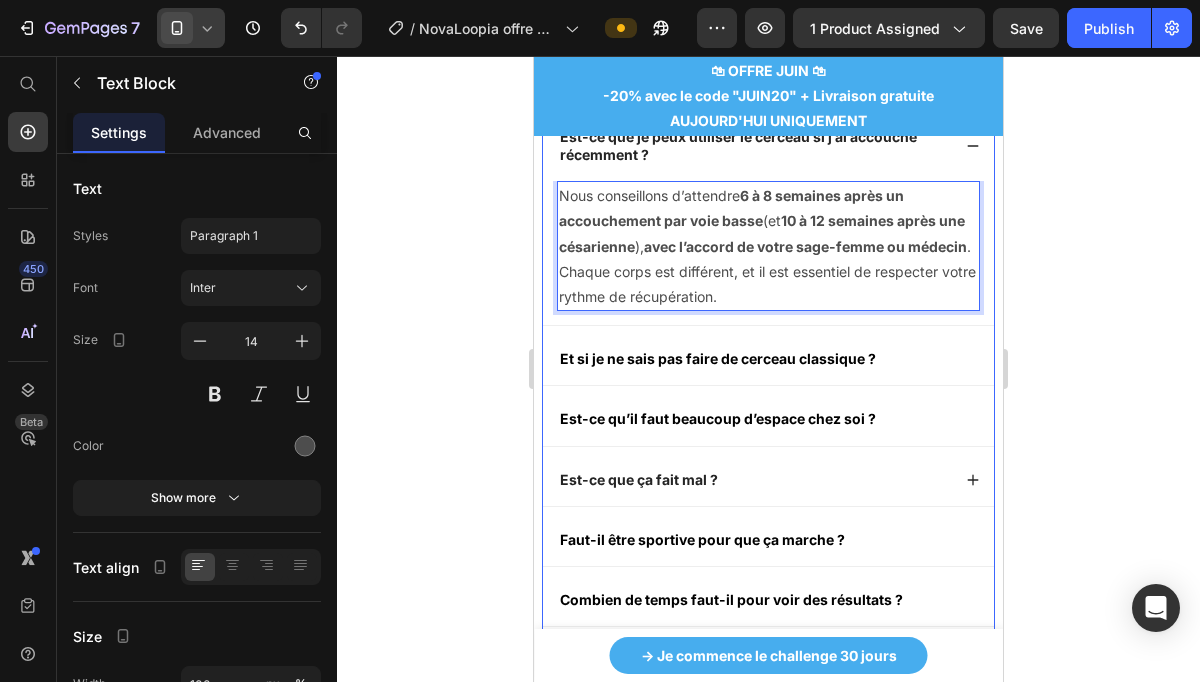 click on "Est-ce que ça fait mal ?" at bounding box center (639, 480) 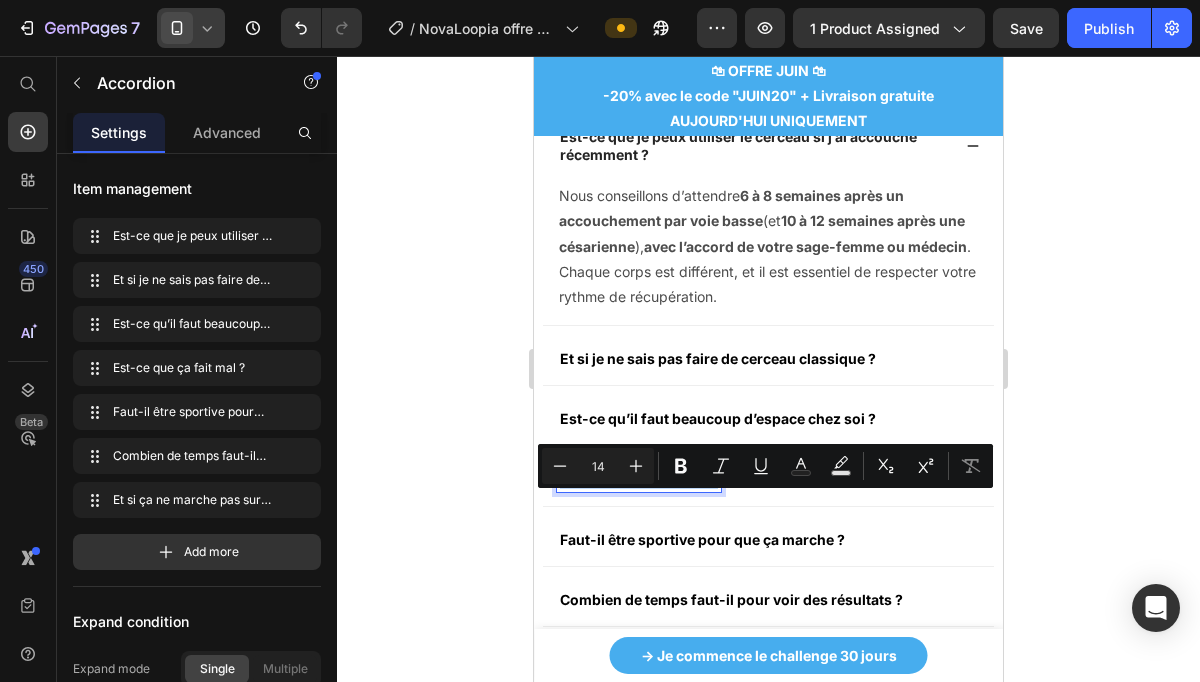 drag, startPoint x: 715, startPoint y: 503, endPoint x: 555, endPoint y: 502, distance: 160.00313 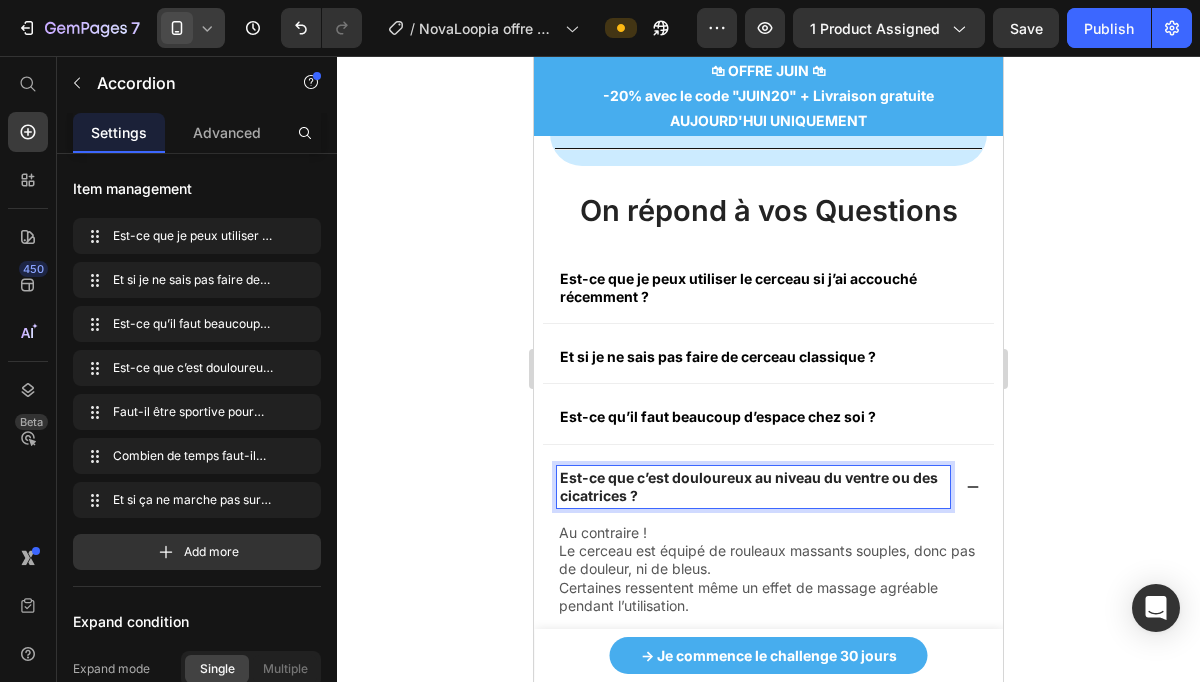 scroll, scrollTop: 6761, scrollLeft: 0, axis: vertical 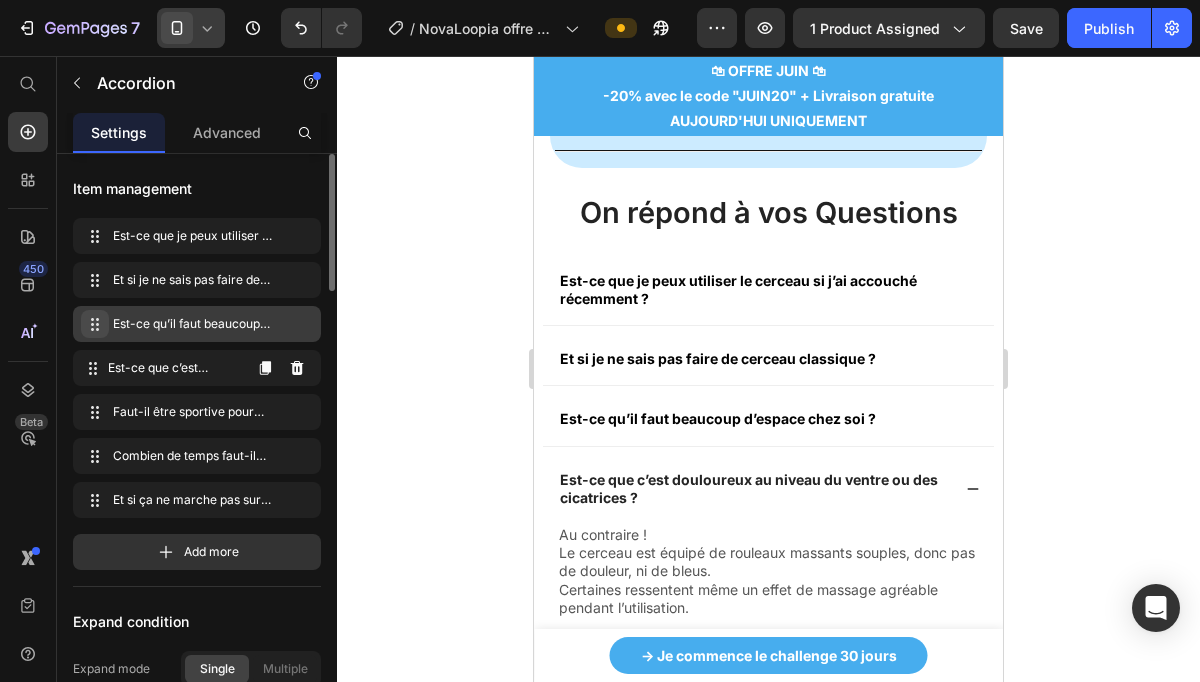 type 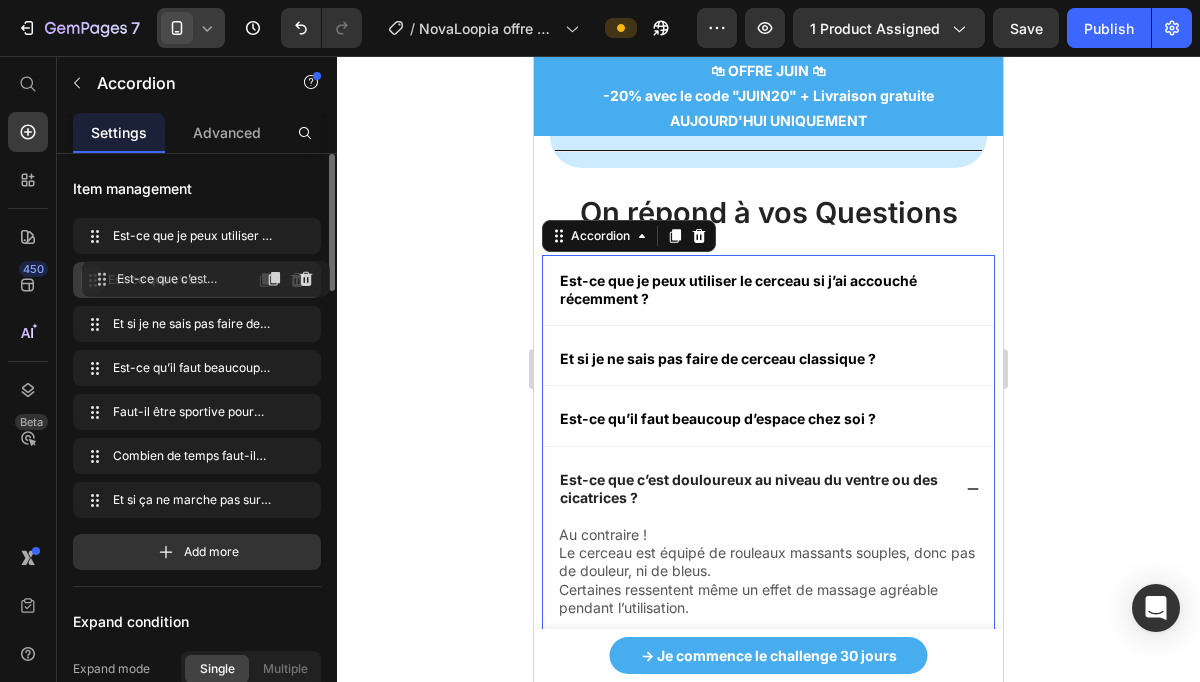 drag, startPoint x: 83, startPoint y: 374, endPoint x: 92, endPoint y: 285, distance: 89.453896 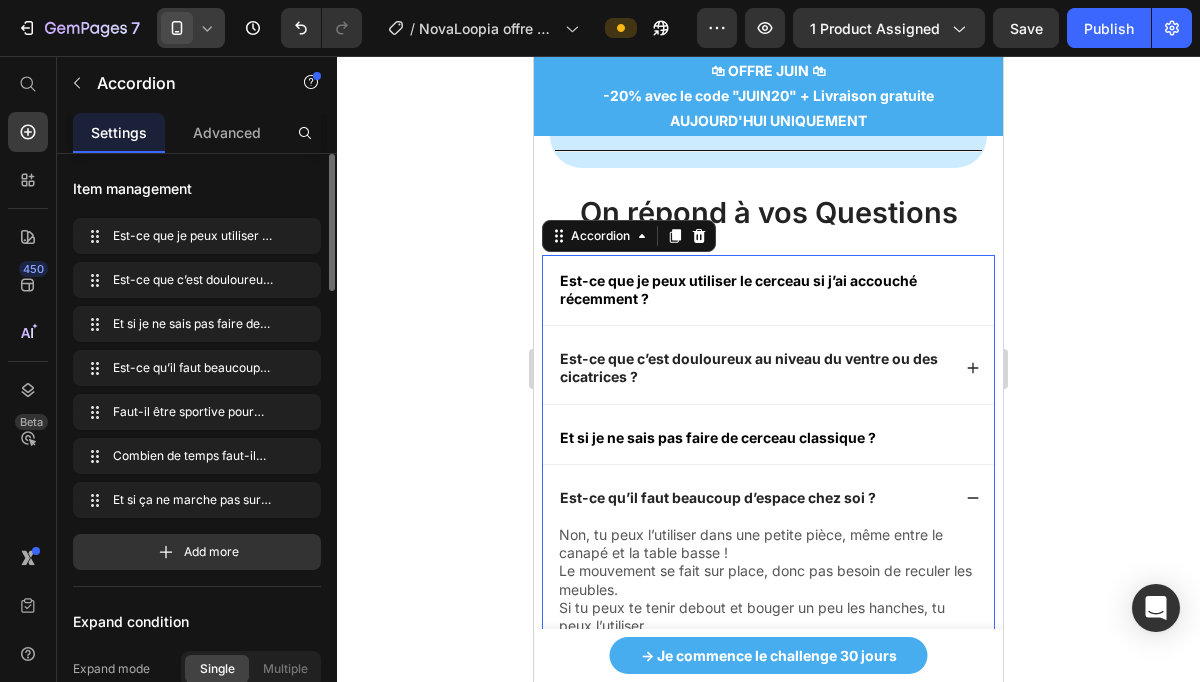click 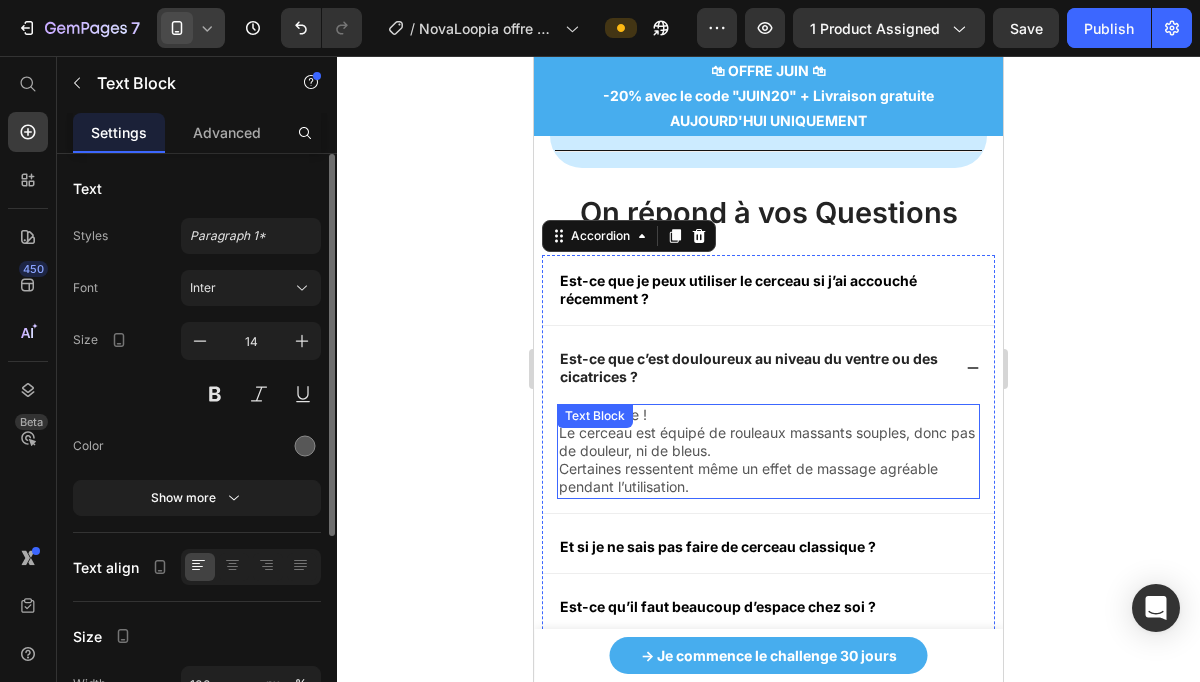 click on "Au contraire ! Le cerceau est équipé de rouleaux massants souples, donc pas de douleur, ni de bleus. Certaines ressentent même un effet de massage agréable pendant l’utilisation." at bounding box center (768, 451) 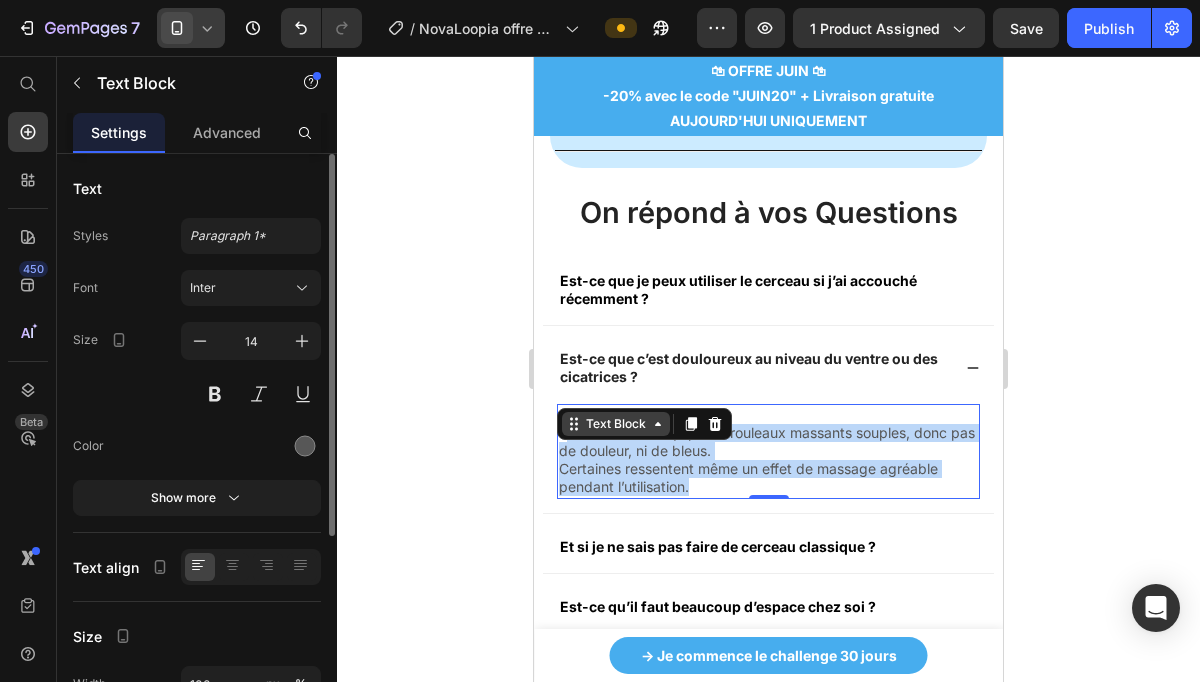 drag, startPoint x: 723, startPoint y: 516, endPoint x: 567, endPoint y: 460, distance: 165.7468 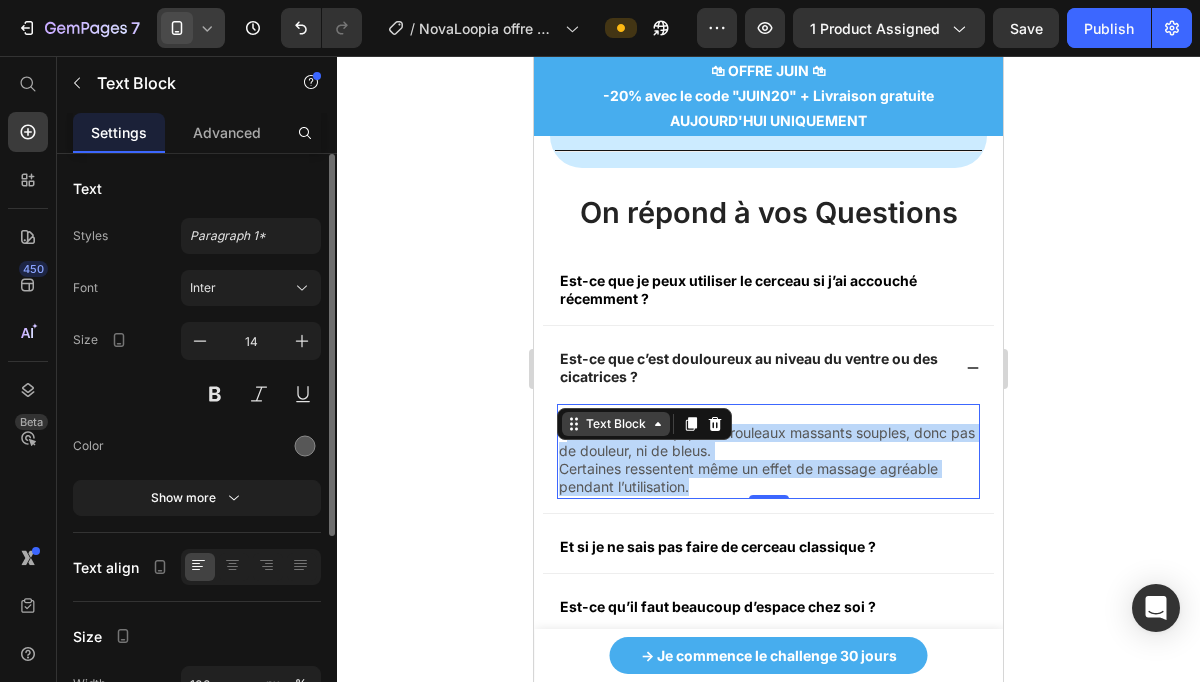 click on "Au contraire ! Le cerceau est équipé de rouleaux massants souples, donc pas de douleur, ni de bleus. Certaines ressentent même un effet de massage agréable pendant l’utilisation. Text Block 0" at bounding box center (768, 451) 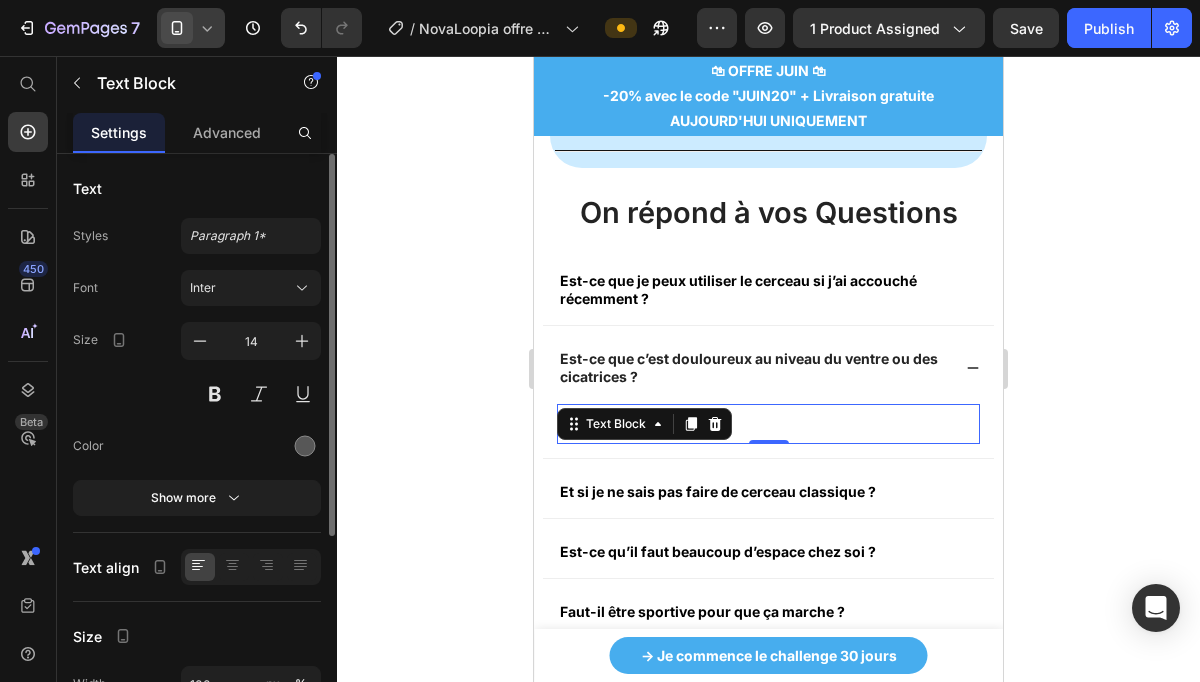 click on "Au contraire ! L" at bounding box center (768, 424) 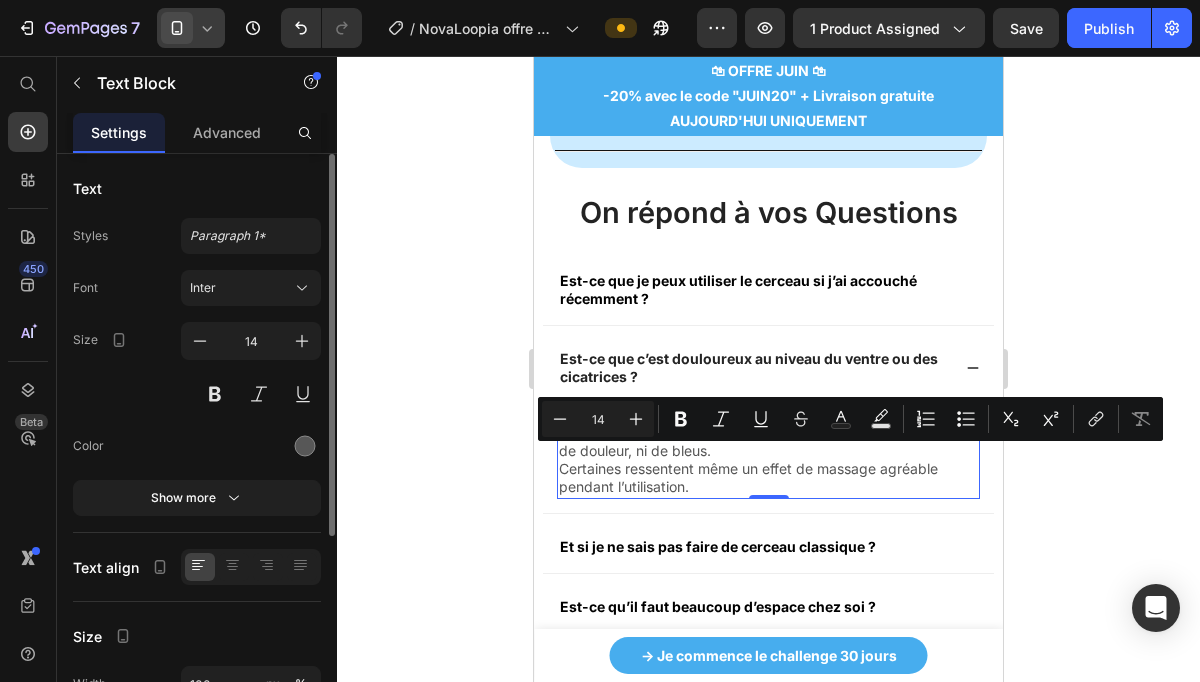 click on "Au contraire ! Le cerceau est équipé de rouleaux massants souples, donc pas de douleur, ni de bleus. Certaines ressentent même un effet de massage agréable pendant l’utilisation." at bounding box center [768, 451] 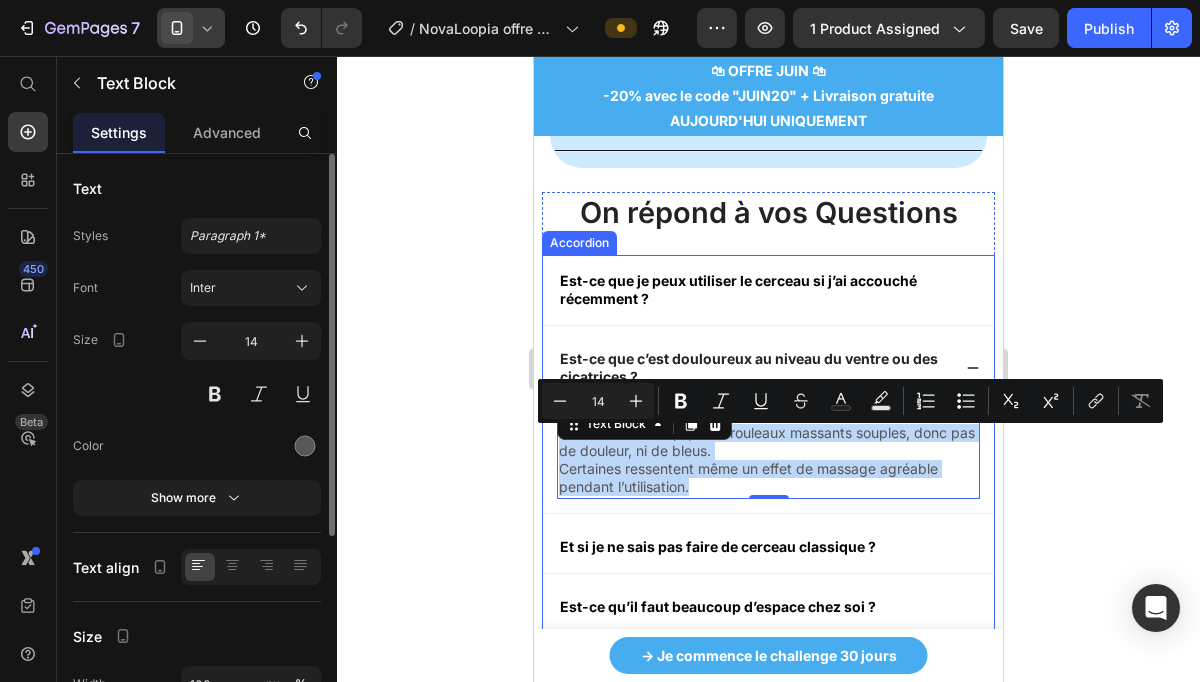 drag, startPoint x: 716, startPoint y: 513, endPoint x: 551, endPoint y: 428, distance: 185.60712 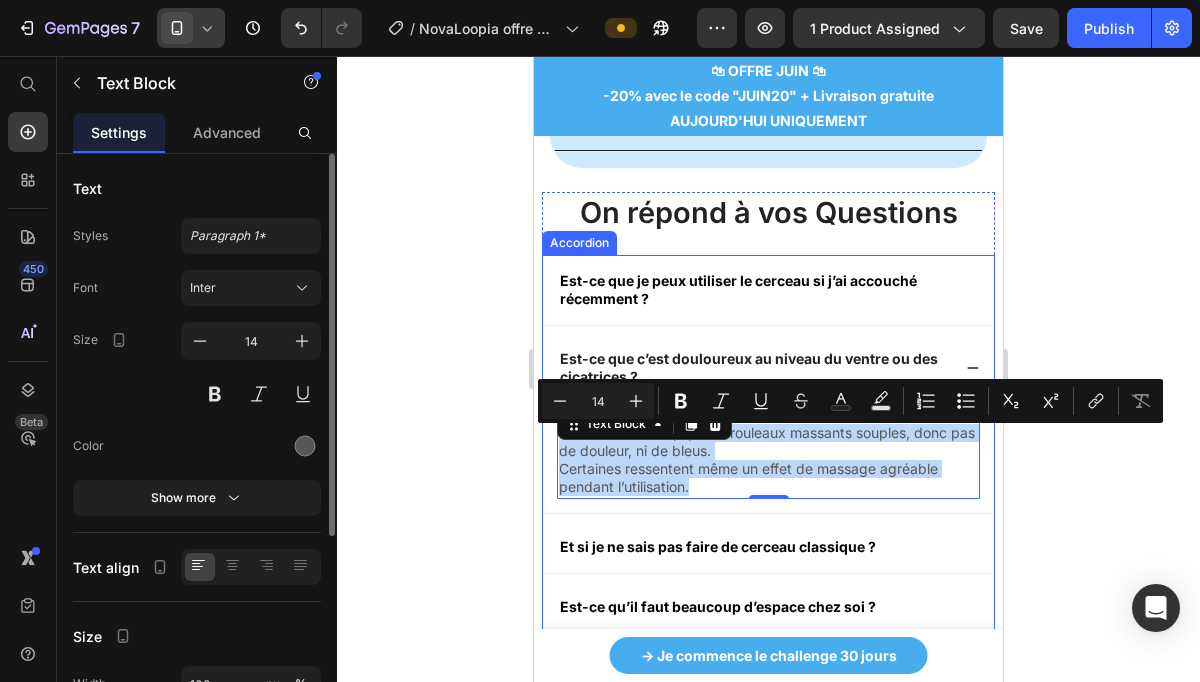 click on "Au contraire ! Le cerceau est équipé de rouleaux massants souples, donc pas de douleur, ni de bleus. Certaines ressentent même un effet de massage agréable pendant l’utilisation. Text Block 0" at bounding box center (768, 458) 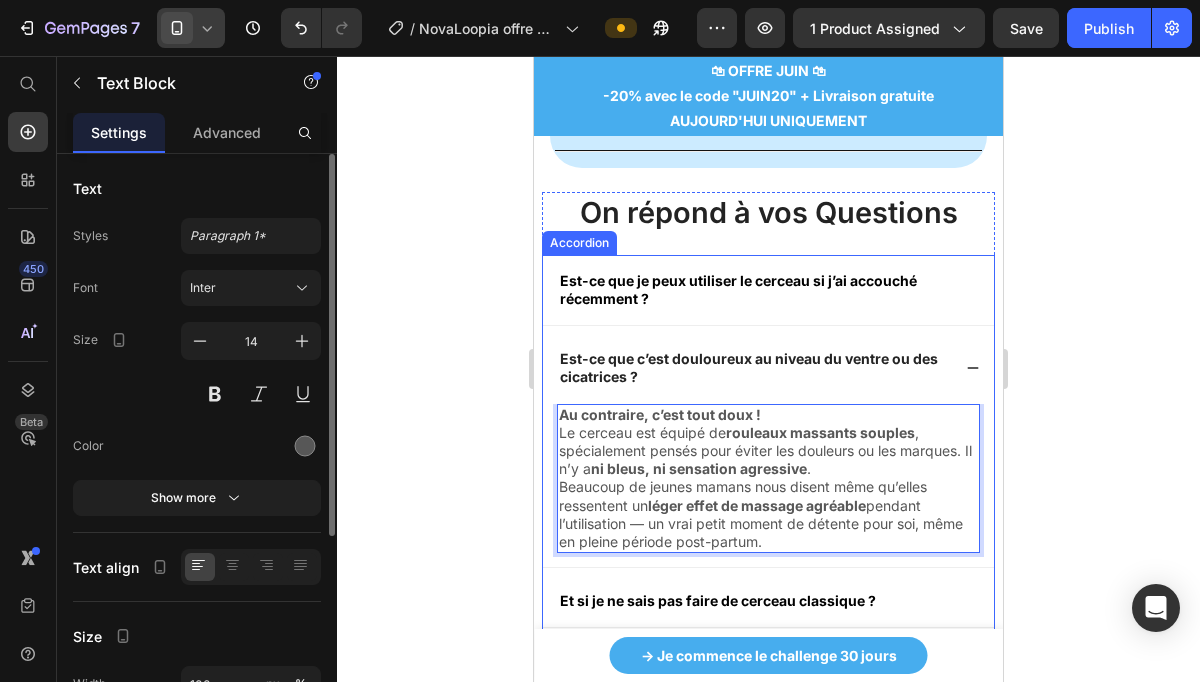 click on "Est-ce que c’est douloureux au niveau du ventre ou des cicatrices ?" at bounding box center [768, 368] 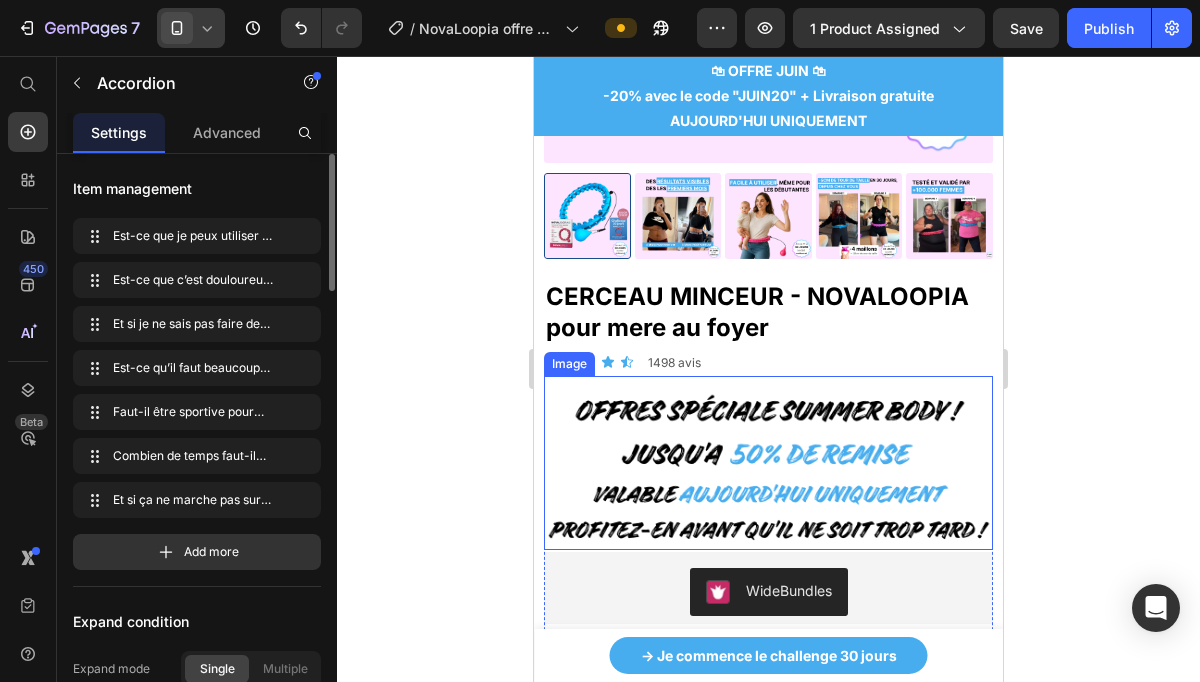 scroll, scrollTop: 478, scrollLeft: 0, axis: vertical 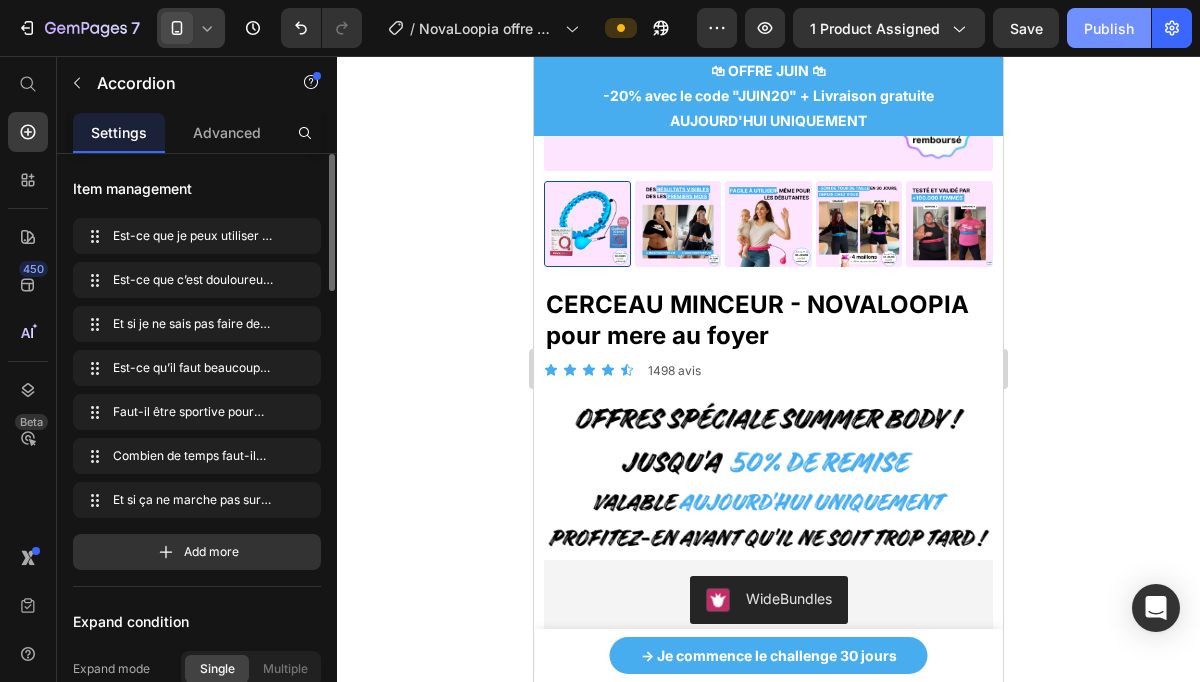 click on "Publish" at bounding box center [1109, 28] 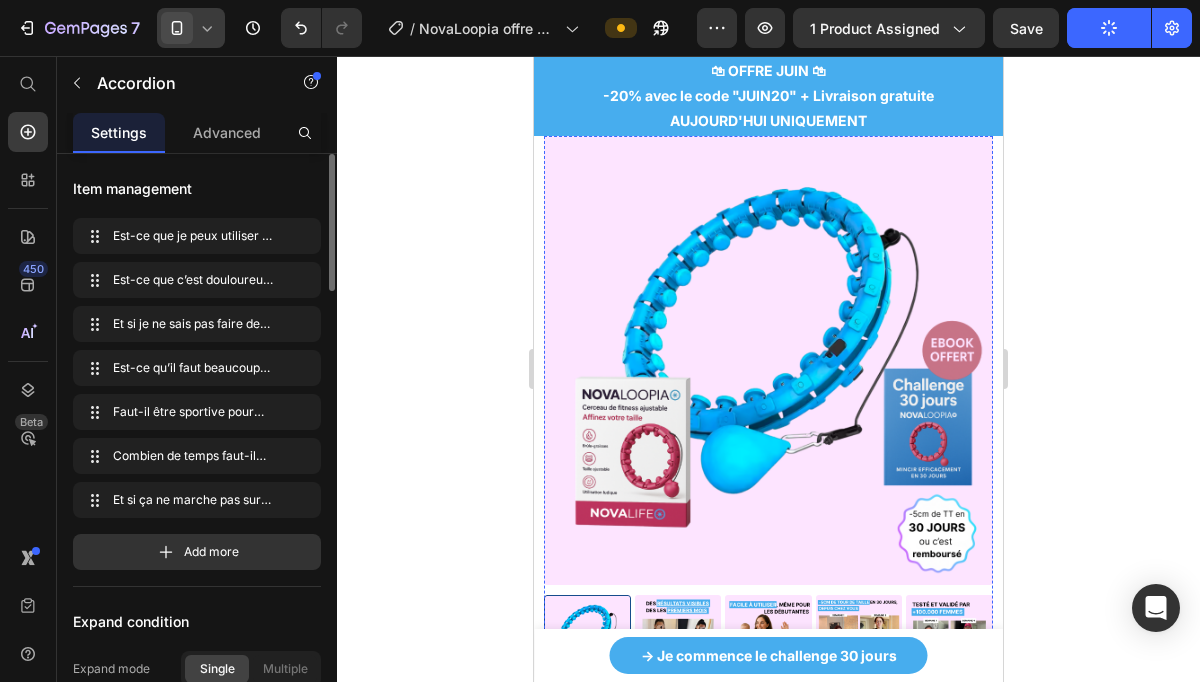 scroll, scrollTop: 0, scrollLeft: 0, axis: both 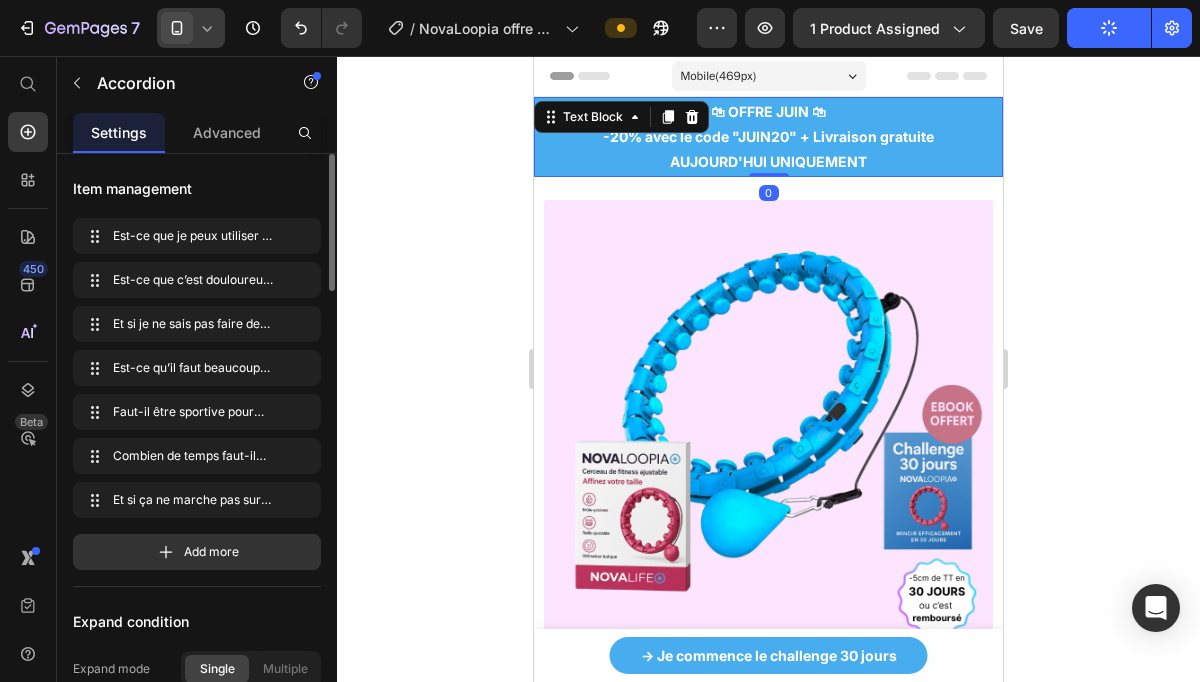 click on "🛍 OFFRE JUIN 🛍 -20% avec le code "[CODE]" + Livraison gratuite AUJOURD'HUI UNIQUEMENT" at bounding box center [768, 137] 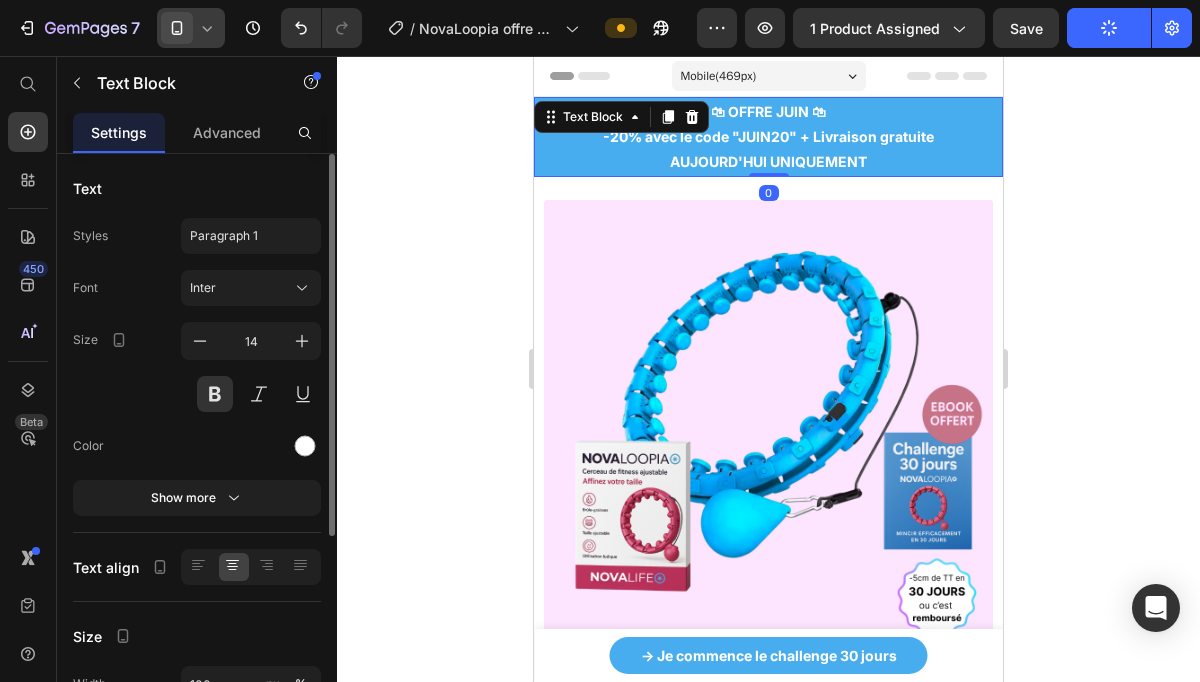 click on "🛍 OFFRE JUIN 🛍 -20% avec le code "[CODE]" + Livraison gratuite AUJOURD'HUI UNIQUEMENT" at bounding box center [768, 137] 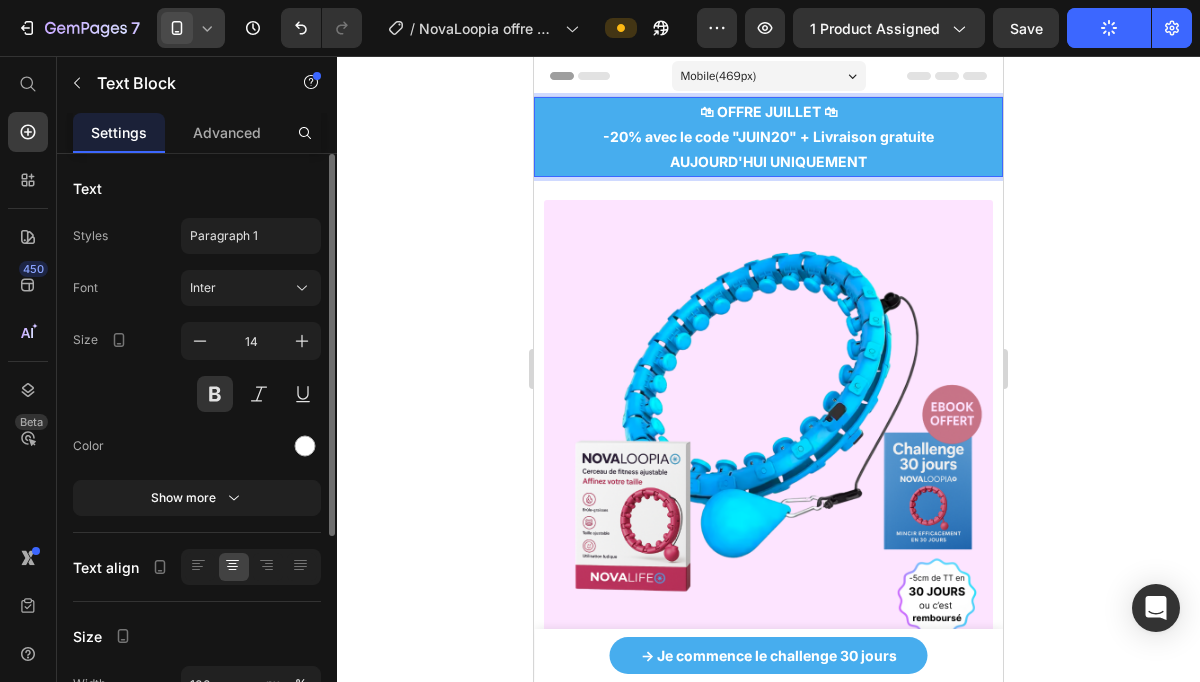 click on "🛍 OFFRE JUILLET 🛍 -20% avec le code "JUIN20" + Livraison gratuite AUJOURD'HUI UNIQUEMENT" at bounding box center (768, 137) 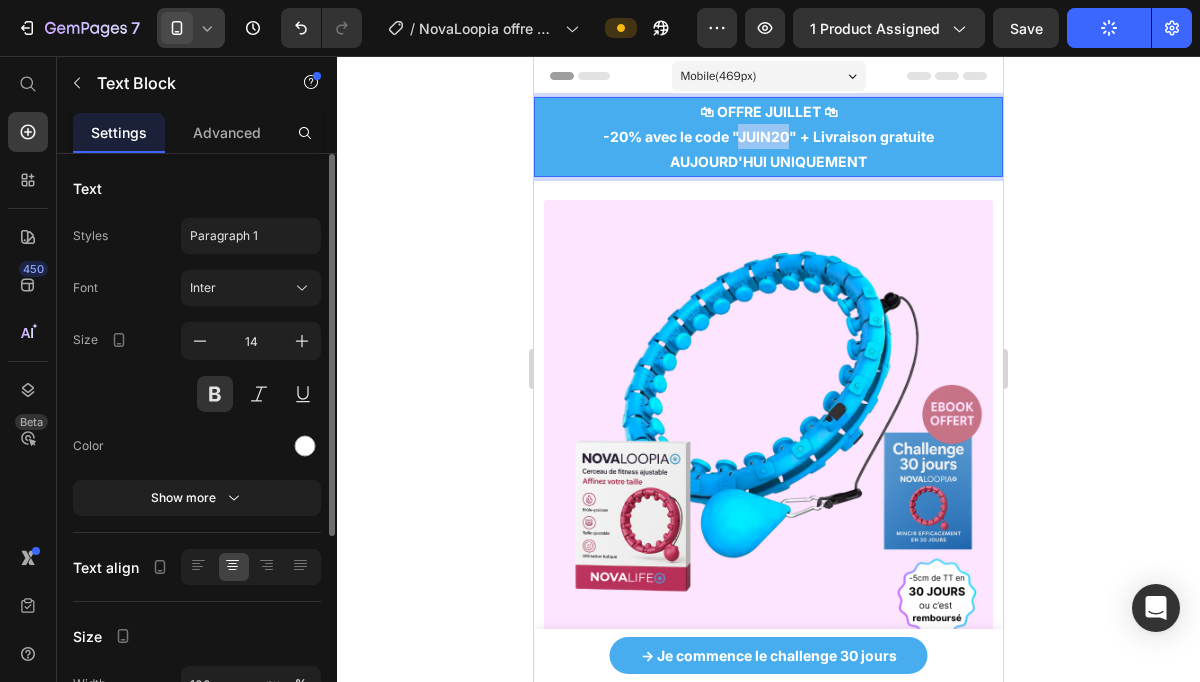 click on "🛍 OFFRE JUILLET 🛍 -20% avec le code "JUIN20" + Livraison gratuite AUJOURD'HUI UNIQUEMENT" at bounding box center [768, 137] 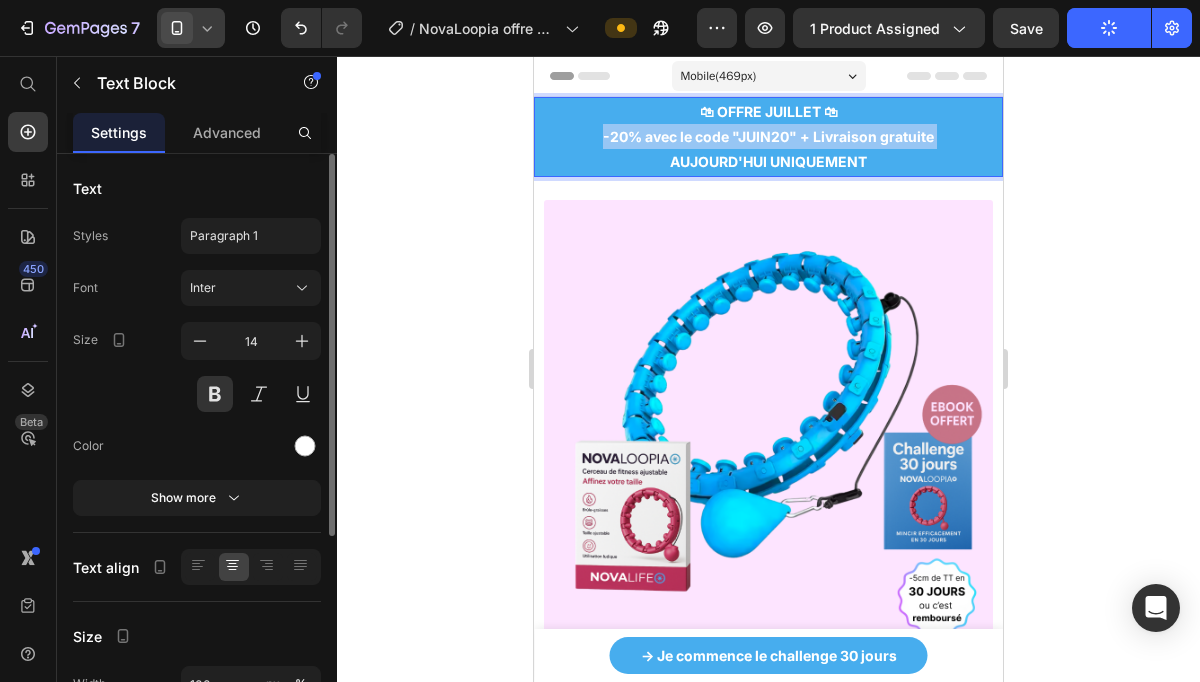 click on "🛍 OFFRE JUILLET 🛍 -20% avec le code "JUIN20" + Livraison gratuite AUJOURD'HUI UNIQUEMENT" at bounding box center (768, 137) 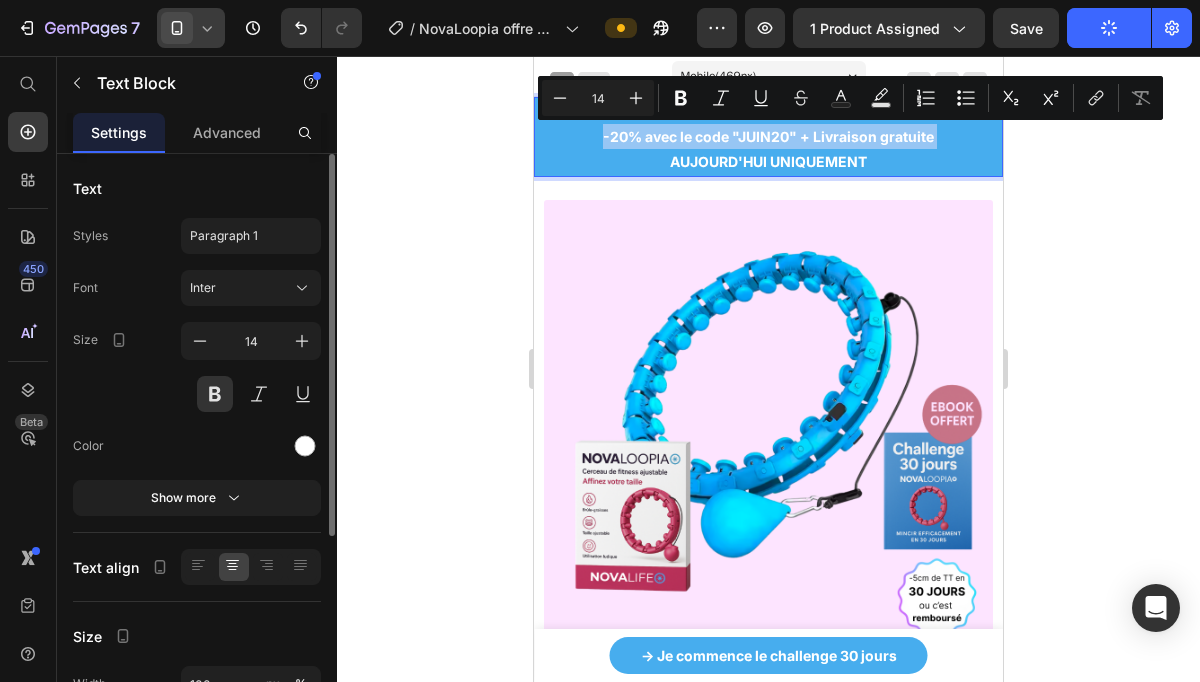 click on "🛍 OFFRE JUILLET 🛍 -20% avec le code "JUIN20" + Livraison gratuite AUJOURD'HUI UNIQUEMENT" at bounding box center [768, 137] 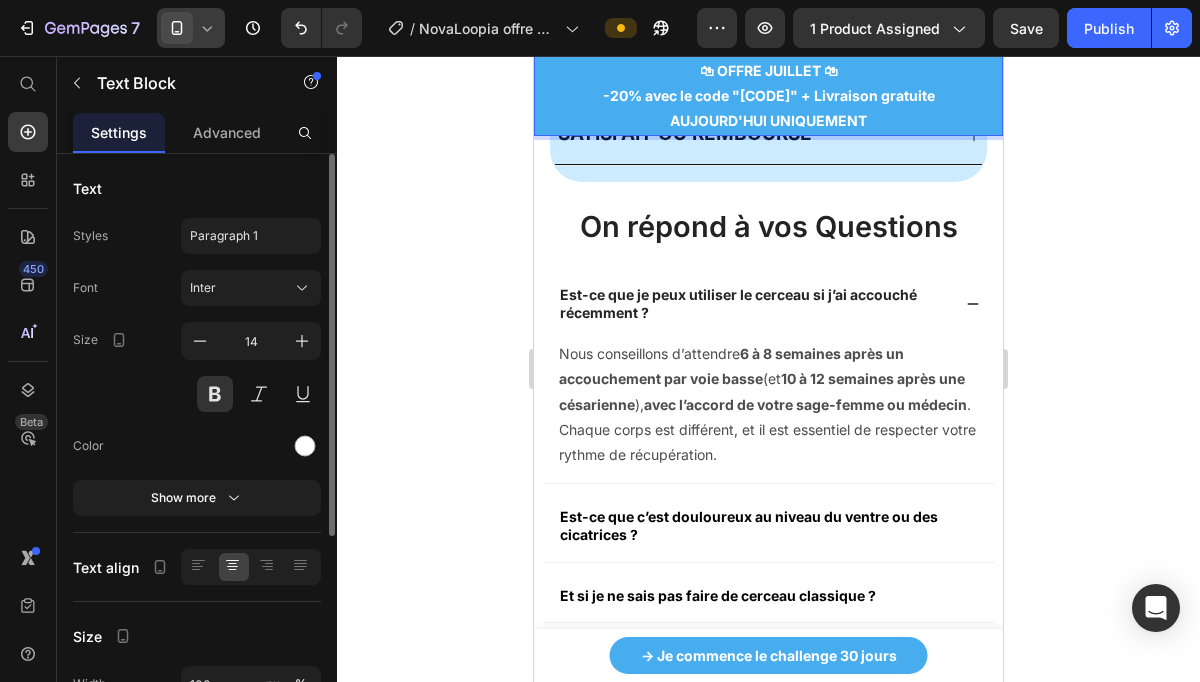 scroll, scrollTop: 6675, scrollLeft: 0, axis: vertical 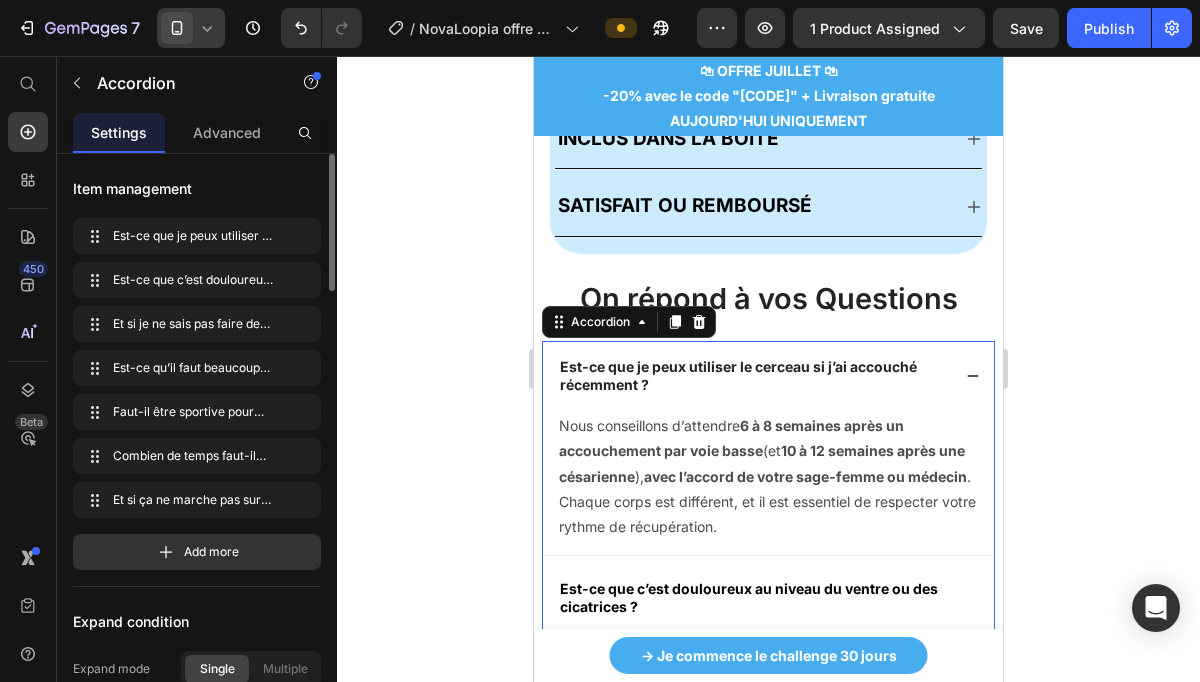 click 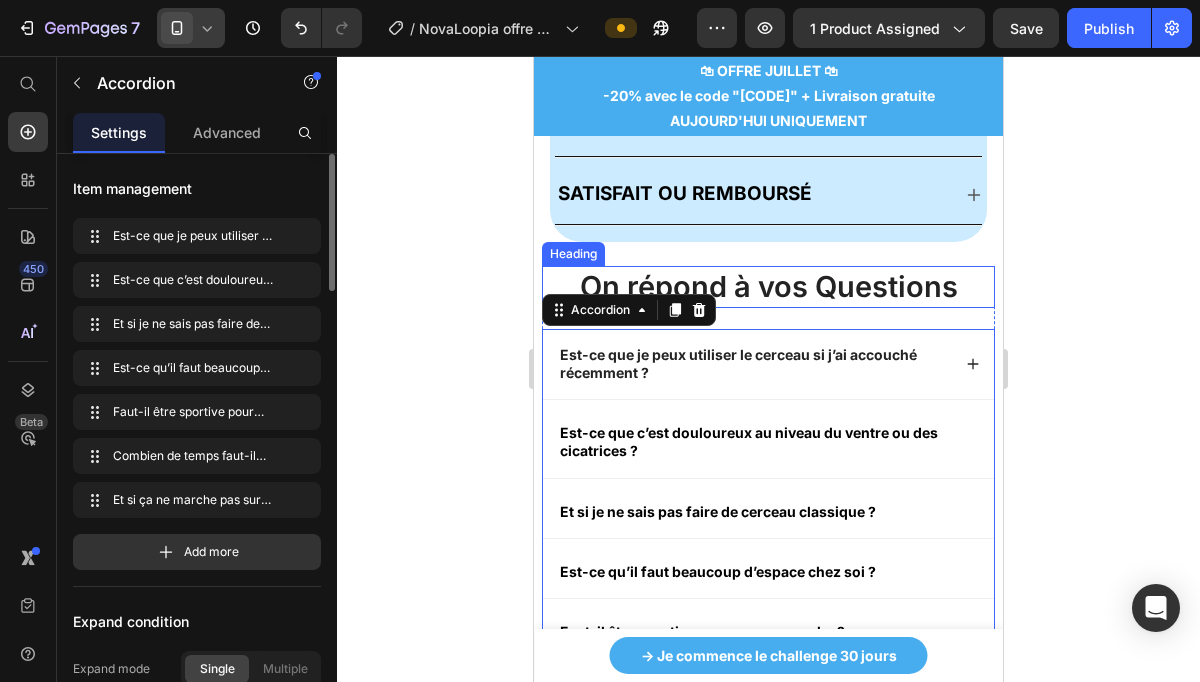 scroll, scrollTop: 6696, scrollLeft: 0, axis: vertical 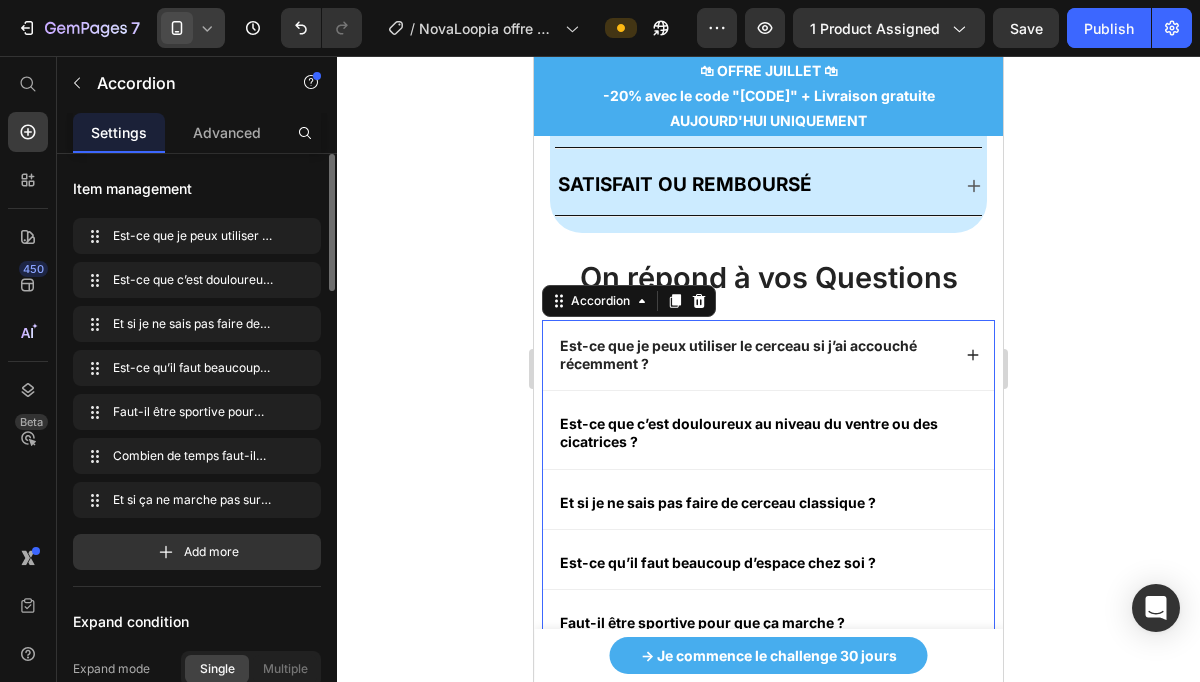 click 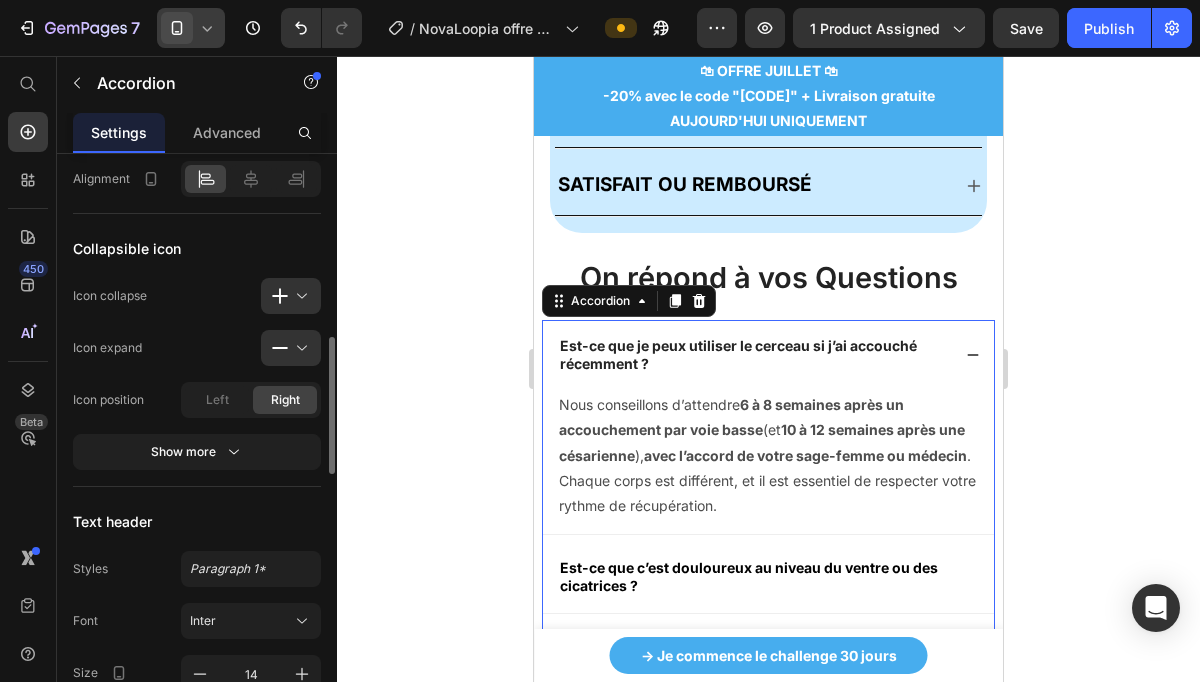 scroll, scrollTop: 782, scrollLeft: 0, axis: vertical 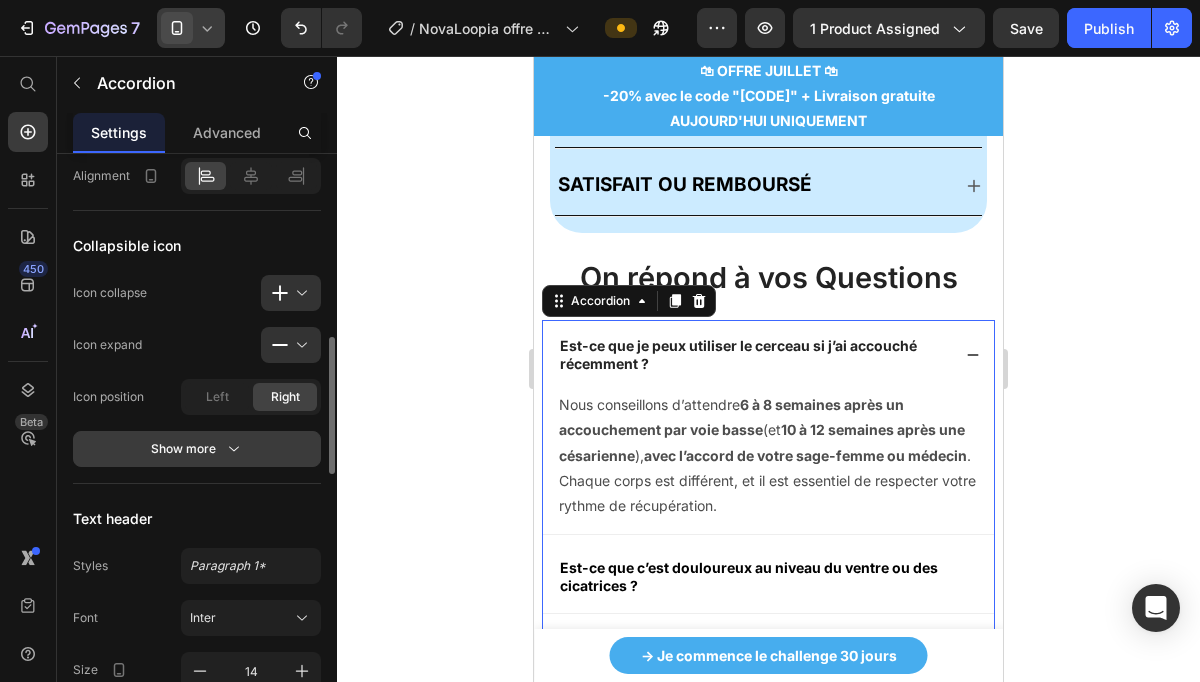 click on "Show more" at bounding box center (197, 449) 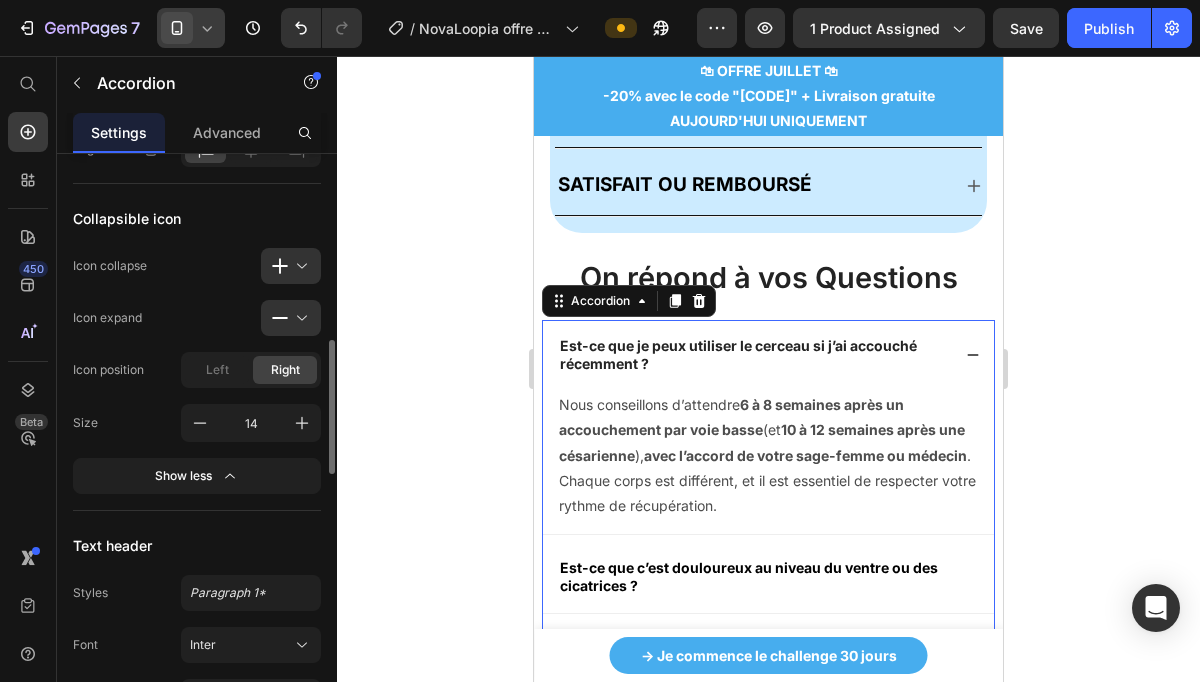 scroll, scrollTop: 814, scrollLeft: 0, axis: vertical 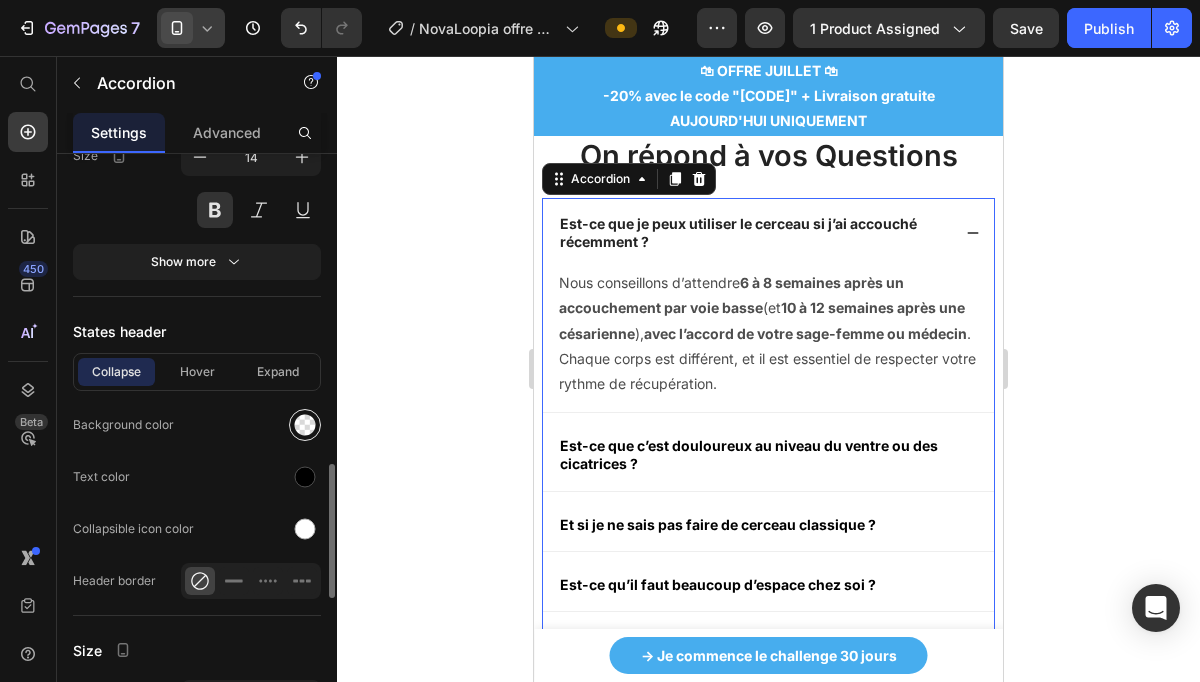 click at bounding box center [305, 425] 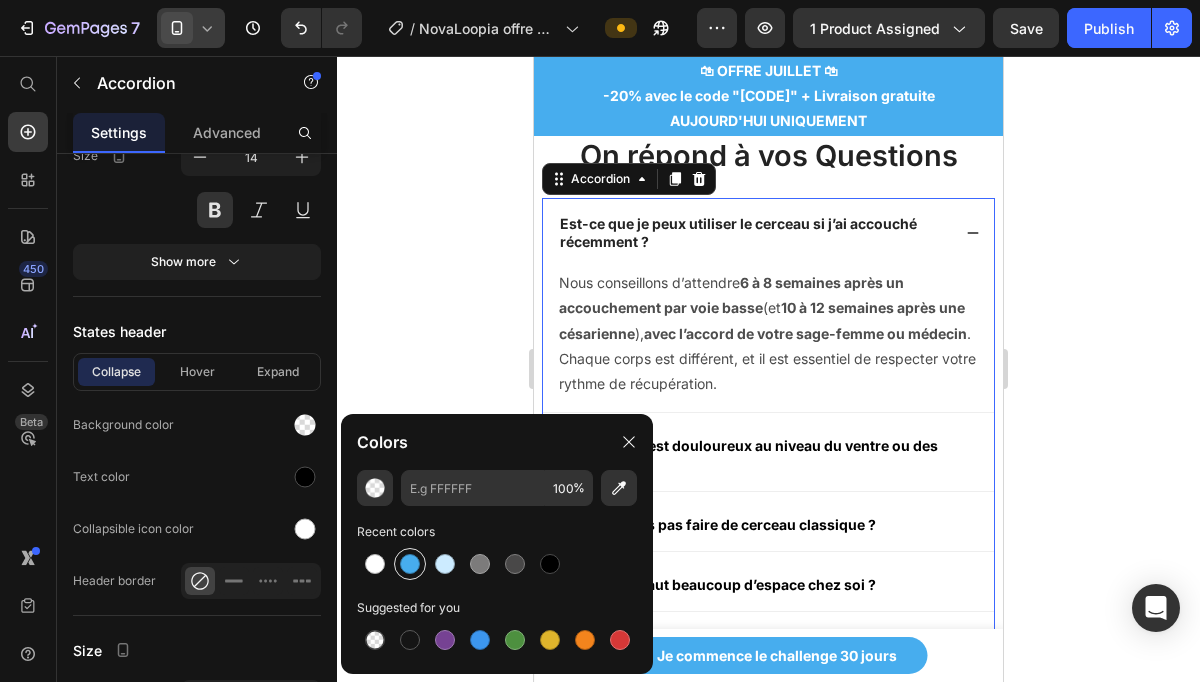 click at bounding box center [410, 564] 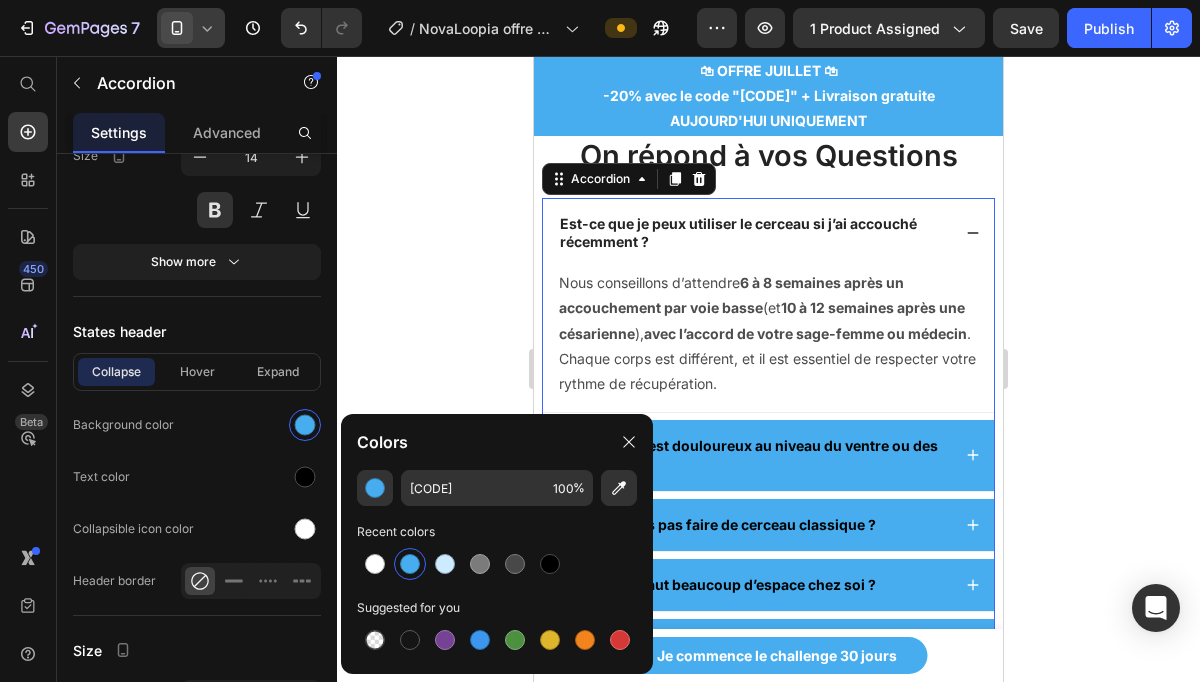 click at bounding box center (410, 564) 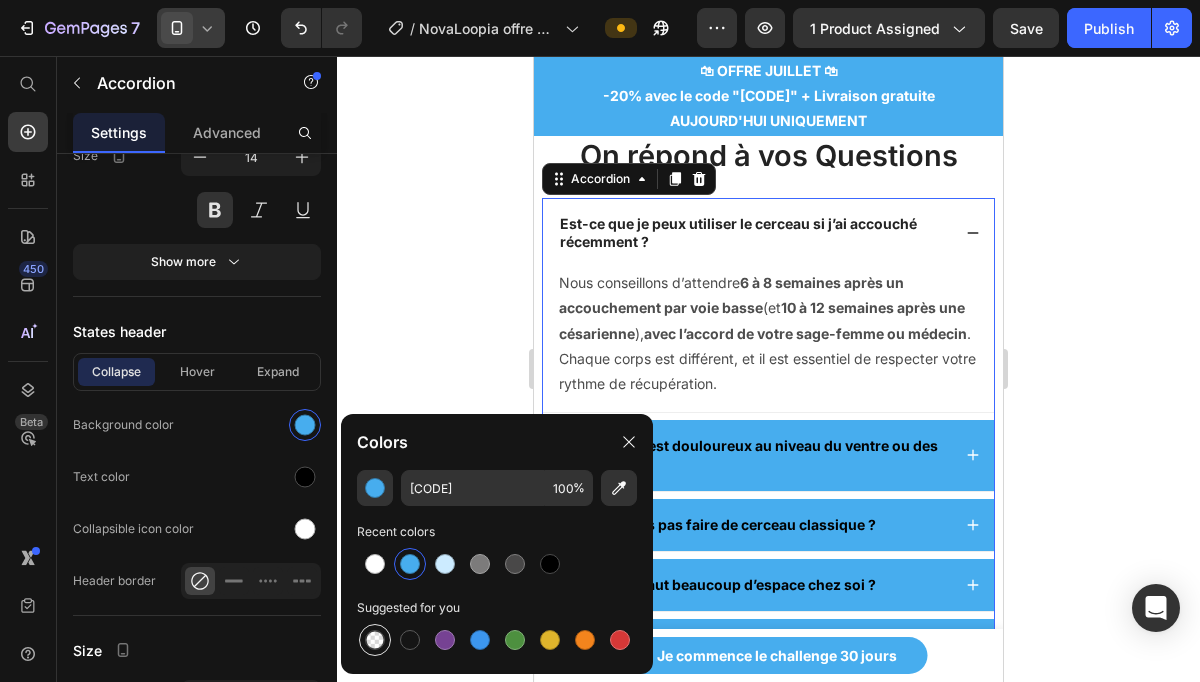 click at bounding box center [375, 640] 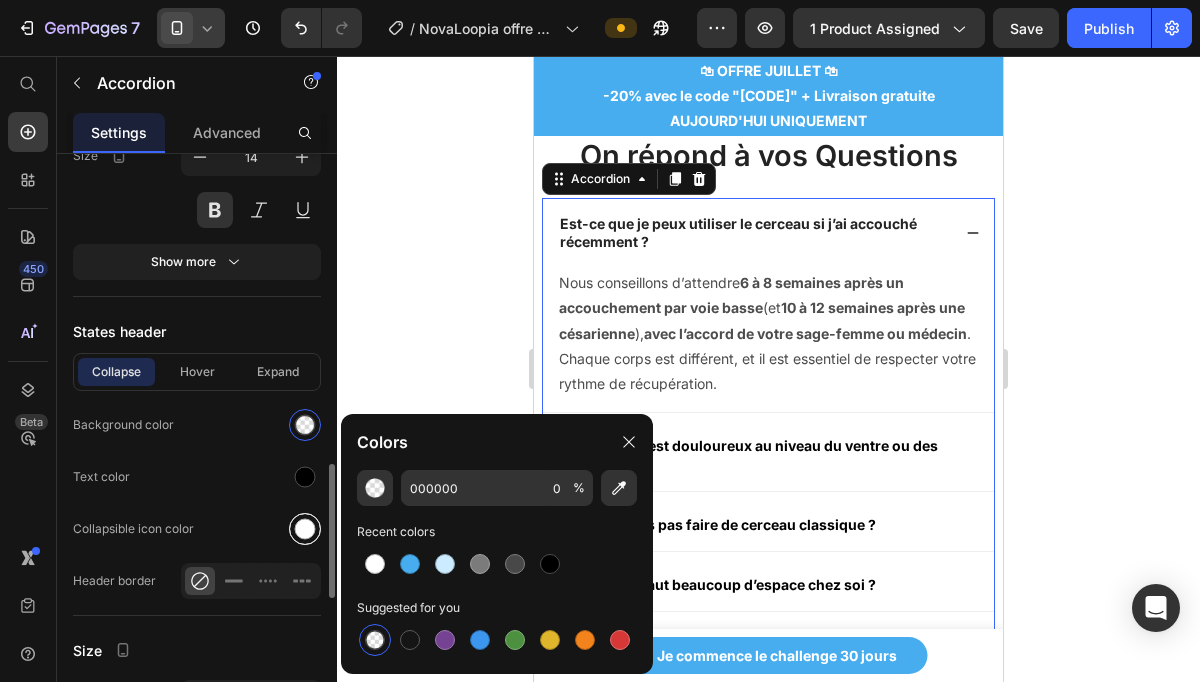 click at bounding box center (305, 529) 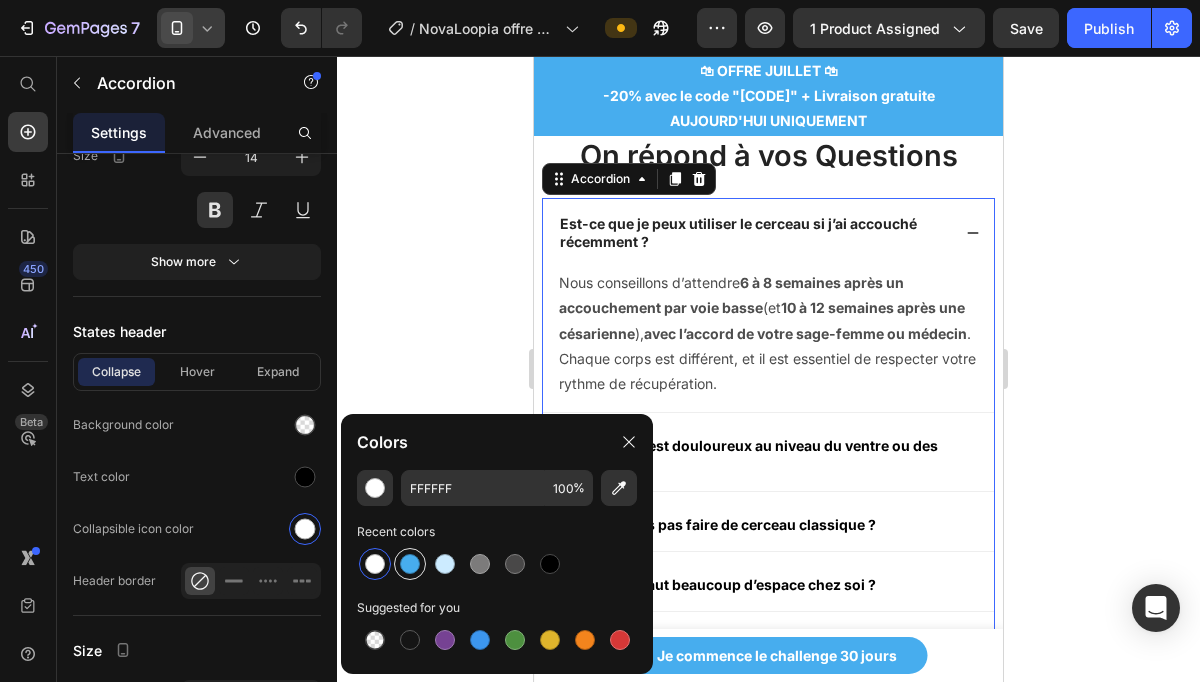 click at bounding box center (410, 564) 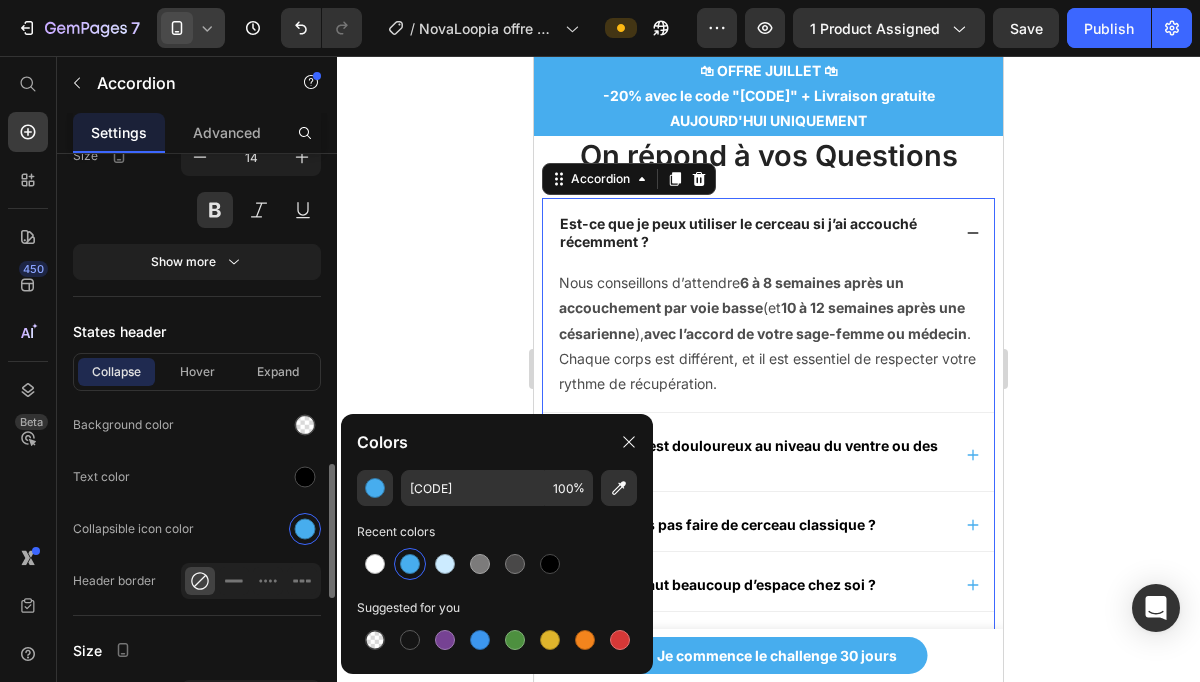 click on "Collapsible icon color" 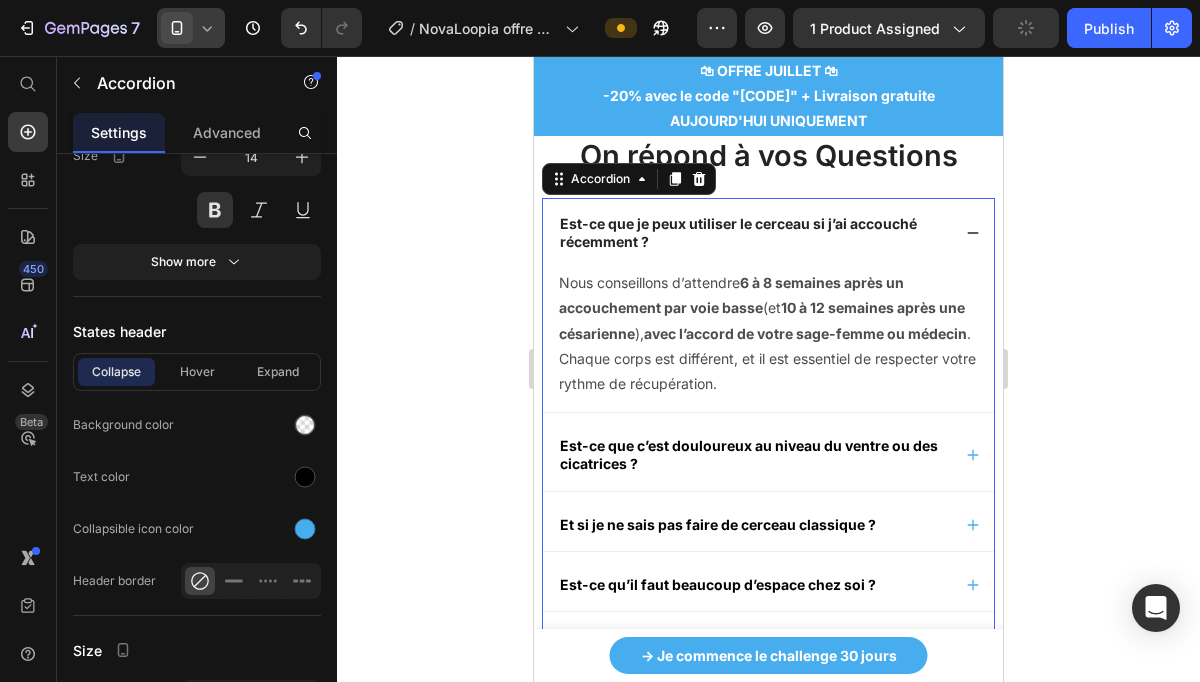 click 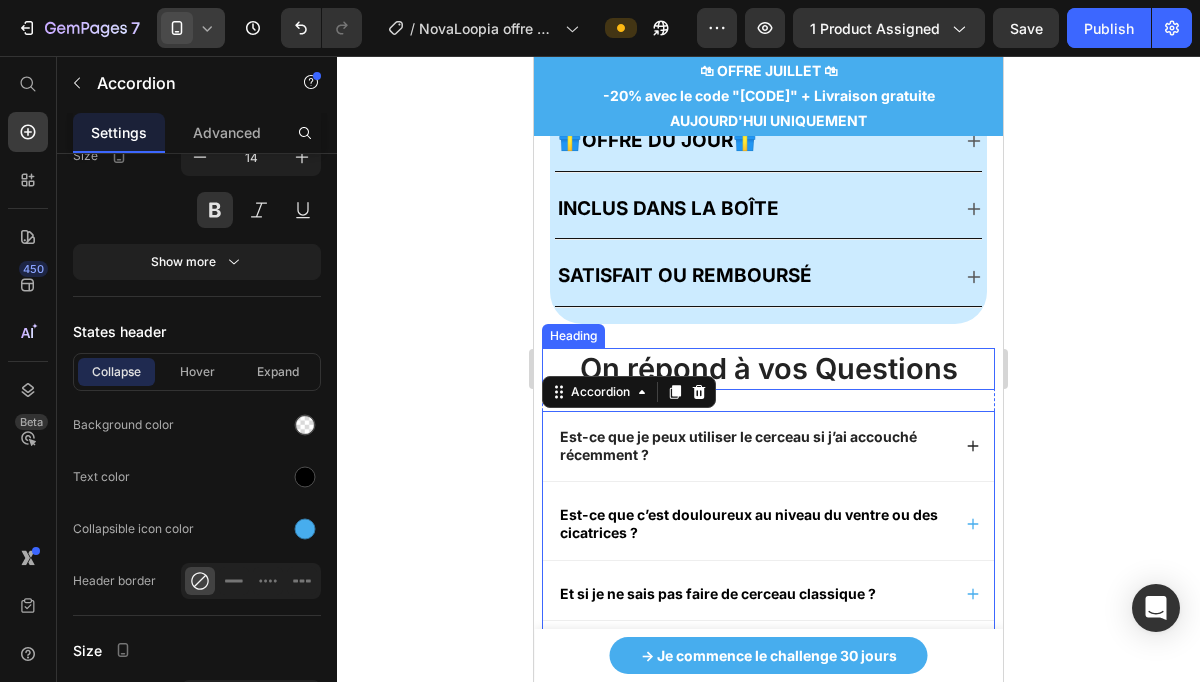 scroll, scrollTop: 6569, scrollLeft: 0, axis: vertical 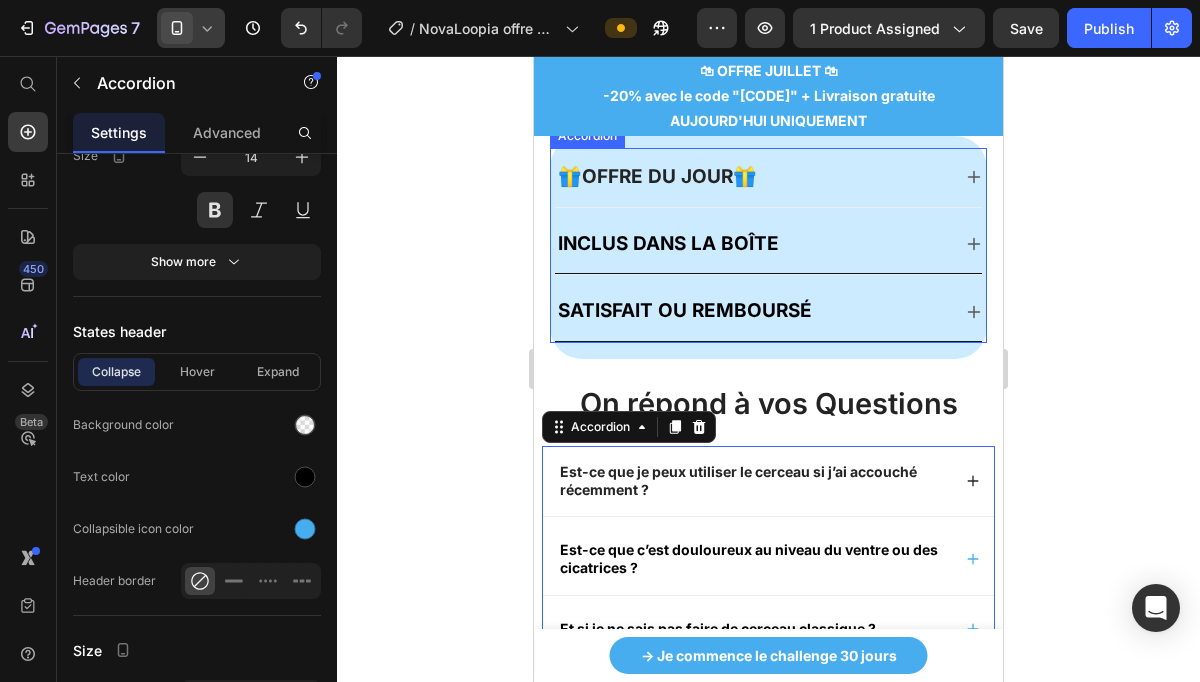 click on "🎁 OFFRE DU JOUR 🎁" at bounding box center (752, 177) 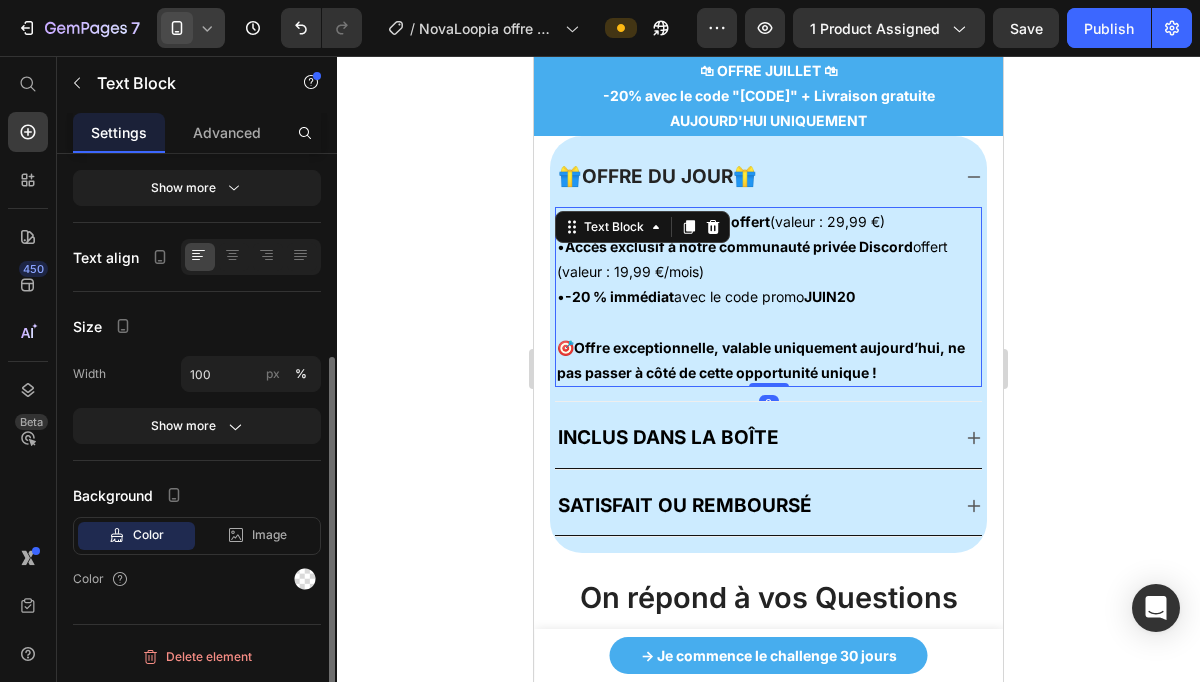 click on "JUIN20" at bounding box center [829, 296] 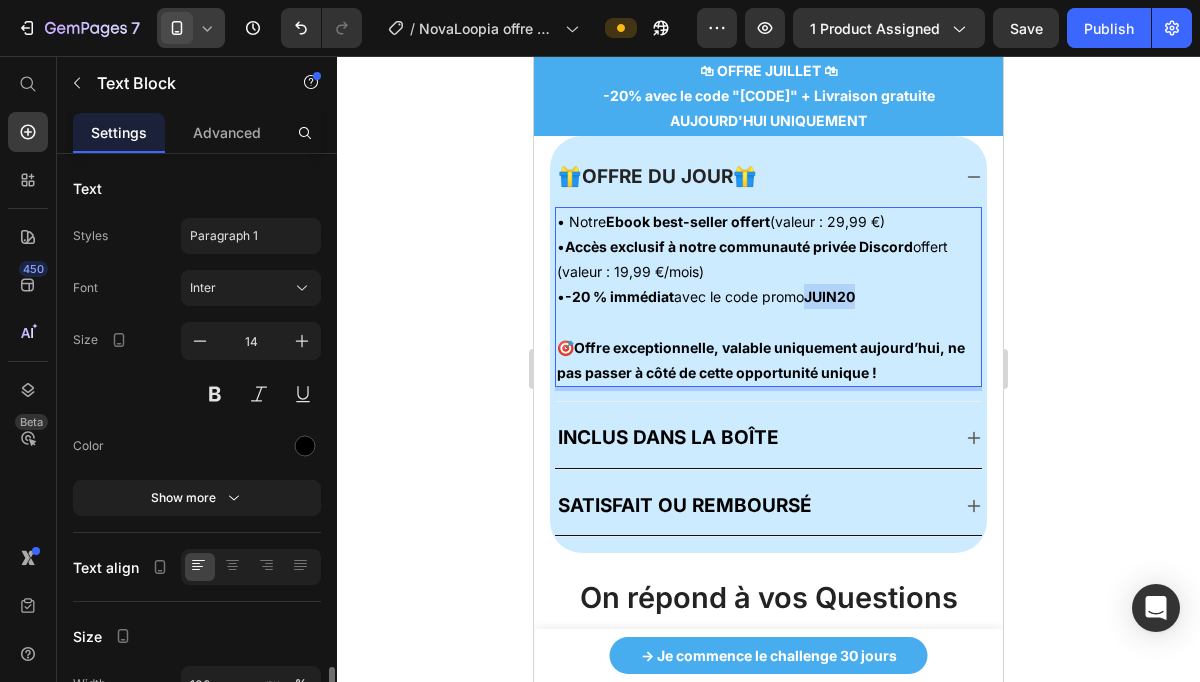 click on "JUIN20" at bounding box center (829, 296) 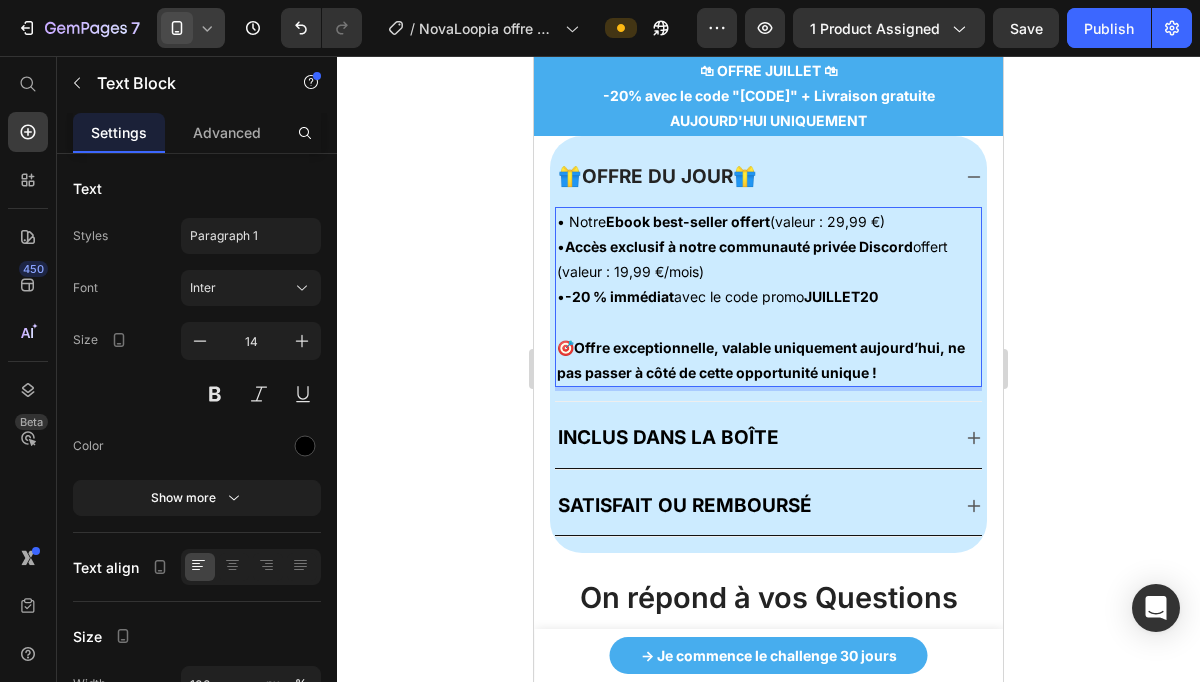 click 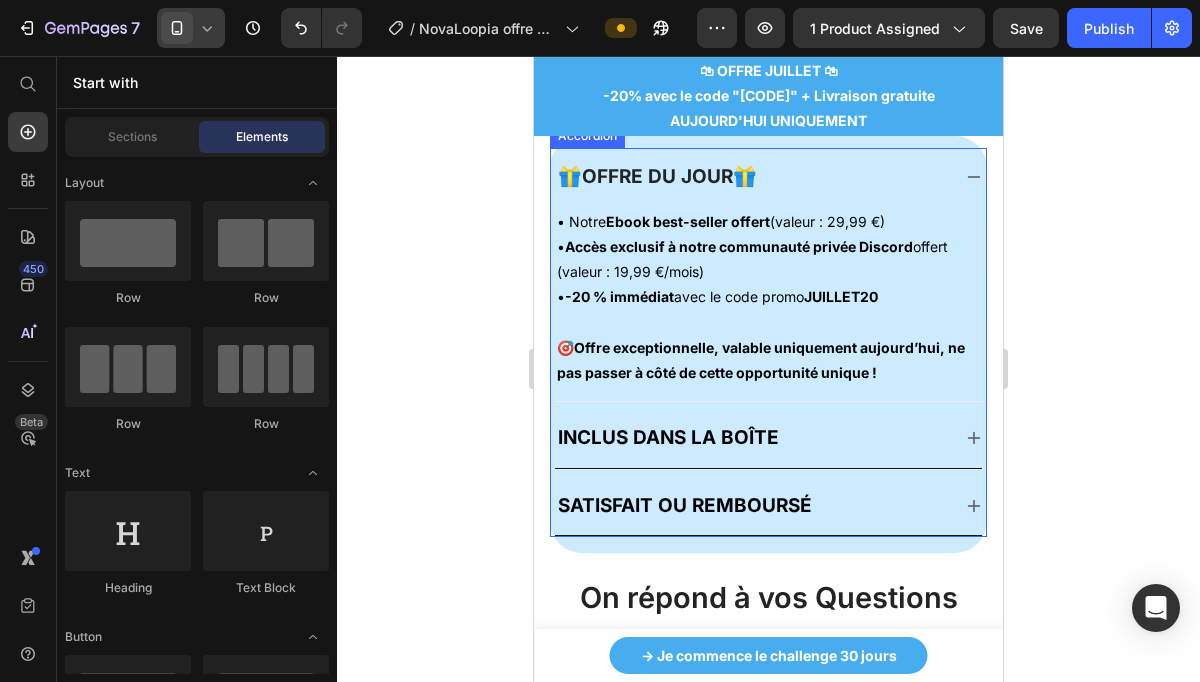 click on "🎁 OFFRE DU JOUR 🎁" at bounding box center [768, 177] 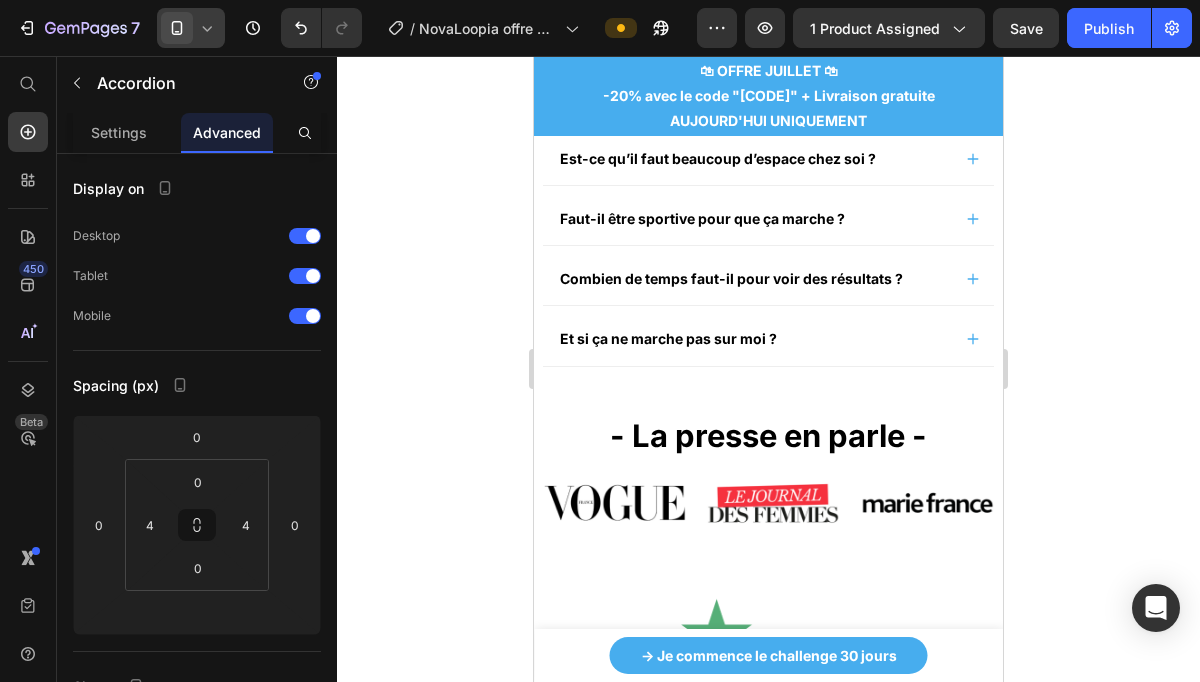 scroll, scrollTop: 7281, scrollLeft: 0, axis: vertical 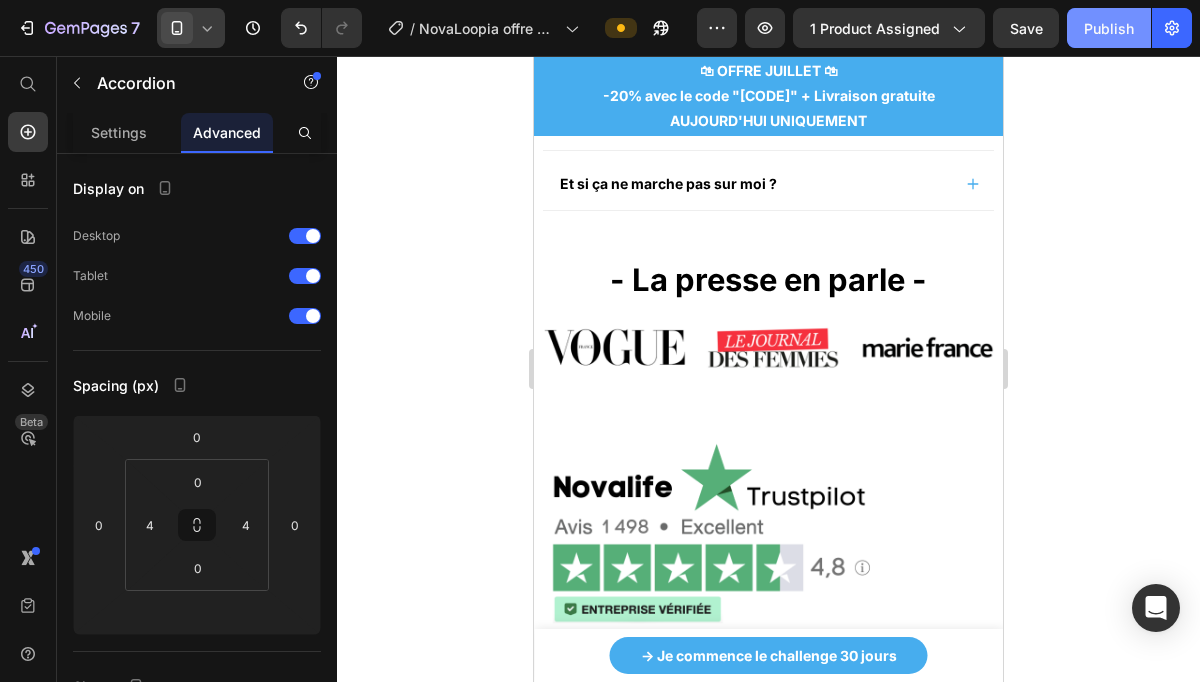 click on "Publish" at bounding box center [1109, 28] 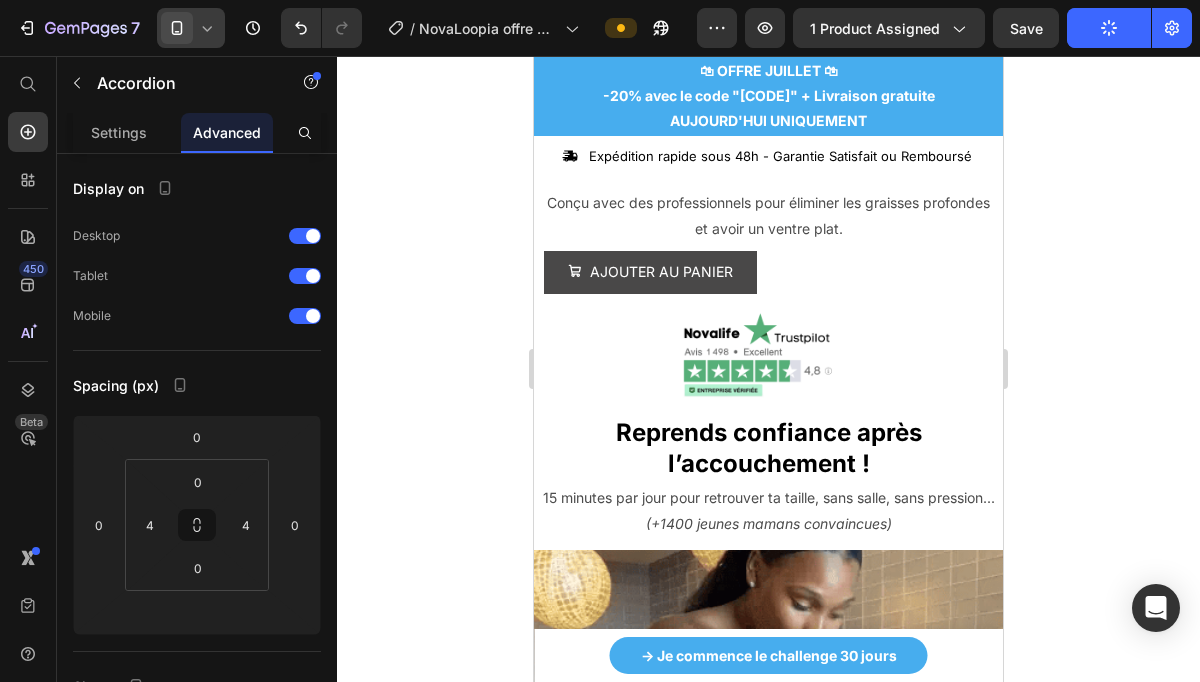 scroll, scrollTop: 985, scrollLeft: 0, axis: vertical 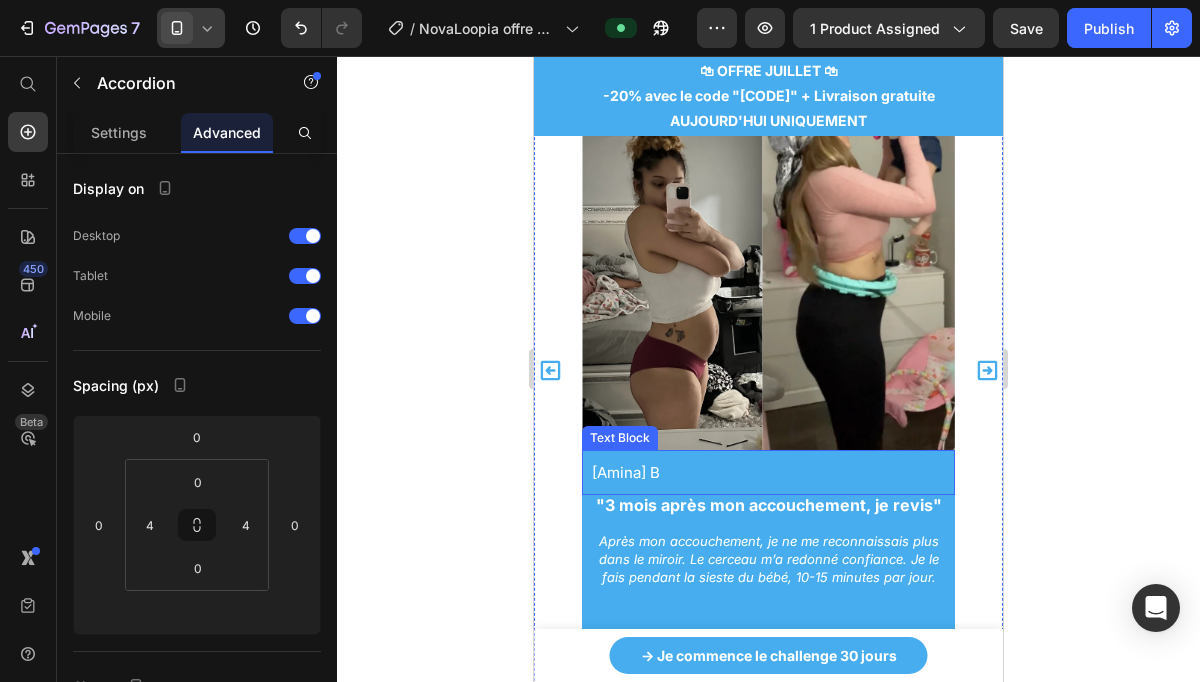 click on "[Amina] B" at bounding box center [626, 472] 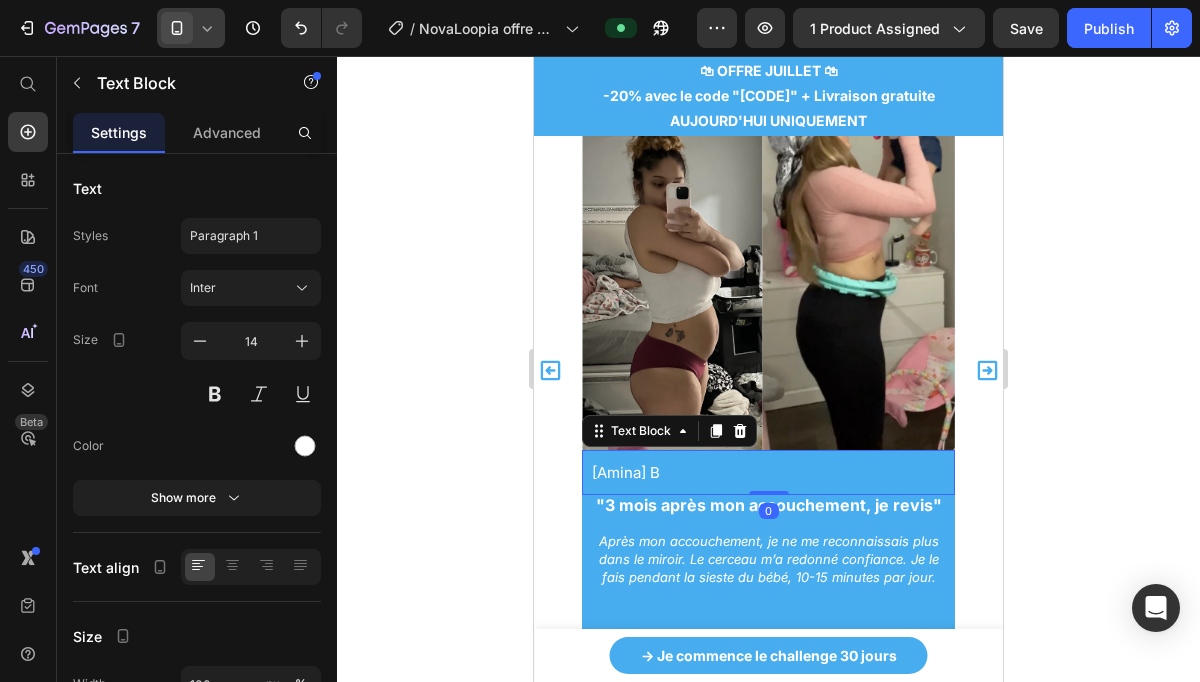 click on "[Amina] B" at bounding box center (626, 472) 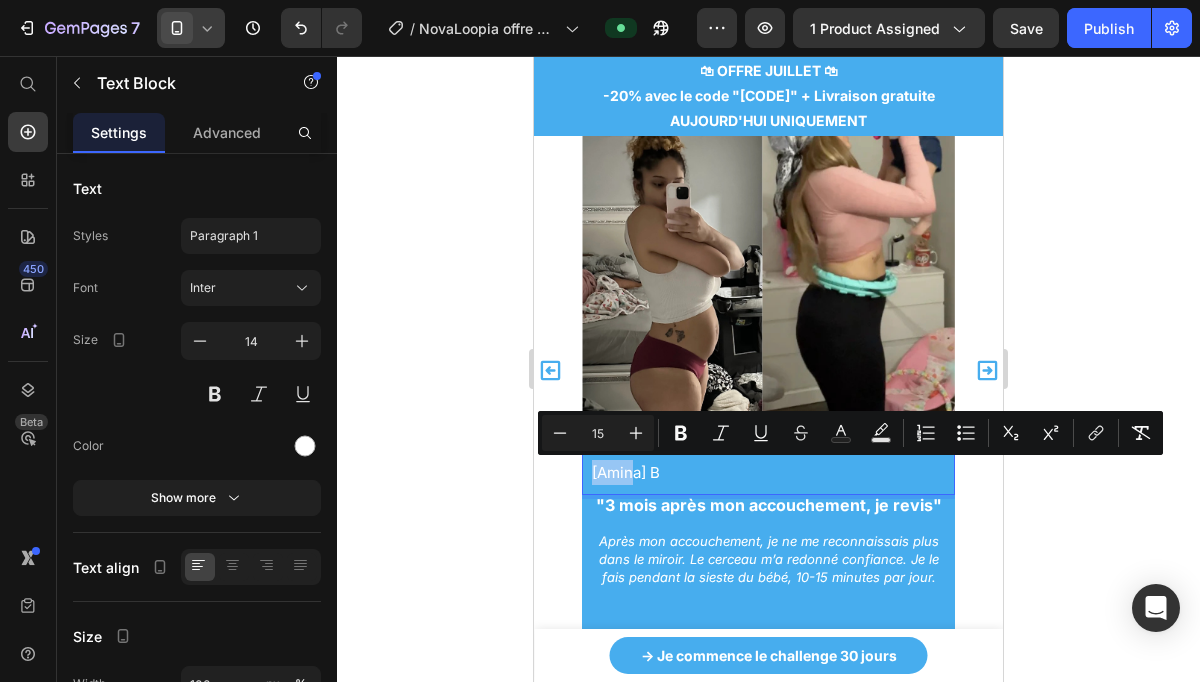click on "[Amina] B" at bounding box center [626, 472] 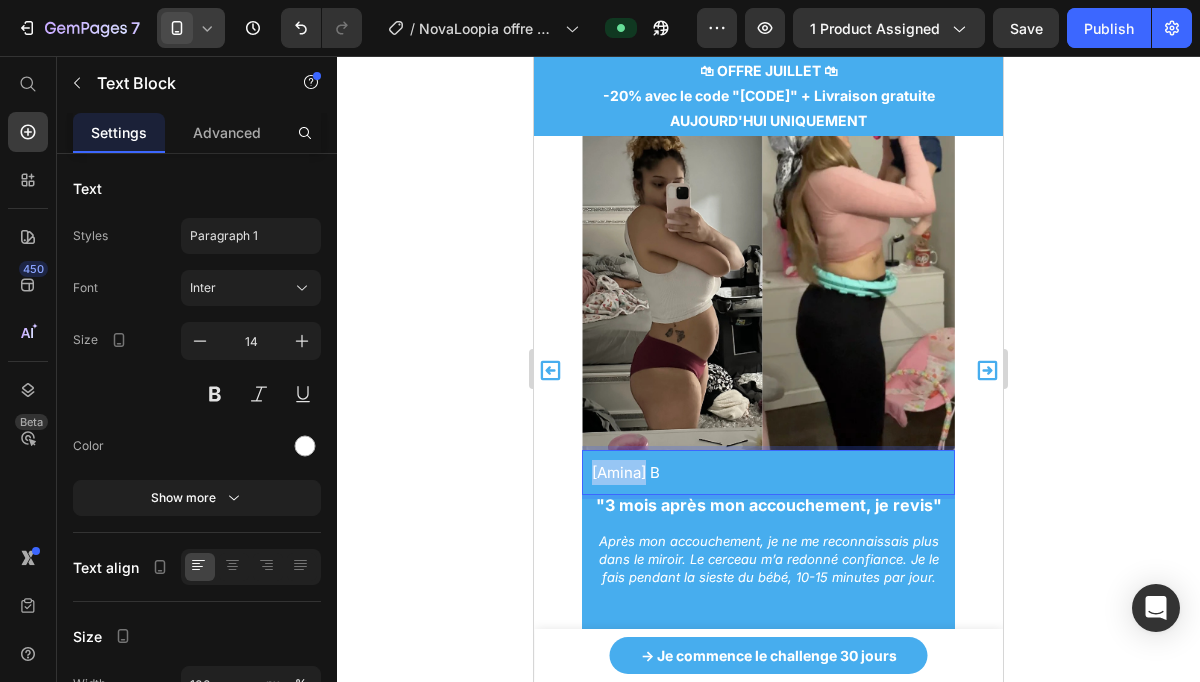 drag, startPoint x: 654, startPoint y: 472, endPoint x: 585, endPoint y: 471, distance: 69.00725 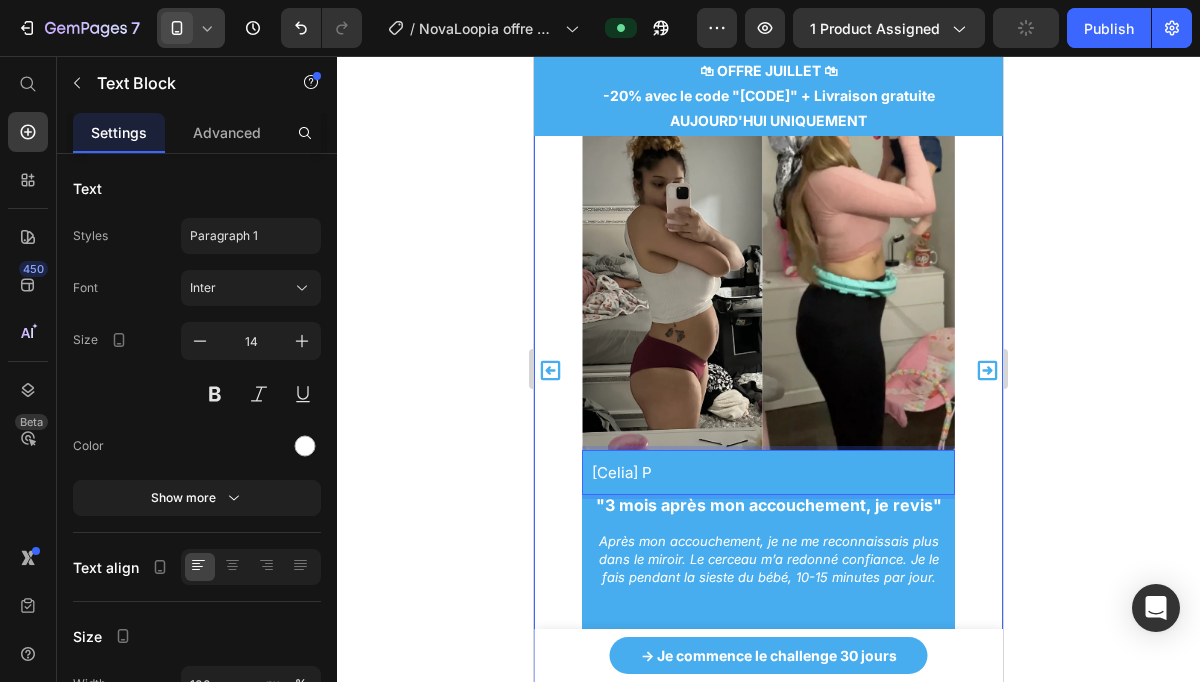 click 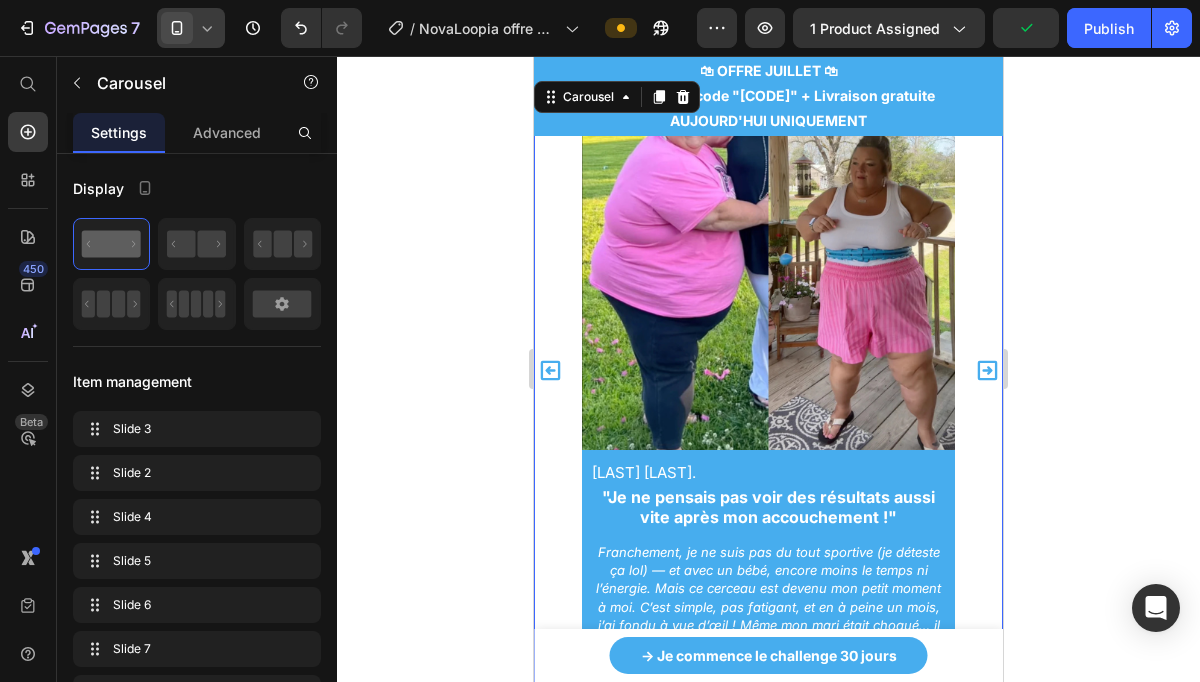 click 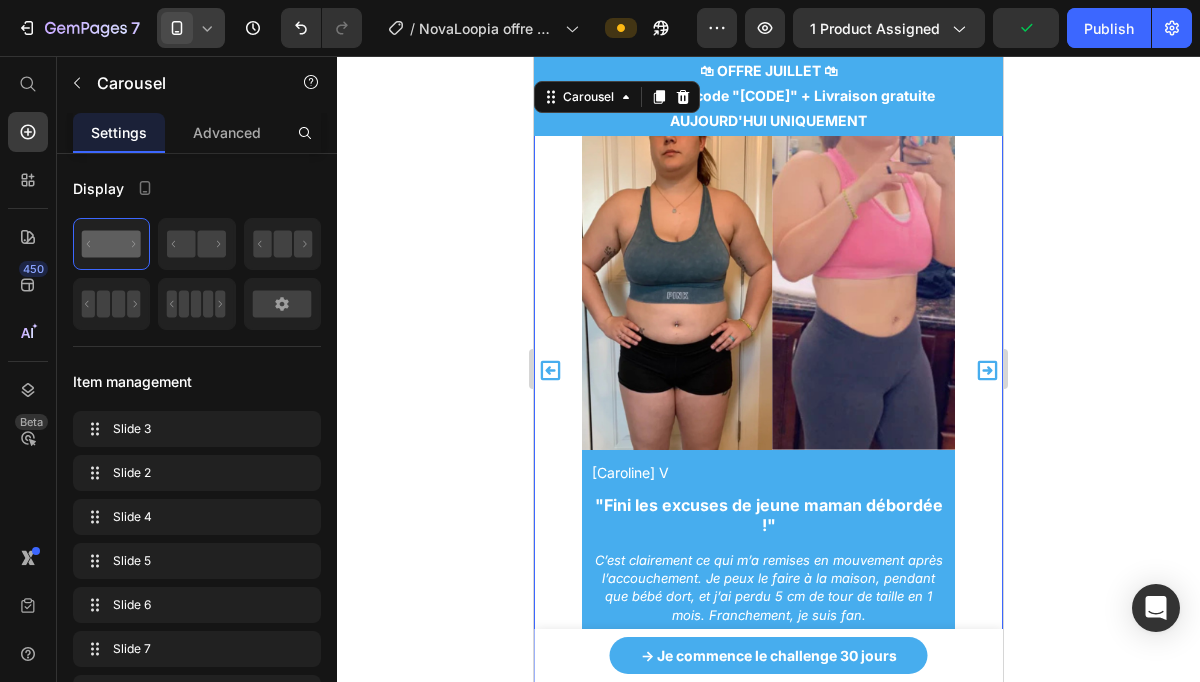 click 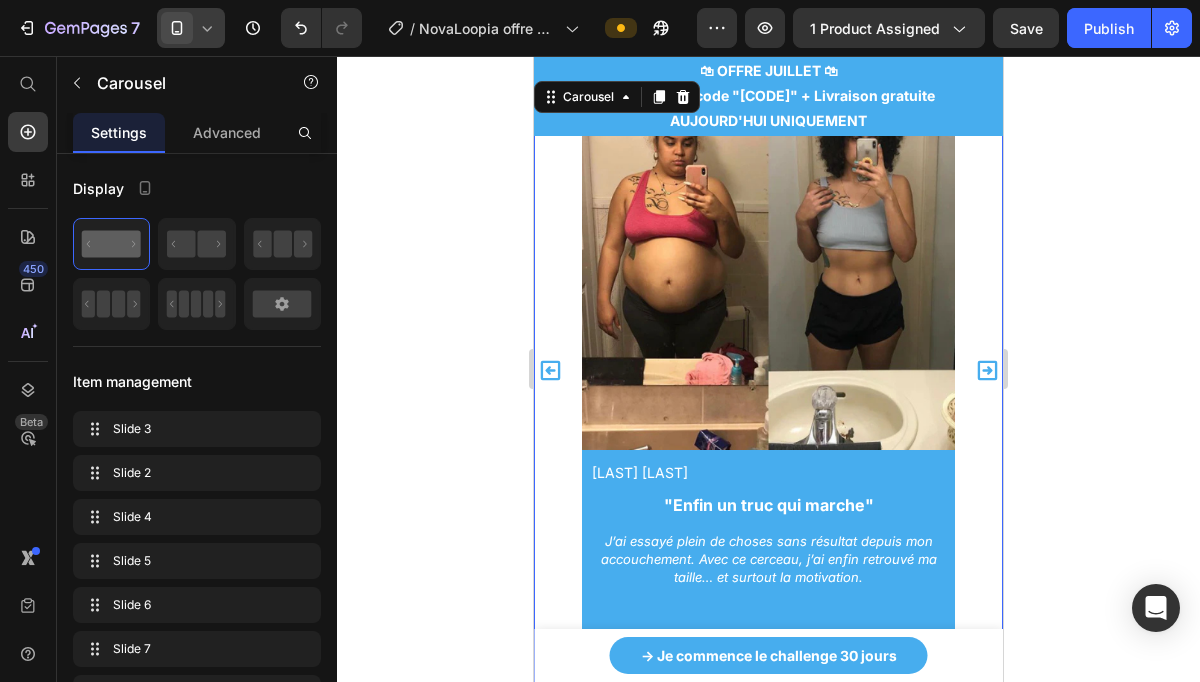 click 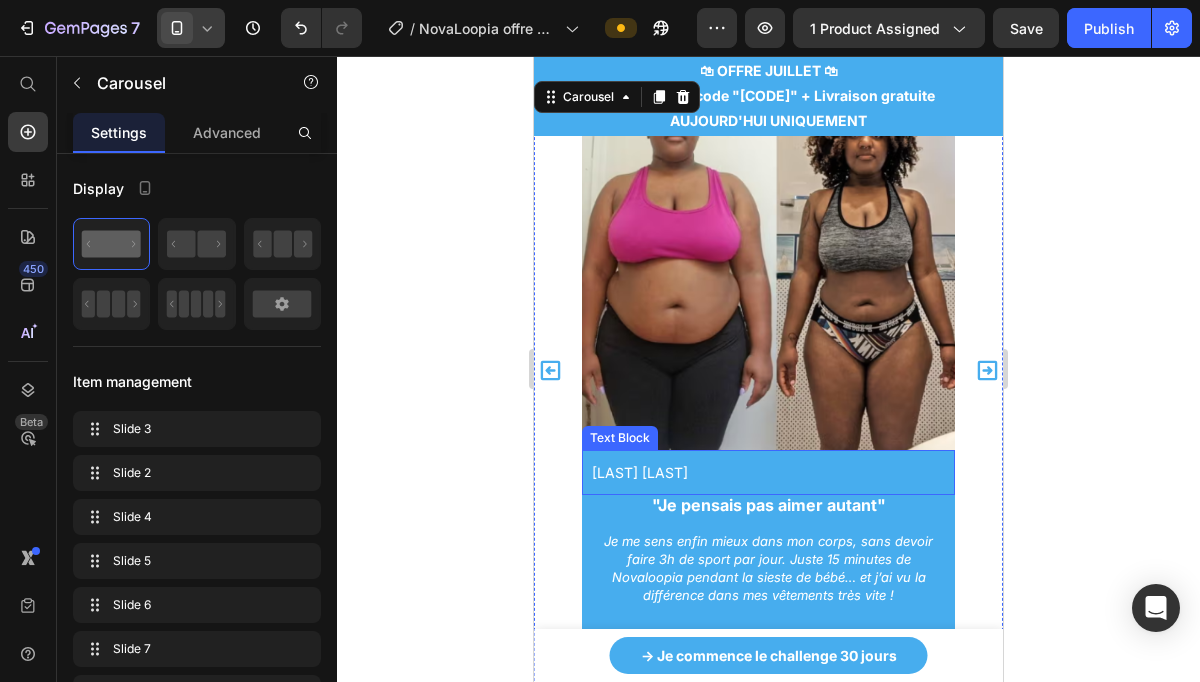 click on "[LAST] [LAST]" at bounding box center [768, 472] 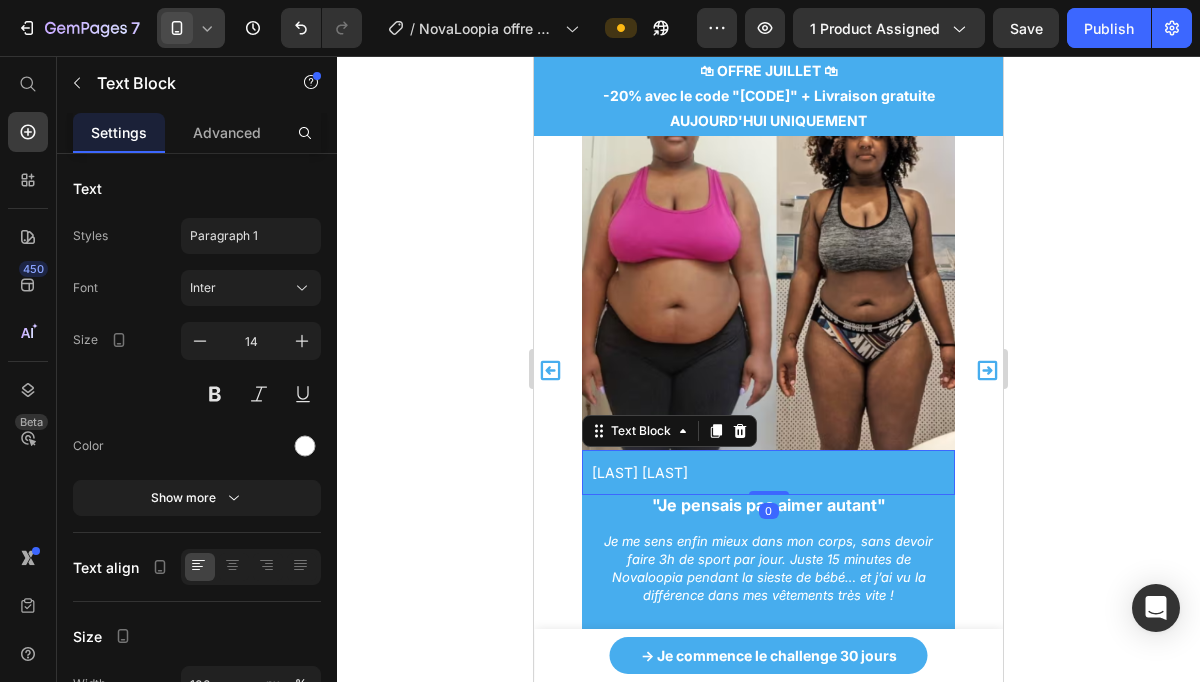 click on "[LAST] [LAST]" at bounding box center (768, 472) 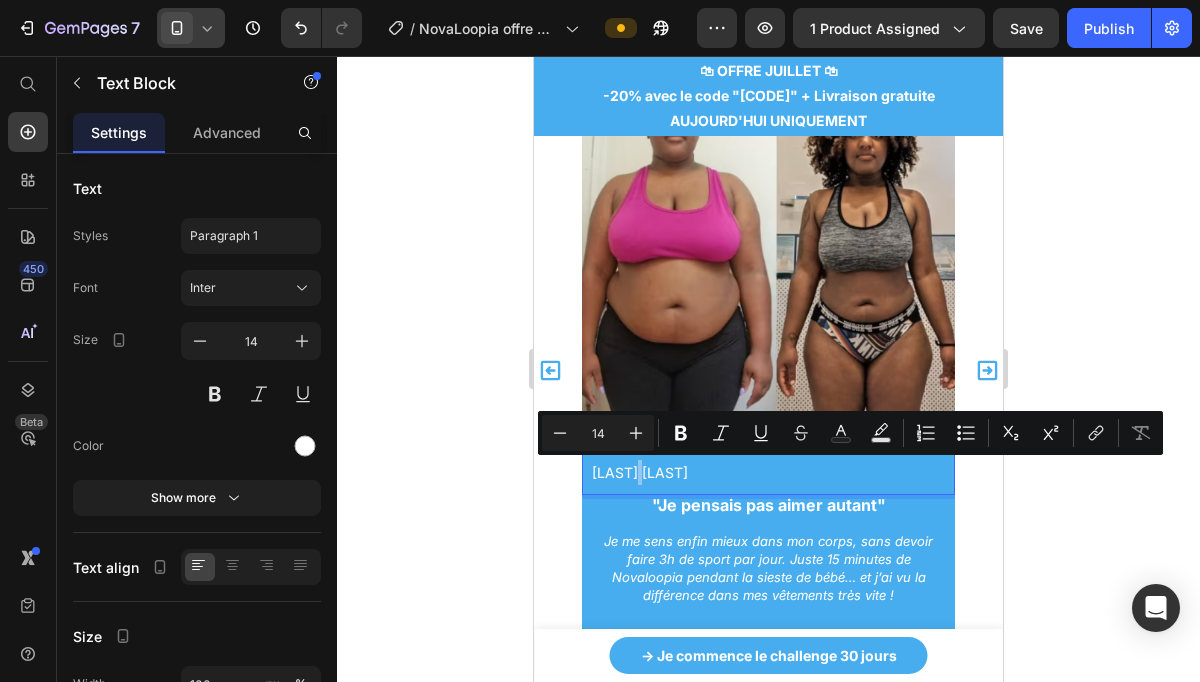 click on "[LAST] [LAST]" at bounding box center (768, 472) 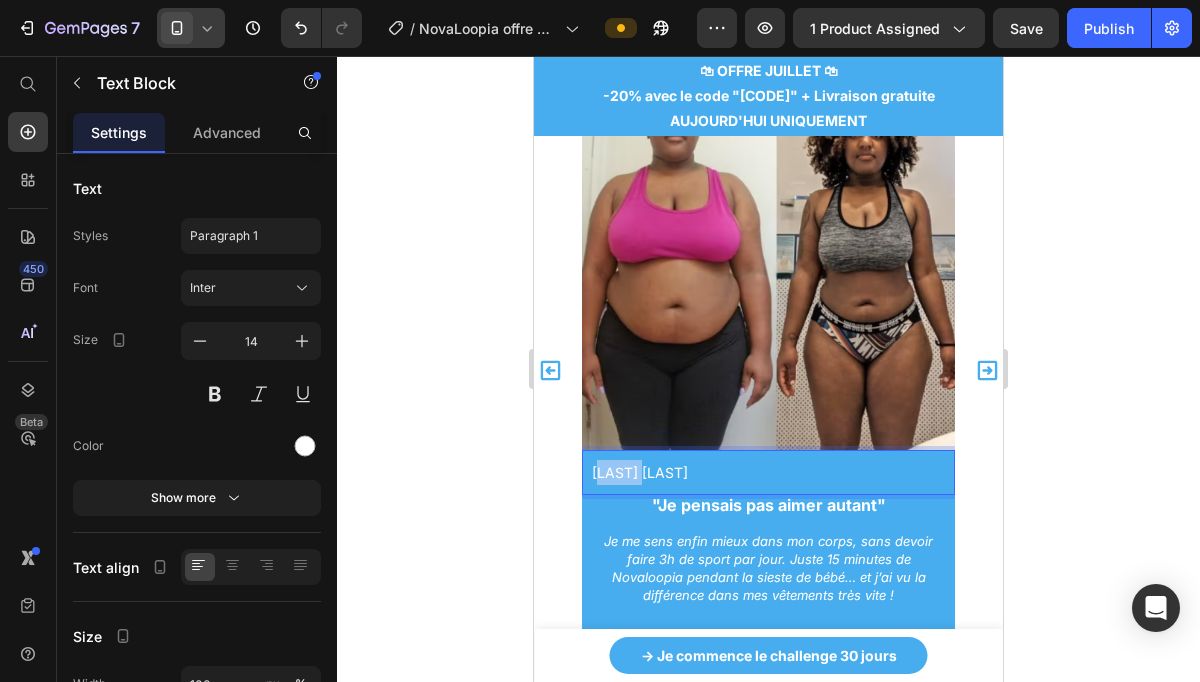 drag, startPoint x: 651, startPoint y: 475, endPoint x: 588, endPoint y: 473, distance: 63.03174 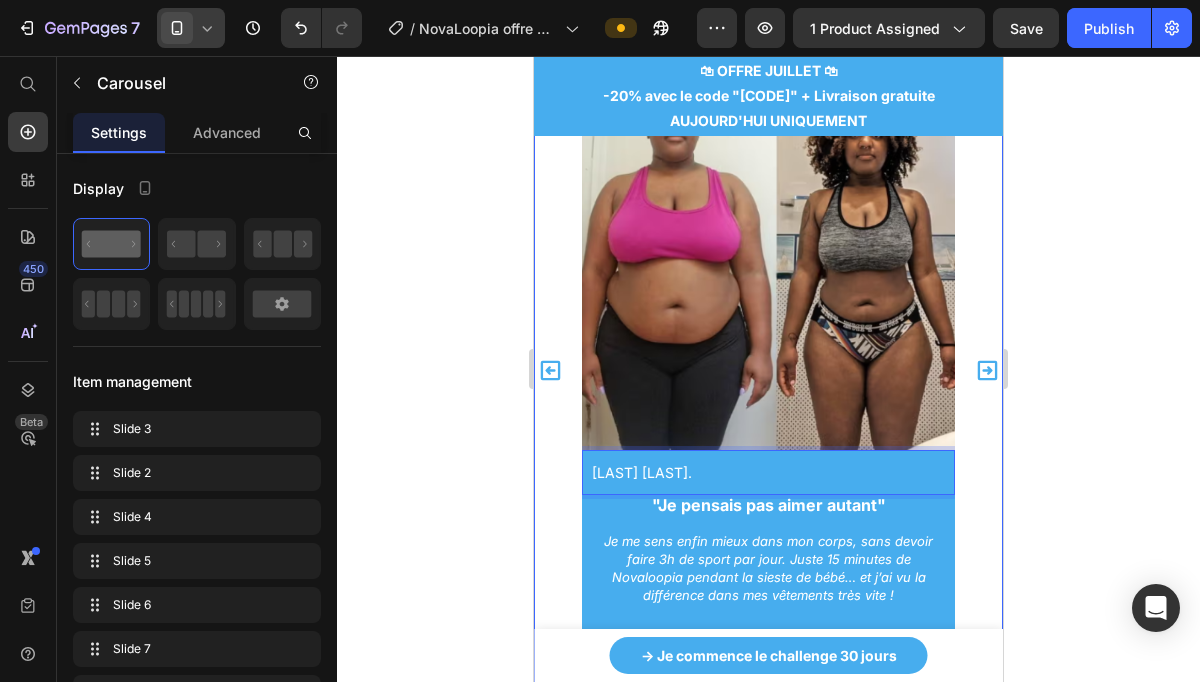 click 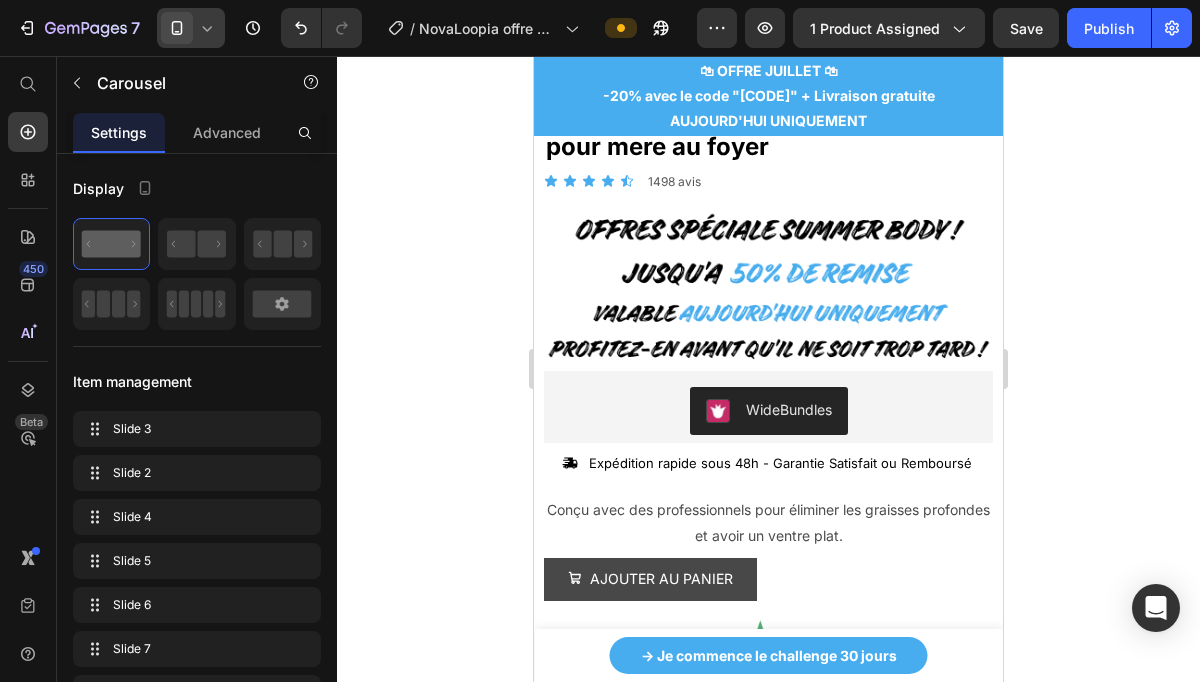 scroll, scrollTop: 652, scrollLeft: 0, axis: vertical 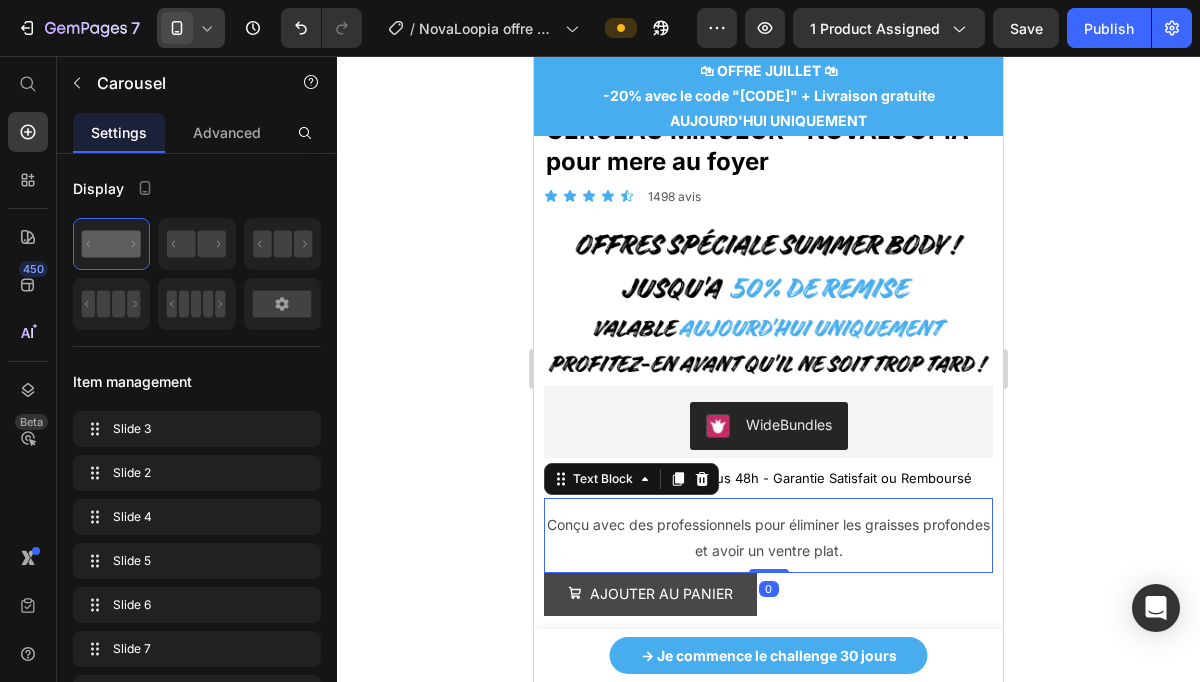 click on "Conçu avec des professionnels pour éliminer les graisses profondes et avoir un ventre plat." at bounding box center [768, 537] 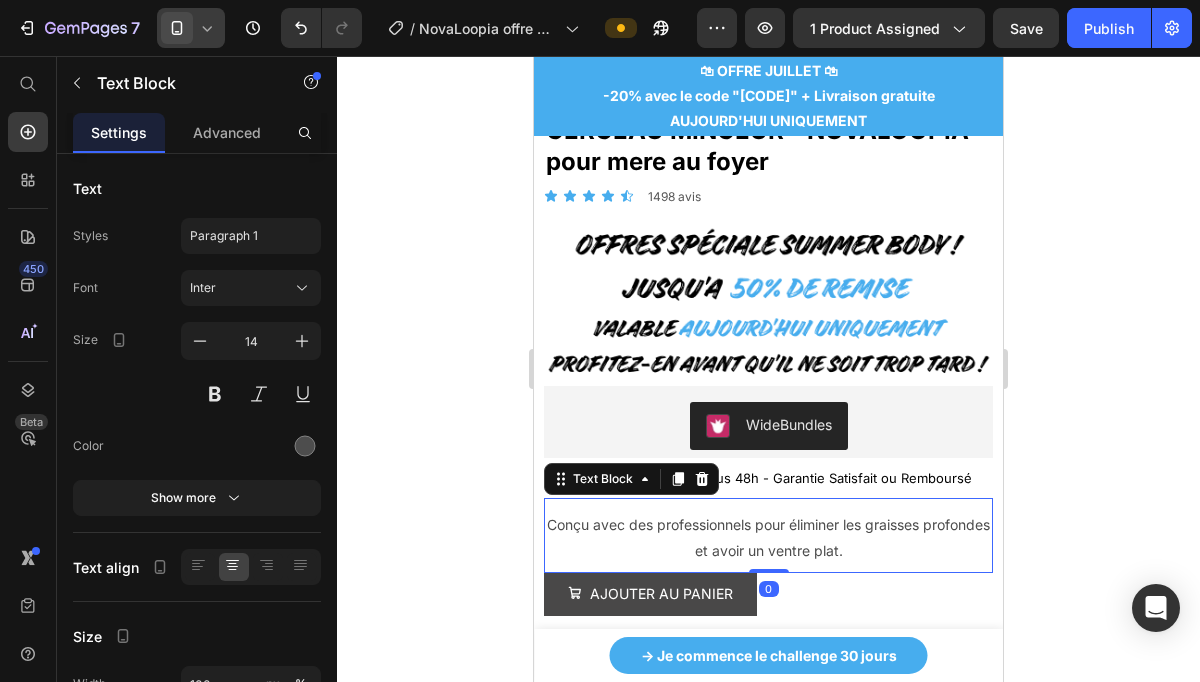 click on "Conçu avec des professionnels pour éliminer les graisses profondes et avoir un ventre plat." at bounding box center (768, 537) 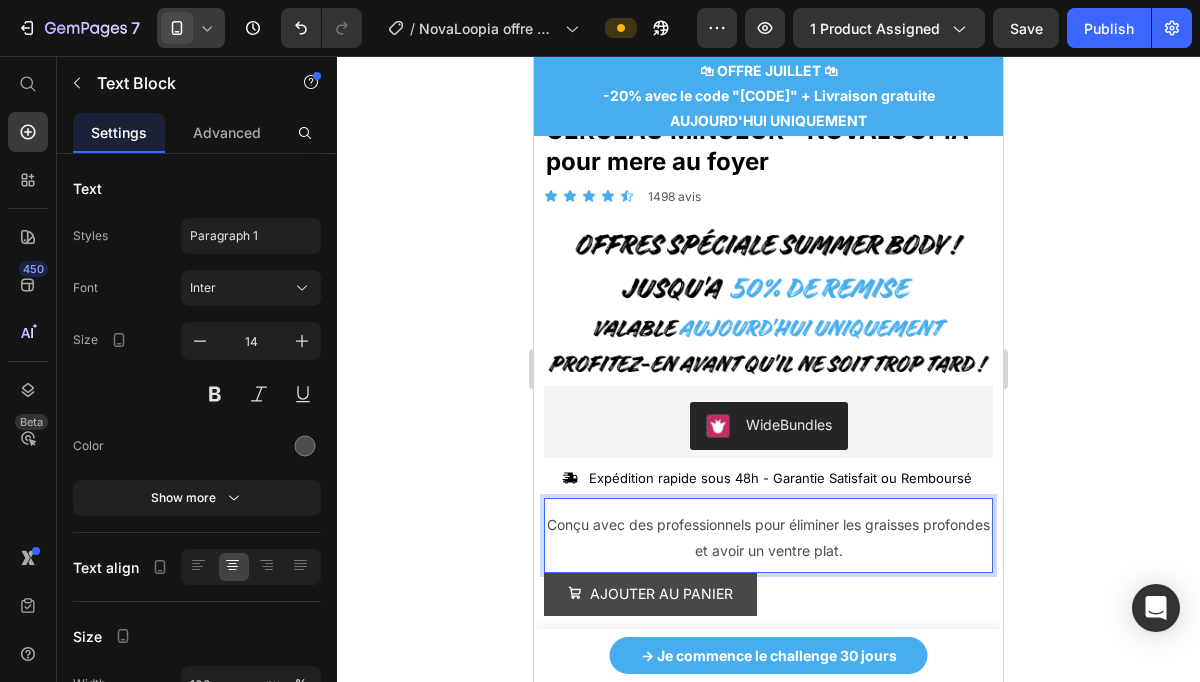 click on "Conçu avec des professionnels pour éliminer les graisses profondes et avoir un ventre plat." at bounding box center [768, 537] 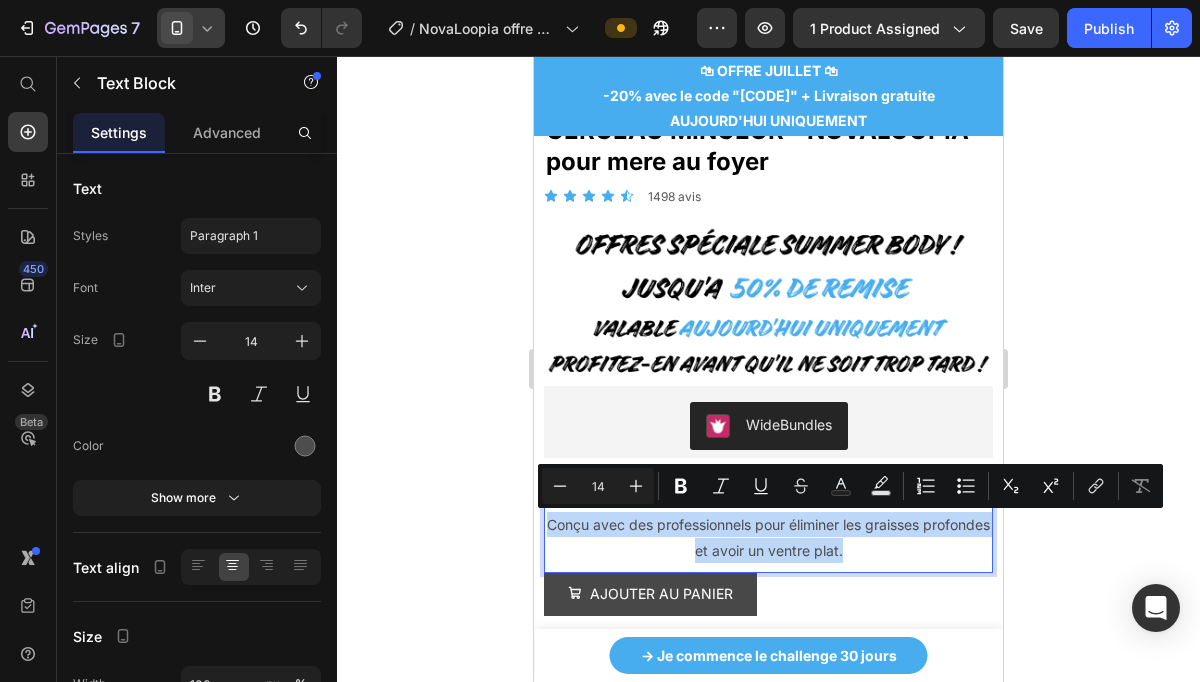 drag, startPoint x: 897, startPoint y: 548, endPoint x: 578, endPoint y: 512, distance: 321.02493 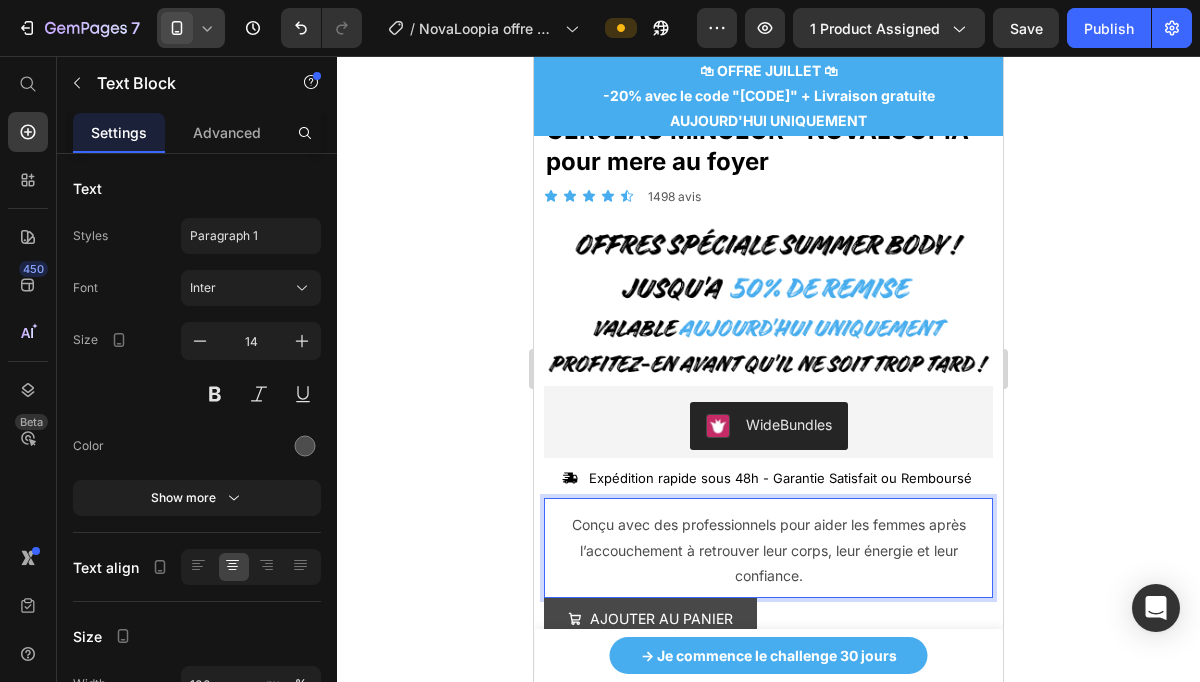 click 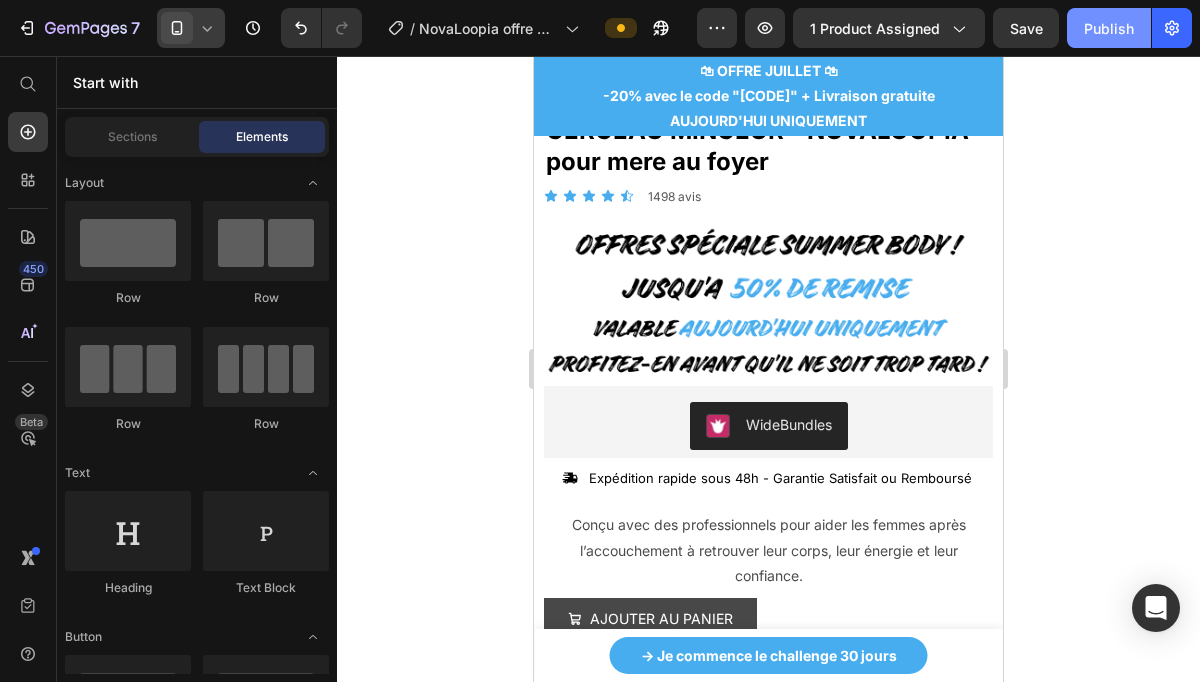 click on "Publish" at bounding box center [1109, 28] 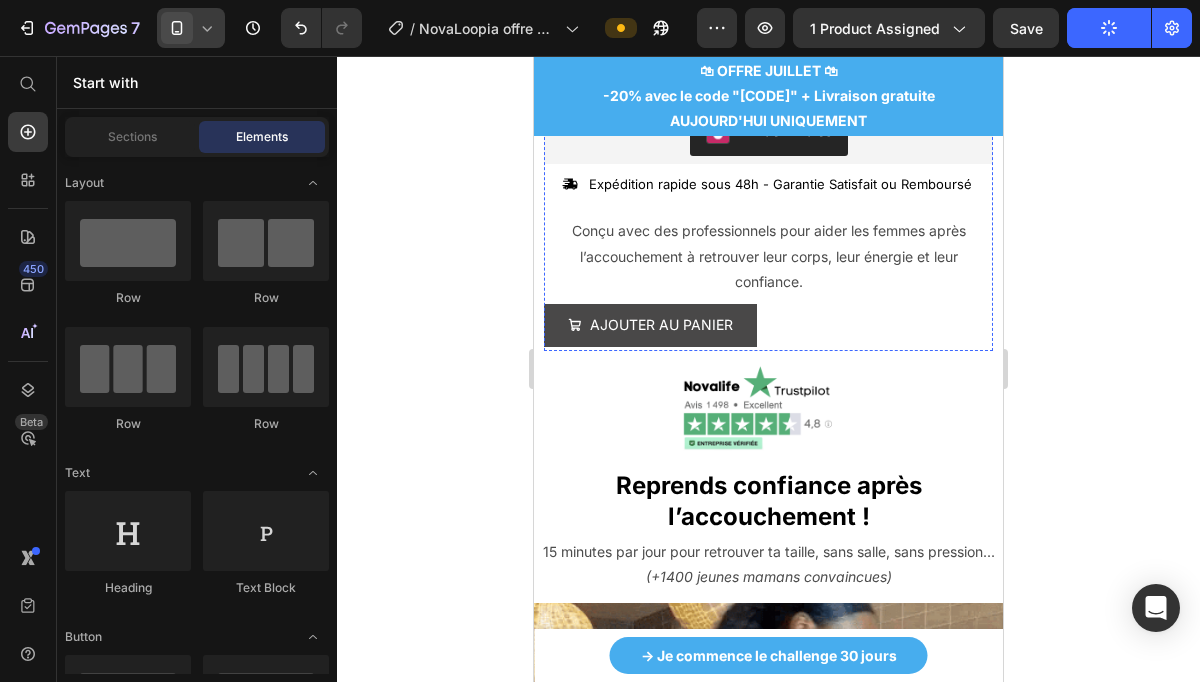 scroll, scrollTop: 952, scrollLeft: 0, axis: vertical 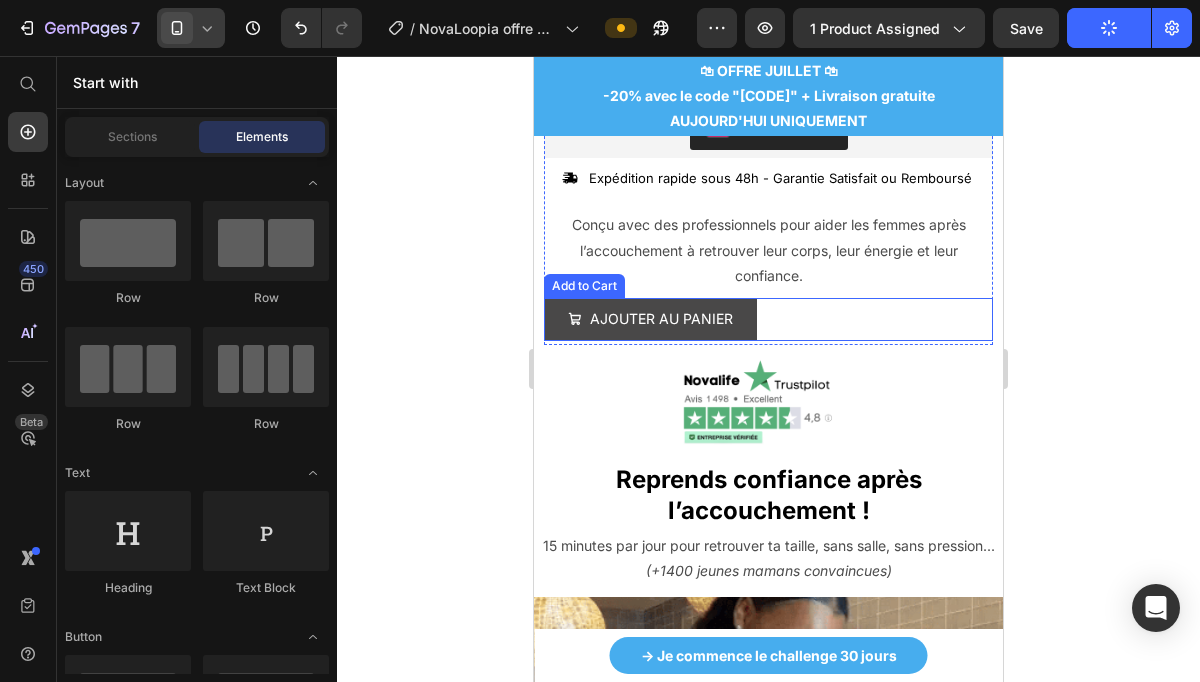 click on "AJOUTER AU PANIER Add to Cart" at bounding box center (768, 319) 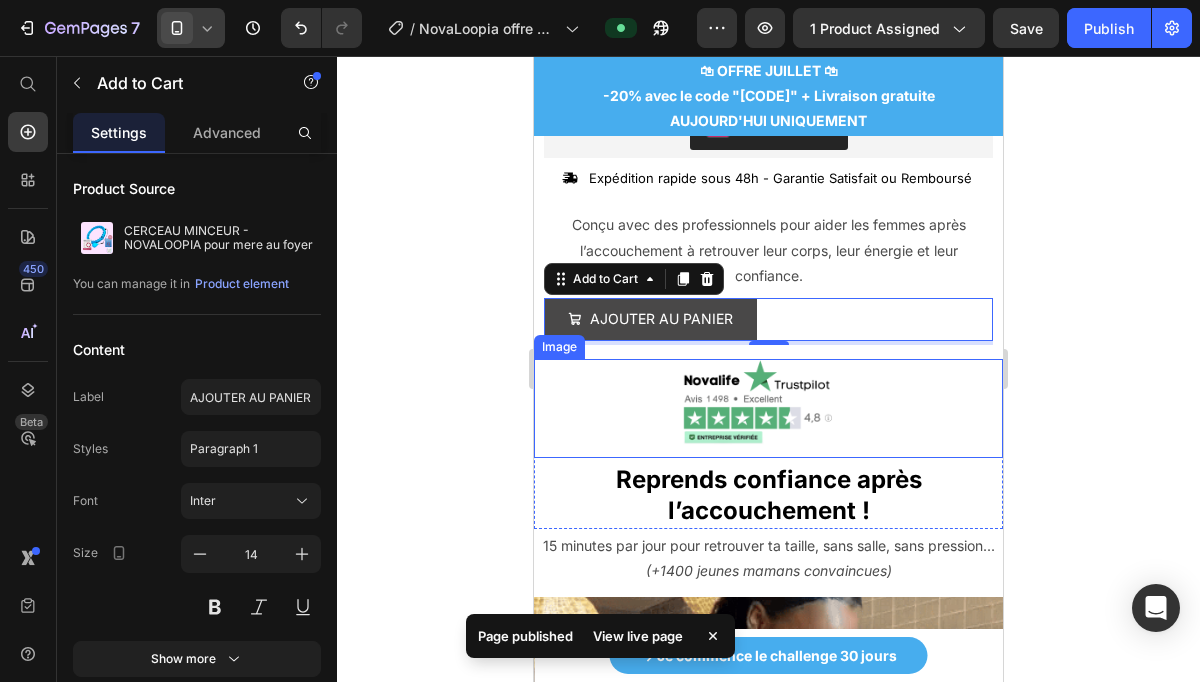 click at bounding box center [768, 408] 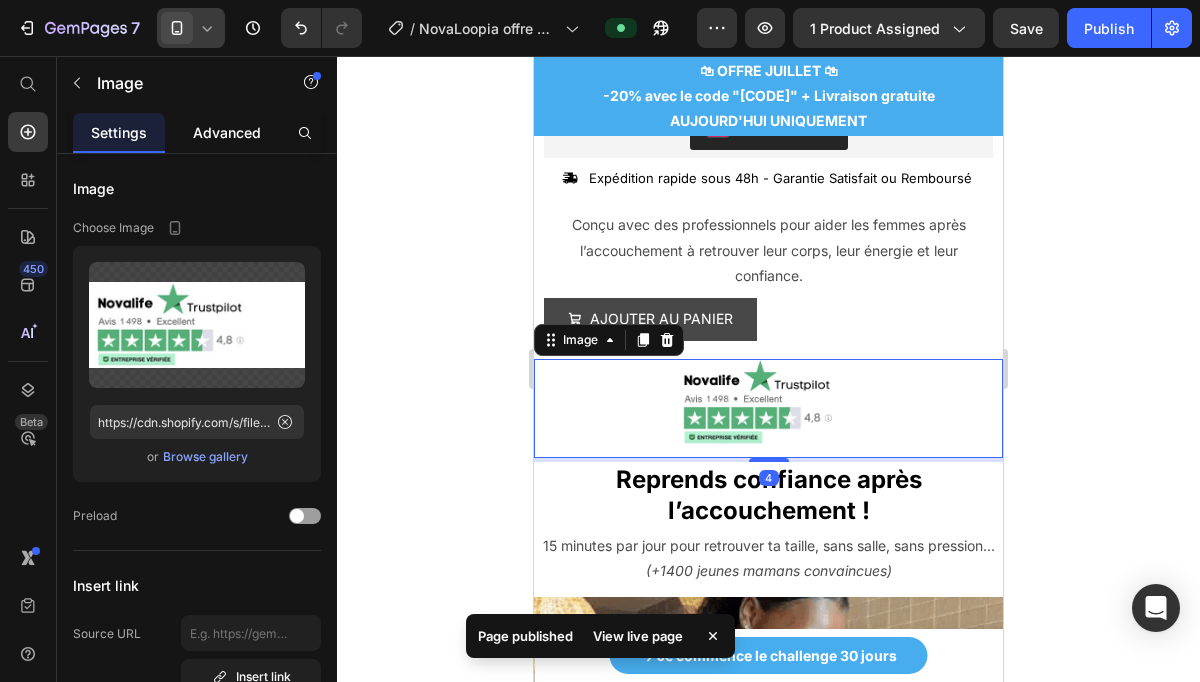 click on "Advanced" at bounding box center [227, 132] 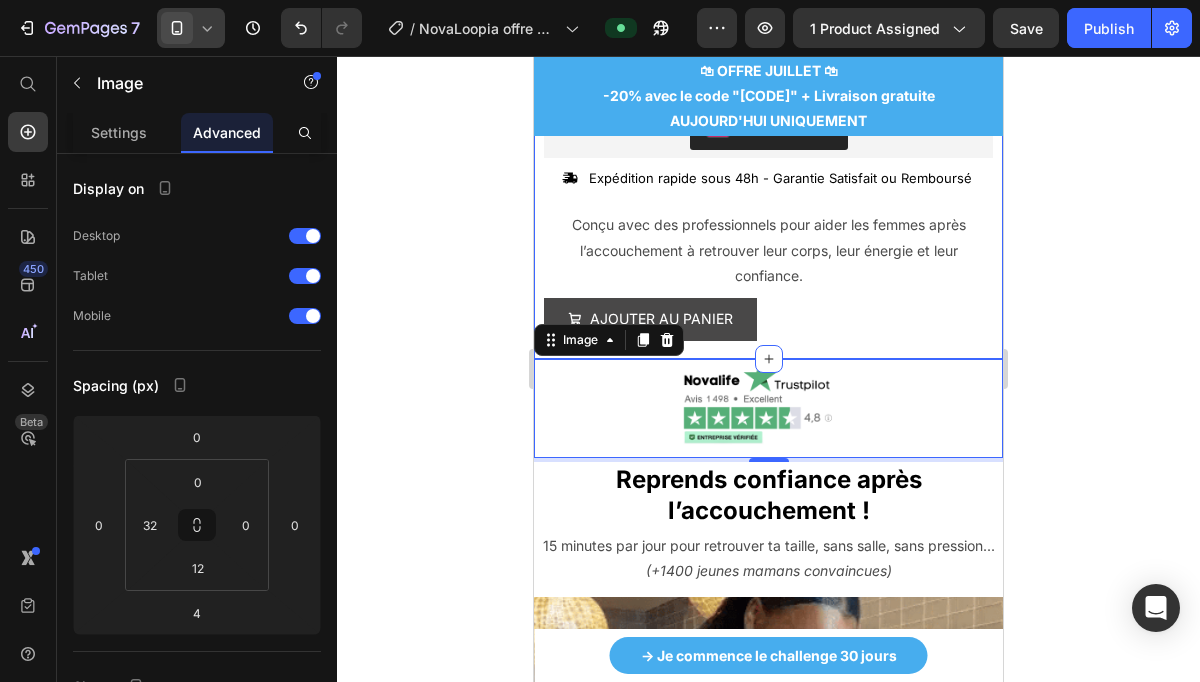 click on "Product Images CERCEAU MINCEUR - NOVALOOPIA pour mere au foyer Product Title Icon Icon Icon Icon Icon Icon List 1498 avis Text Block Row Image WideBundles WideBundles Expédition rapide sous 48h - Garantie Satisfait ou Remboursé Item List Conçu avec des professionnels pour aider les femmes après l’accouchement à retrouver leur corps, leur énergie et leur confiance. Text Block AJOUTER AU PANIER Add to Cart Quantity Text Block 1 Product Quantity Row Product" at bounding box center (768, -197) 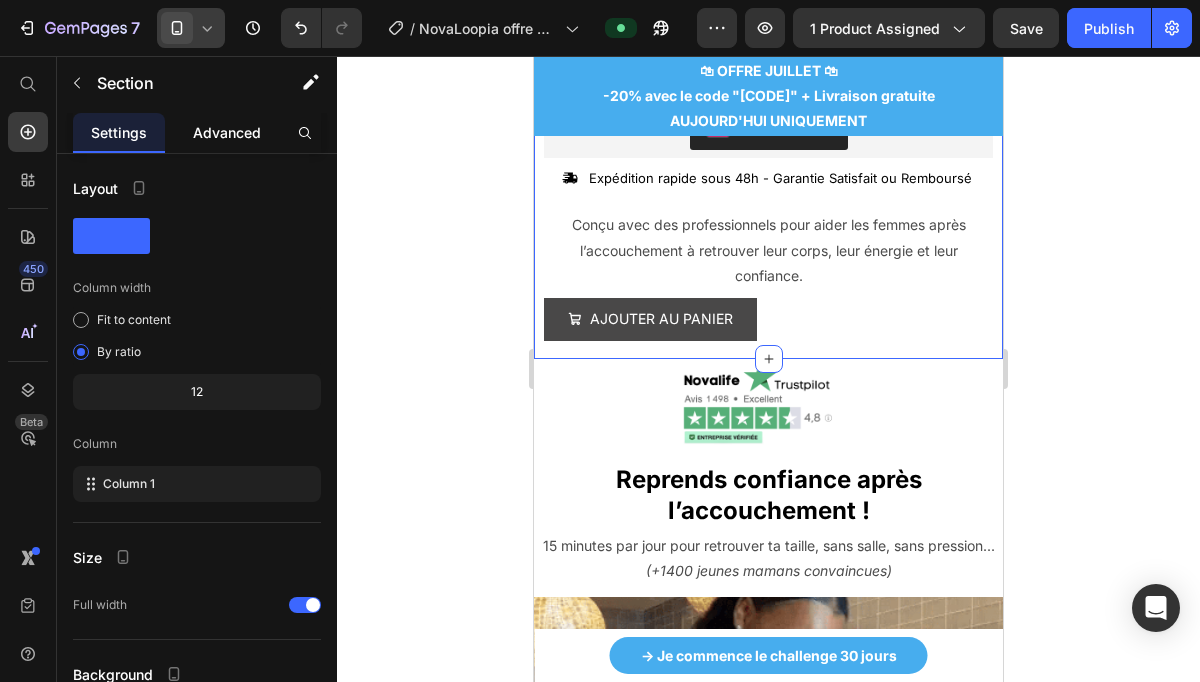 click on "Advanced" 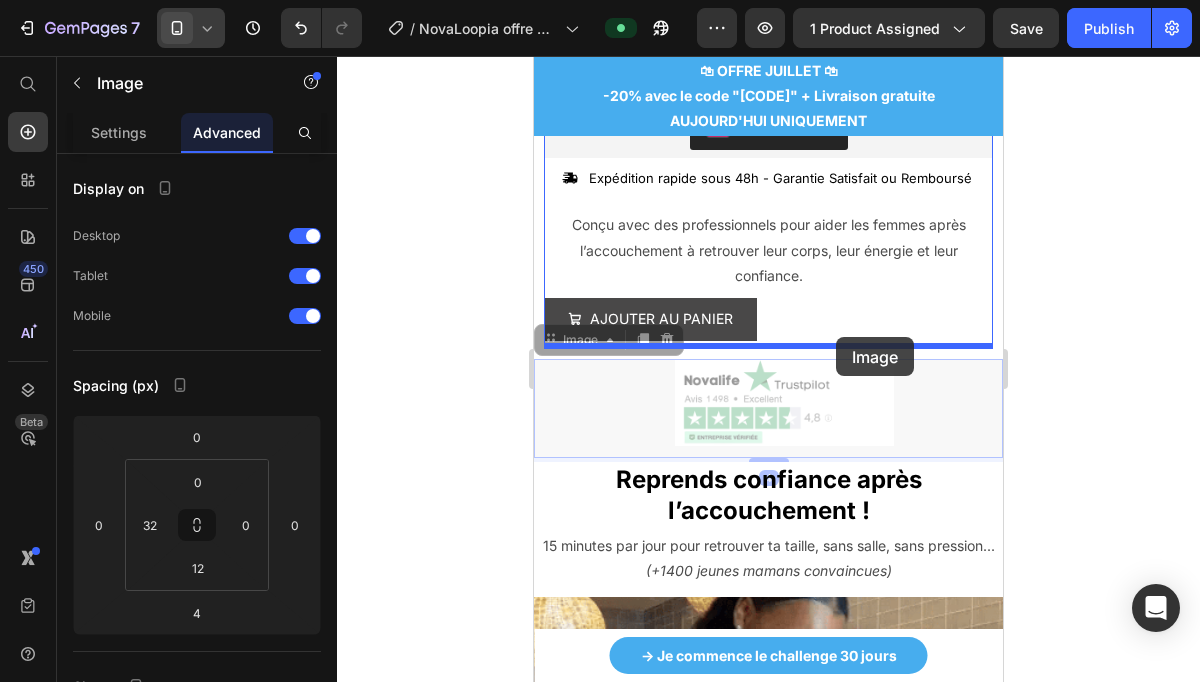 drag, startPoint x: 839, startPoint y: 406, endPoint x: 836, endPoint y: 336, distance: 70.064255 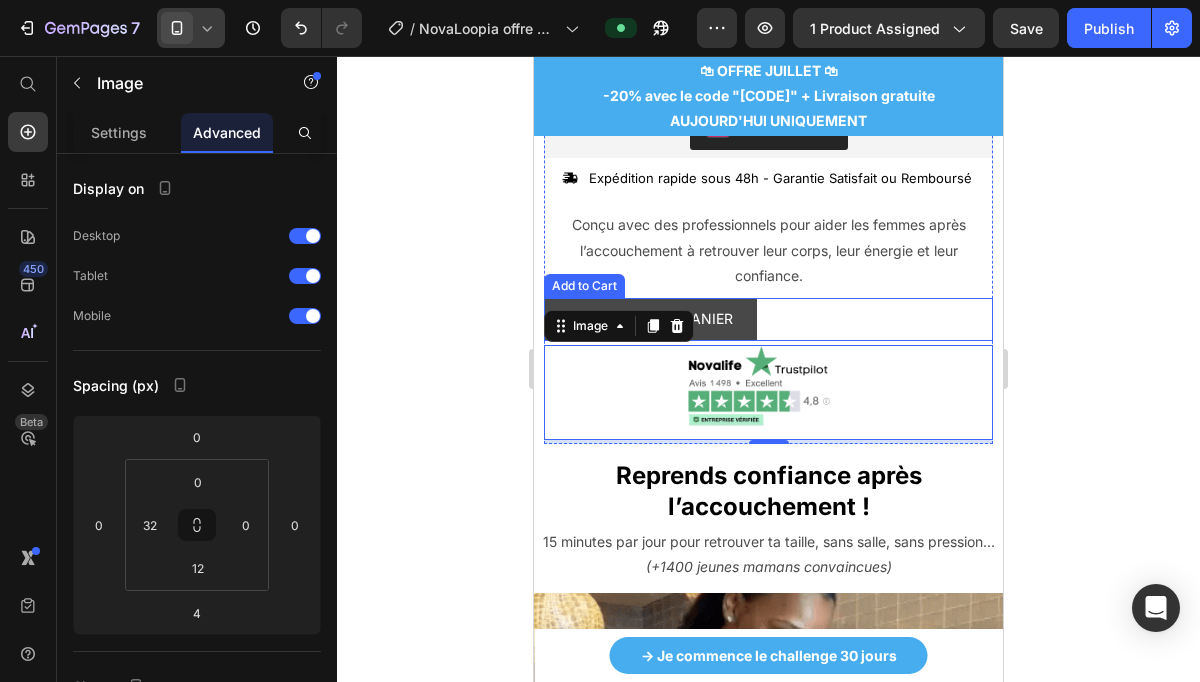 click on "AJOUTER AU PANIER Add to Cart" at bounding box center (768, 319) 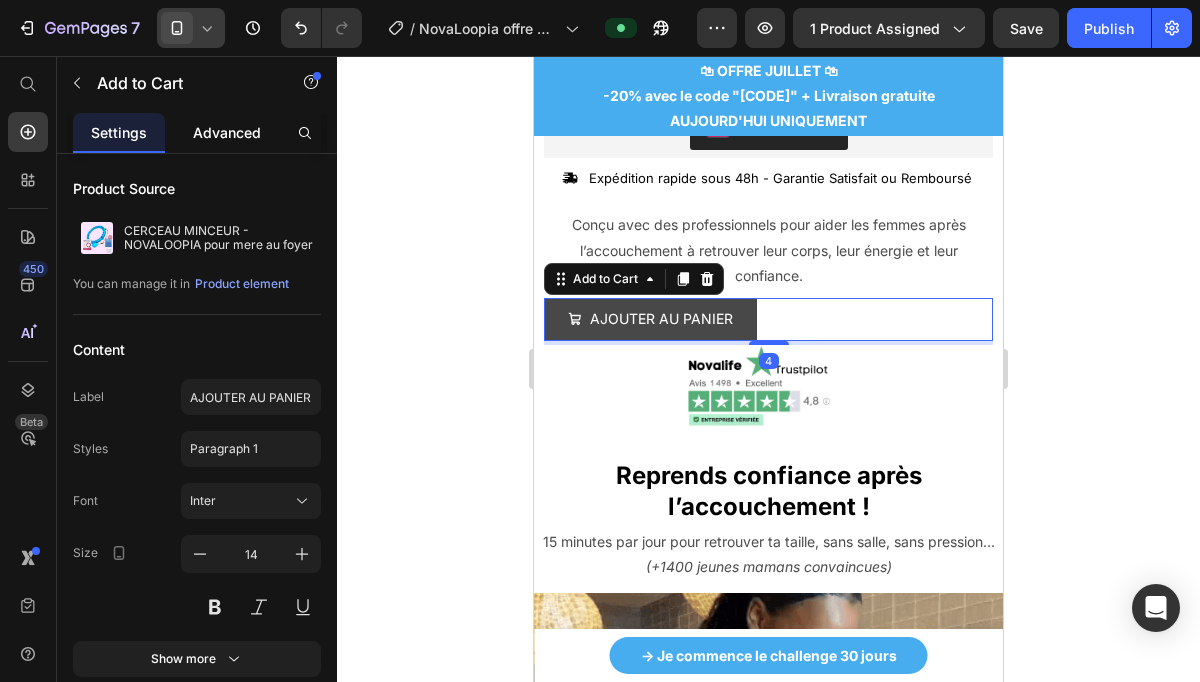 click on "Advanced" at bounding box center (227, 132) 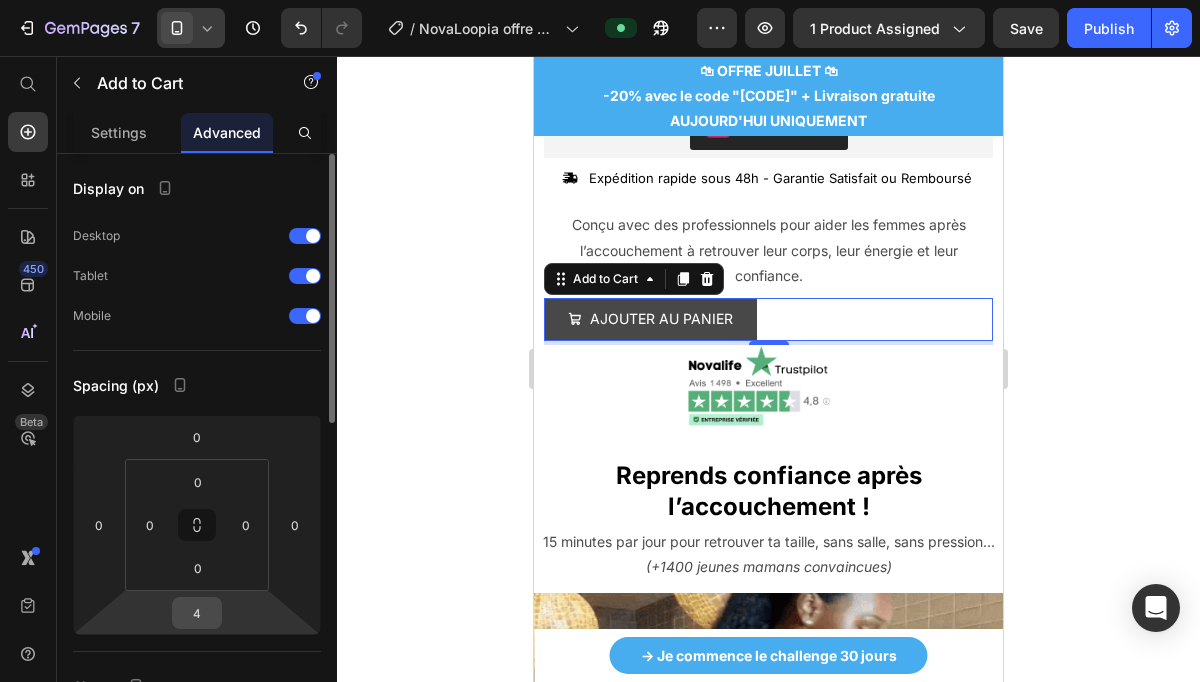 click on "4" at bounding box center (197, 613) 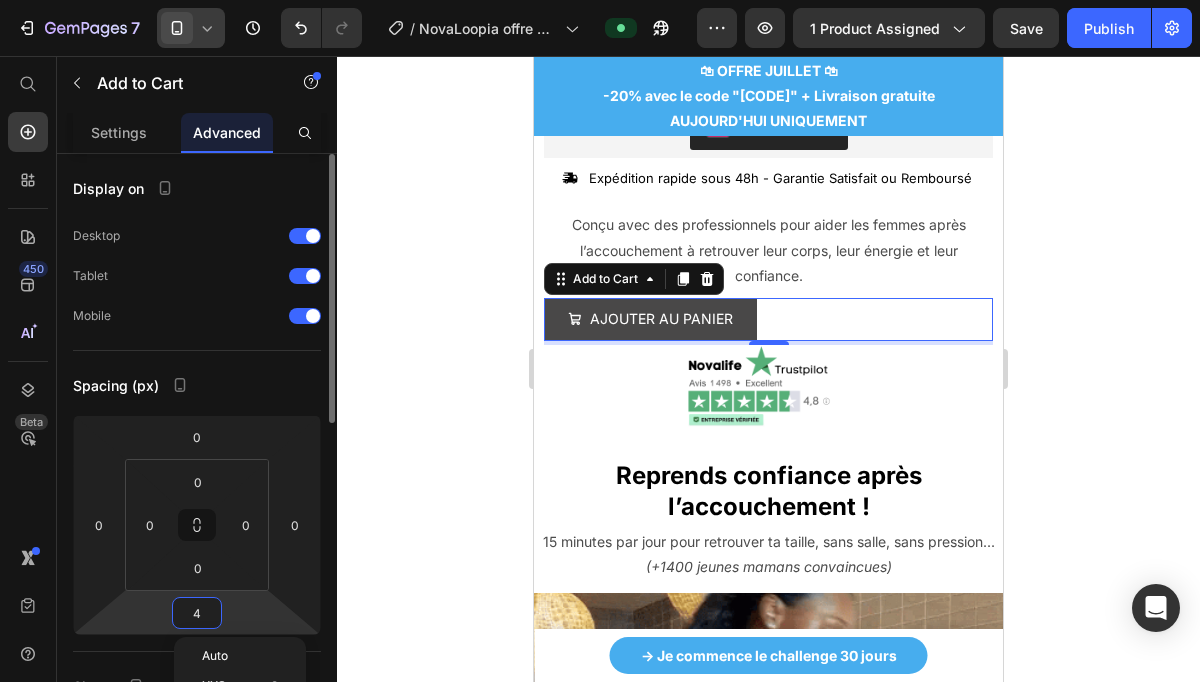 type on "0" 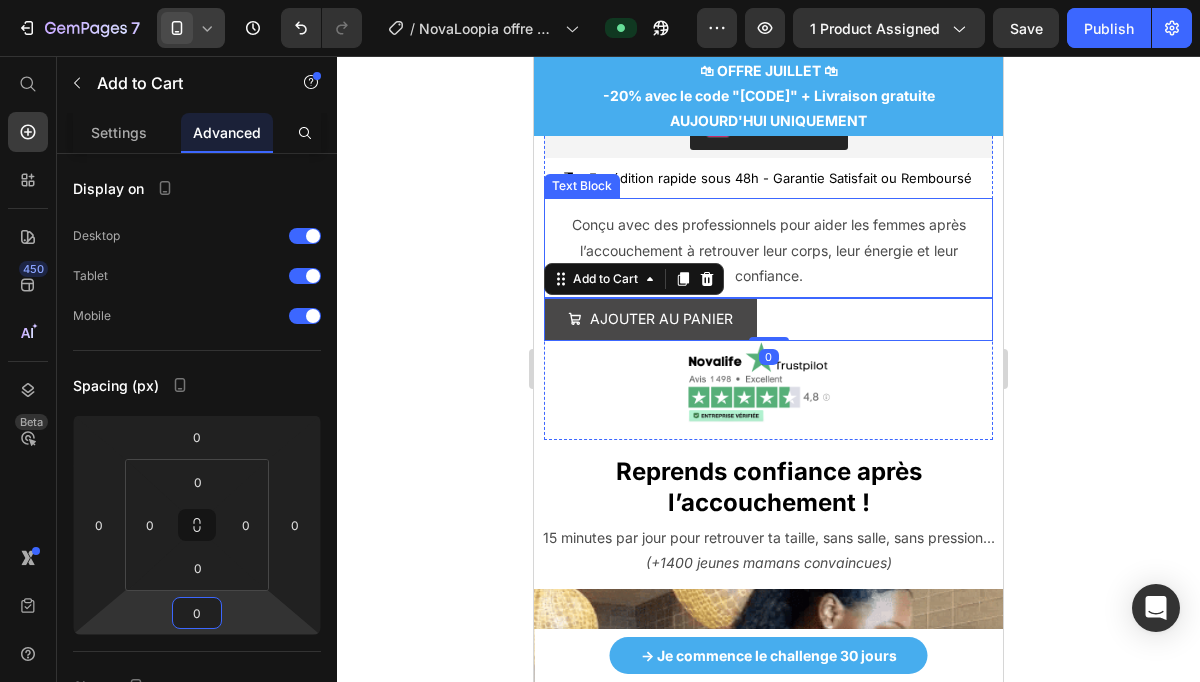 click on "Conçu avec des professionnels pour aider les femmes après l’accouchement à retrouver leur corps, leur énergie et leur confiance." at bounding box center (768, 250) 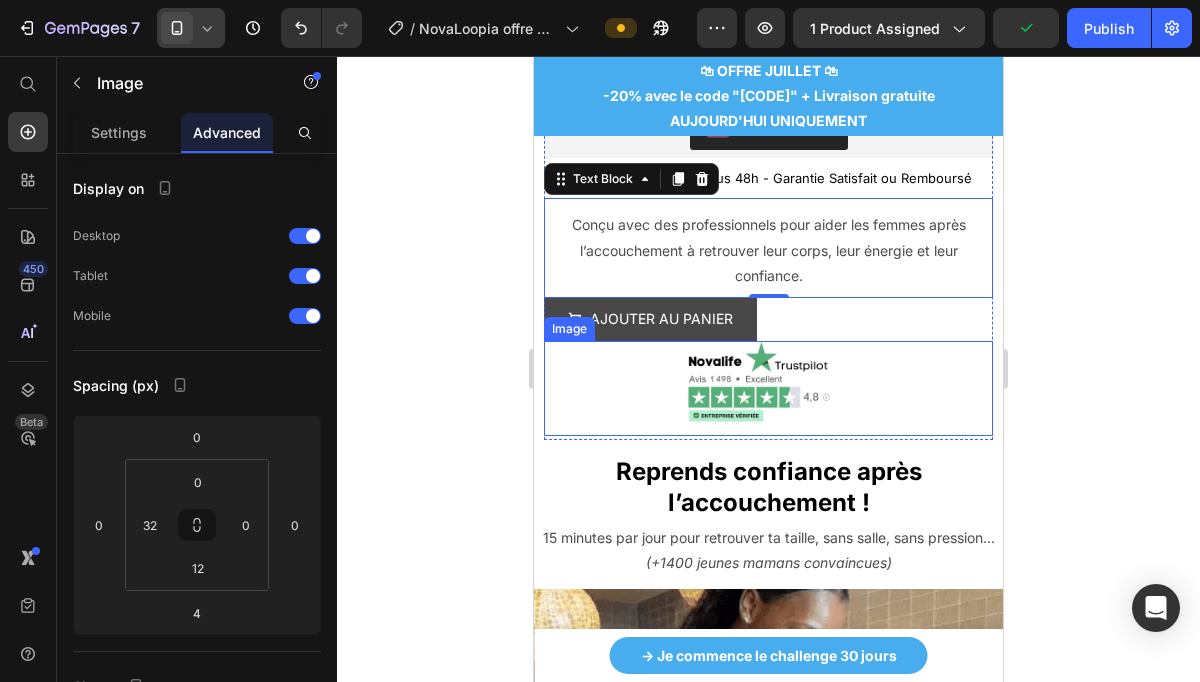 click at bounding box center [768, 388] 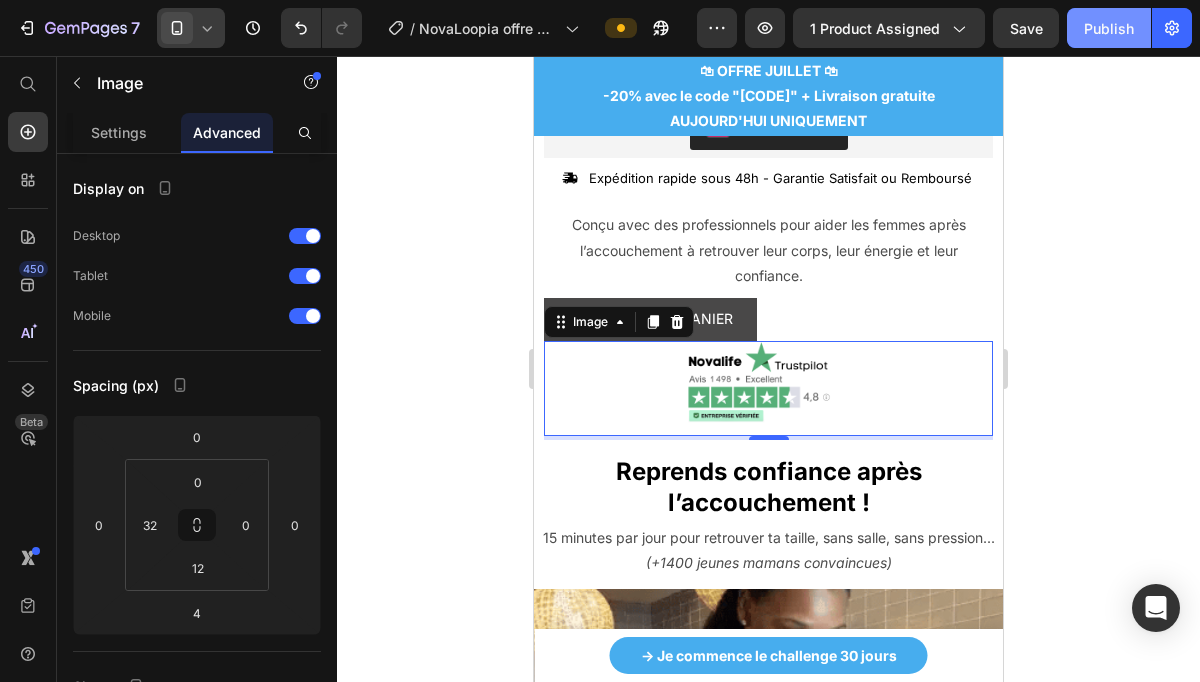 click on "Publish" at bounding box center [1109, 28] 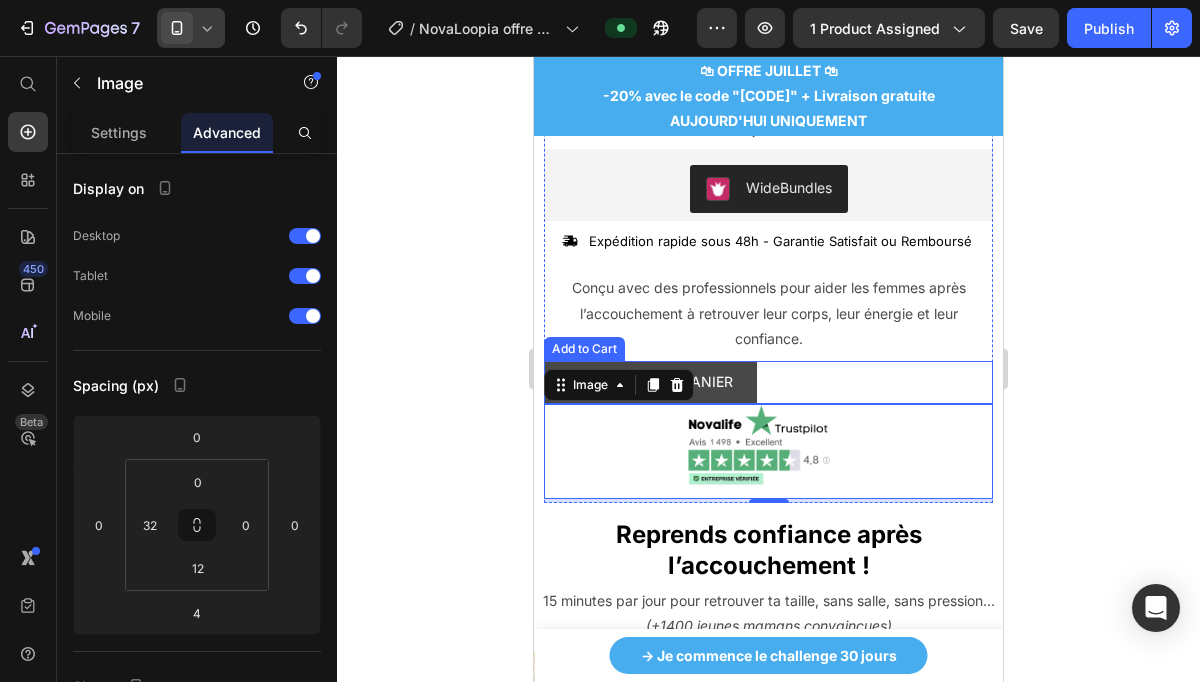 scroll, scrollTop: 888, scrollLeft: 0, axis: vertical 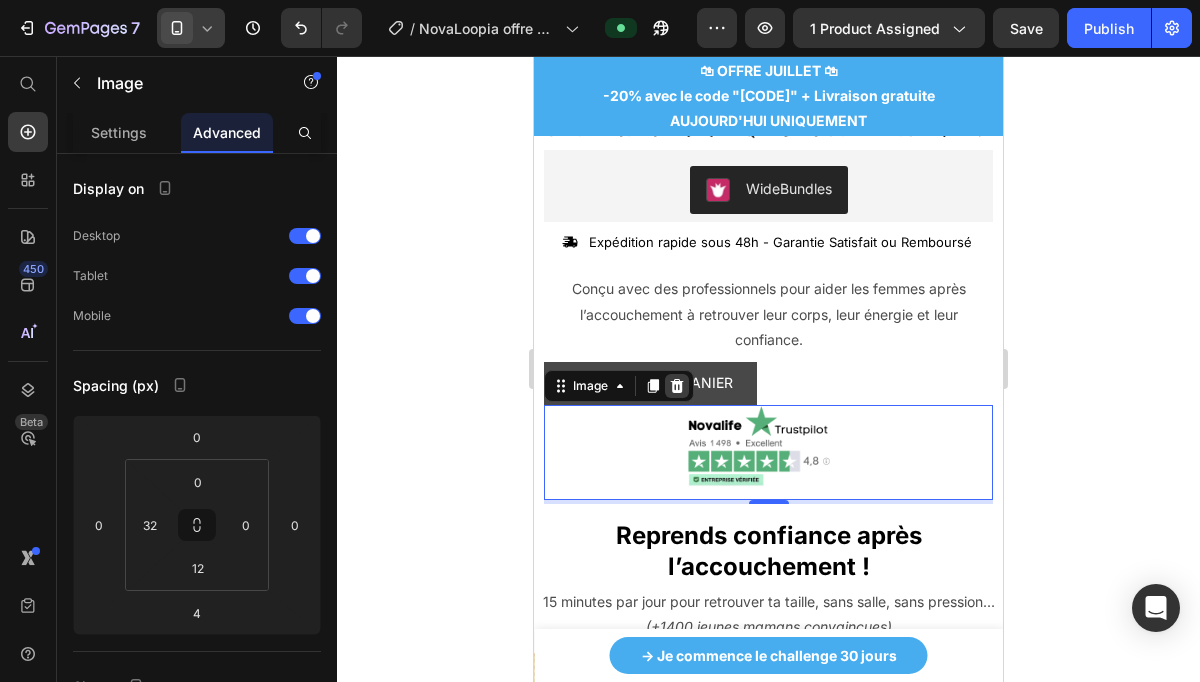click 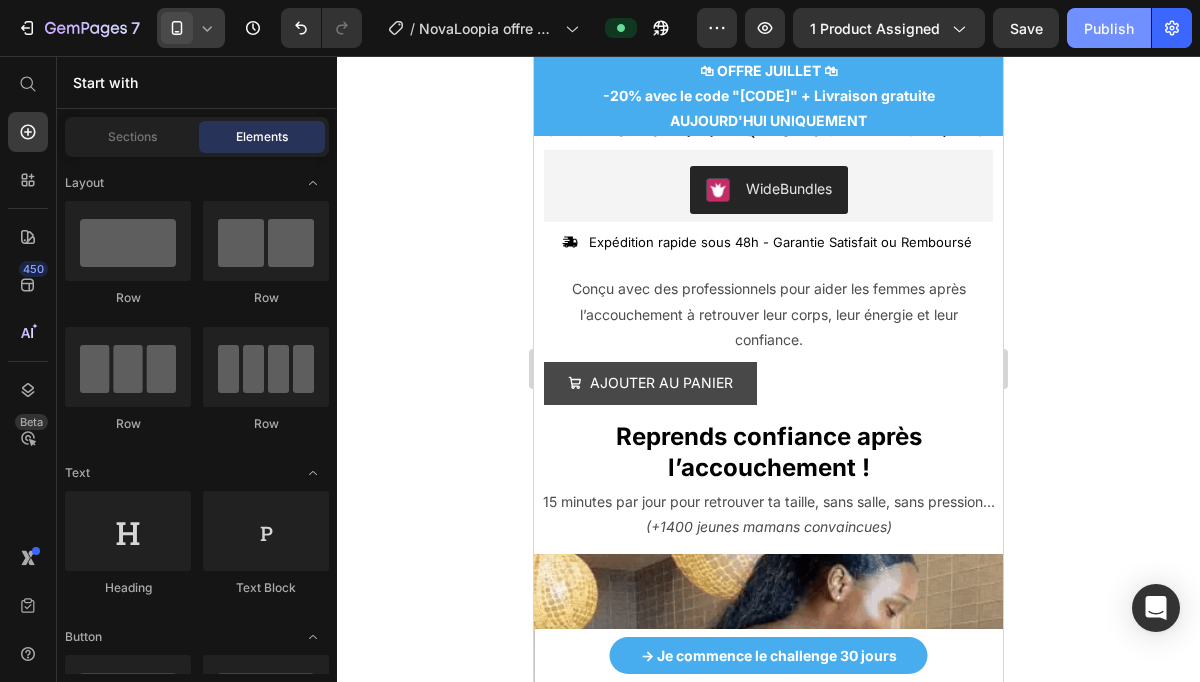 click on "Publish" at bounding box center [1109, 28] 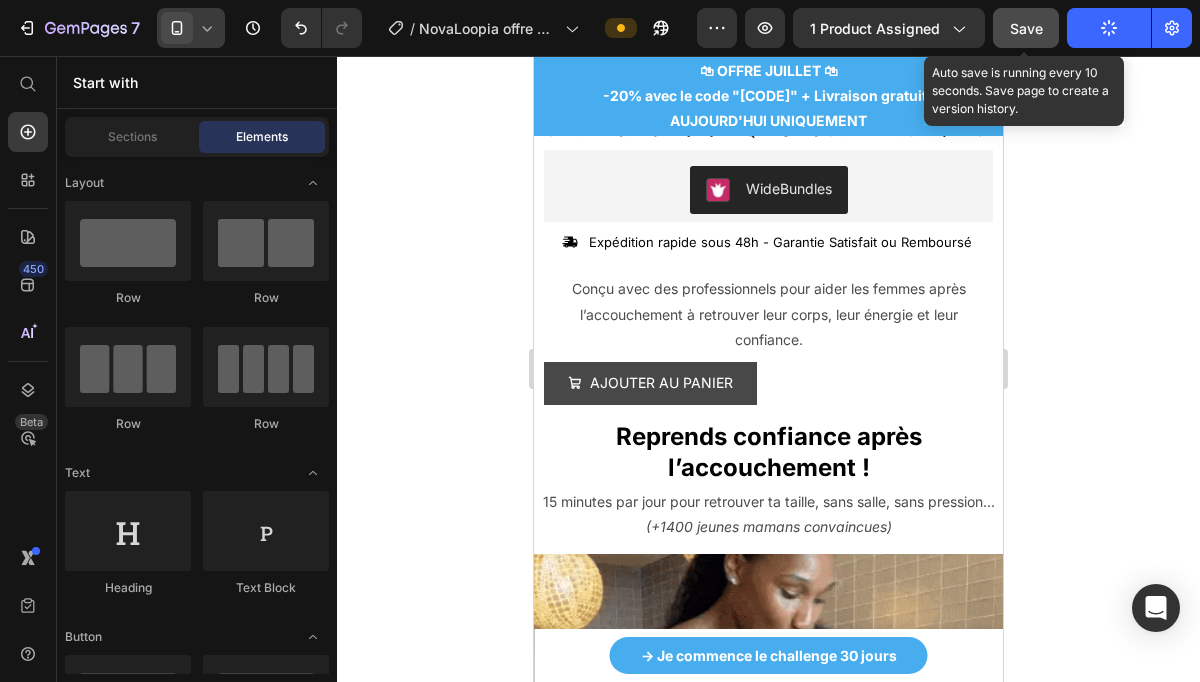 click on "Save" at bounding box center (1026, 28) 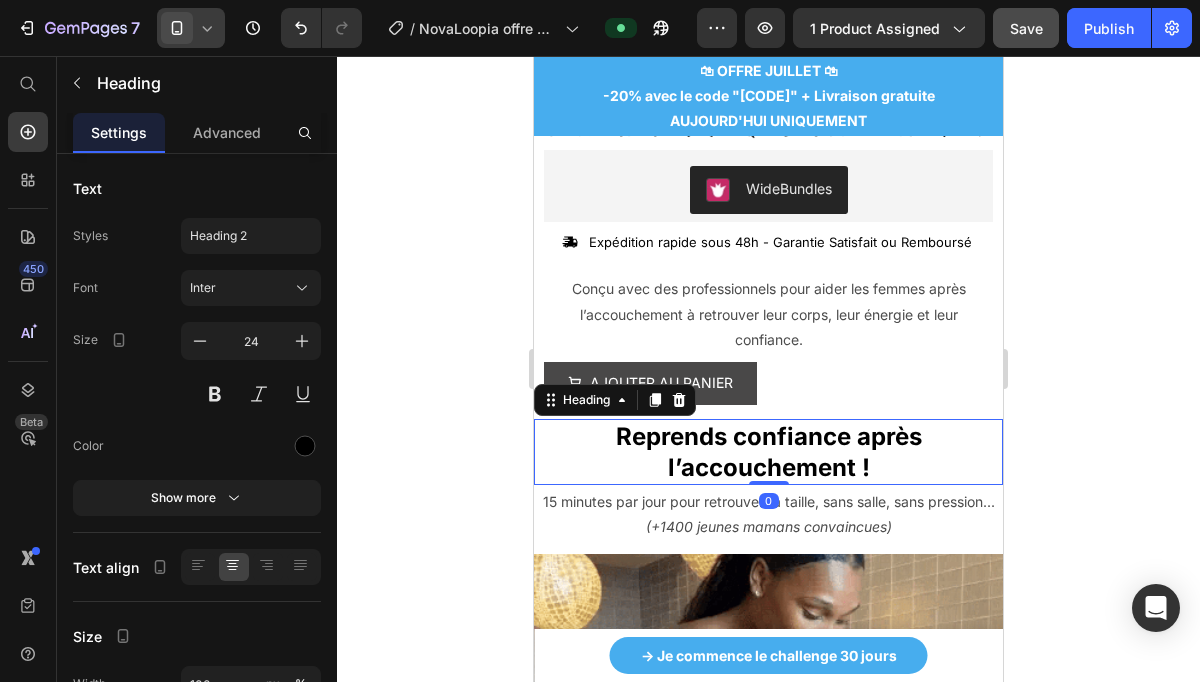 click on "Reprends confiance après l’accouchement !" at bounding box center [769, 452] 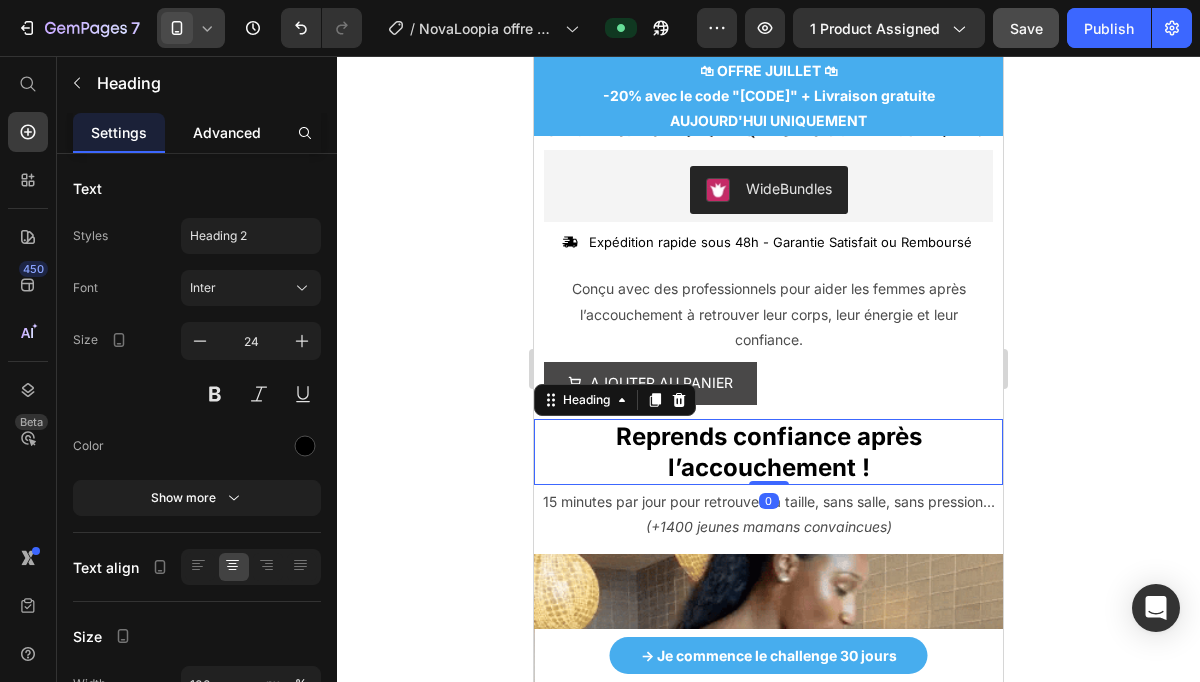 click on "Advanced" at bounding box center (227, 132) 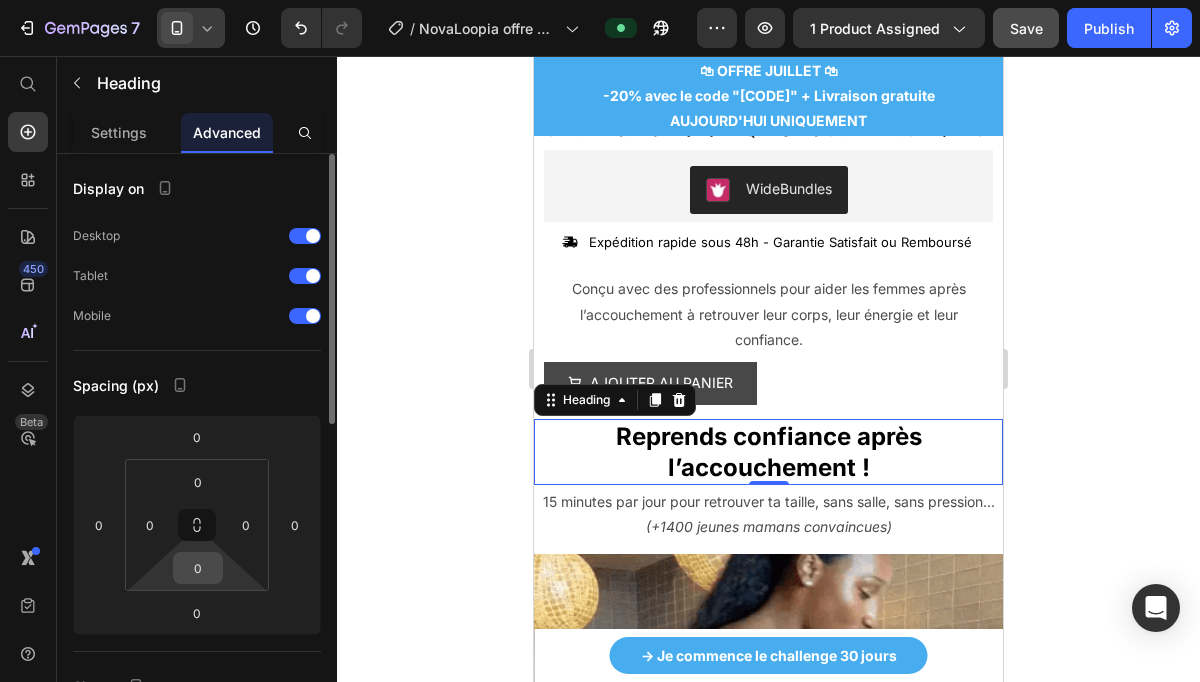 click on "0" at bounding box center [198, 568] 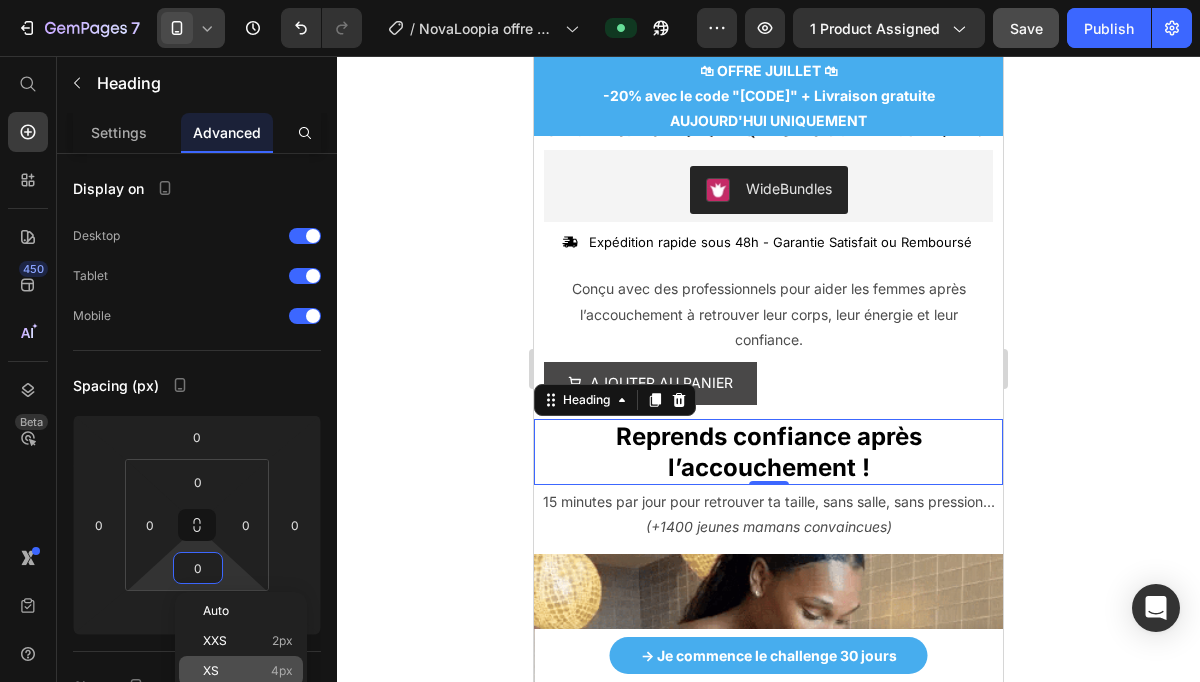 click on "XS 4px" at bounding box center [248, 671] 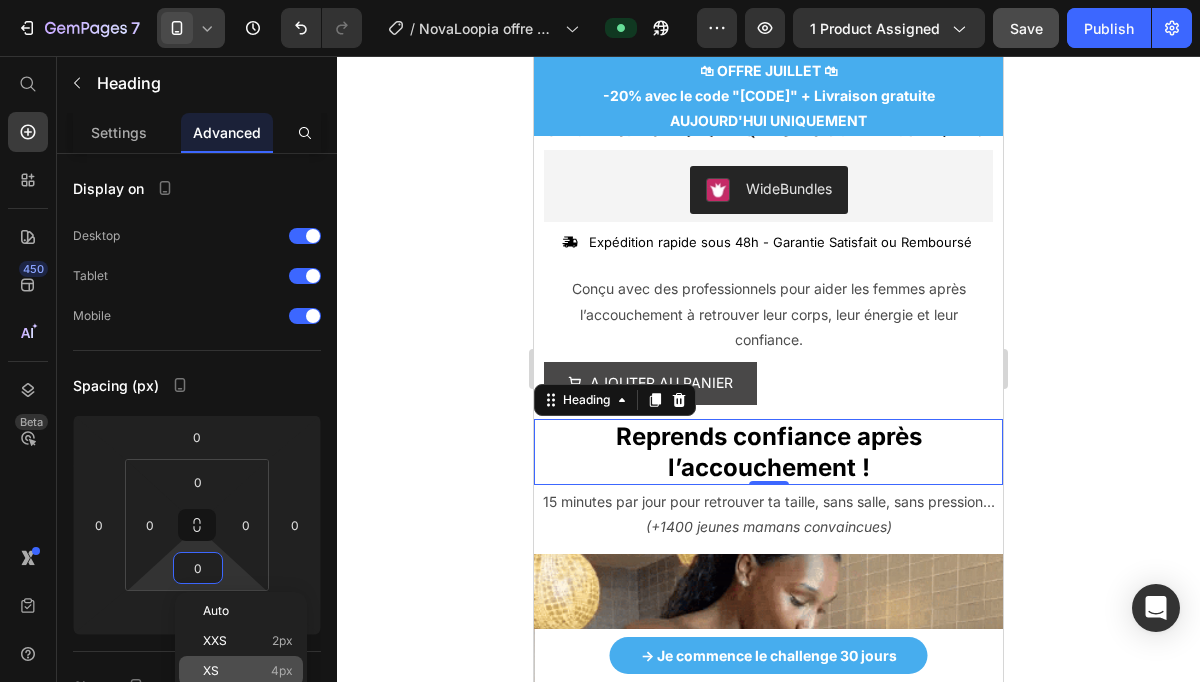 type on "4" 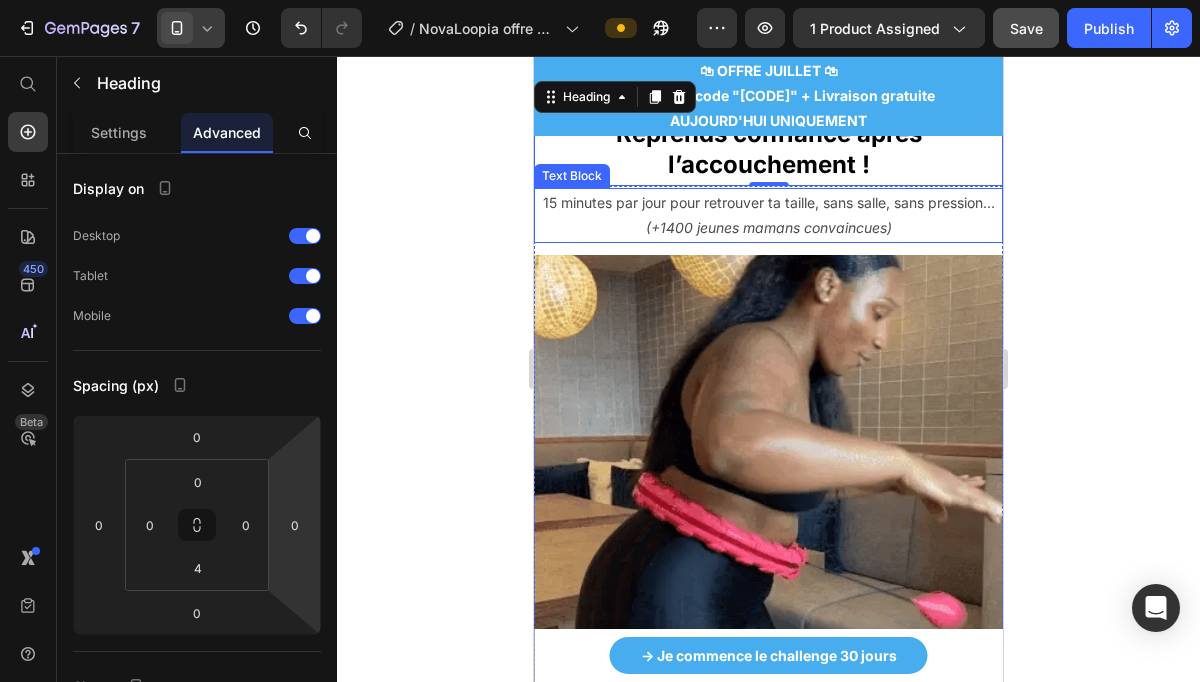 scroll, scrollTop: 1105, scrollLeft: 0, axis: vertical 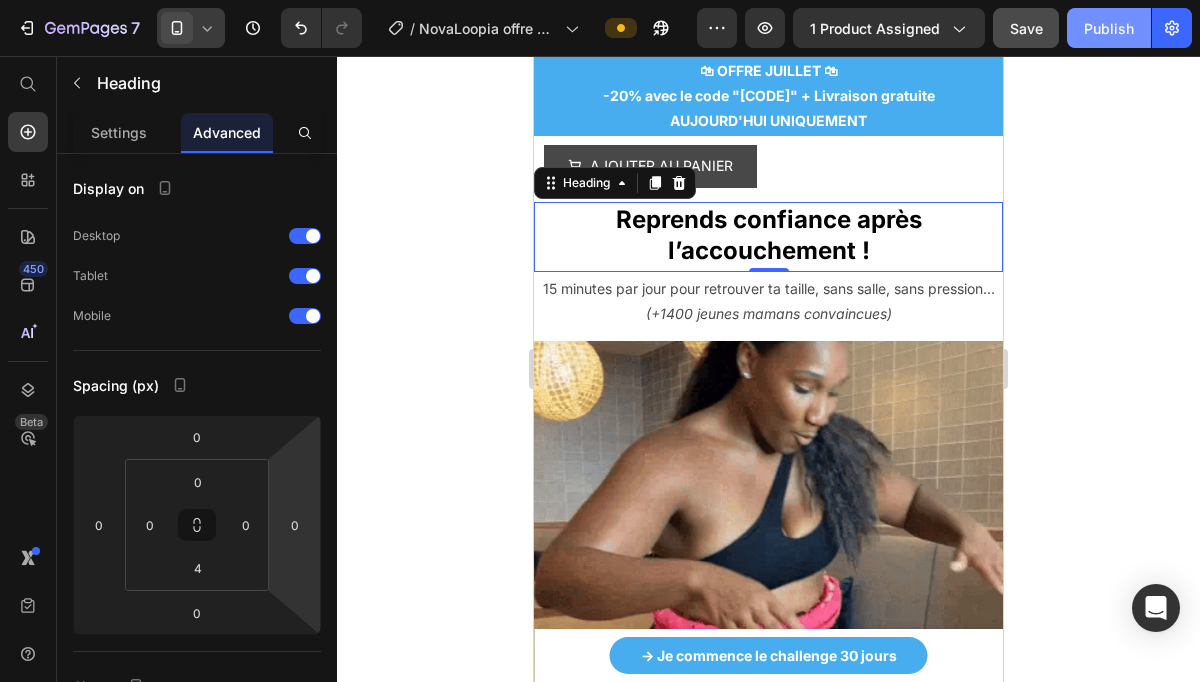 click on "Publish" at bounding box center [1109, 28] 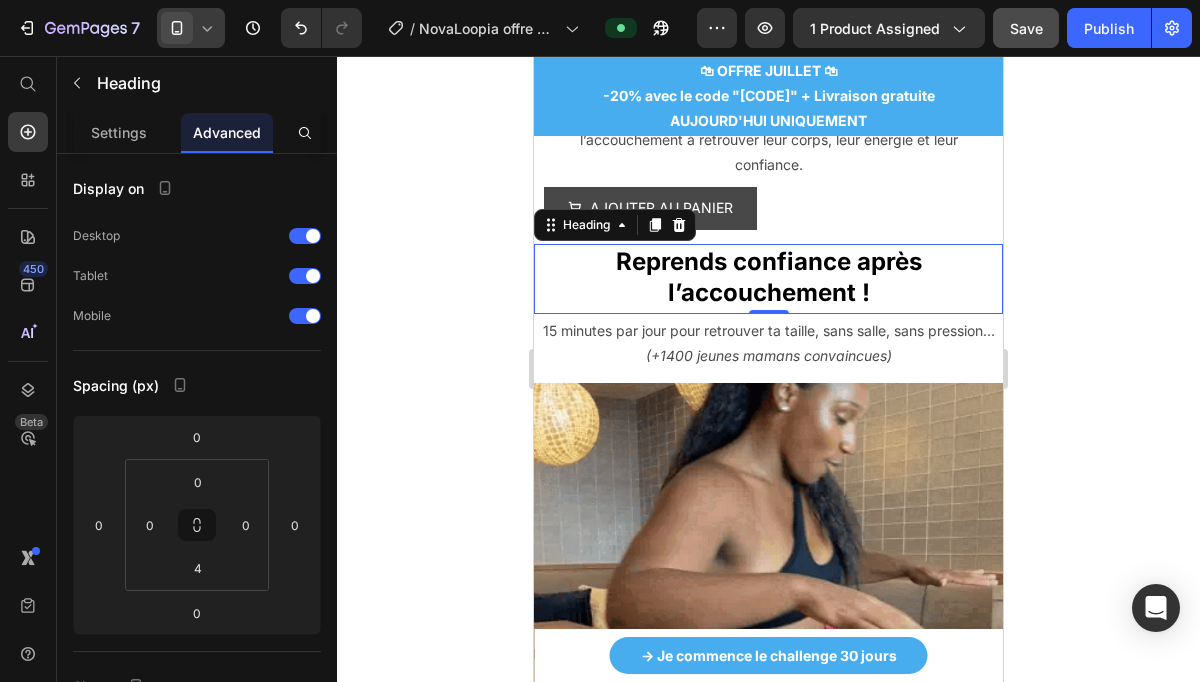 scroll, scrollTop: 1045, scrollLeft: 0, axis: vertical 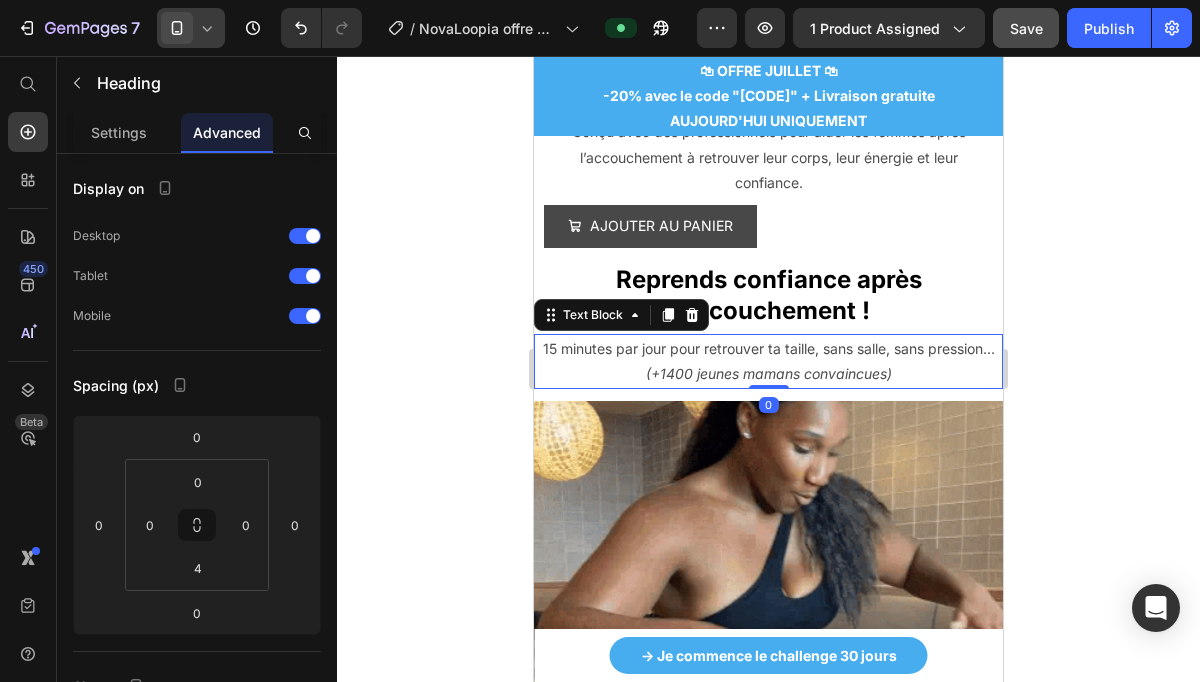 click on "(+1400 jeunes mamans convaincues)" at bounding box center [768, 373] 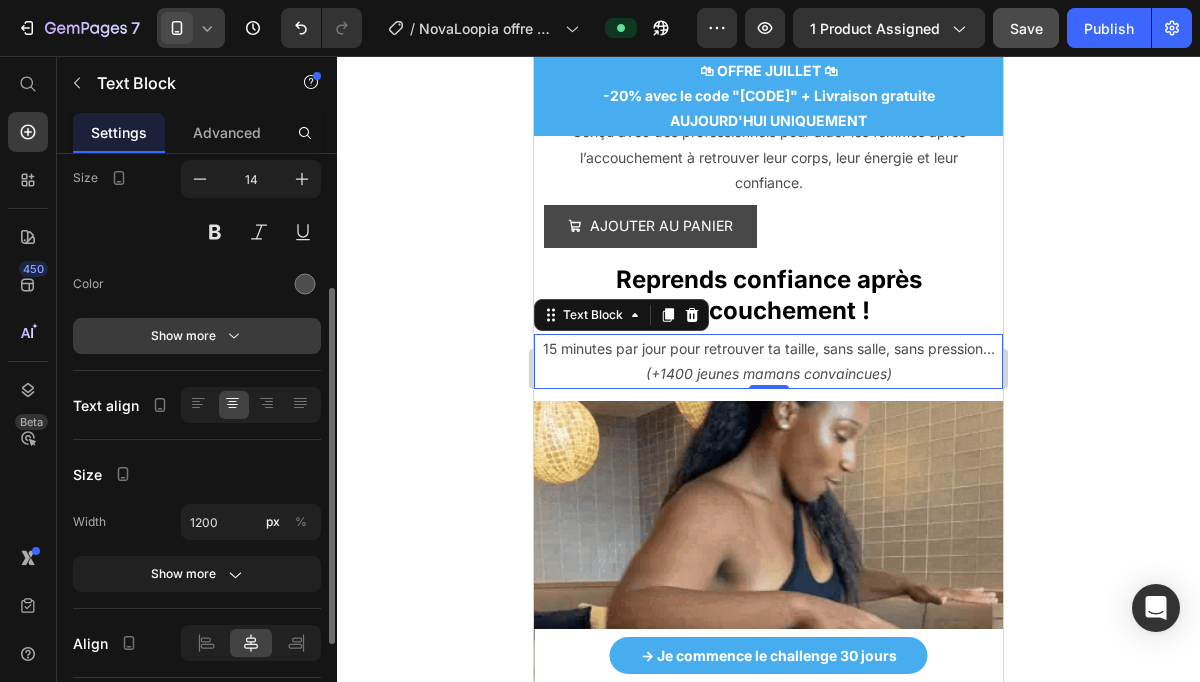 scroll, scrollTop: 185, scrollLeft: 0, axis: vertical 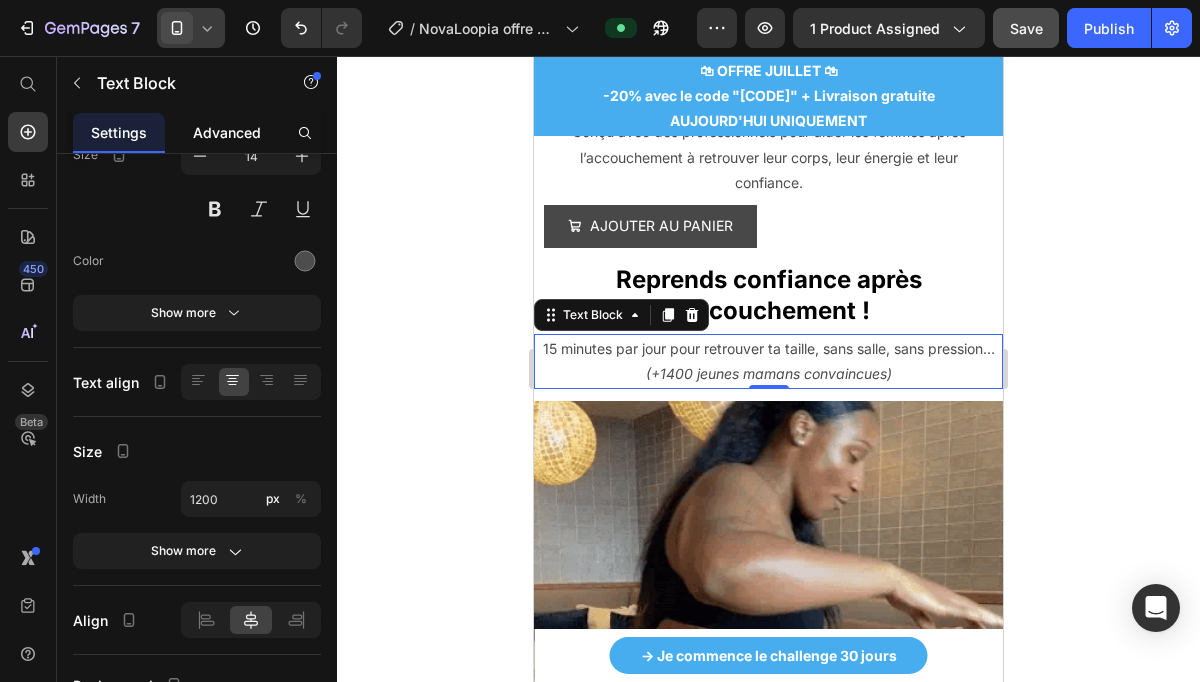 click on "Advanced" 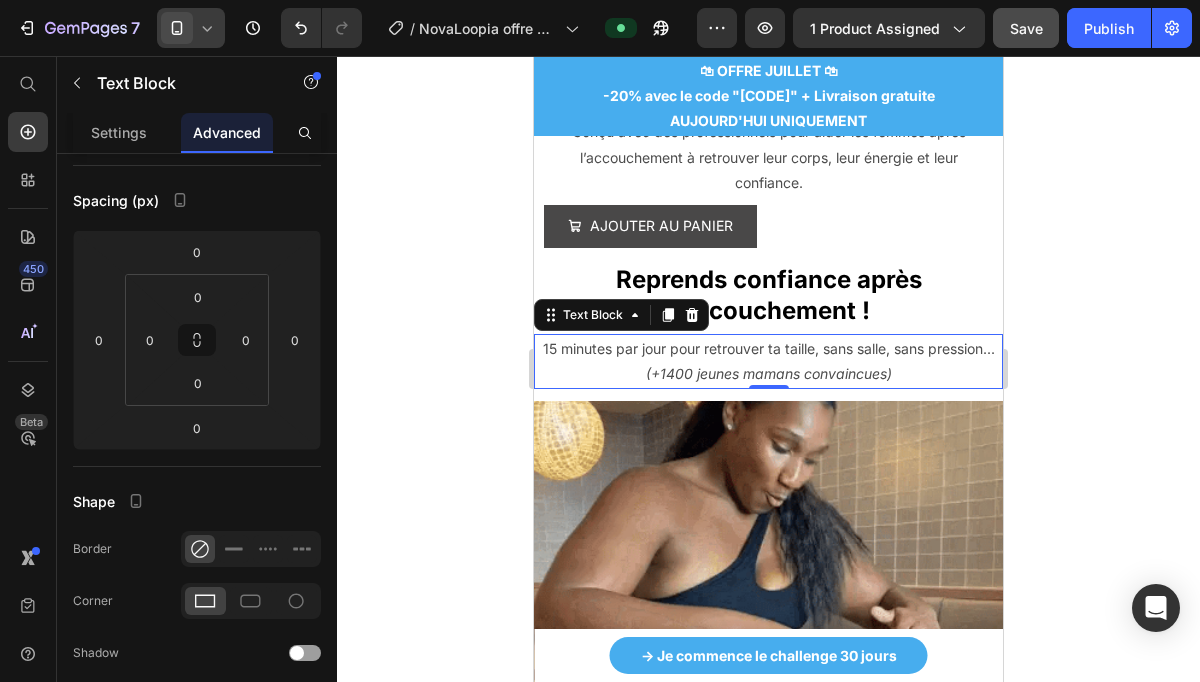 scroll, scrollTop: 0, scrollLeft: 0, axis: both 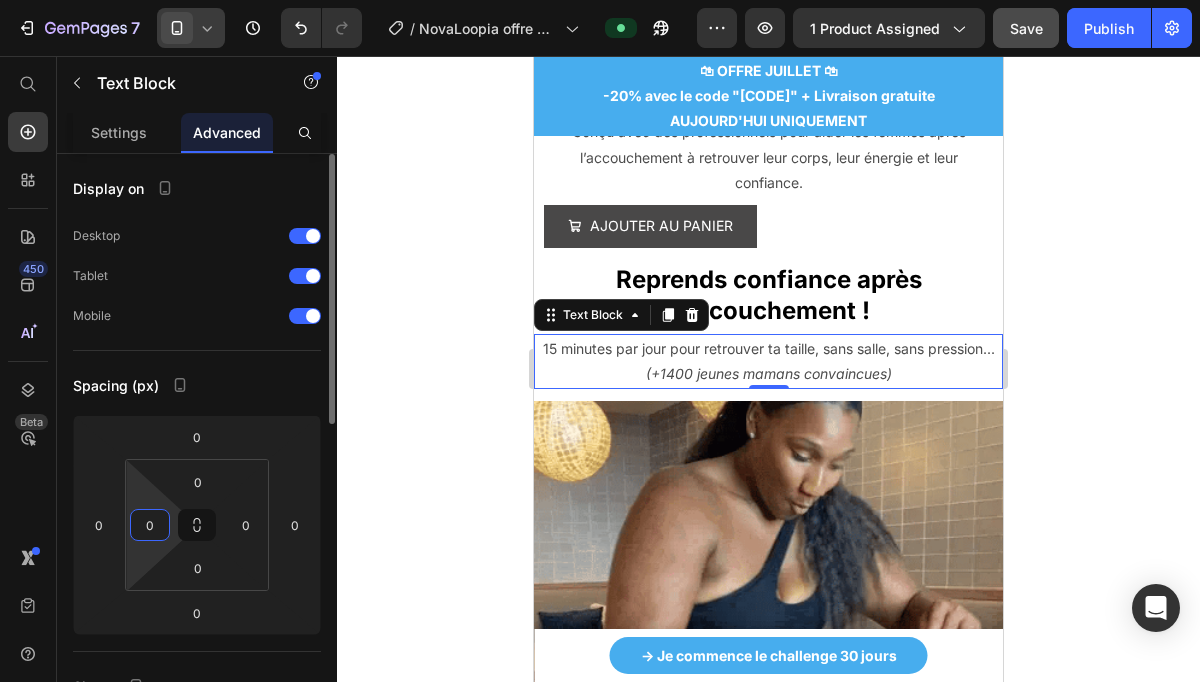 click on "0" at bounding box center [150, 525] 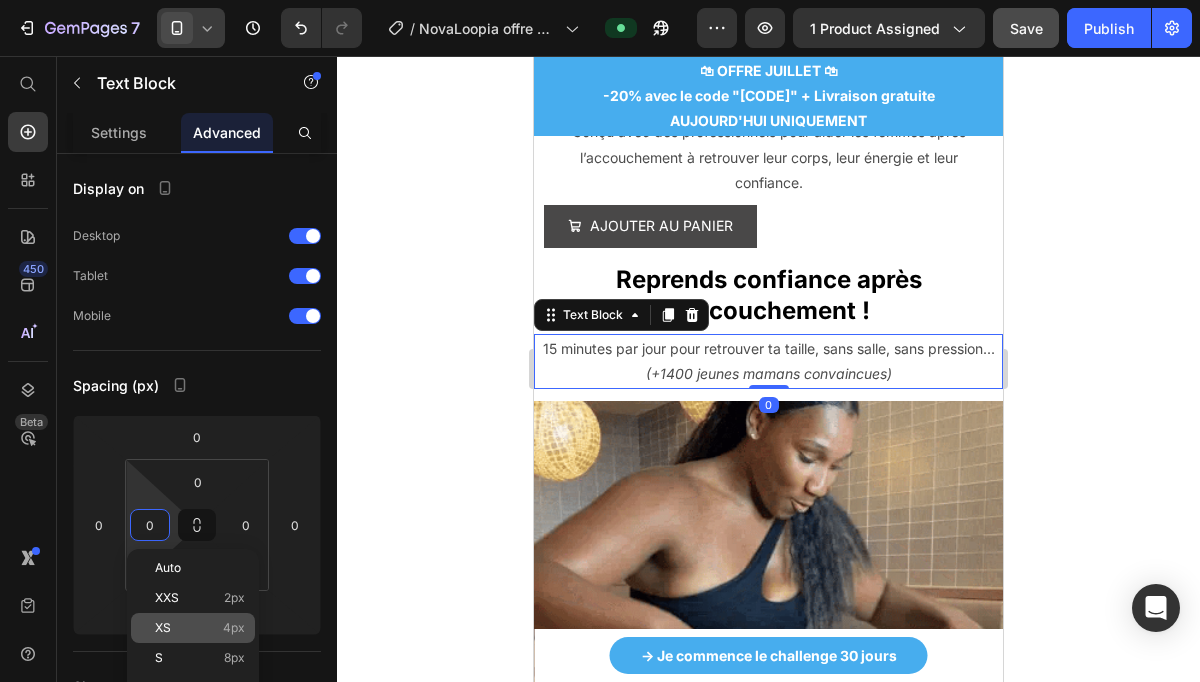 click on "XS 4px" 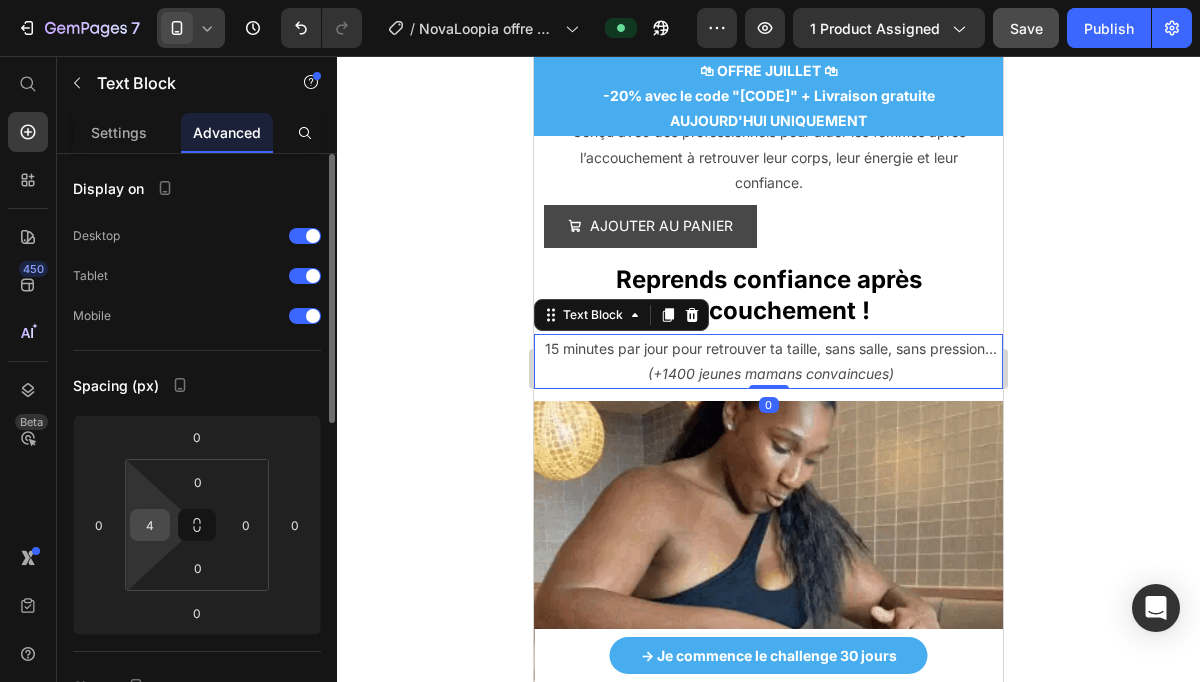 click on "4" at bounding box center [150, 525] 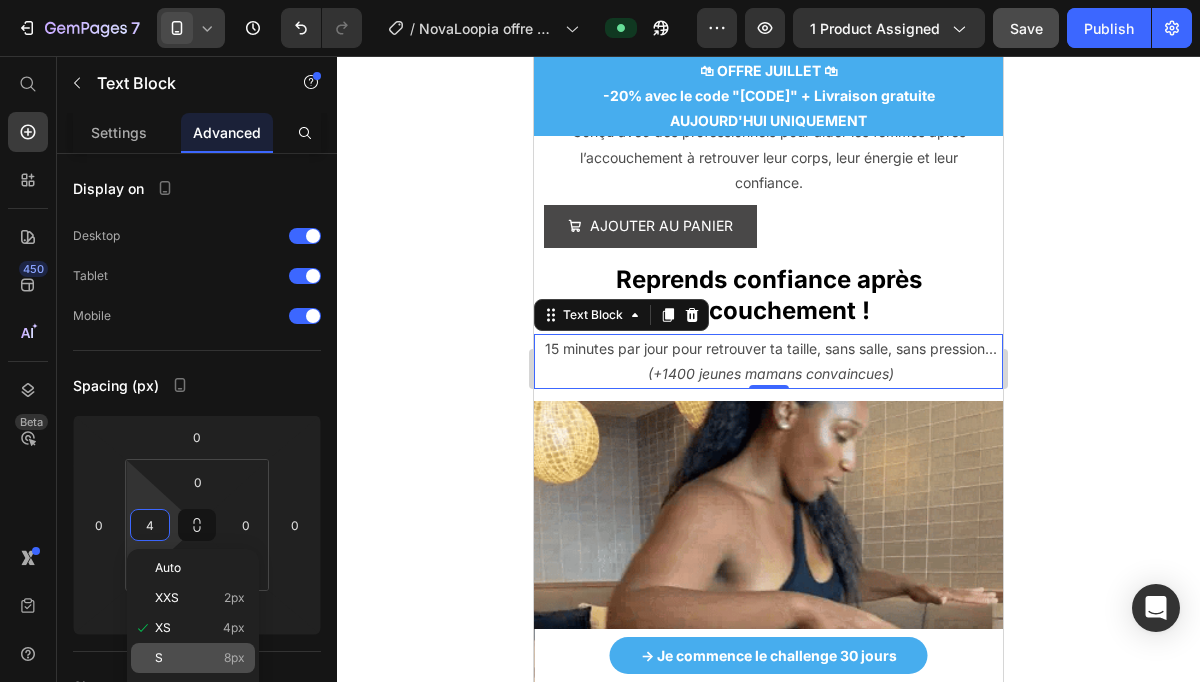 click on "S 8px" at bounding box center (200, 658) 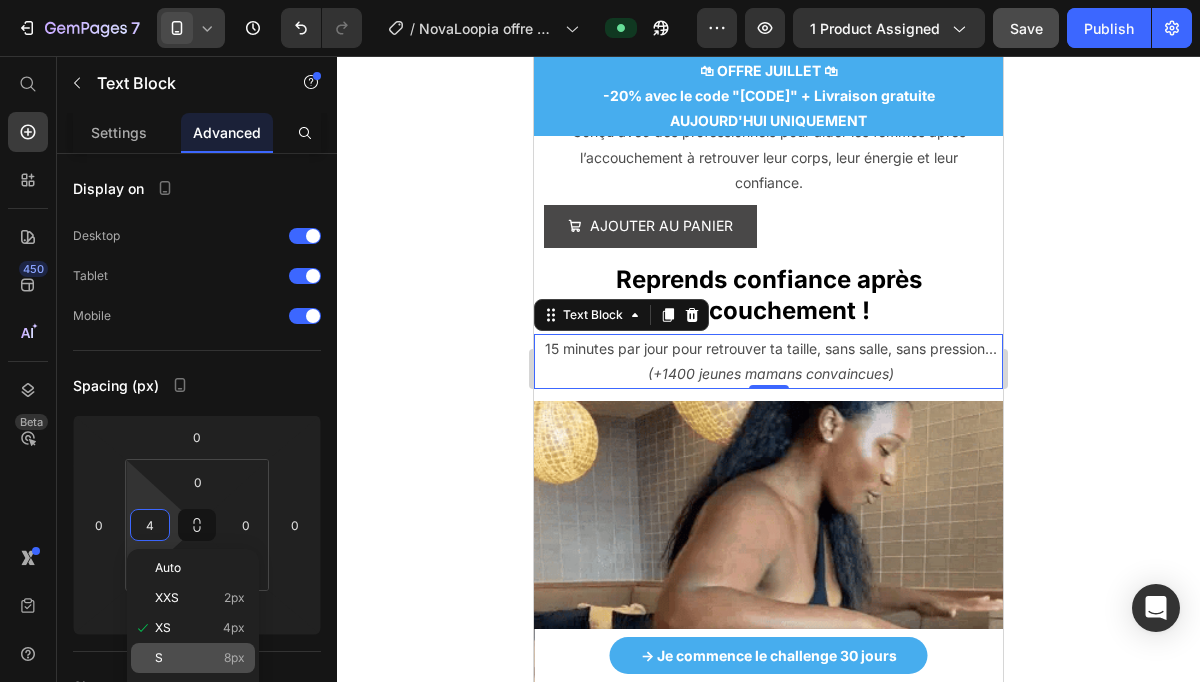 type on "8" 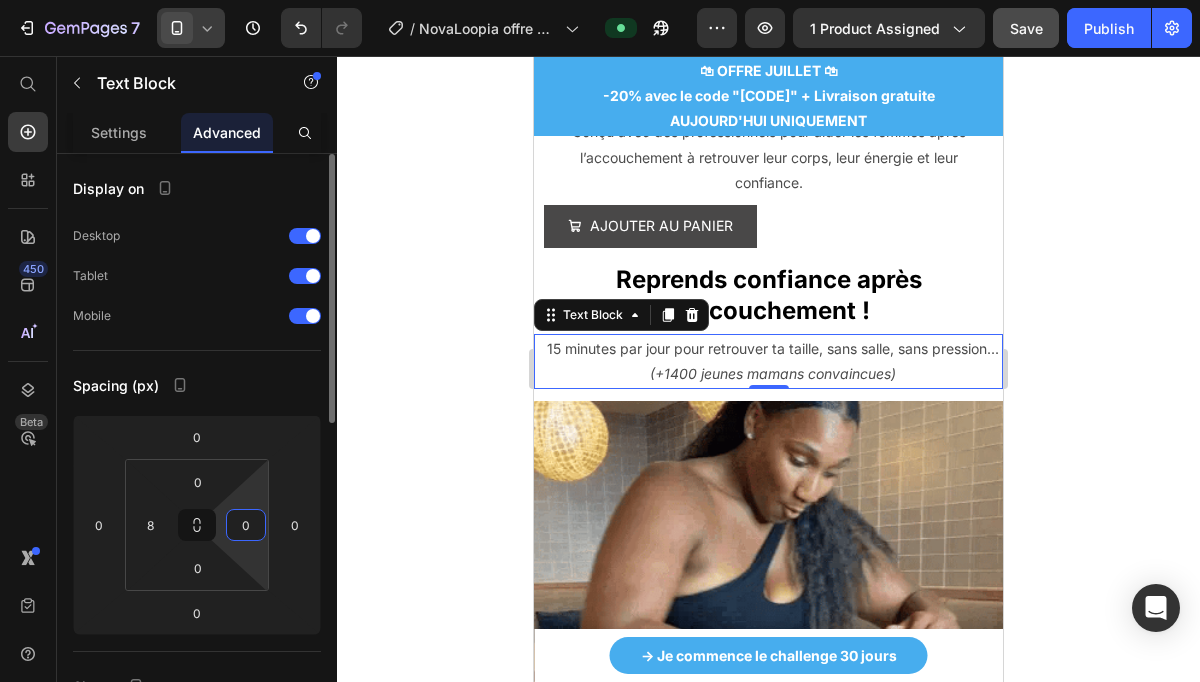 click on "0" at bounding box center [246, 525] 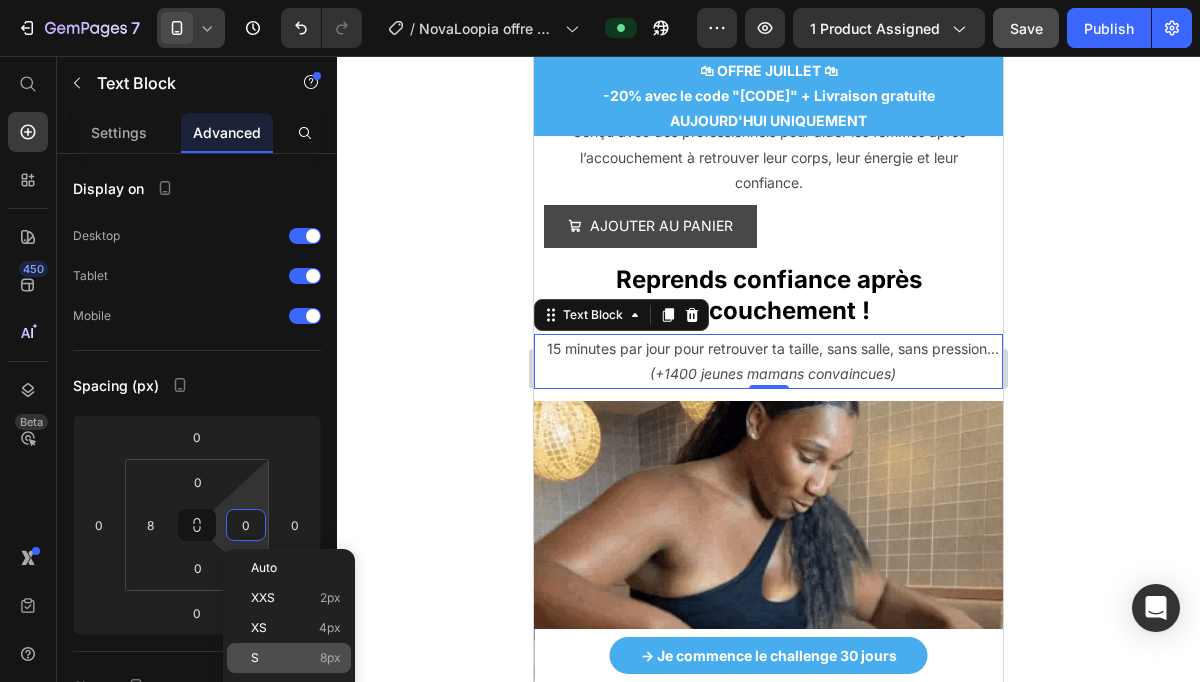 click on "S 8px" 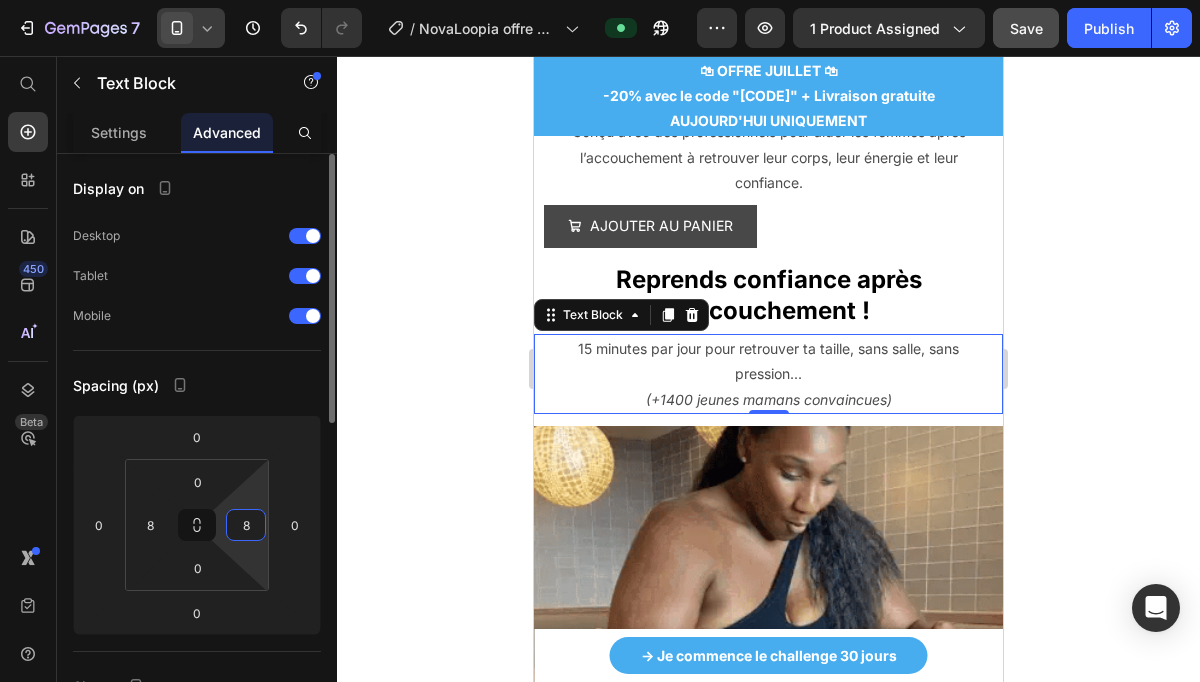 click on "8" at bounding box center [246, 525] 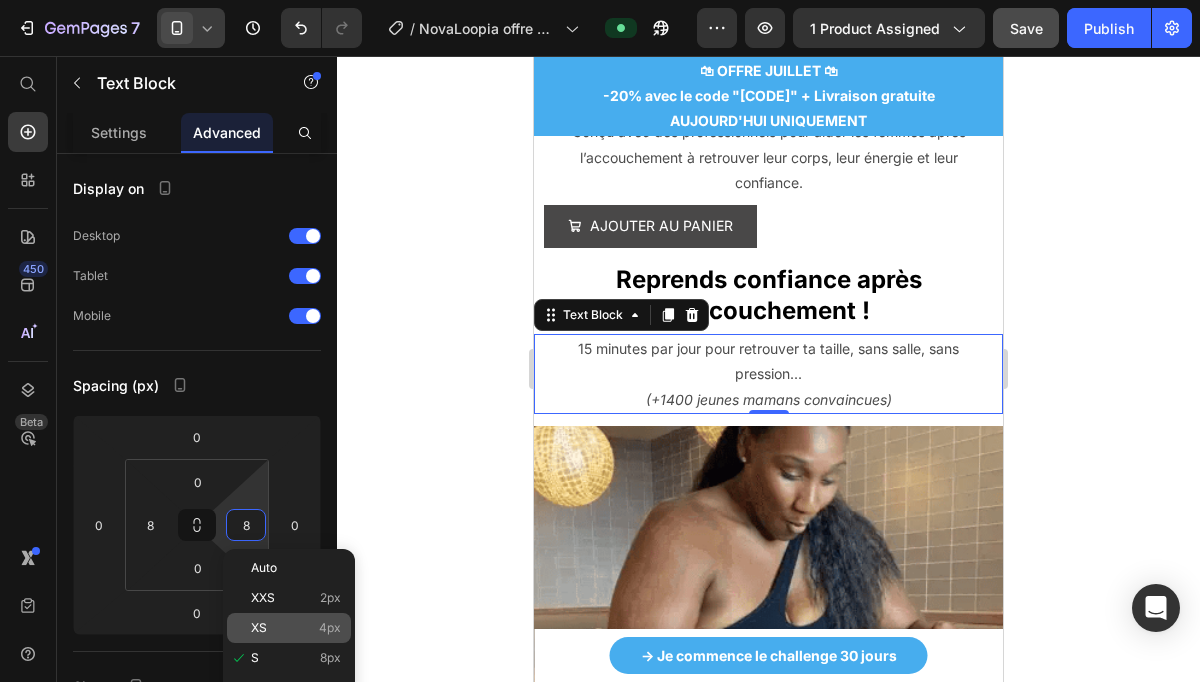 click on "XS 4px" at bounding box center [296, 628] 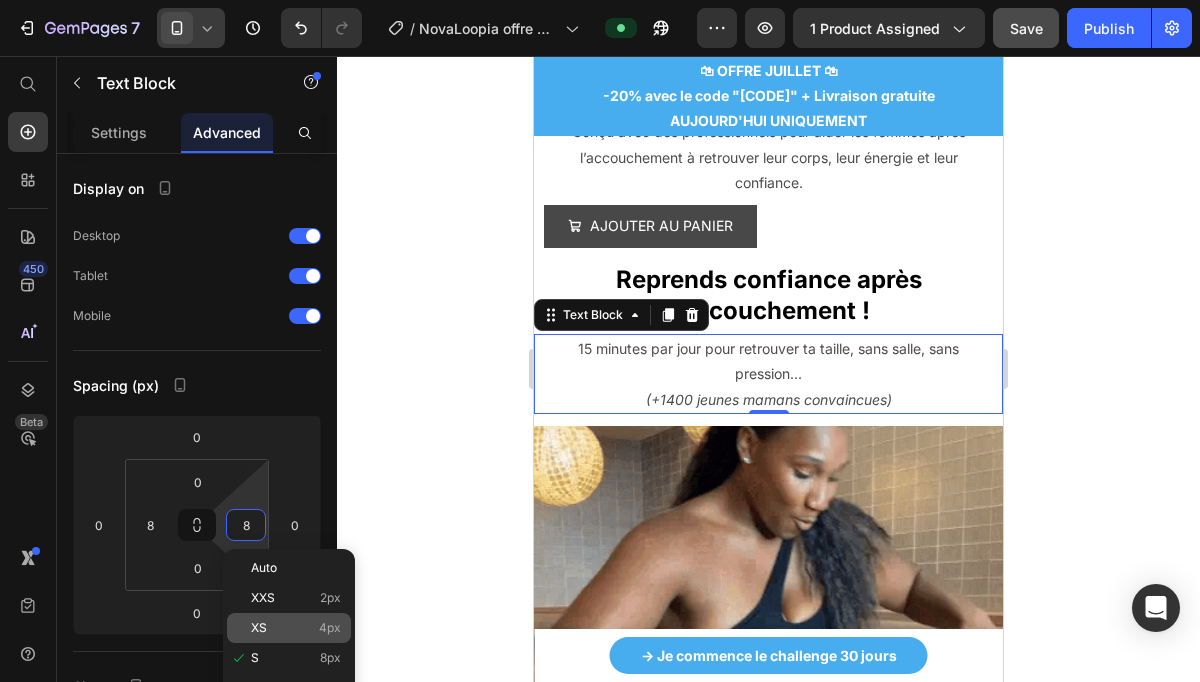 type on "4" 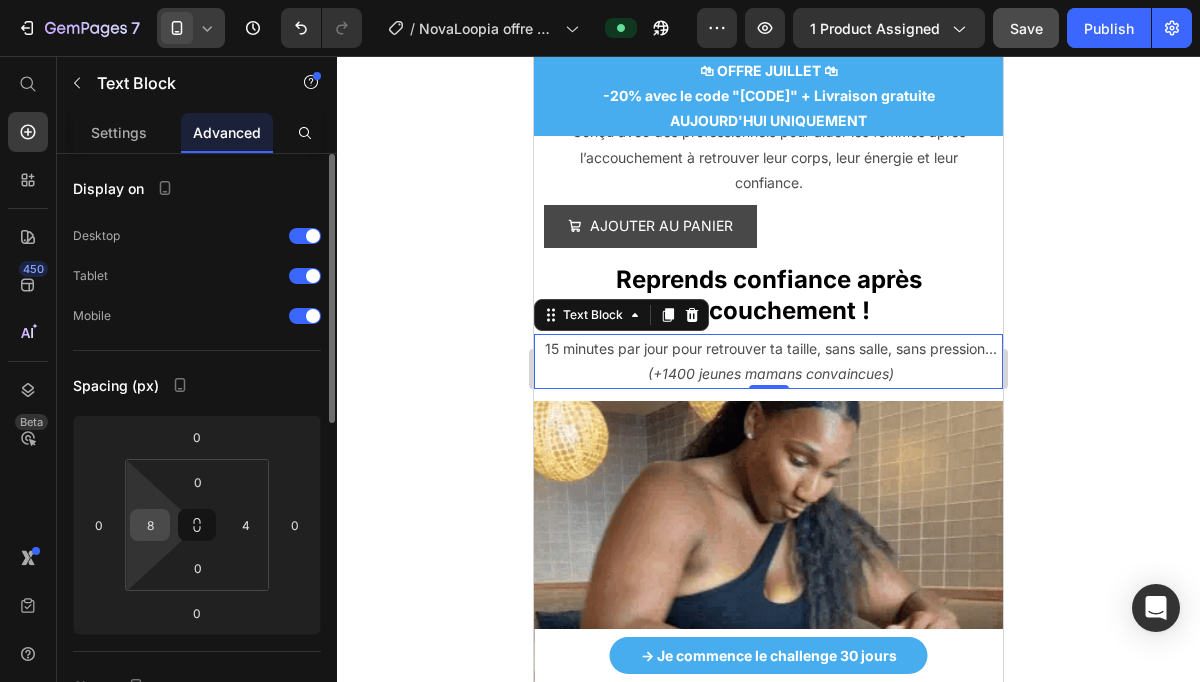 click on "8" at bounding box center [150, 525] 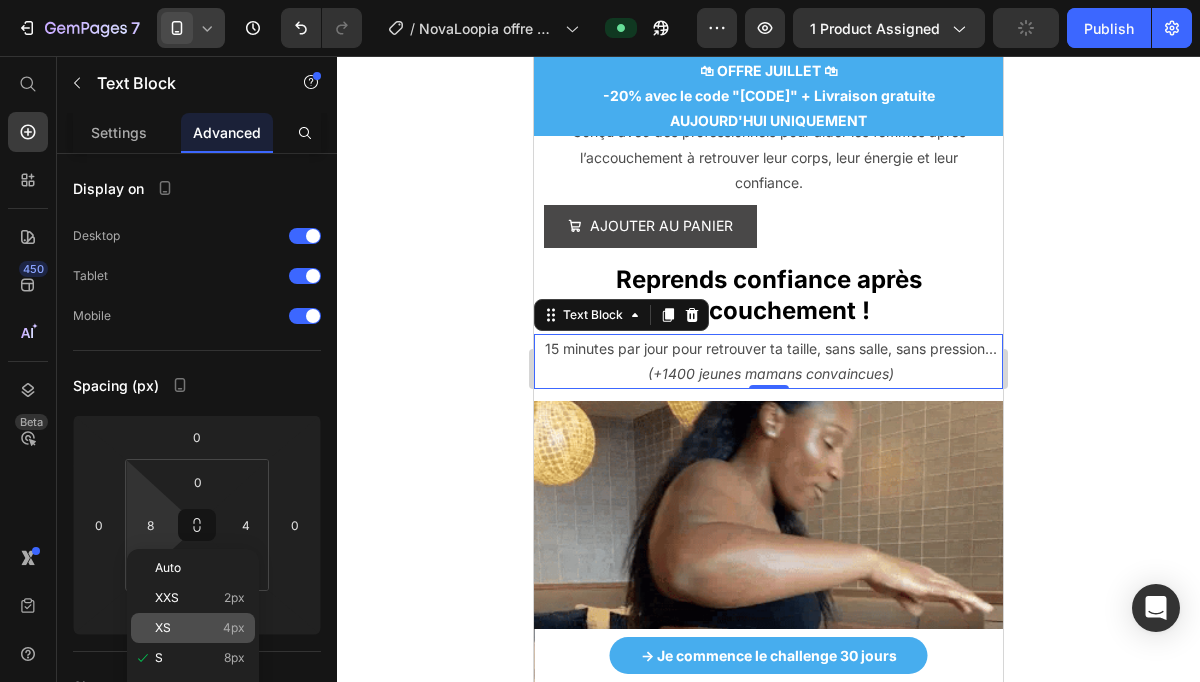 click on "XS 4px" 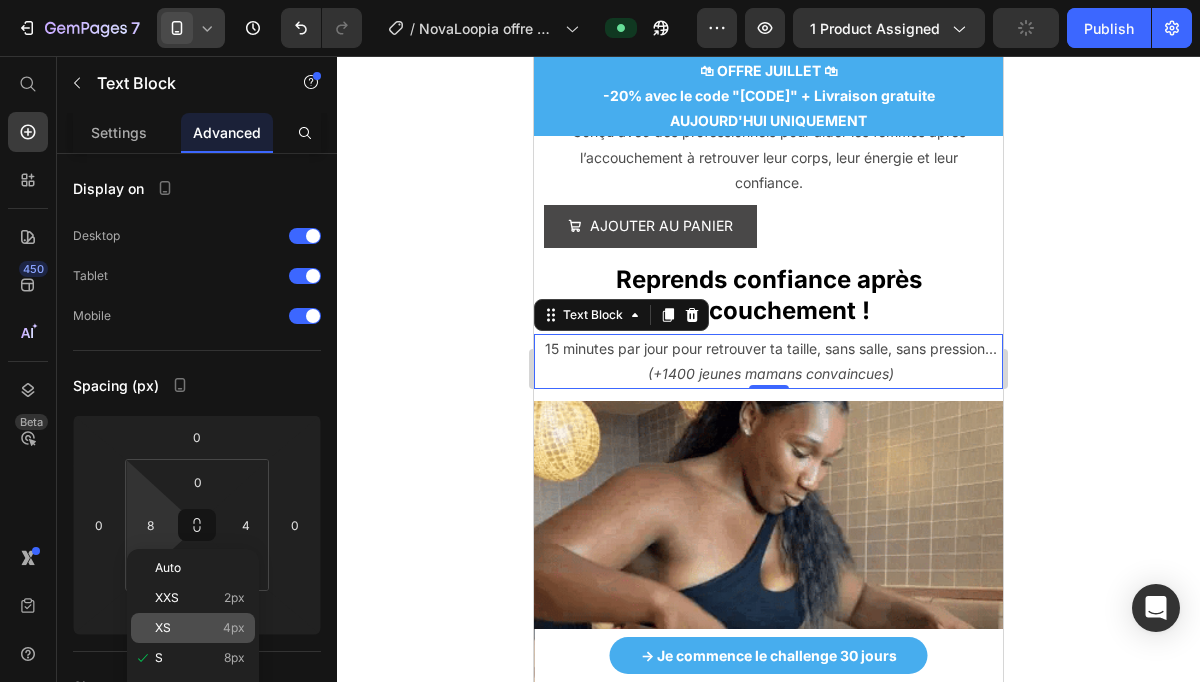 type on "4" 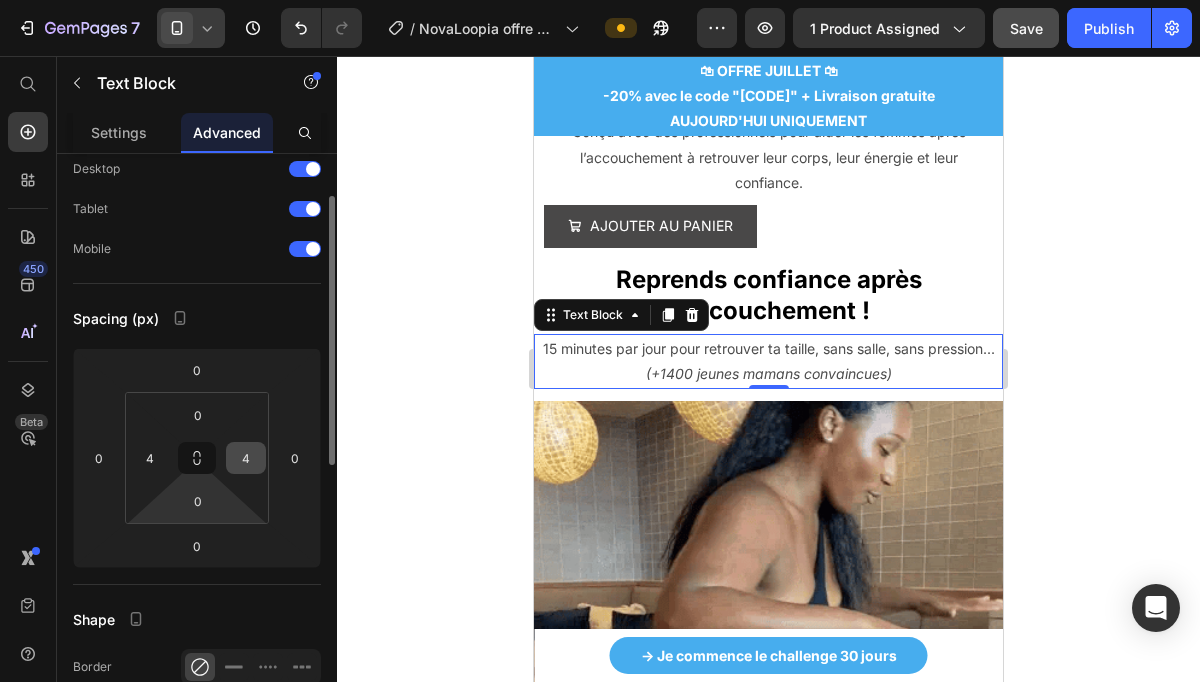 scroll, scrollTop: 77, scrollLeft: 0, axis: vertical 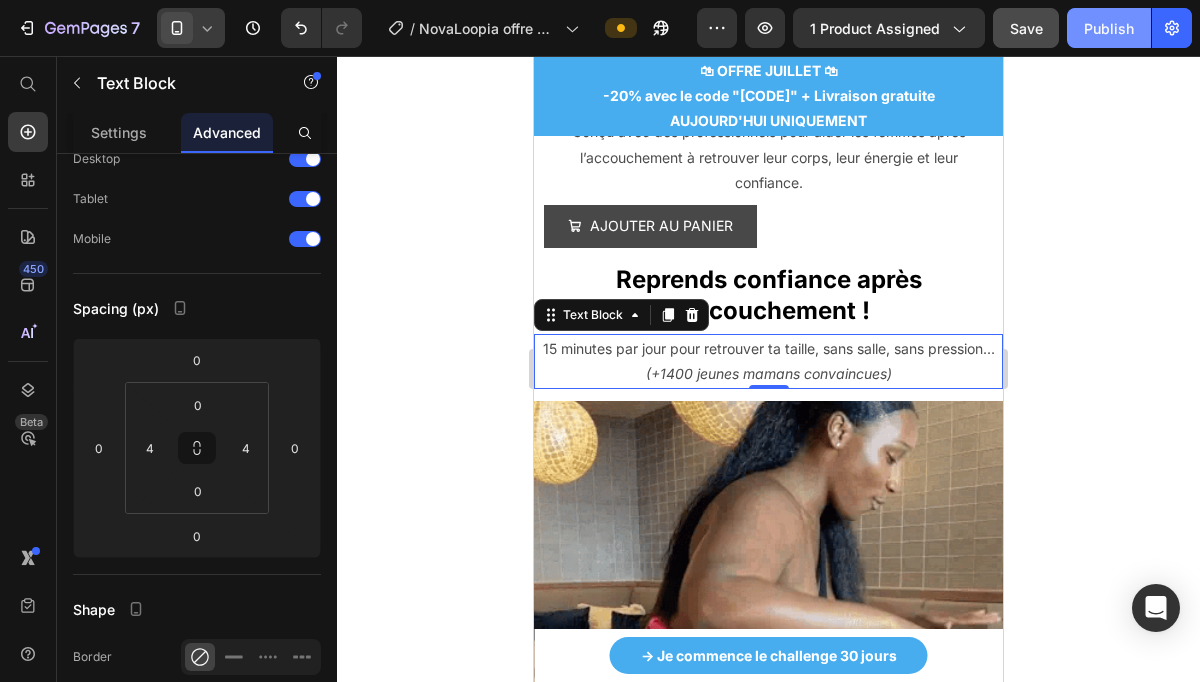 click on "Publish" at bounding box center (1109, 28) 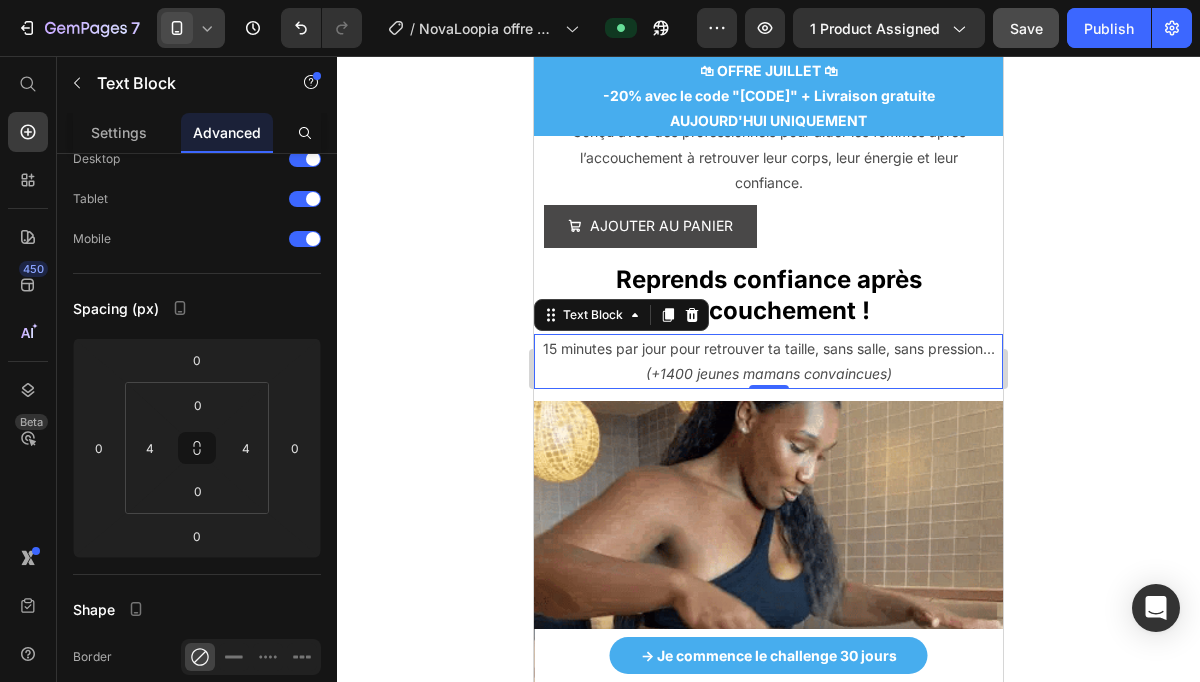 click on "(+1400 jeunes mamans convaincues)" at bounding box center [769, 373] 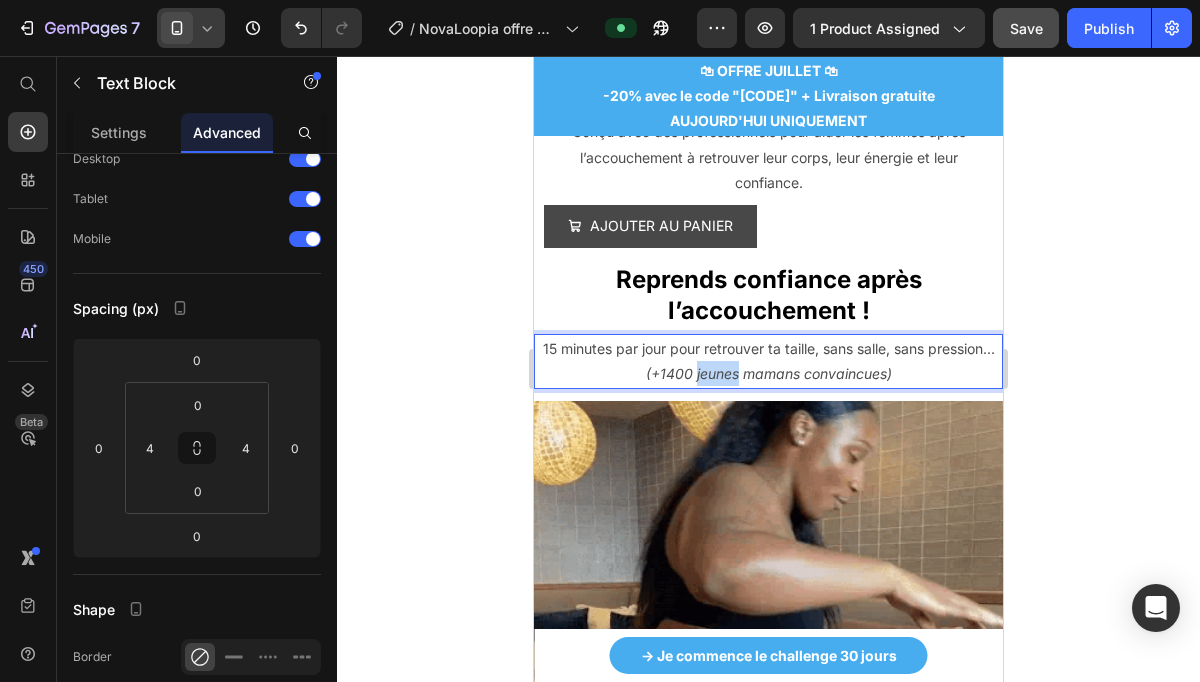 click on "(+1400 jeunes mamans convaincues)" at bounding box center [769, 373] 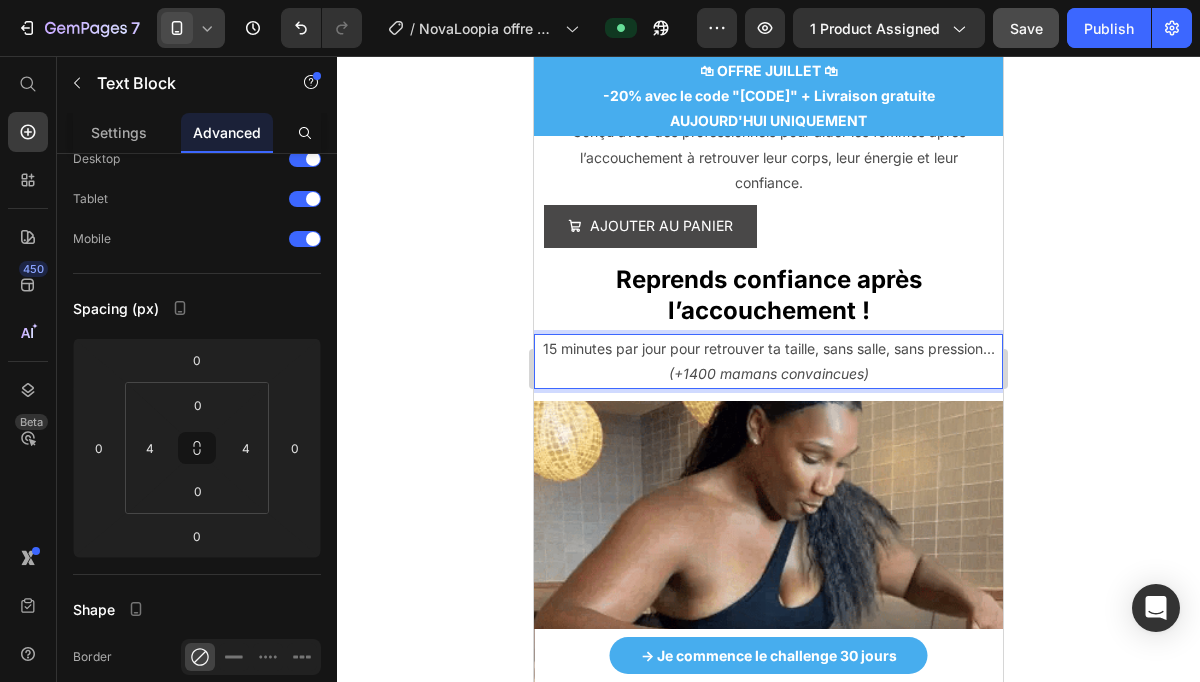 click on "(+1400 mamans convaincues)" at bounding box center [769, 373] 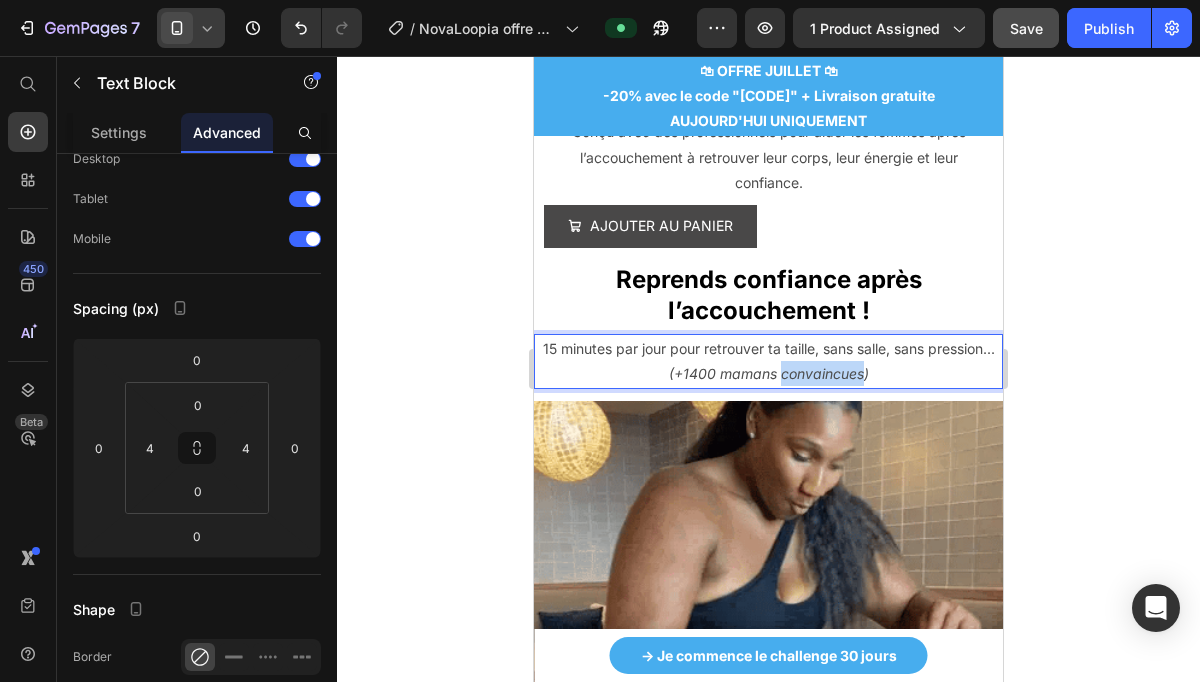 click on "(+1400 mamans convaincues)" at bounding box center (769, 373) 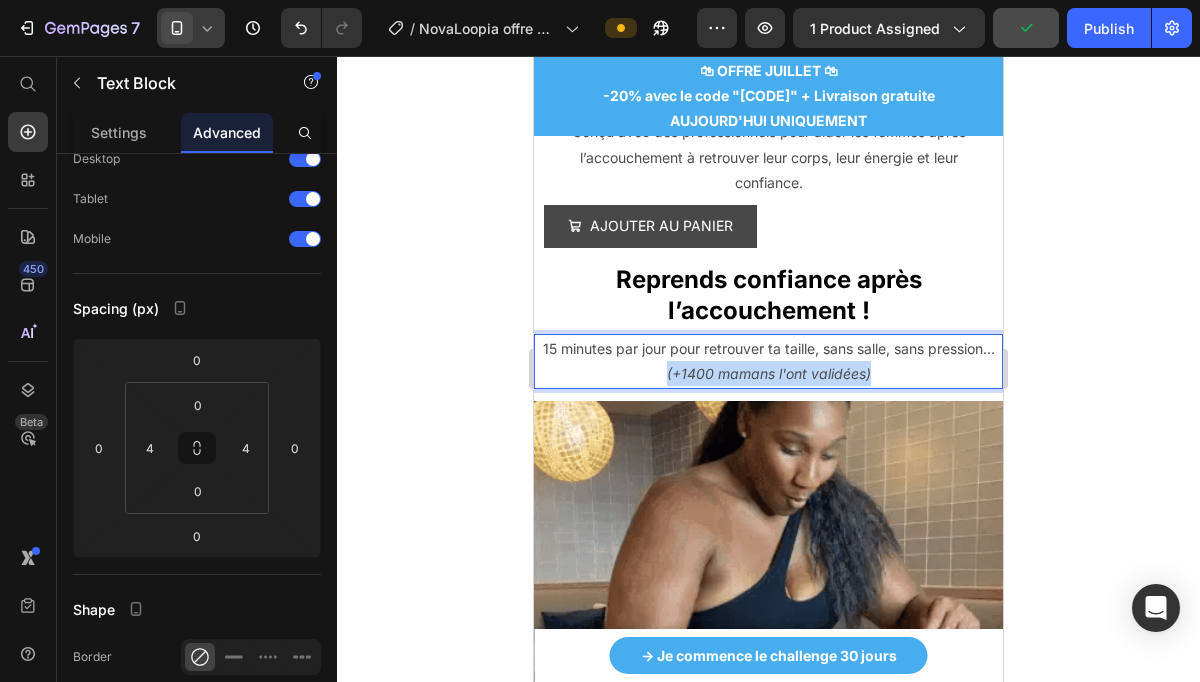 drag, startPoint x: 658, startPoint y: 396, endPoint x: 887, endPoint y: 406, distance: 229.21823 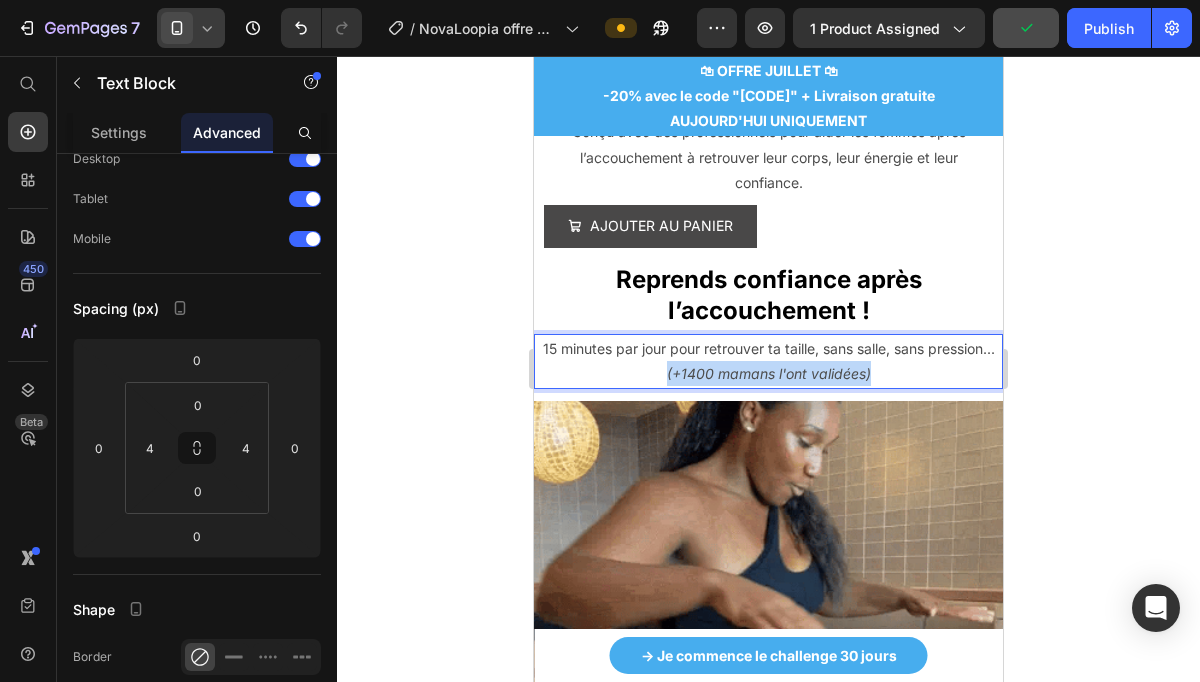 click on "(+1400 mamans l'ont validées)" at bounding box center (768, 373) 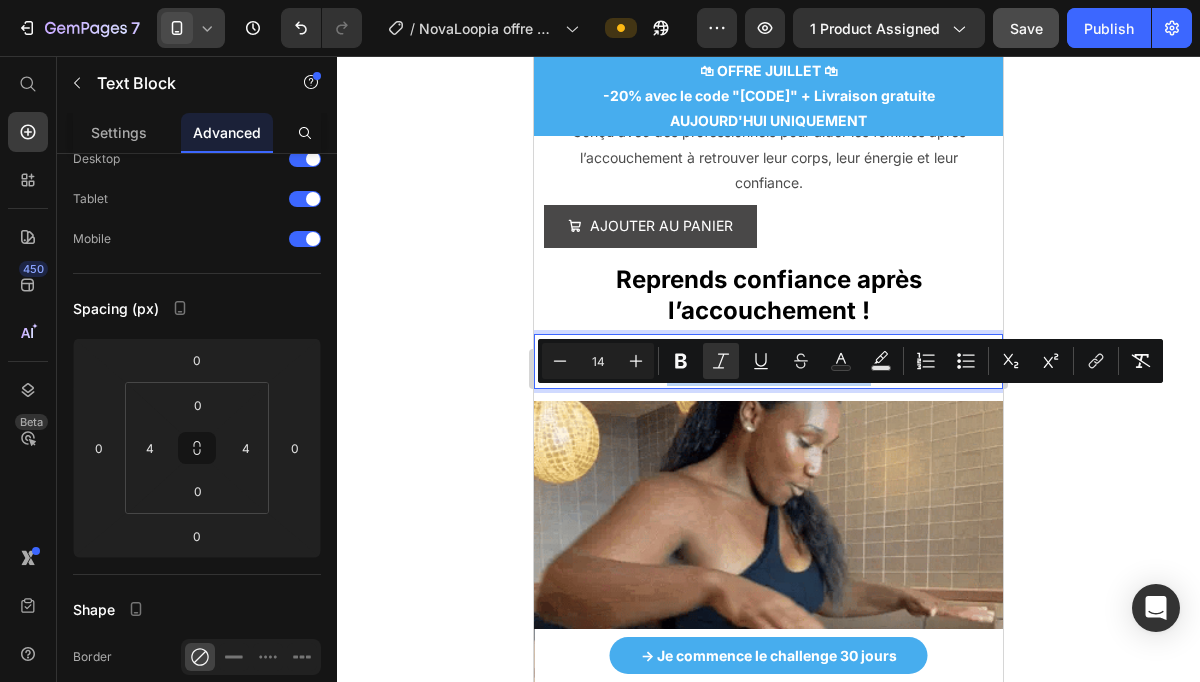copy on "(+1400 mamans l'ont validées)" 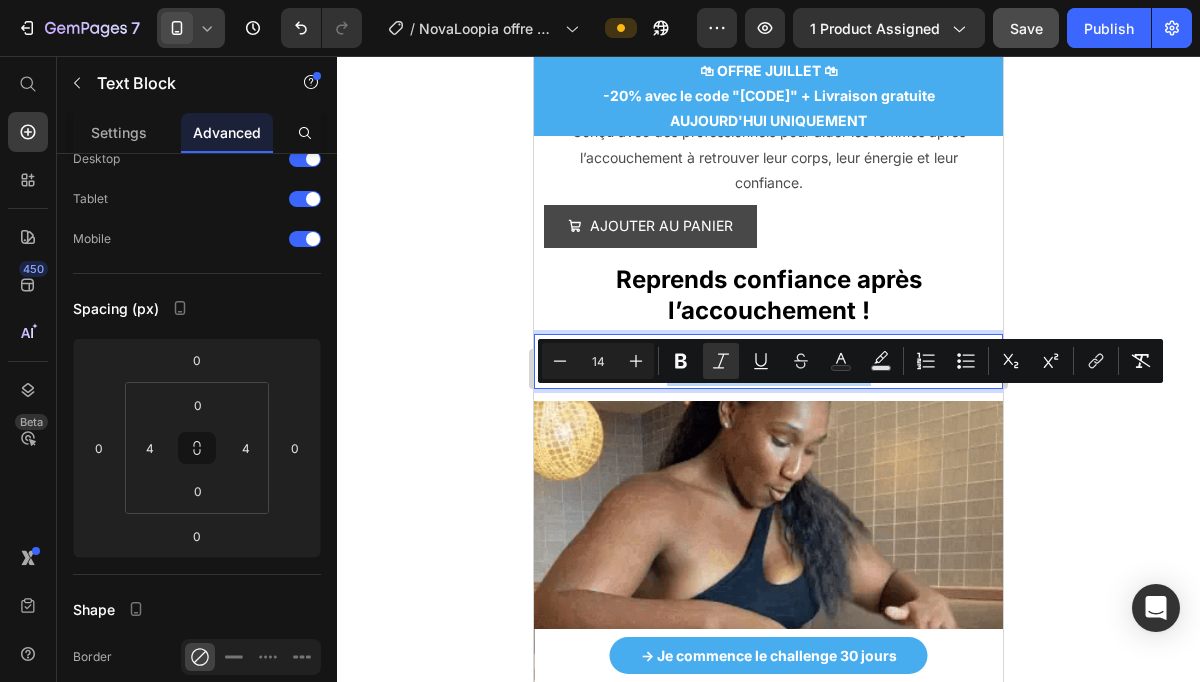 click on "(+1400 mamans l'ont validées)" at bounding box center [769, 373] 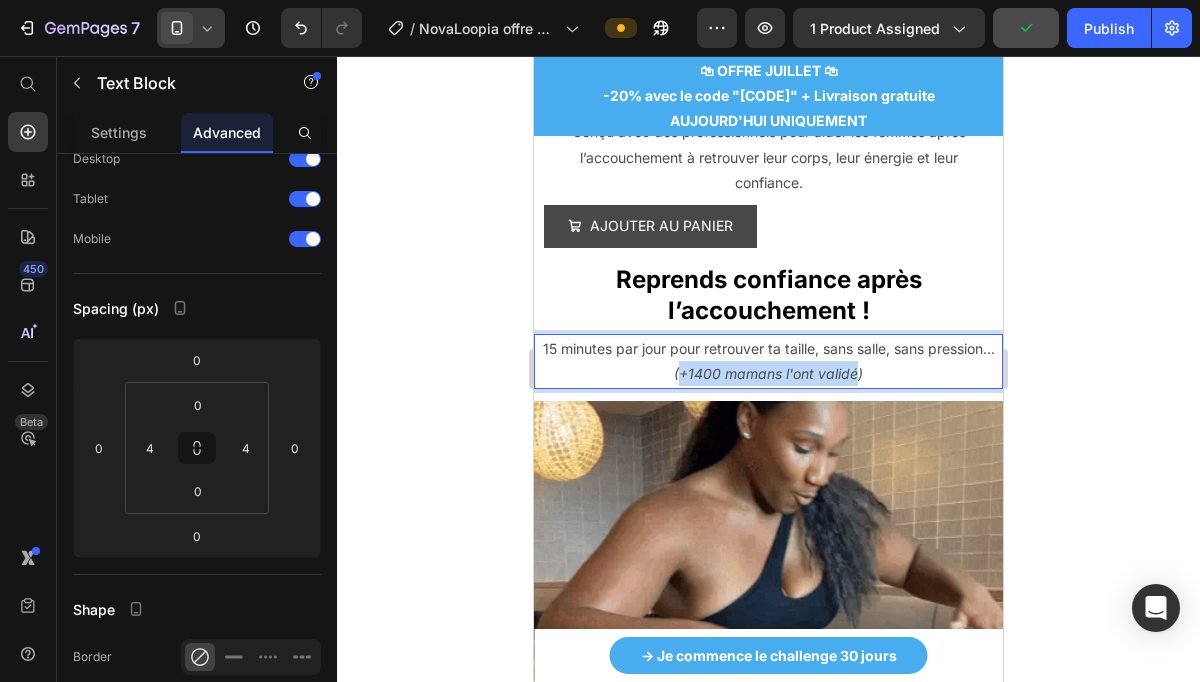 drag, startPoint x: 681, startPoint y: 399, endPoint x: 856, endPoint y: 402, distance: 175.02571 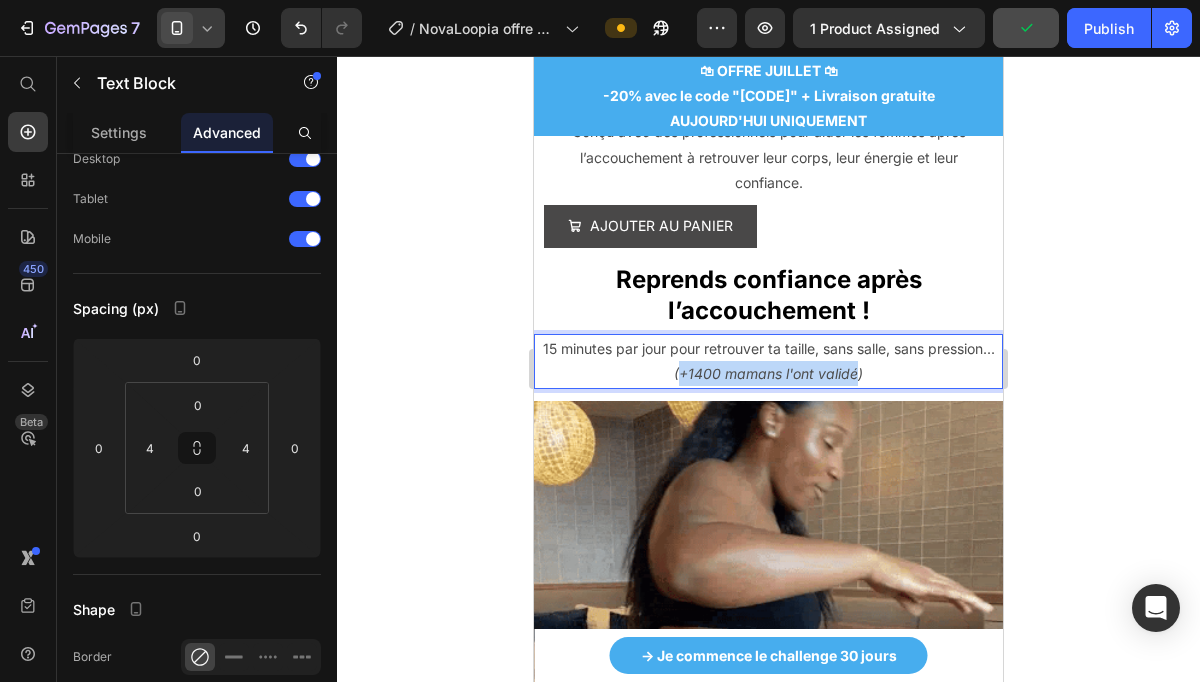 click on "(+1400 mamans l'ont validé)" at bounding box center (768, 373) 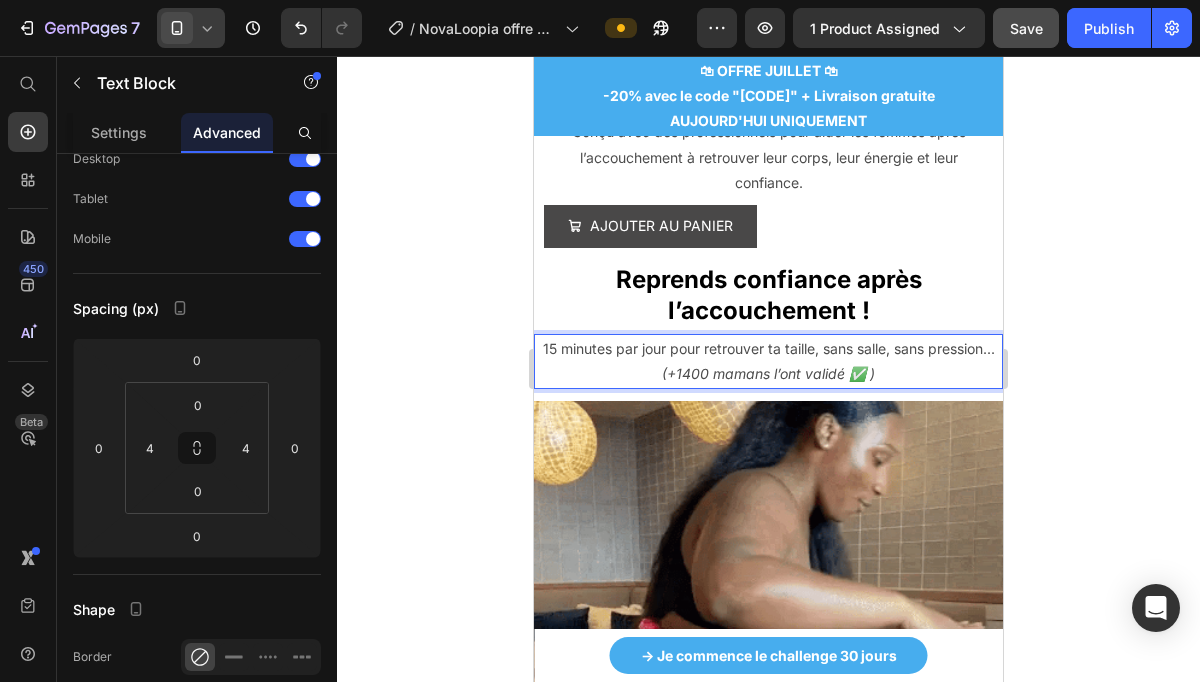 click on "(+1400 mamans l’ont validé ✅ )" at bounding box center (768, 373) 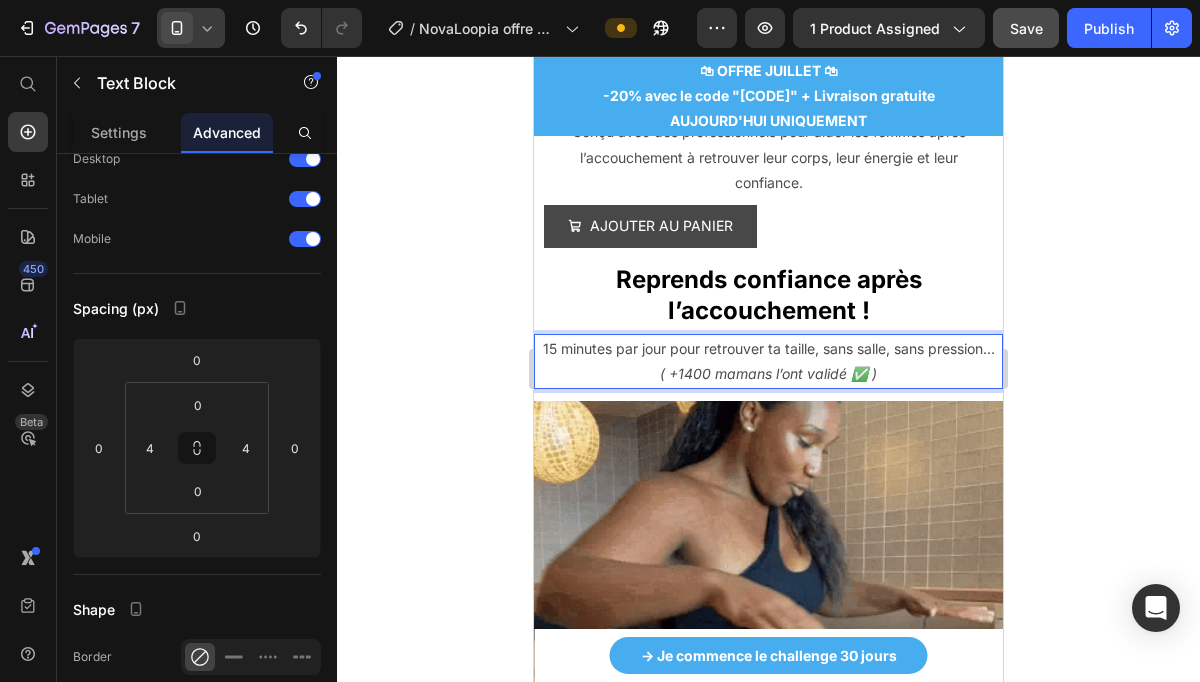 click 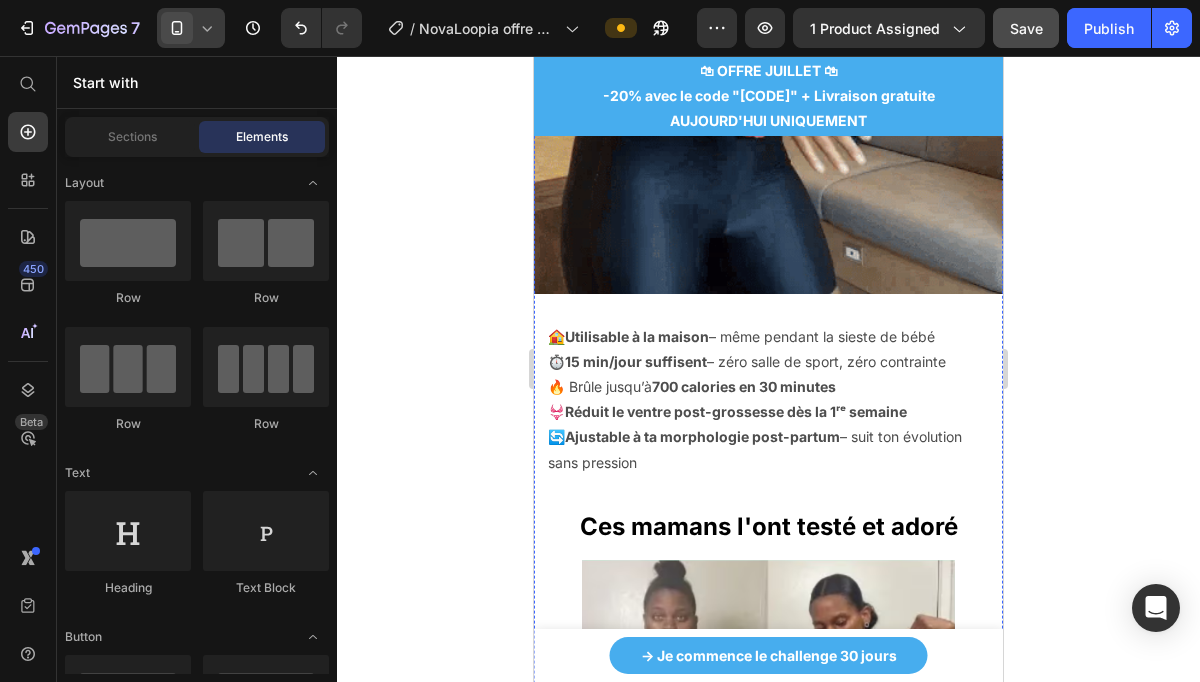 scroll, scrollTop: 1629, scrollLeft: 0, axis: vertical 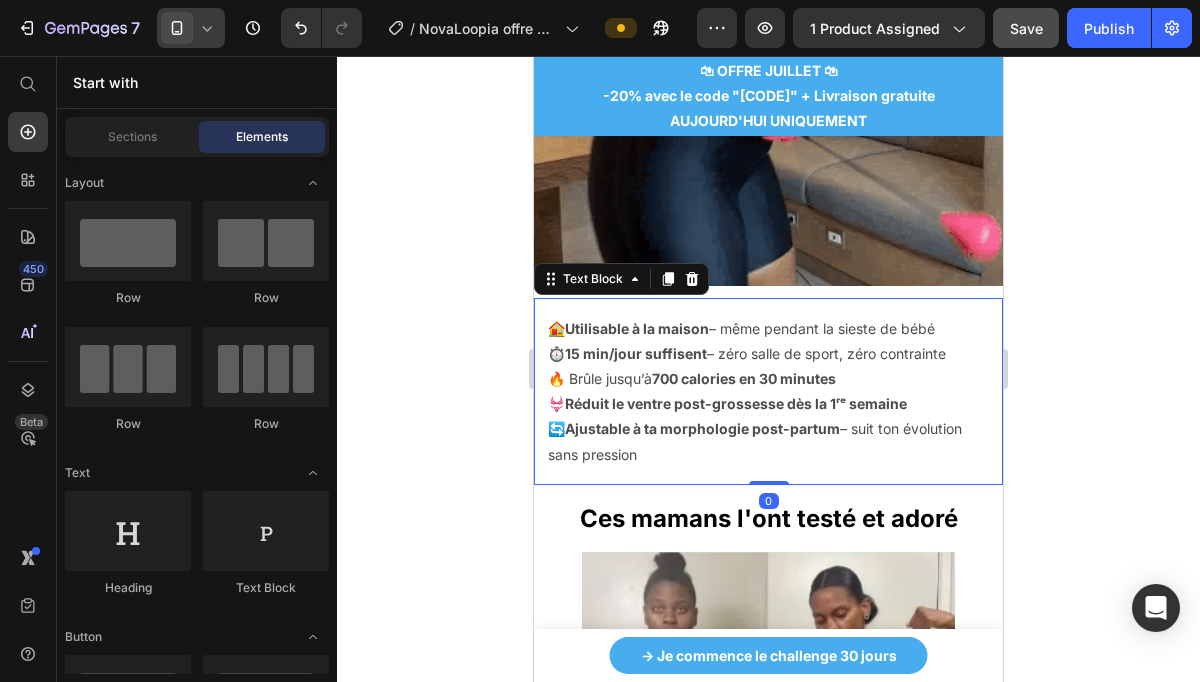 click on "Réduit le ventre post-grossesse dès la 1ʳᵉ semaine" at bounding box center [736, 403] 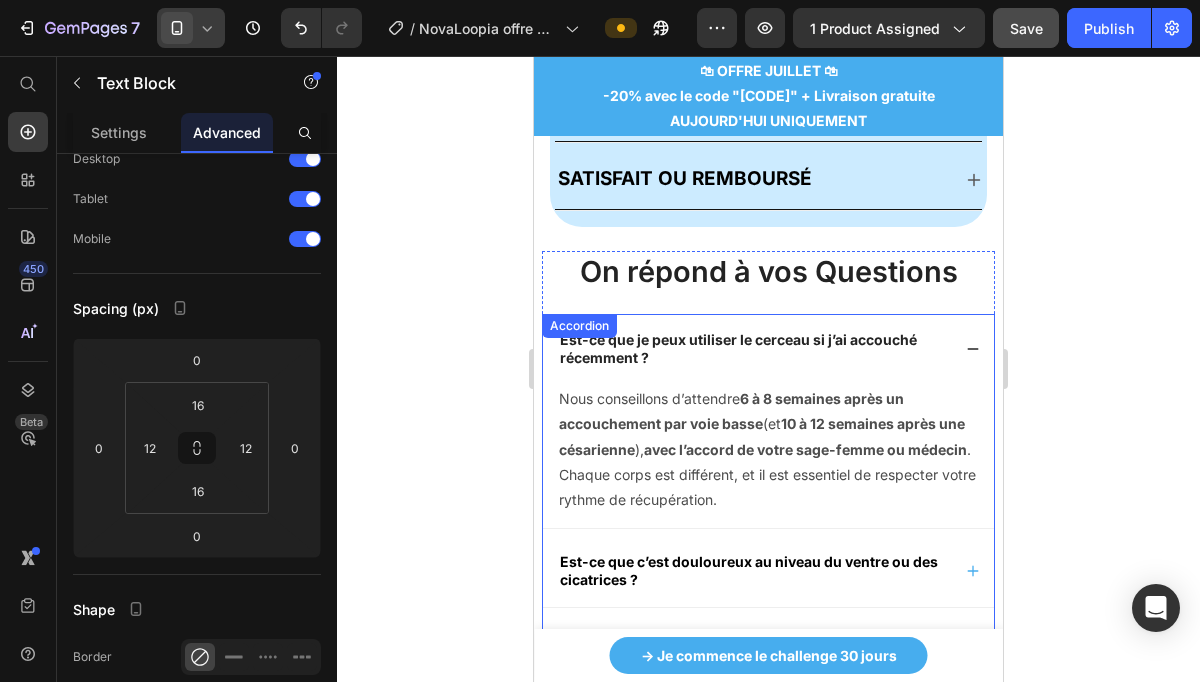scroll, scrollTop: 6490, scrollLeft: 0, axis: vertical 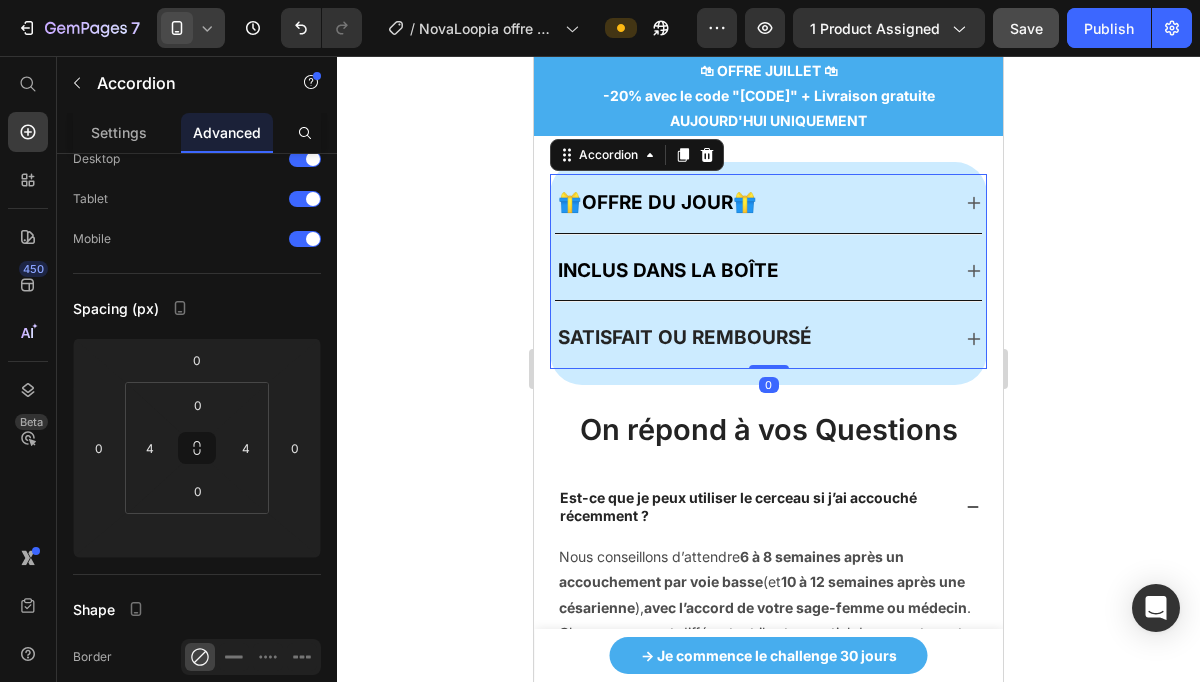 click on "SATISFAIT OU REMBOURSÉ" at bounding box center (685, 338) 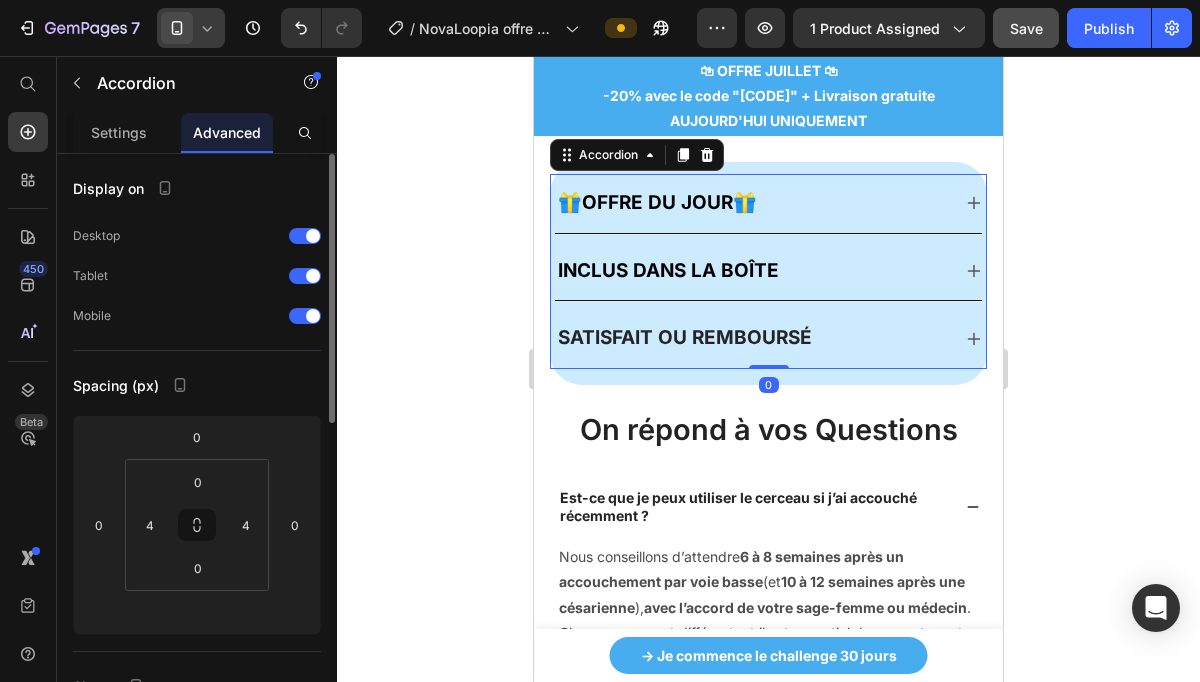 click on "SATISFAIT OU REMBOURSÉ" at bounding box center (752, 338) 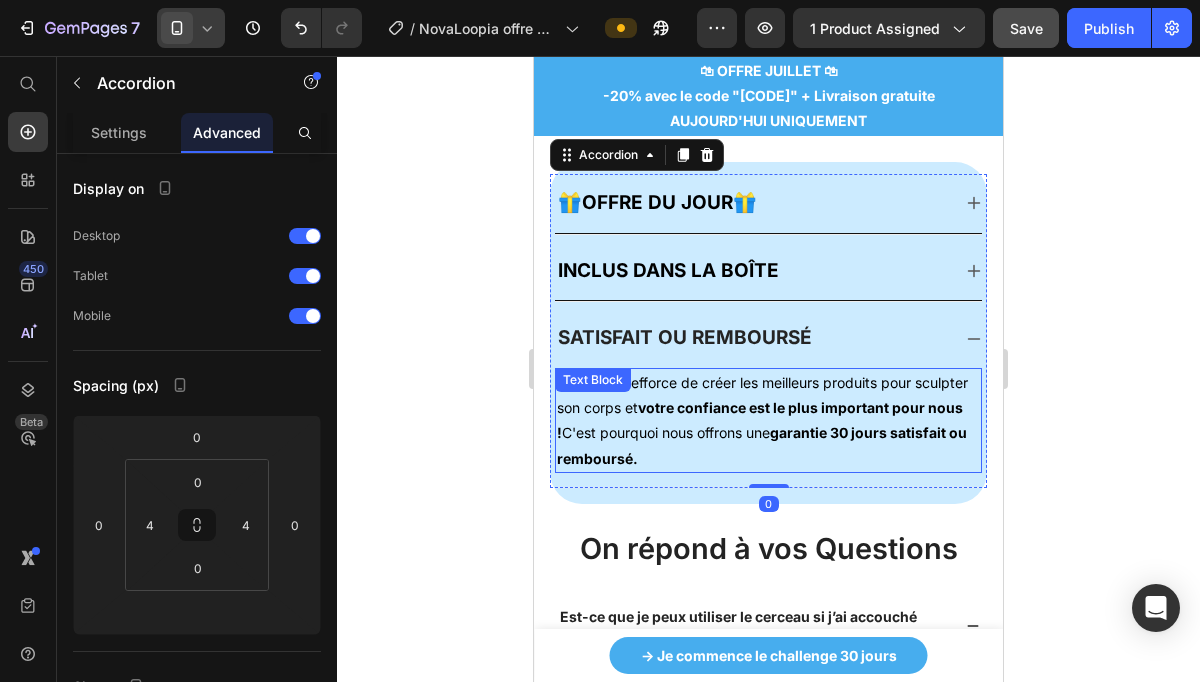 click on "NovaLife s'efforce de créer les meilleurs produits pour sculpter son corps et  votre confiance est le plus important pour nous !  C'est pourquoi nous offrons une  garantie 30 jours satisfait ou remboursé." at bounding box center [768, 420] 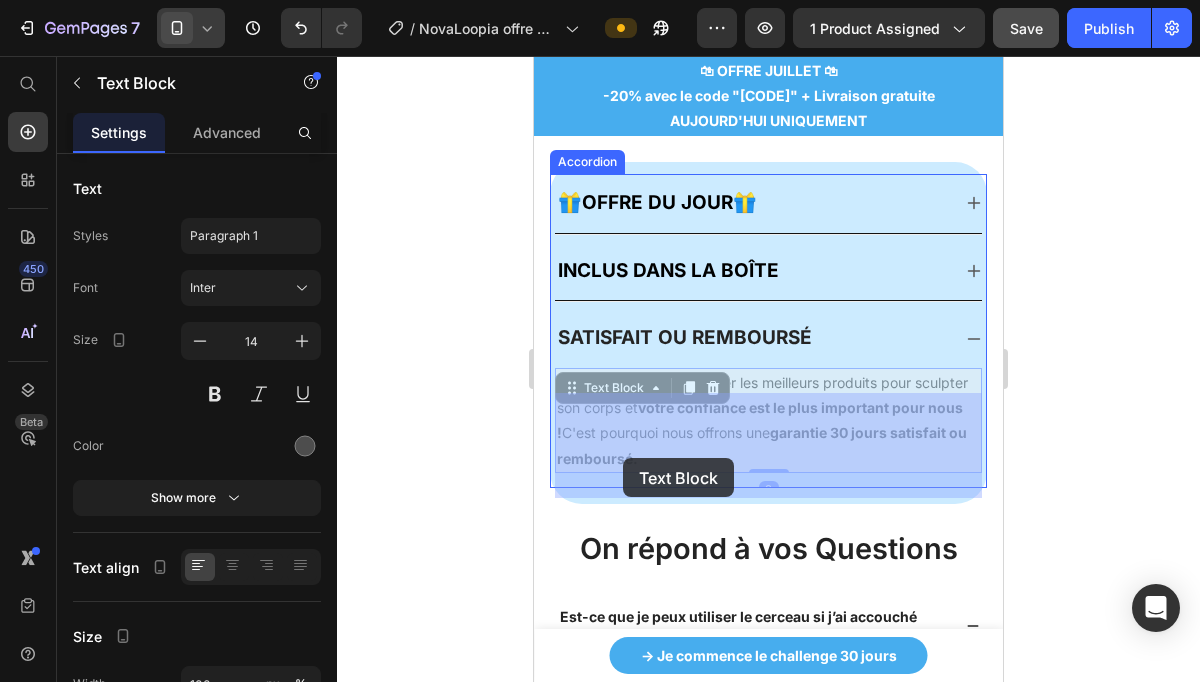 drag, startPoint x: 653, startPoint y: 486, endPoint x: 623, endPoint y: 458, distance: 41.036568 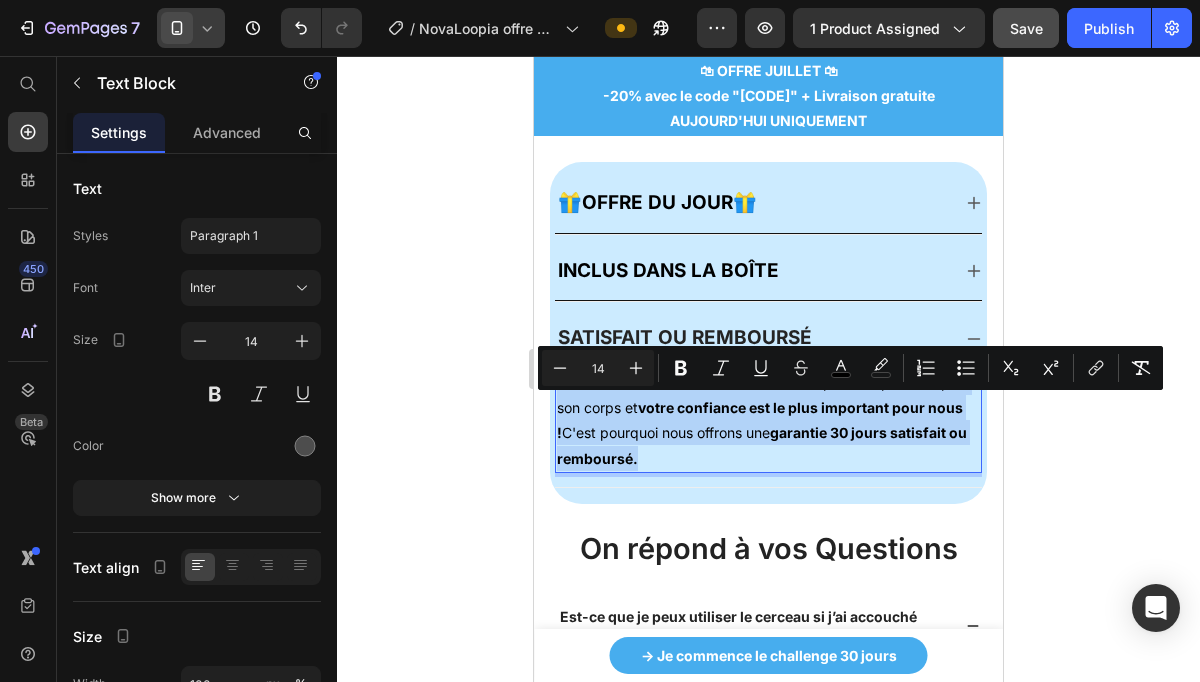 drag, startPoint x: 650, startPoint y: 483, endPoint x: 559, endPoint y: 413, distance: 114.80853 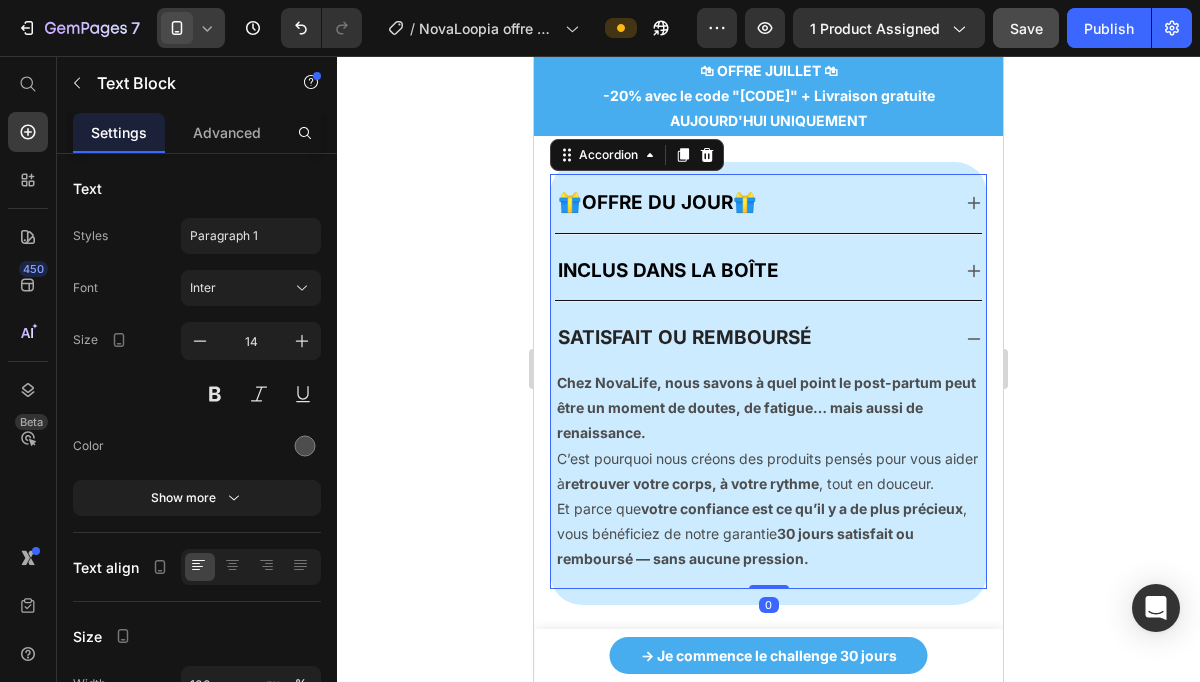 click 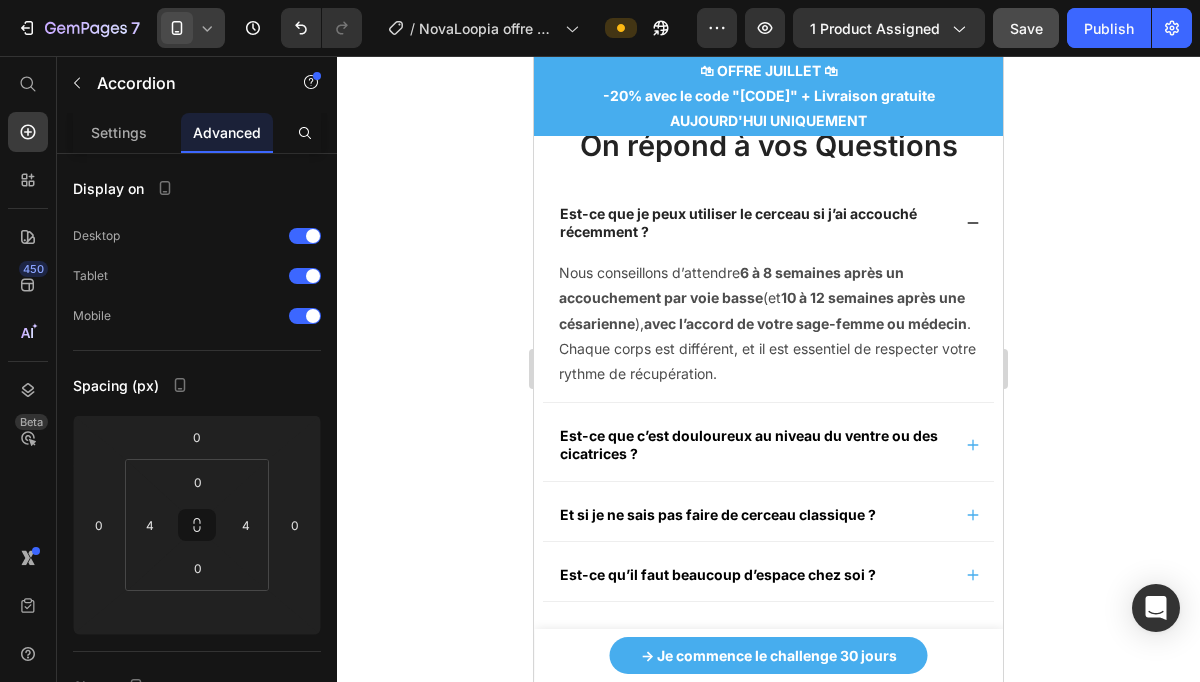 scroll, scrollTop: 6778, scrollLeft: 0, axis: vertical 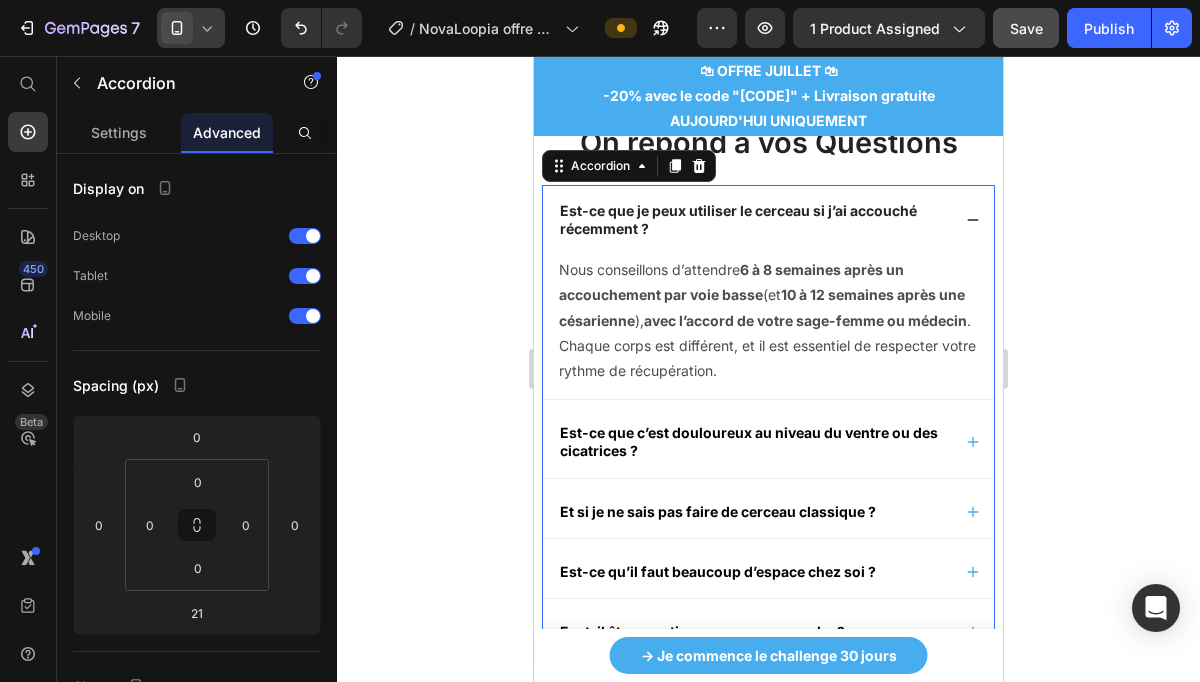 click 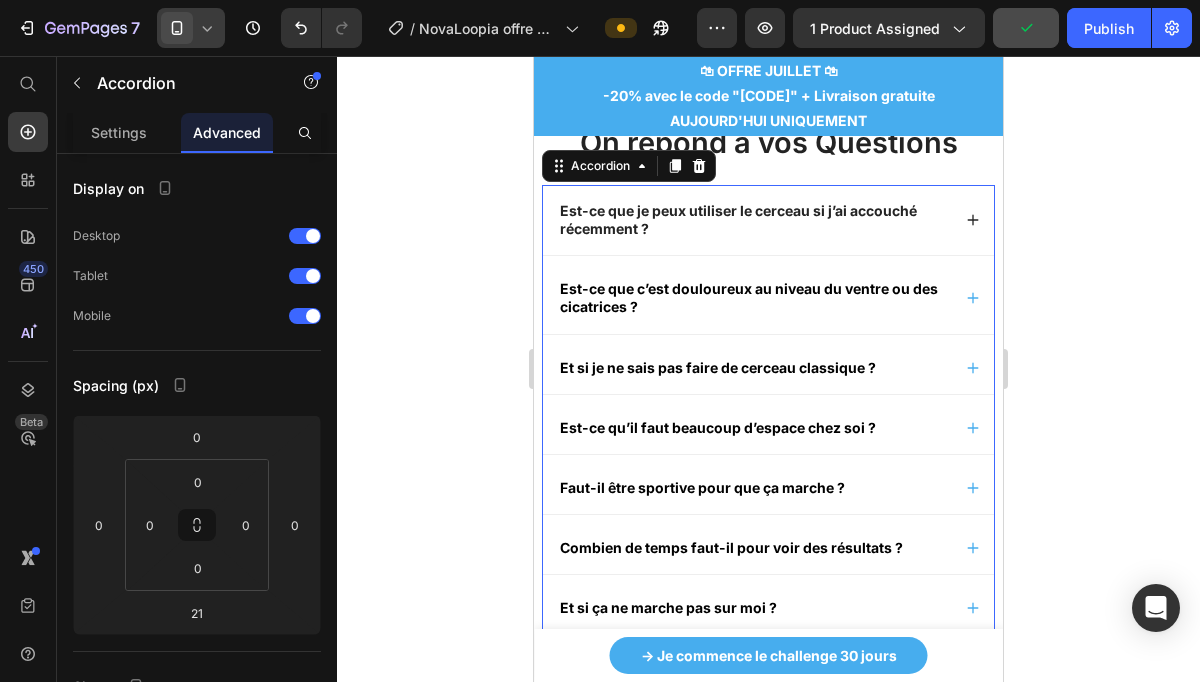 click on "Est-ce que je peux utiliser le cerceau si j’ai accouché récemment ?" at bounding box center (768, 220) 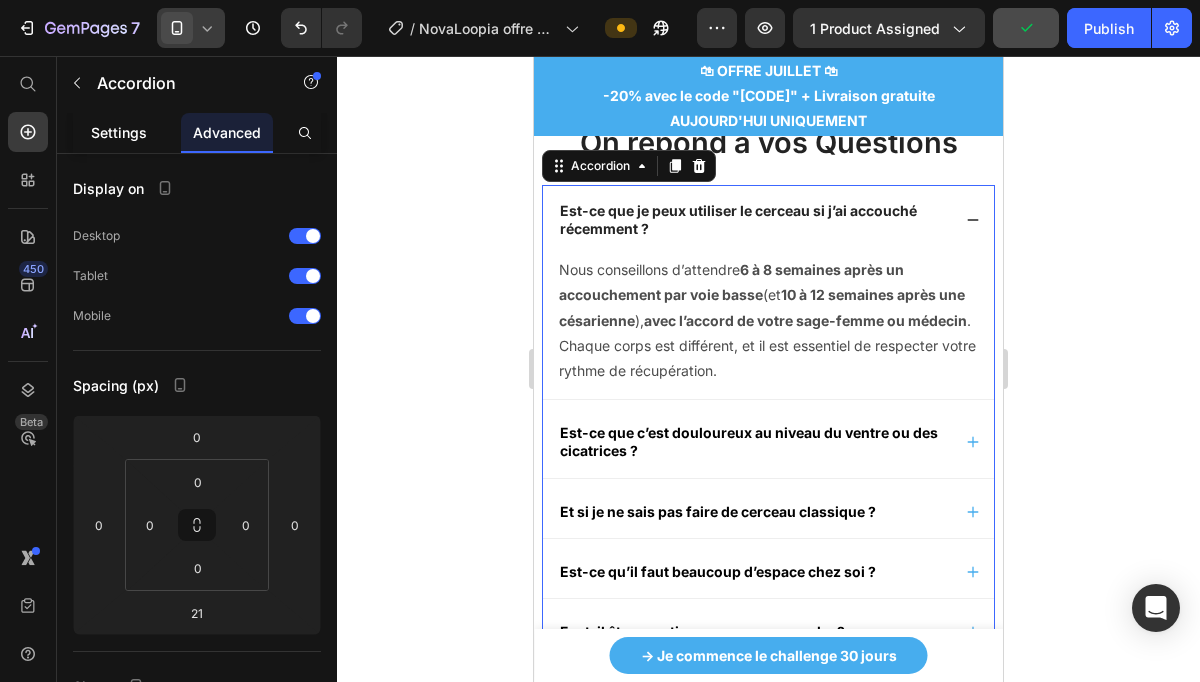 click on "Settings" at bounding box center (119, 132) 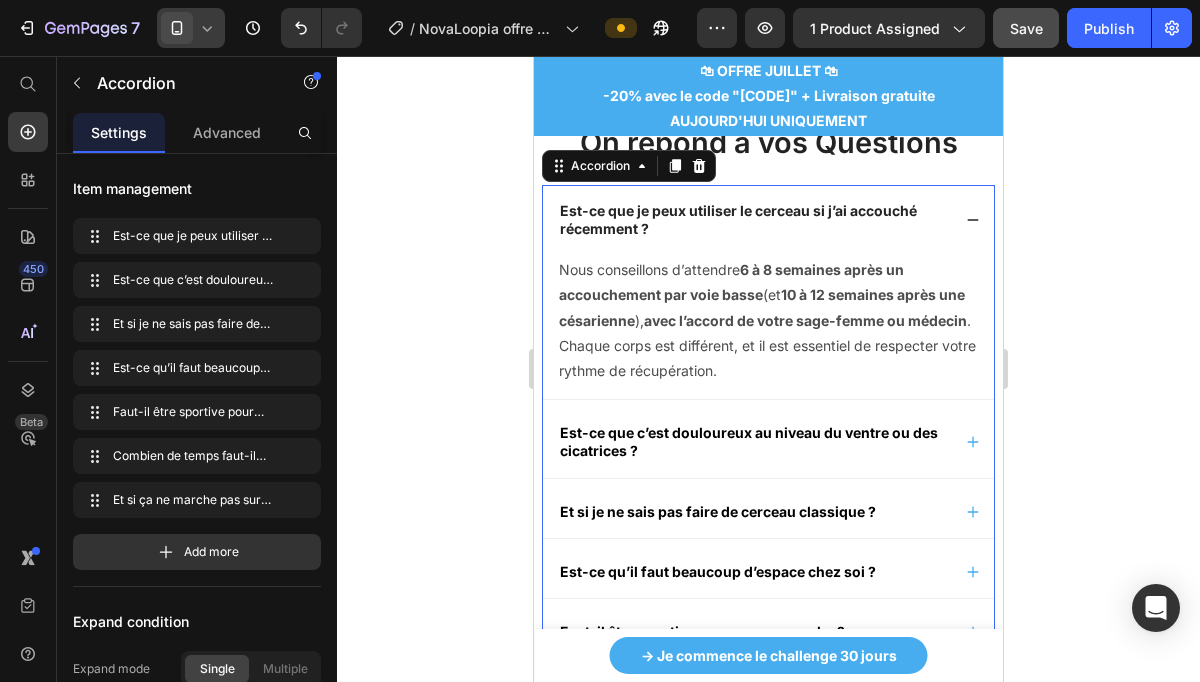 click on "Est-ce que je peux utiliser le cerceau si j’ai accouché récemment ?" at bounding box center (768, 220) 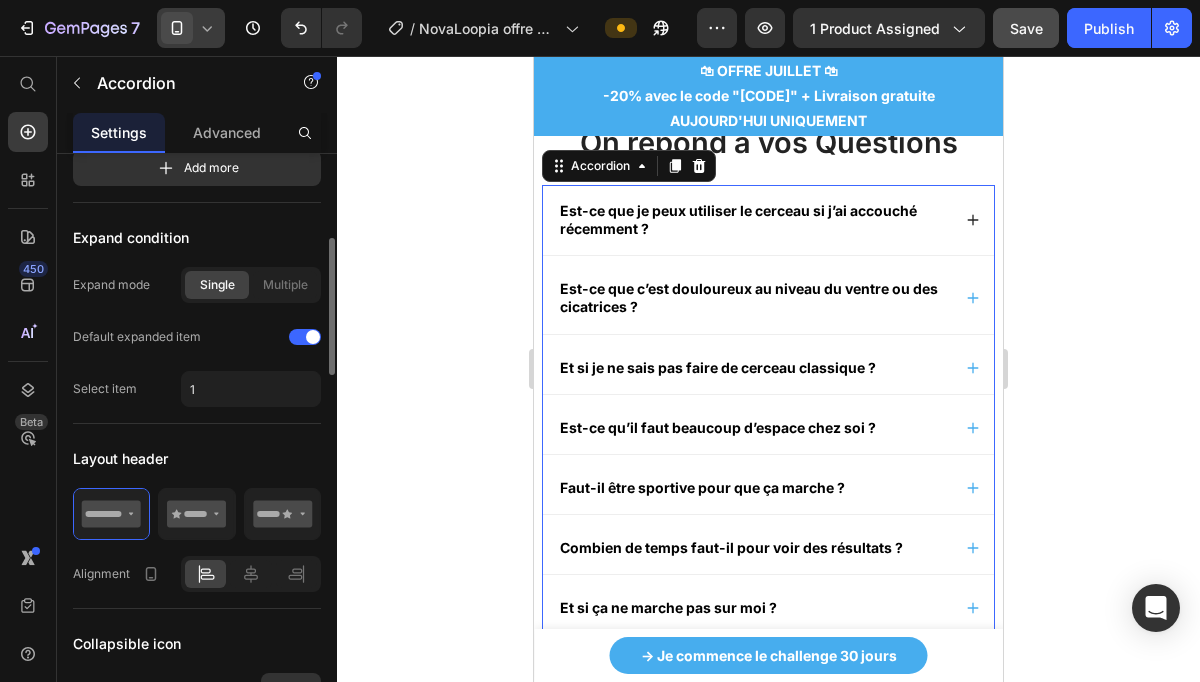 scroll, scrollTop: 378, scrollLeft: 0, axis: vertical 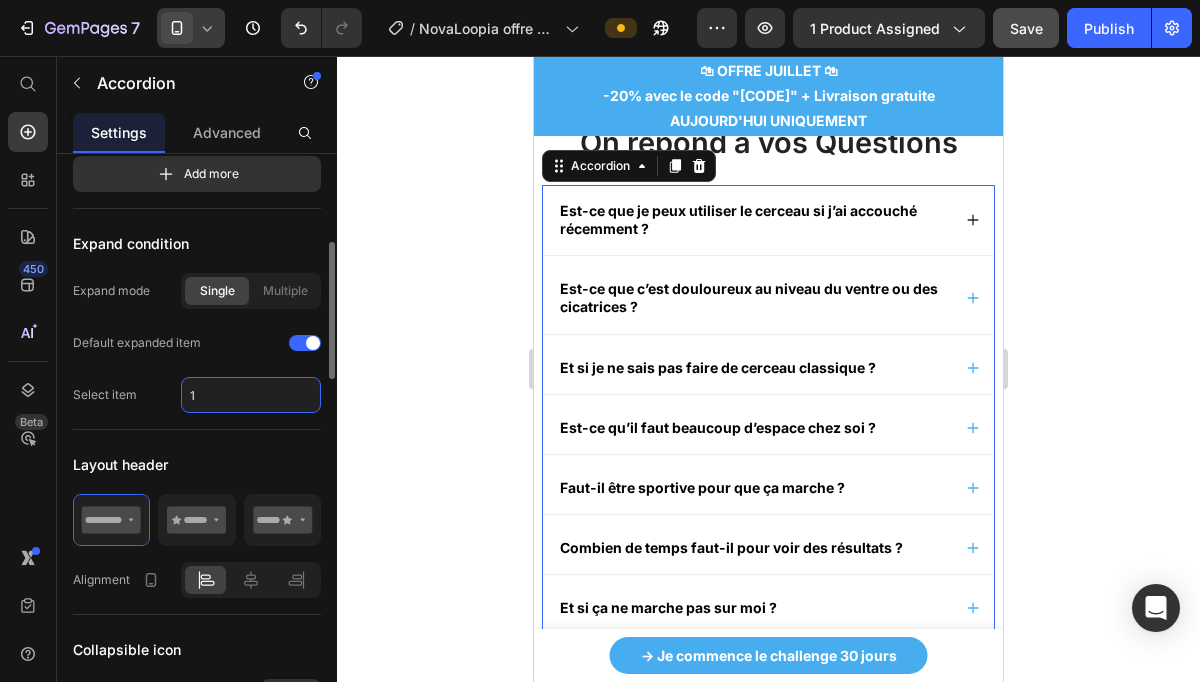 click on "1" 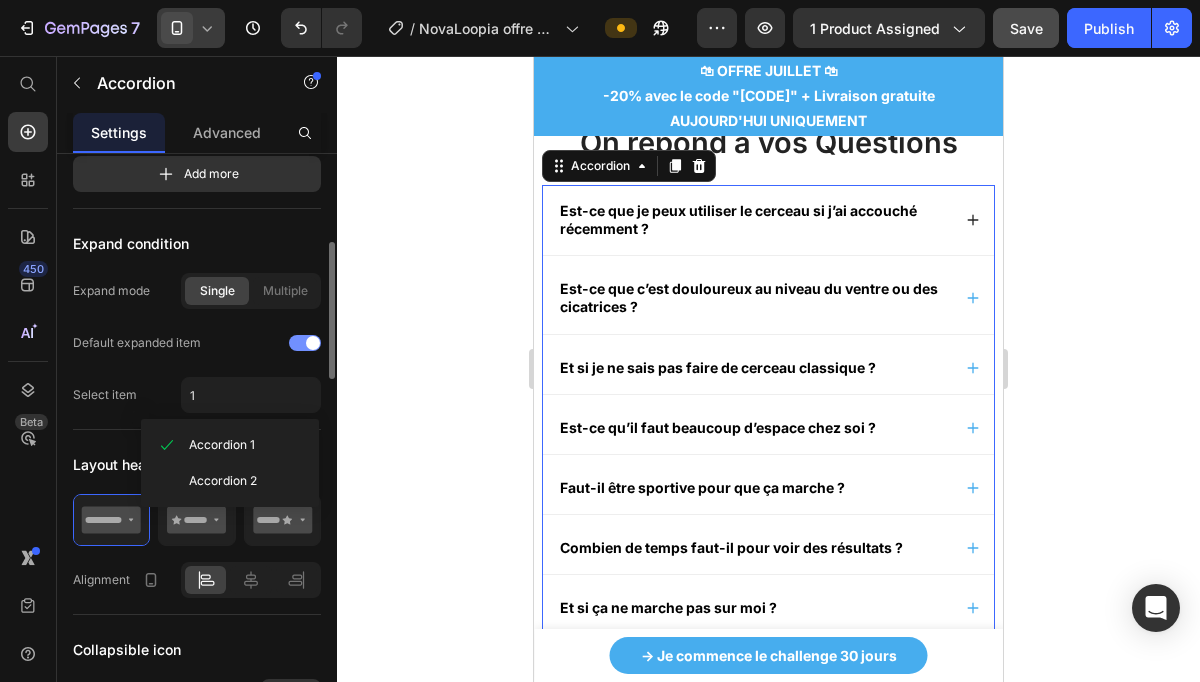 click on "Default expanded item" 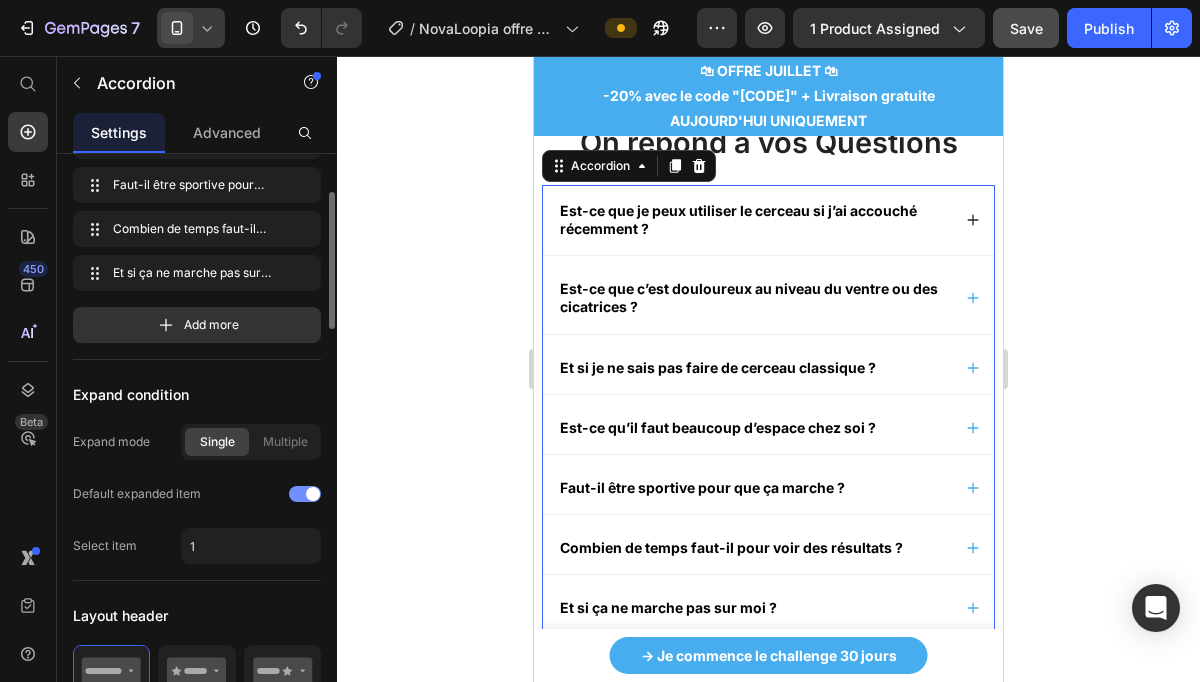 scroll, scrollTop: 0, scrollLeft: 0, axis: both 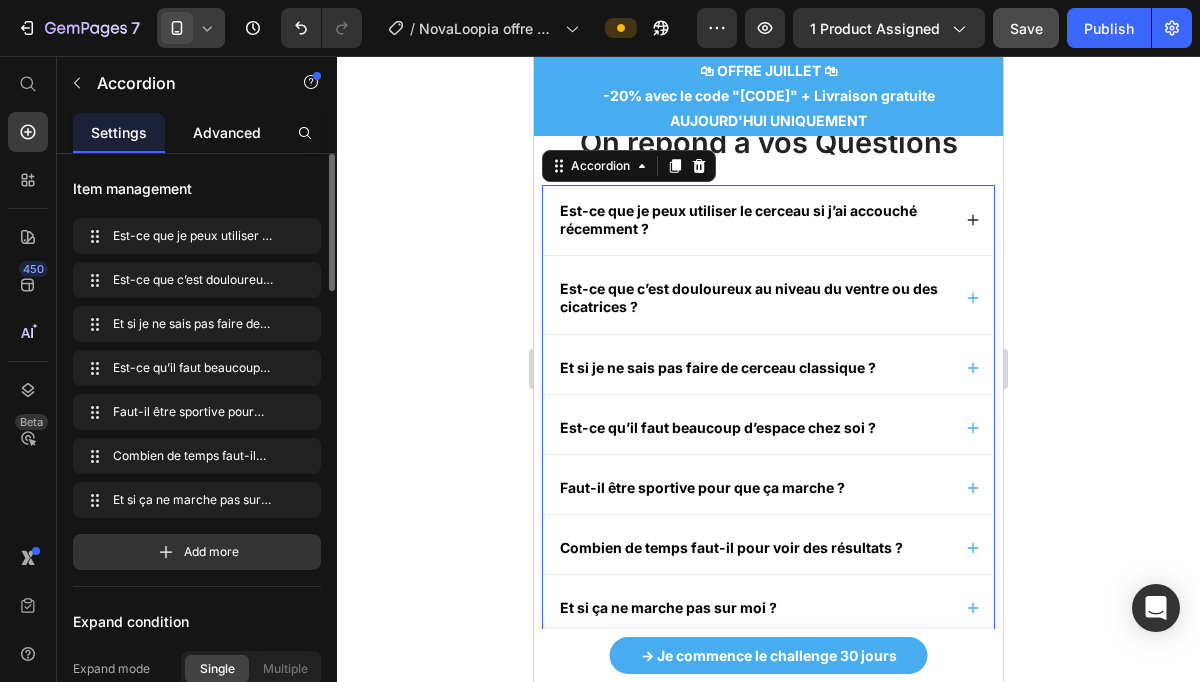 click on "Advanced" at bounding box center [227, 132] 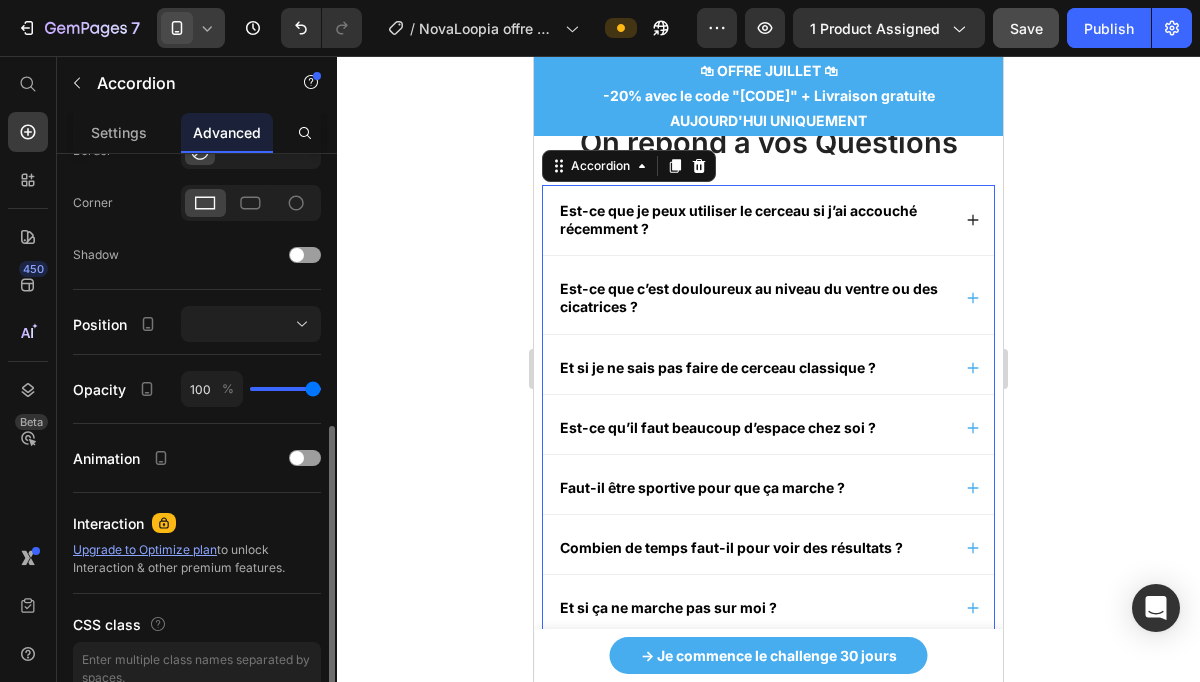 scroll, scrollTop: 684, scrollLeft: 0, axis: vertical 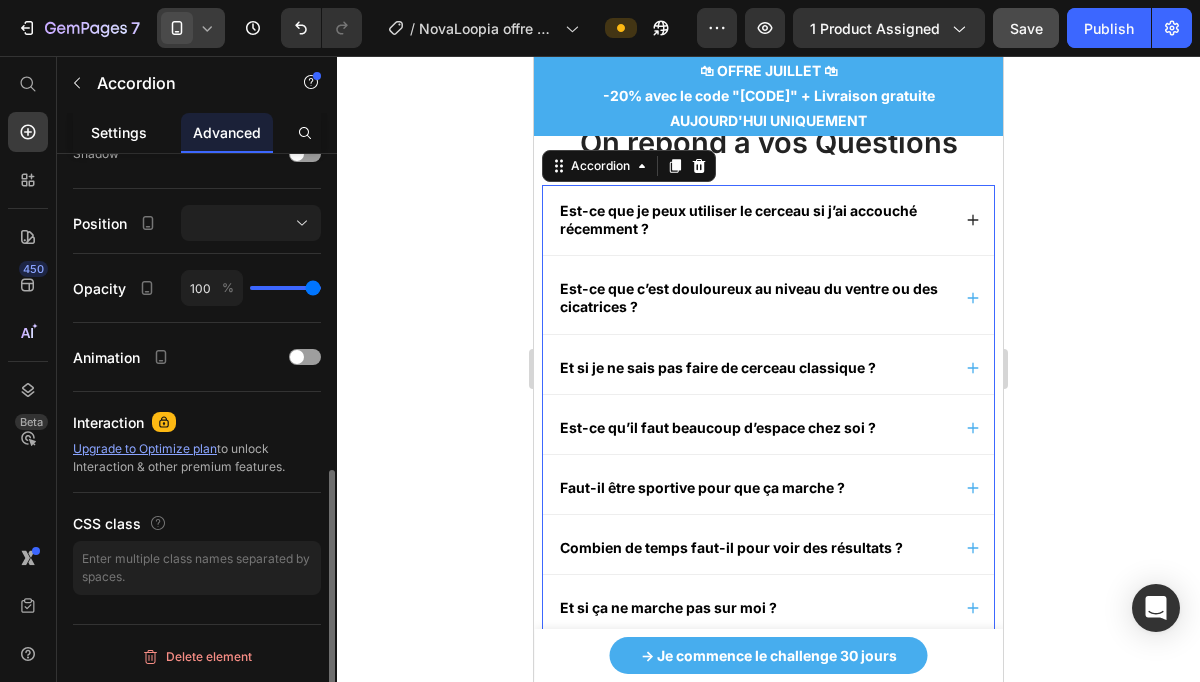 click on "Settings" at bounding box center [119, 132] 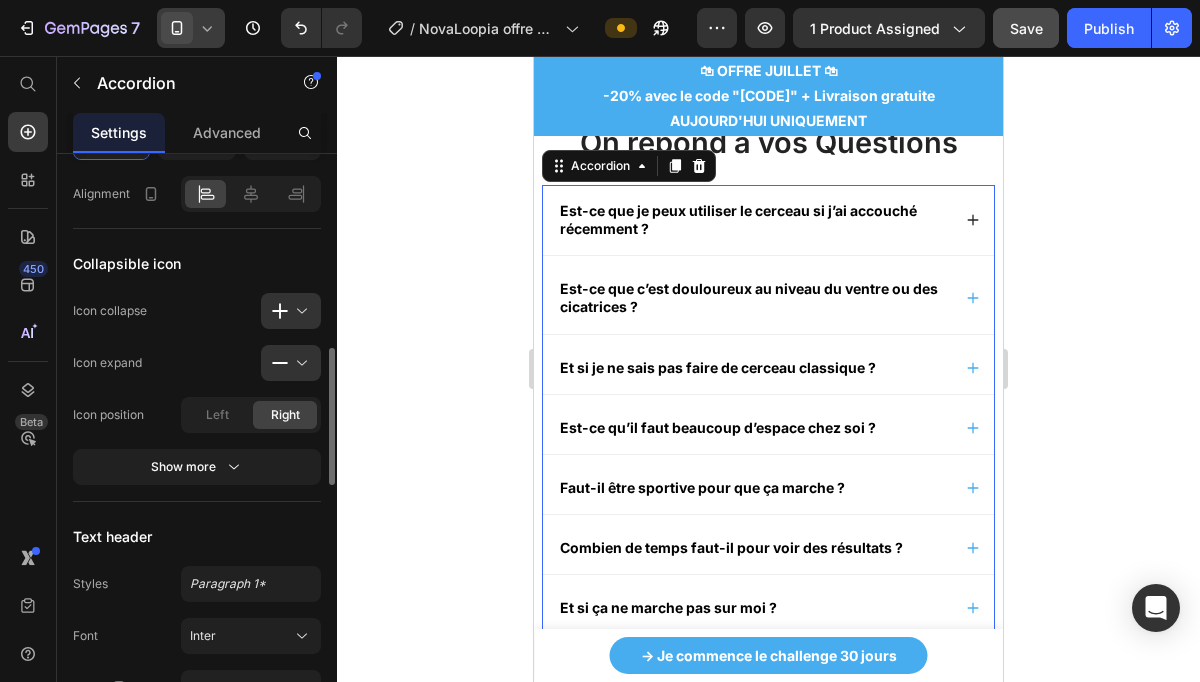scroll, scrollTop: 782, scrollLeft: 0, axis: vertical 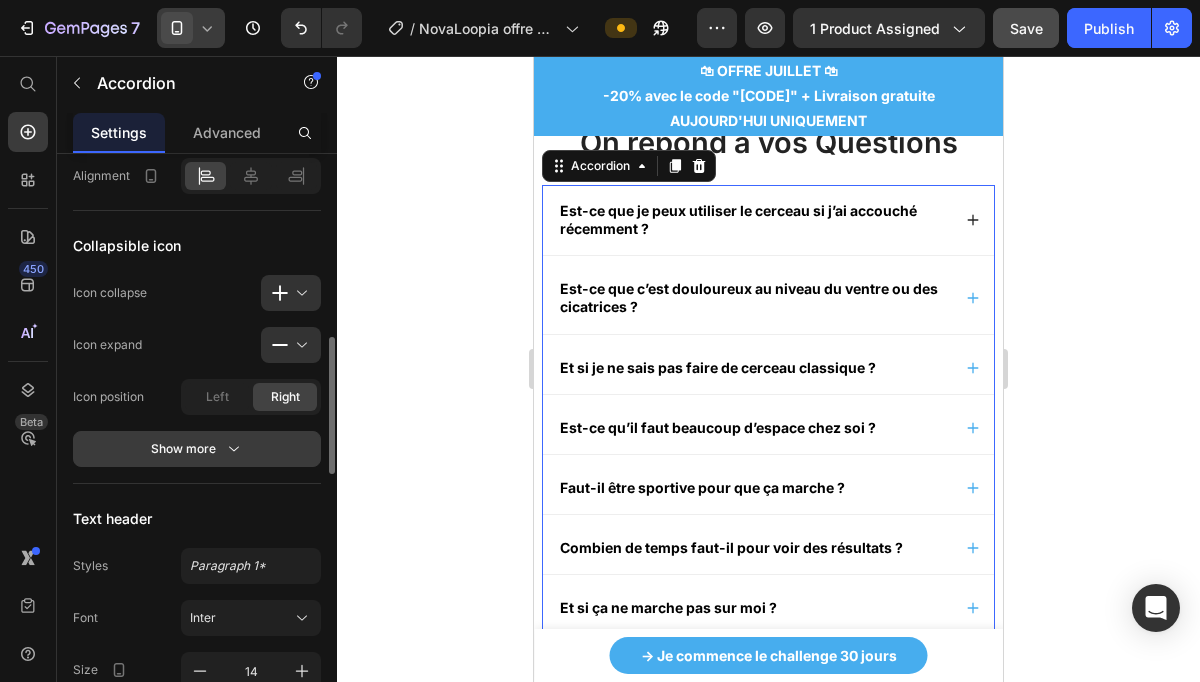 click on "Show more" at bounding box center (197, 449) 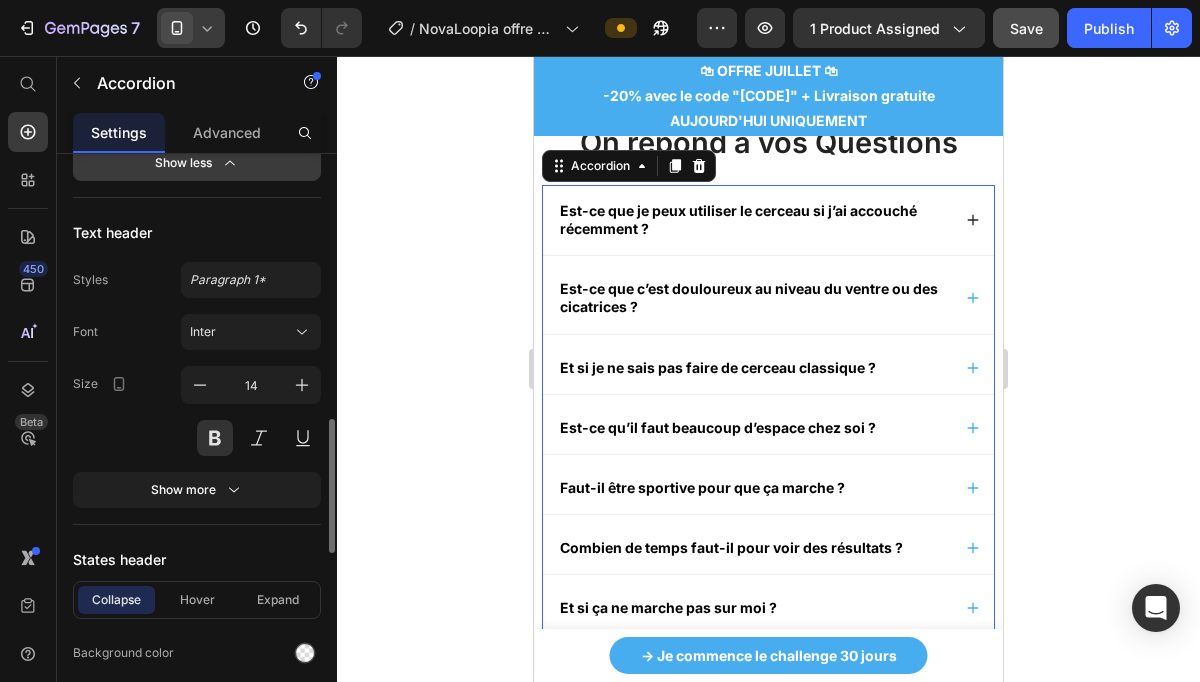 scroll, scrollTop: 1129, scrollLeft: 0, axis: vertical 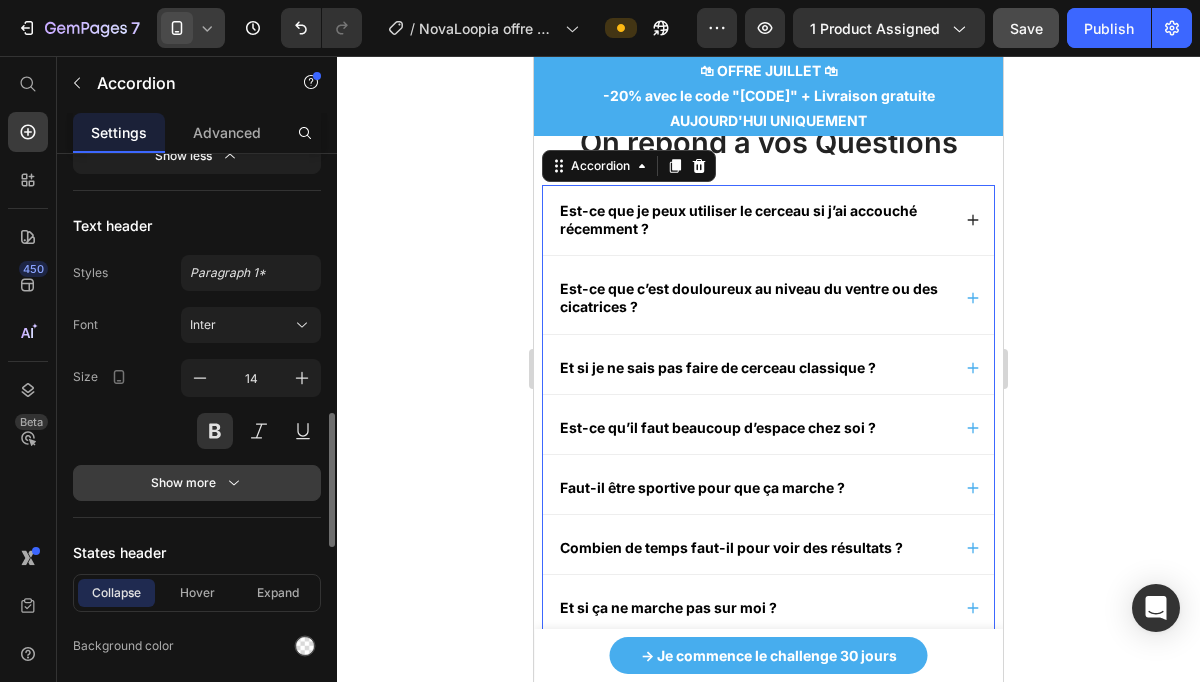 click on "Show more" at bounding box center [197, 483] 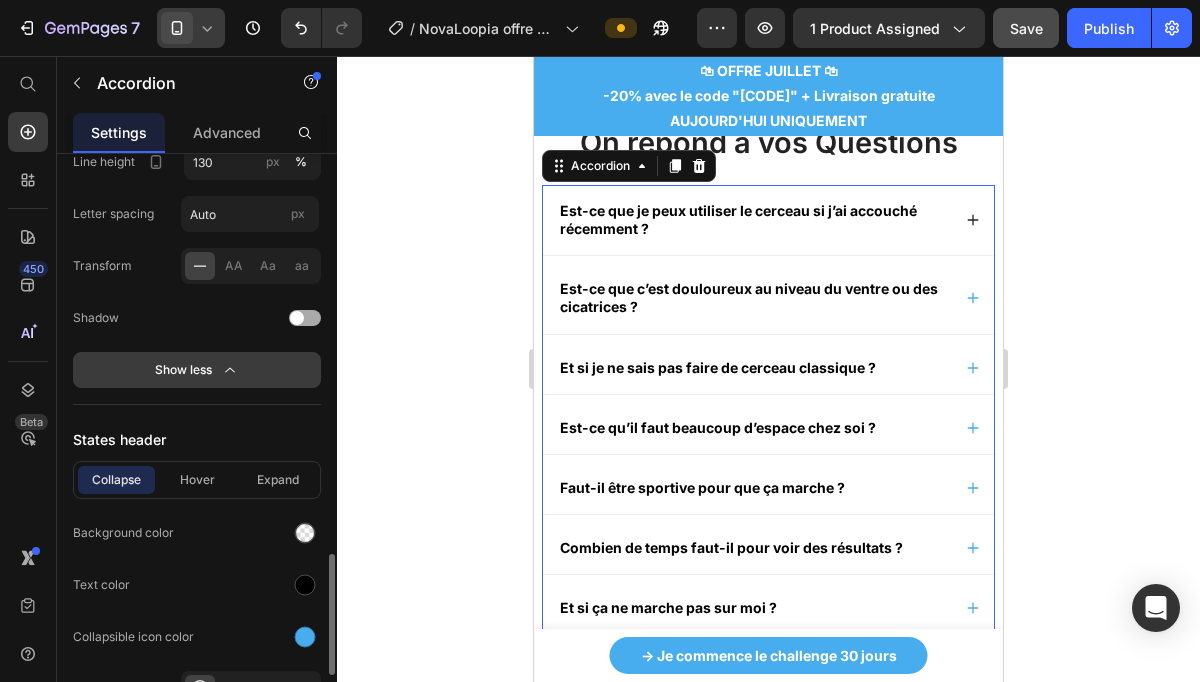 scroll, scrollTop: 1627, scrollLeft: 0, axis: vertical 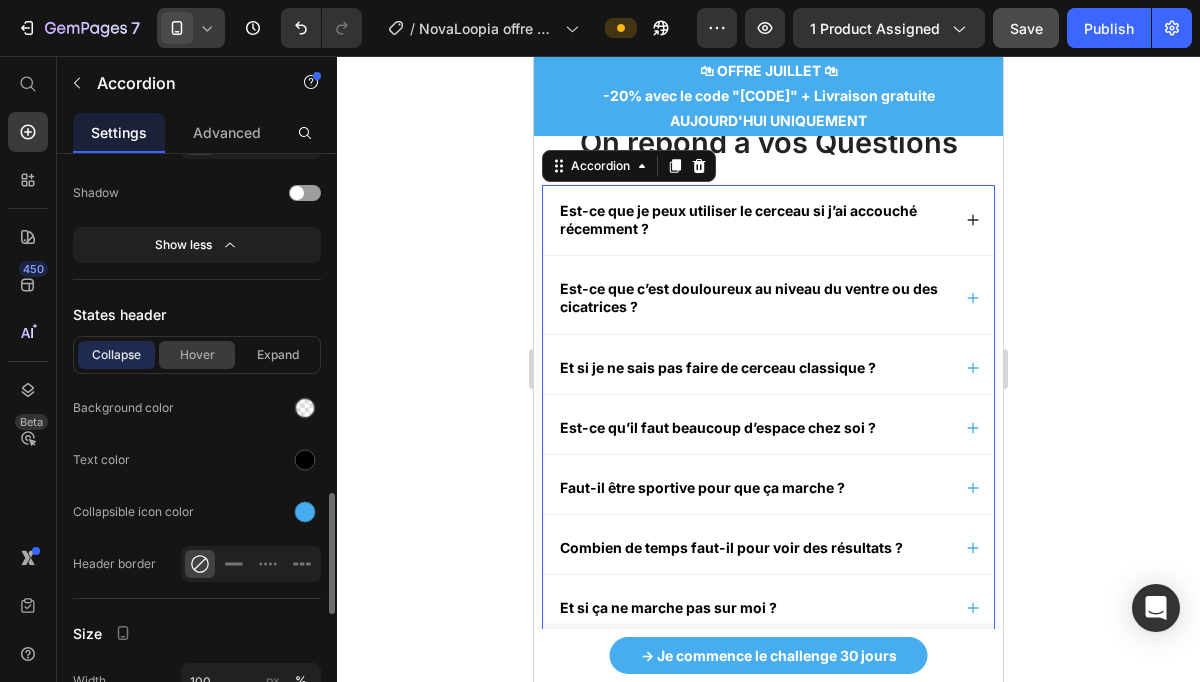 click on "Hover" at bounding box center [197, 355] 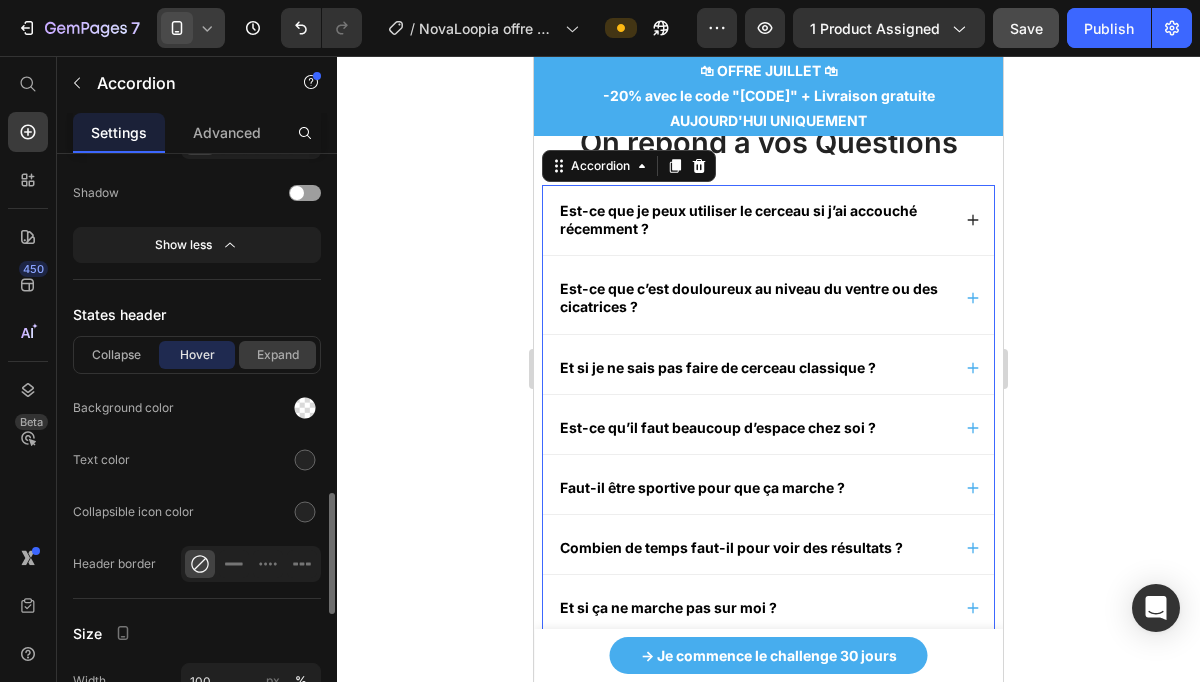 click on "Expand" at bounding box center [277, 355] 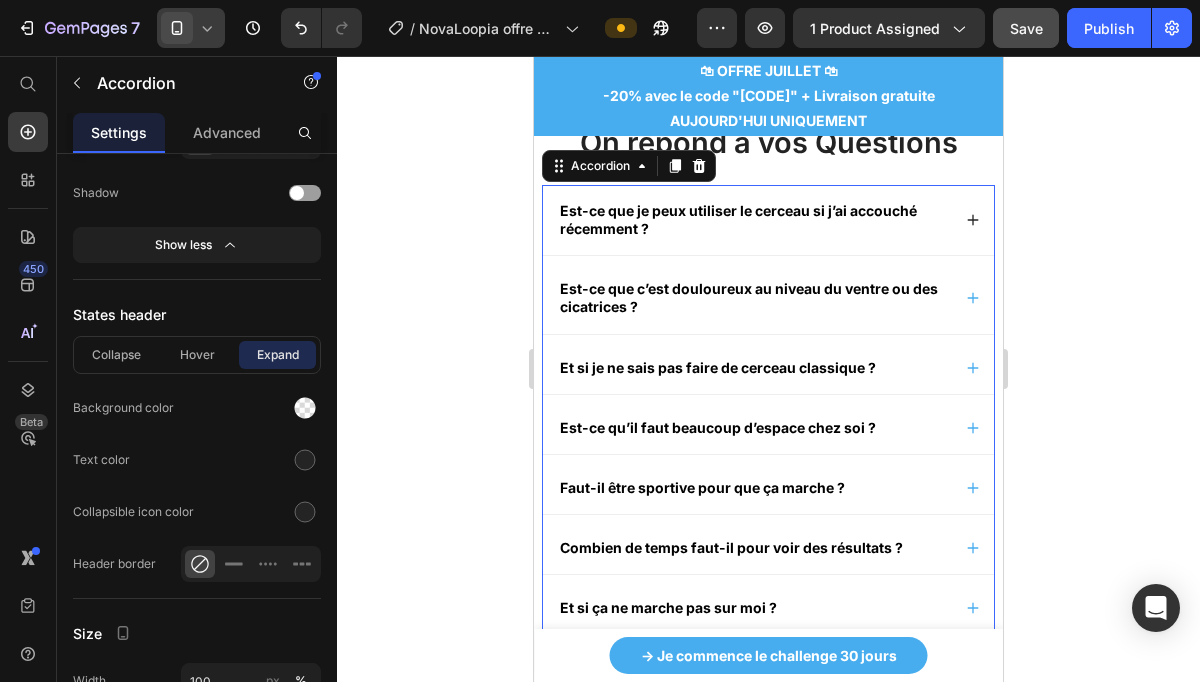 click 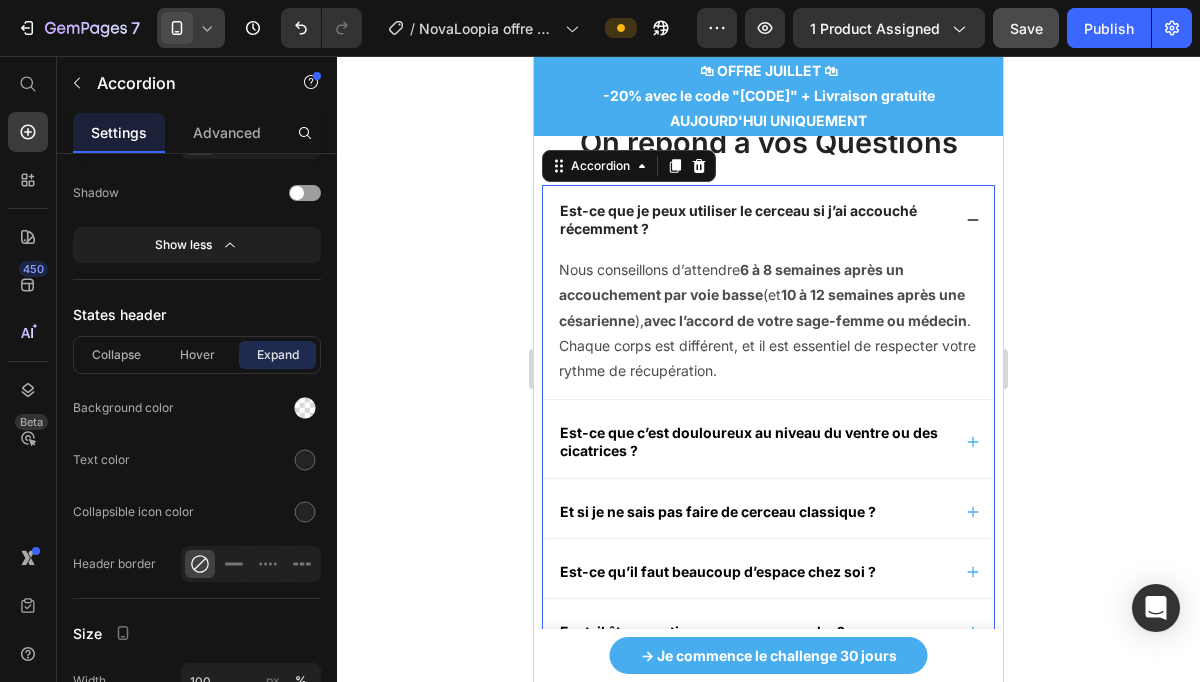 click 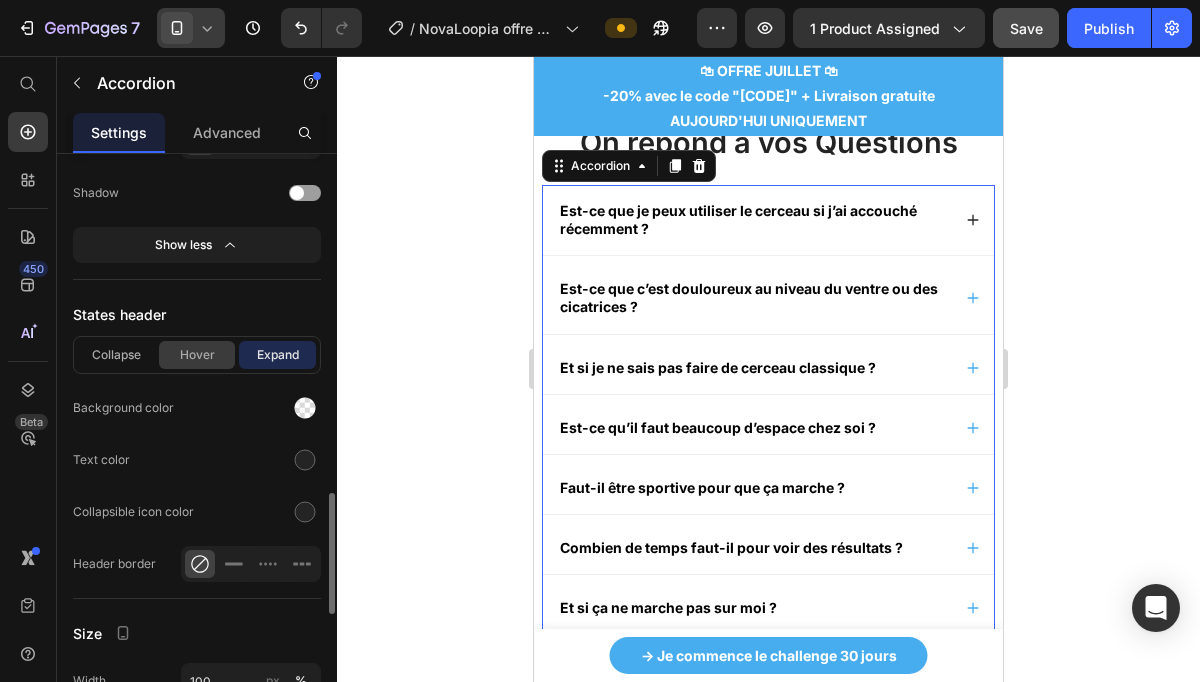 click on "Hover" at bounding box center [197, 355] 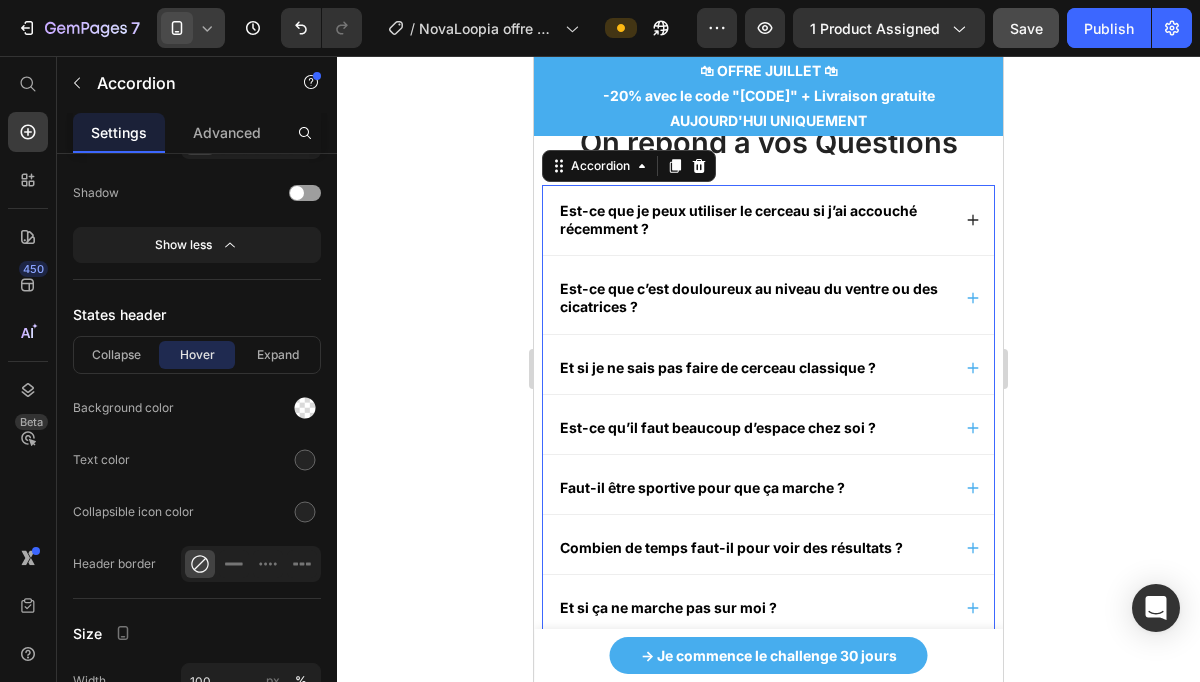 click 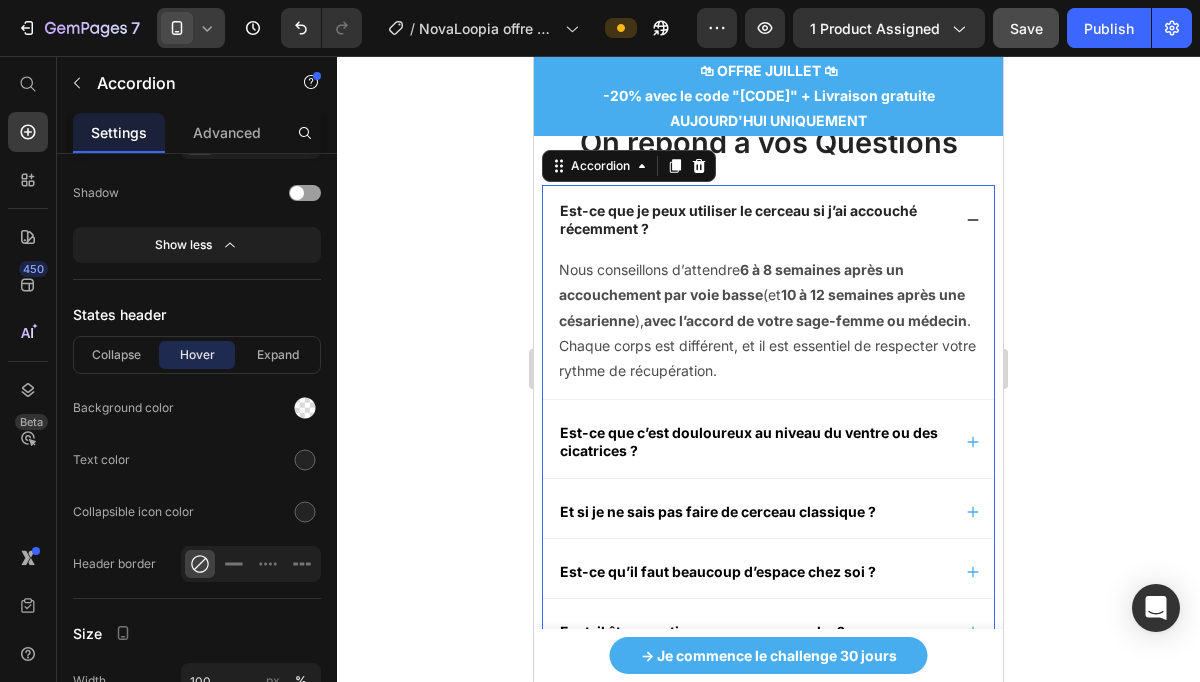 click 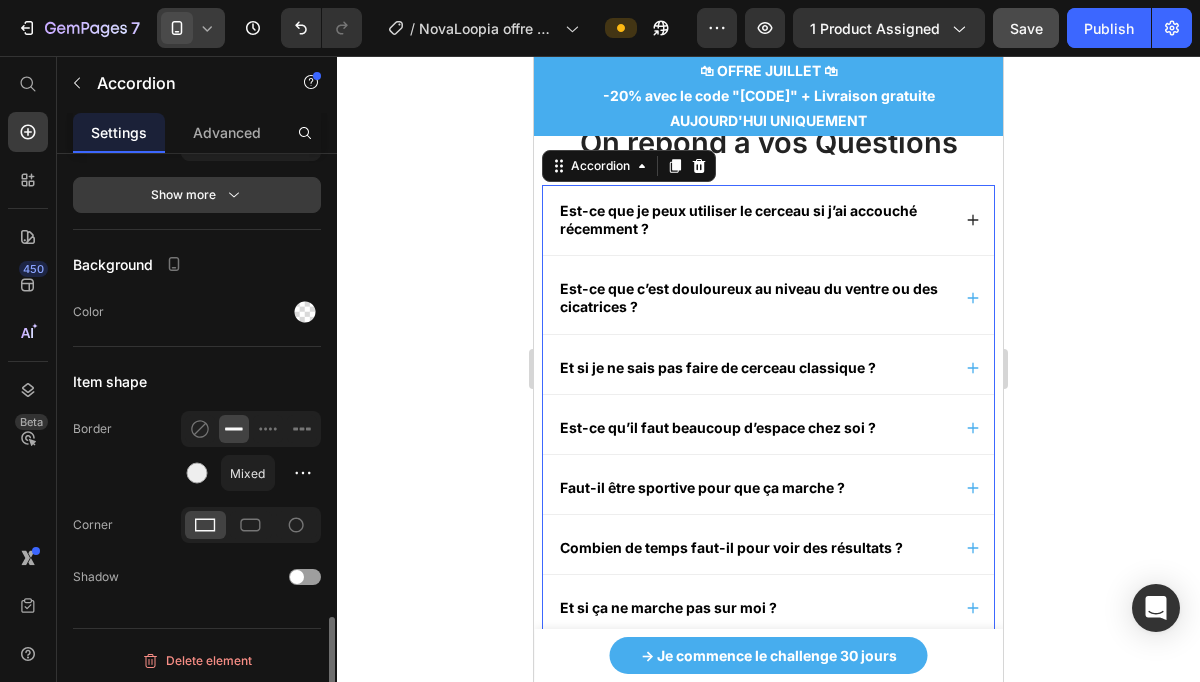 scroll, scrollTop: 2221, scrollLeft: 0, axis: vertical 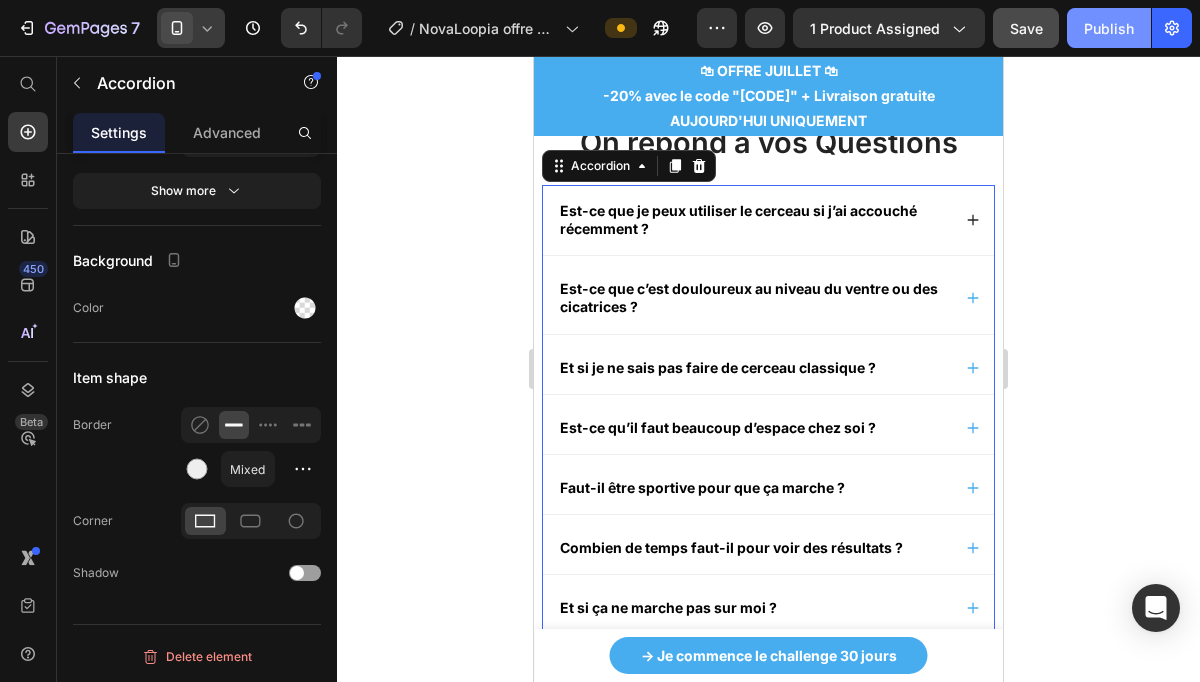 click on "Publish" at bounding box center [1109, 28] 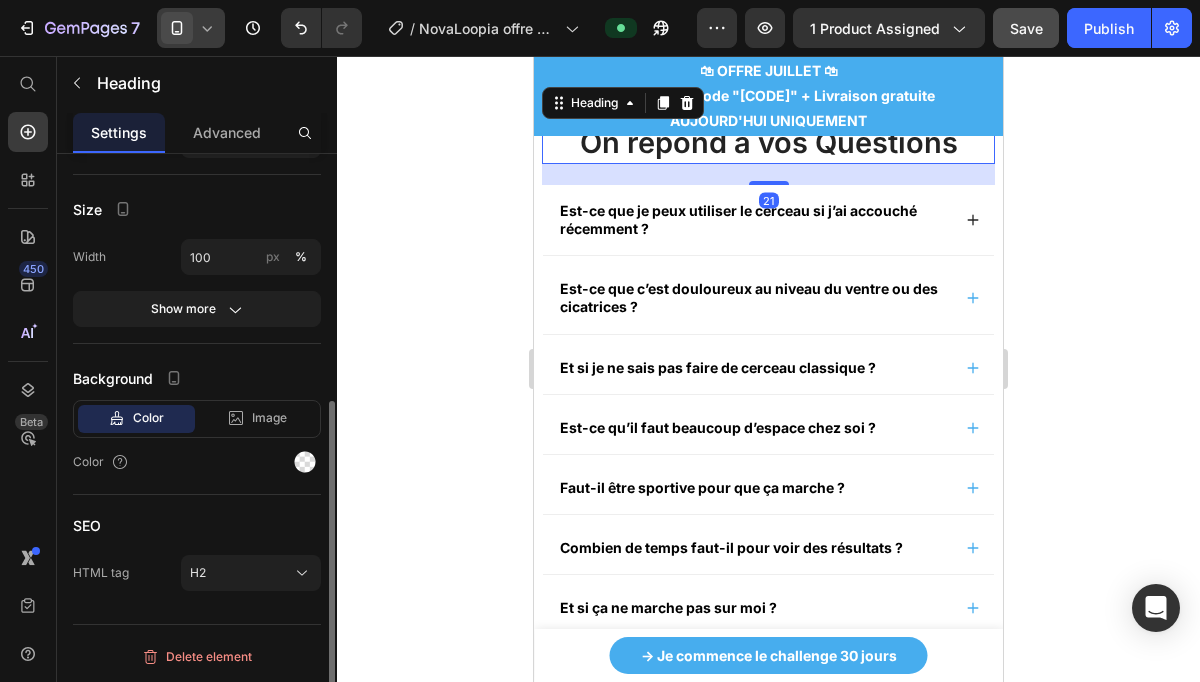 click on "On répond à vos Questions" at bounding box center [769, 142] 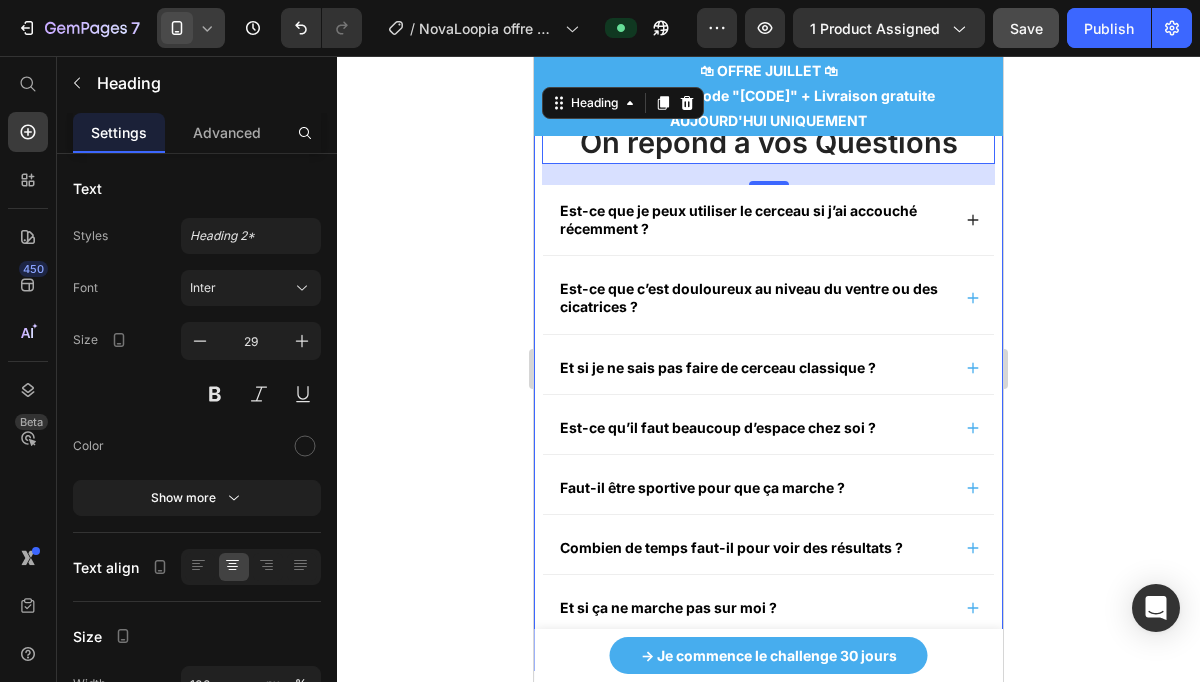 click on "On répond à vos Questions Heading 21 Est-ce que je peux utiliser le cerceau si j’ai accouché récemment ? Est-ce que c’est douloureux au niveau du ventre ou des cicatrices ? Et si je ne sais pas faire de cerceau classique ? Est-ce qu’il faut beaucoup d’espace chez soi ? Faut-il être sportive pour que ça marche ? Combien de temps faut-il pour voir des résultats ? Et si ça ne marche pas sur moi ? Accordion Row Section 8" at bounding box center (768, 384) 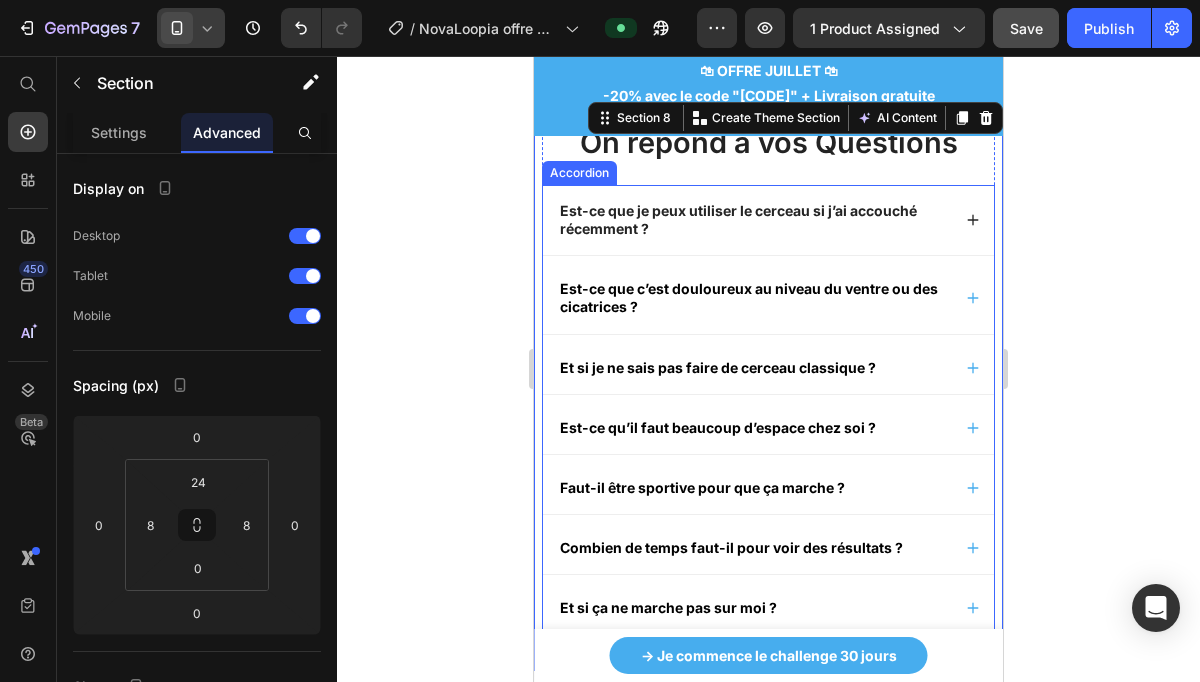 click on "Est-ce que je peux utiliser le cerceau si j’ai accouché récemment ?" at bounding box center (768, 220) 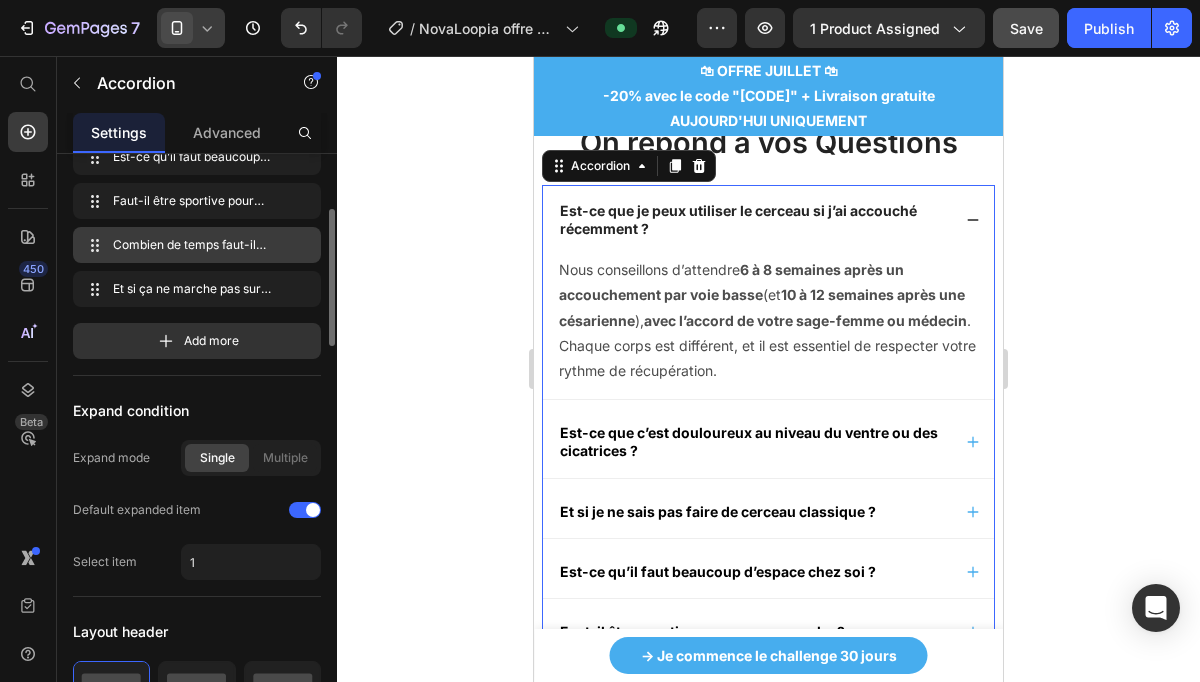 scroll, scrollTop: 216, scrollLeft: 0, axis: vertical 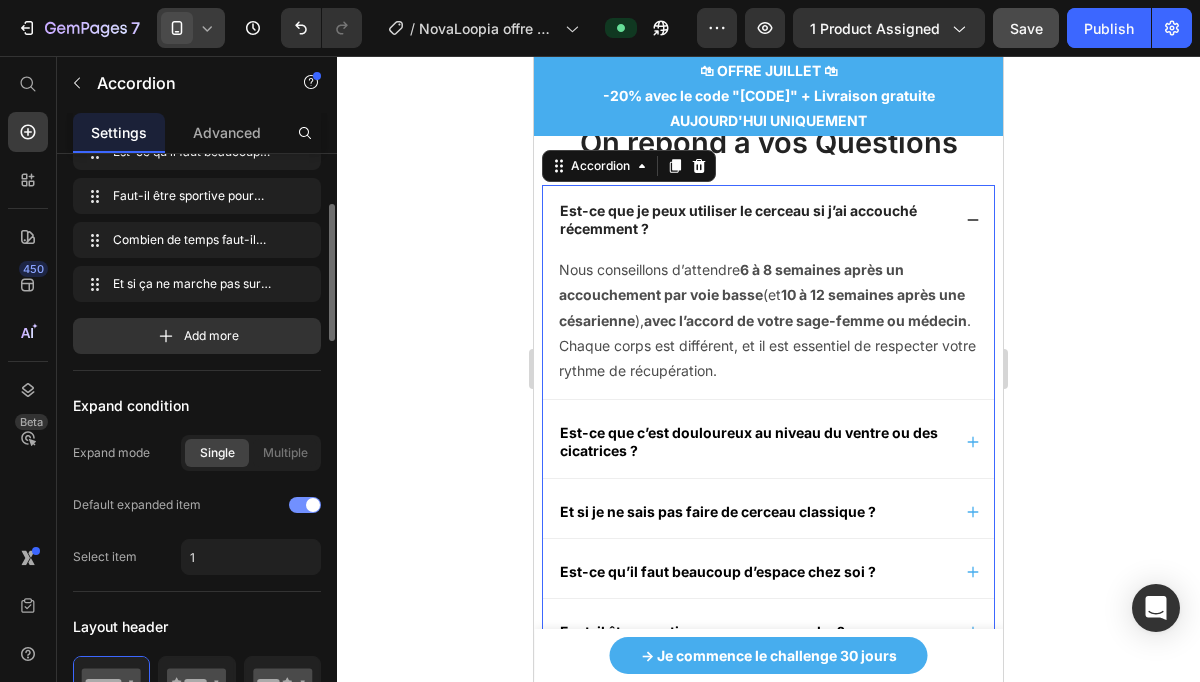 click at bounding box center (305, 505) 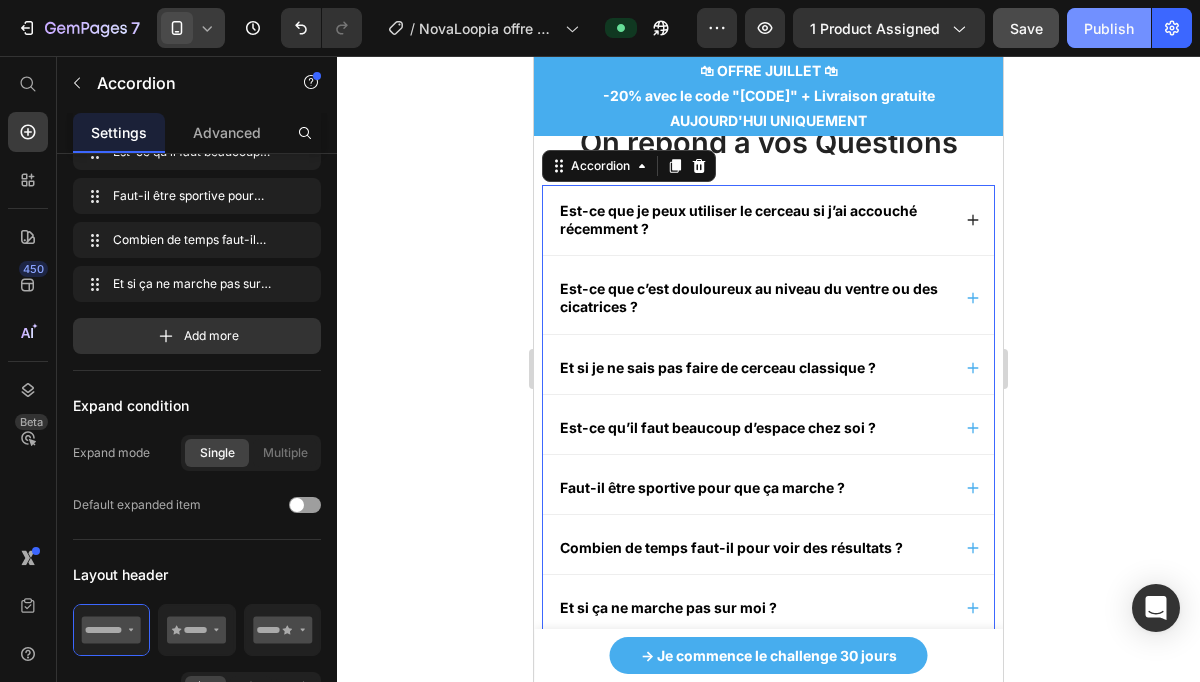 click on "Publish" at bounding box center [1109, 28] 